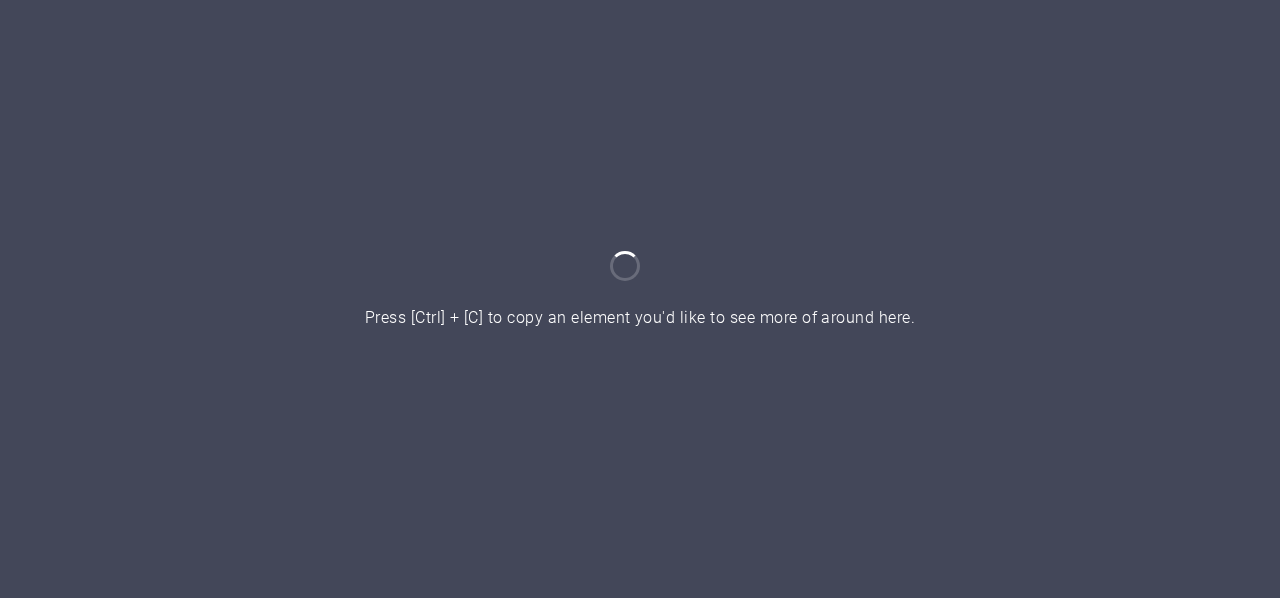 scroll, scrollTop: 0, scrollLeft: 0, axis: both 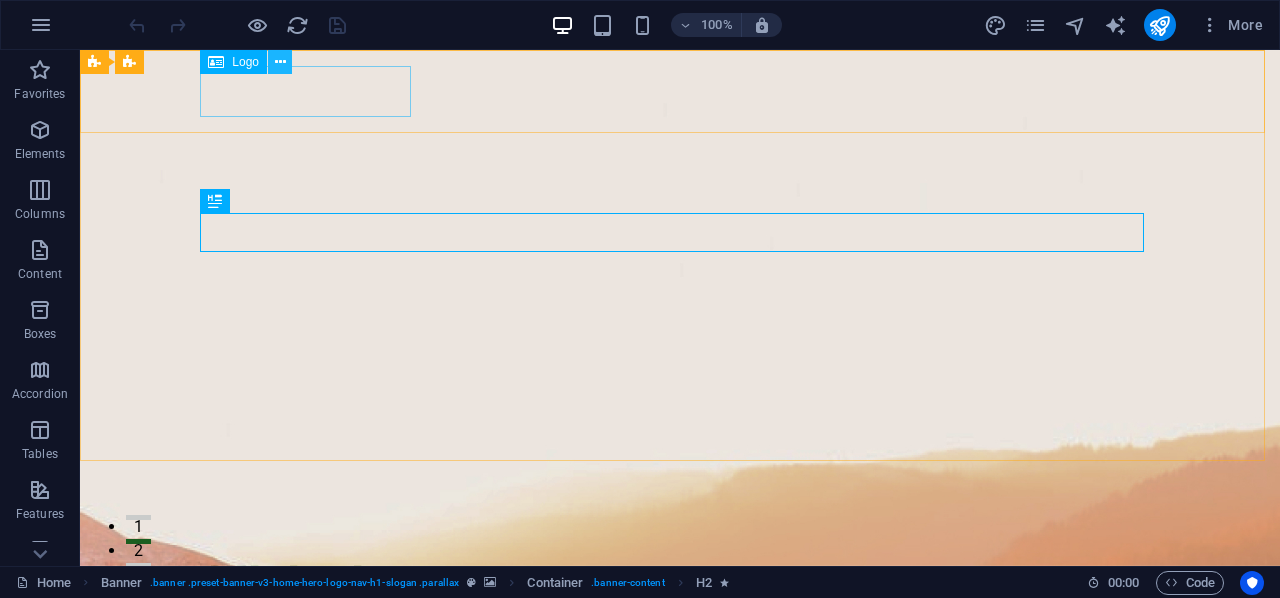 click at bounding box center [280, 62] 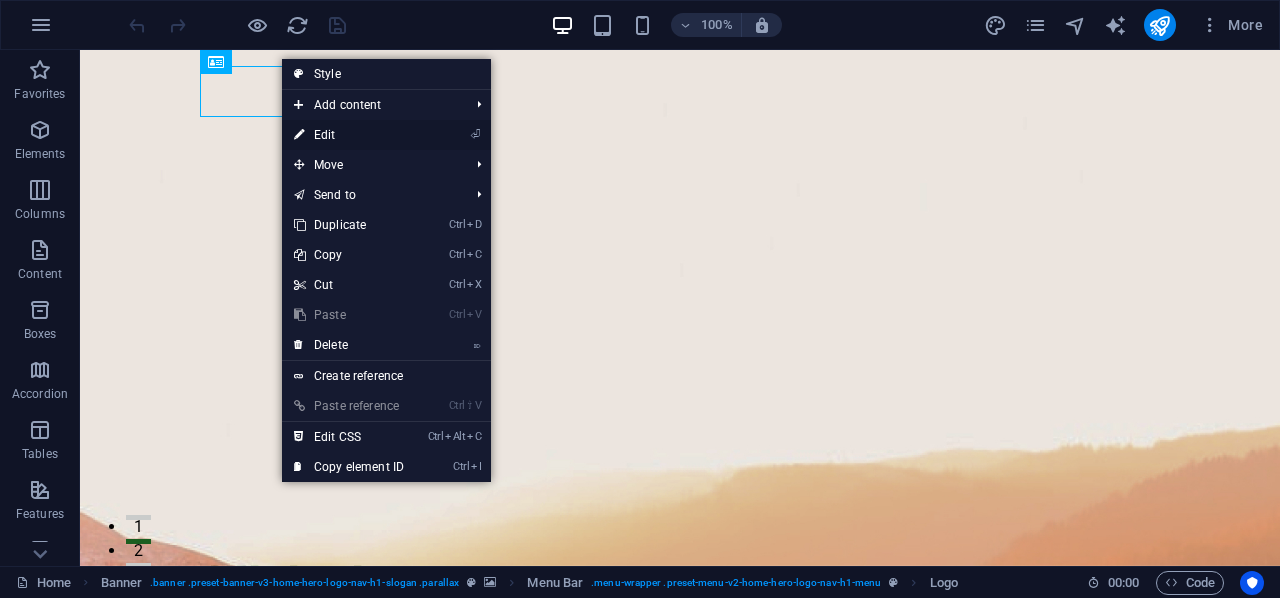 click on "⏎  Edit" at bounding box center (349, 135) 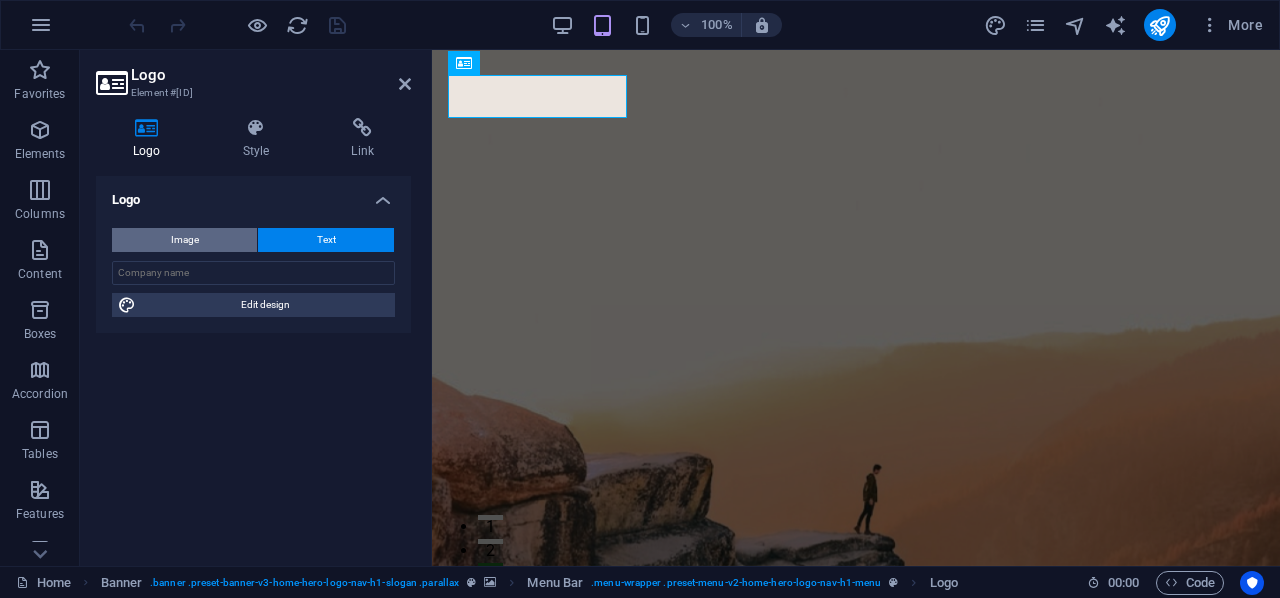 click on "Image" at bounding box center [184, 240] 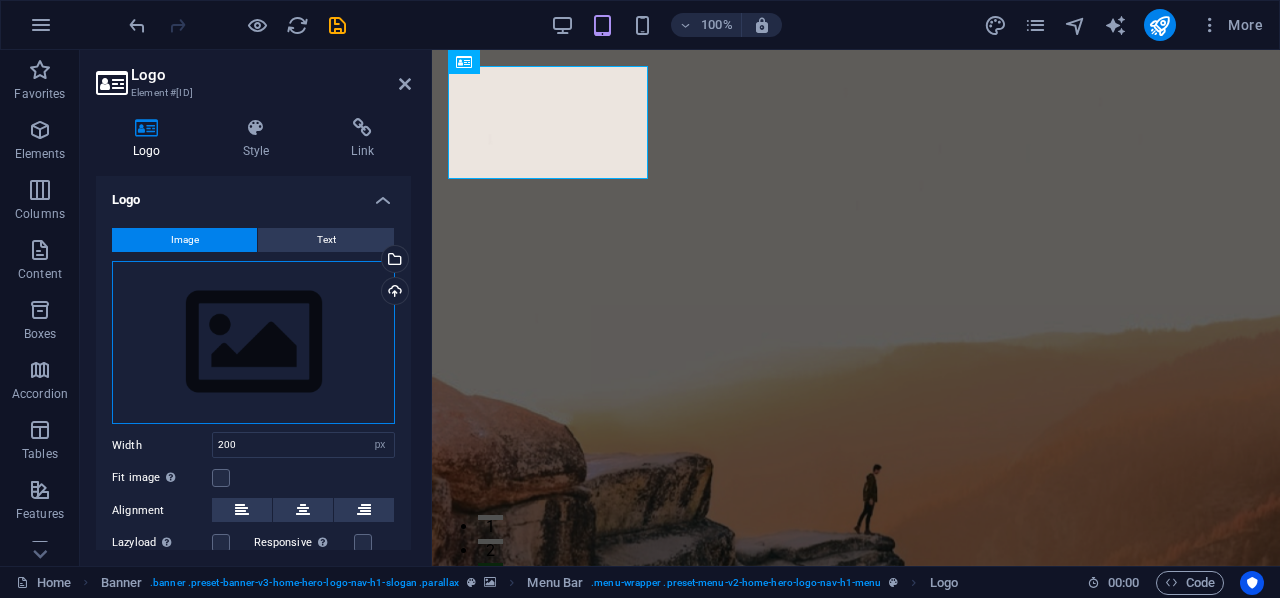 click on "Drag files here, click to choose files or select files from Files or our free stock photos & videos" at bounding box center (253, 343) 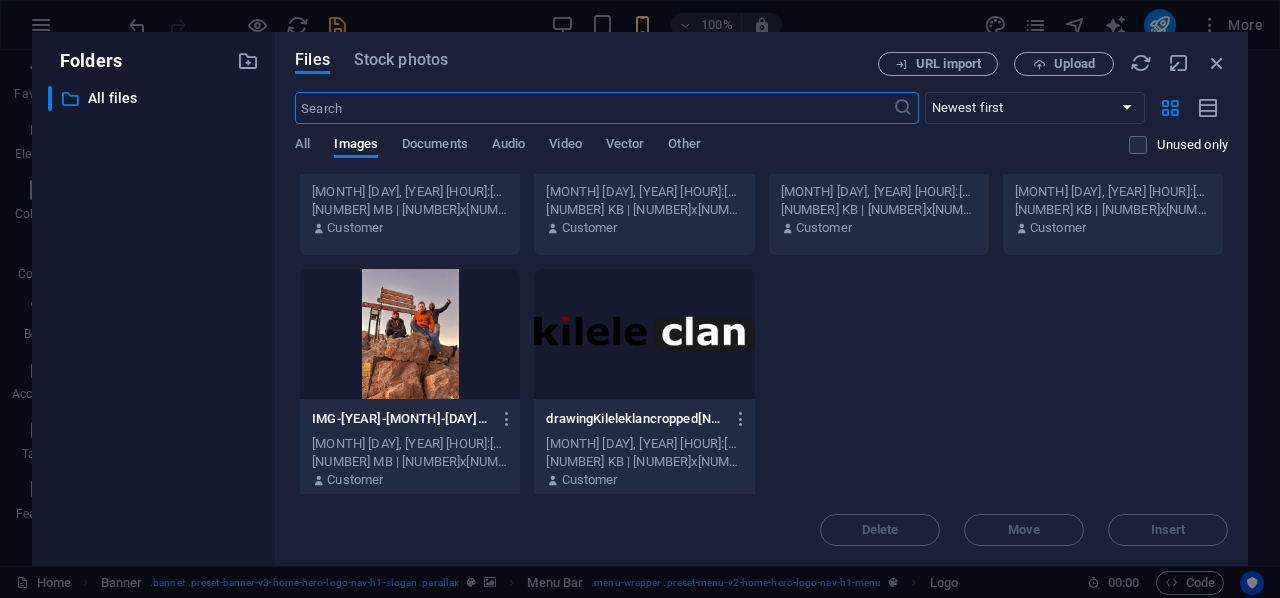 scroll, scrollTop: 420, scrollLeft: 0, axis: vertical 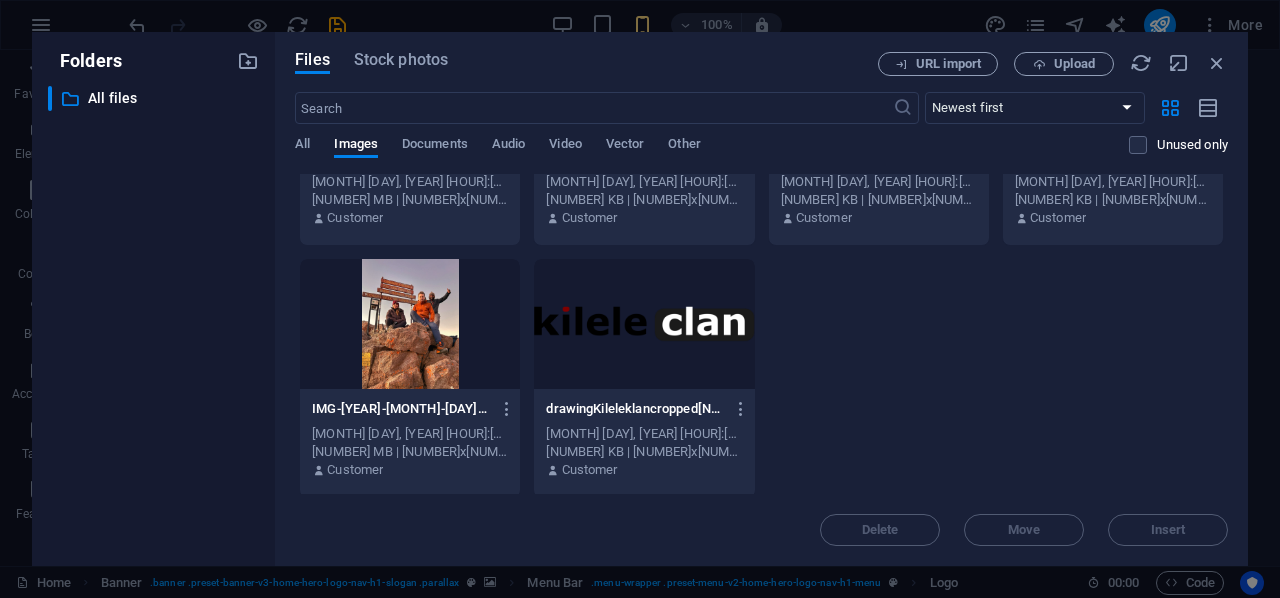 click at bounding box center (644, 324) 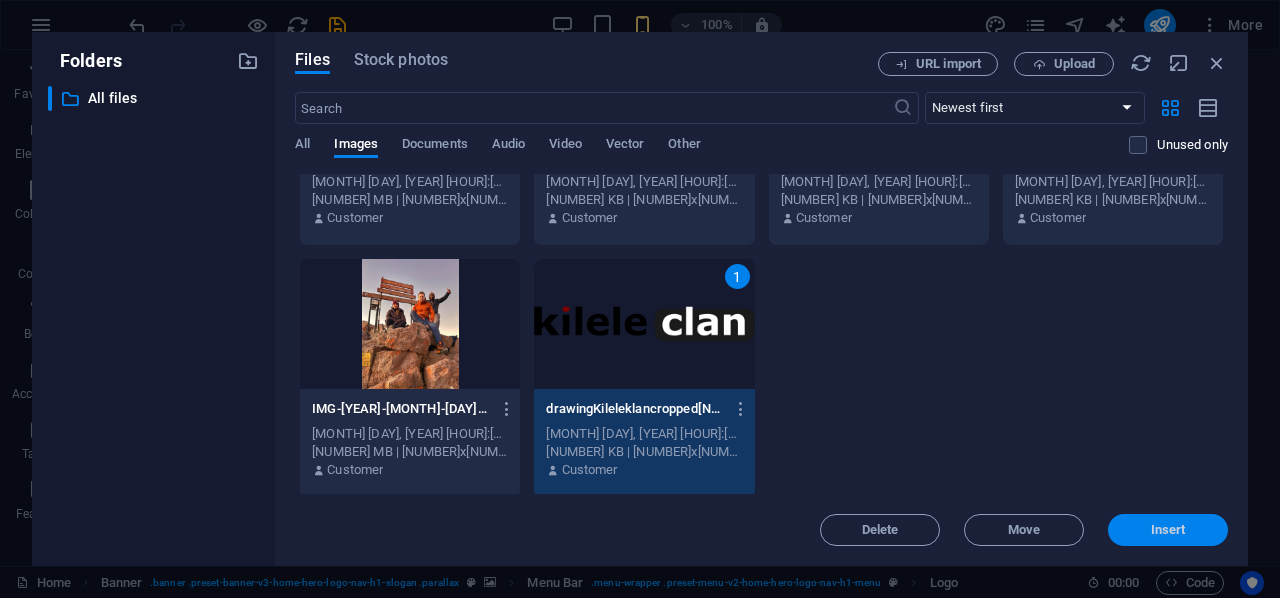 click on "Insert" at bounding box center [1168, 530] 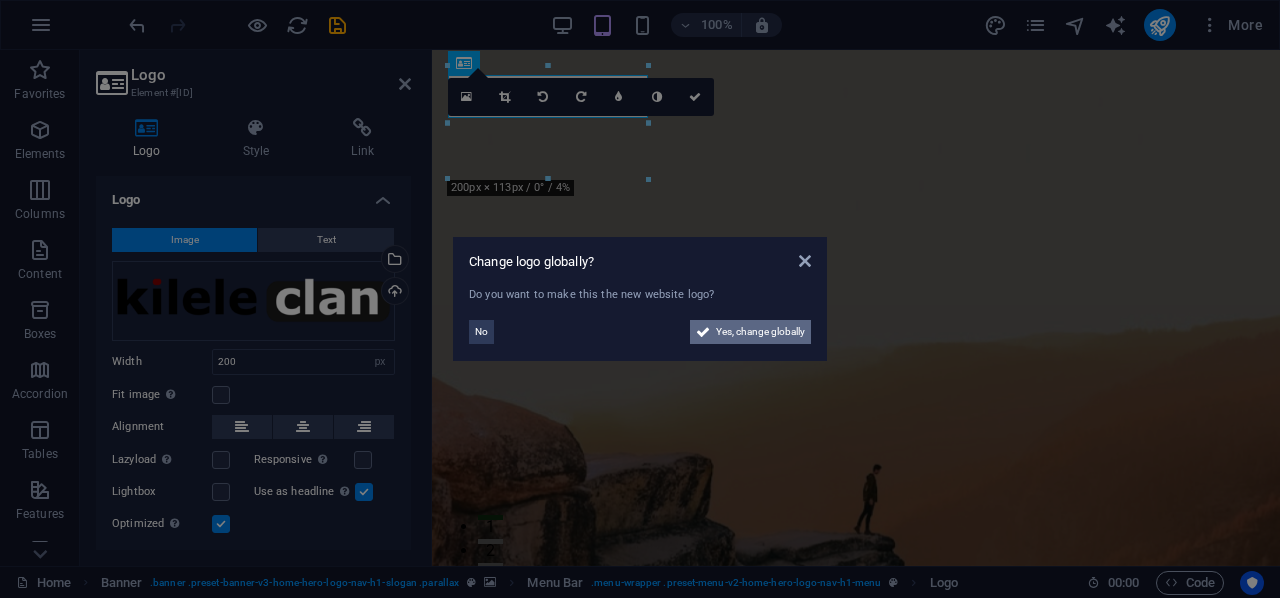 click on "Yes, change globally" at bounding box center [760, 332] 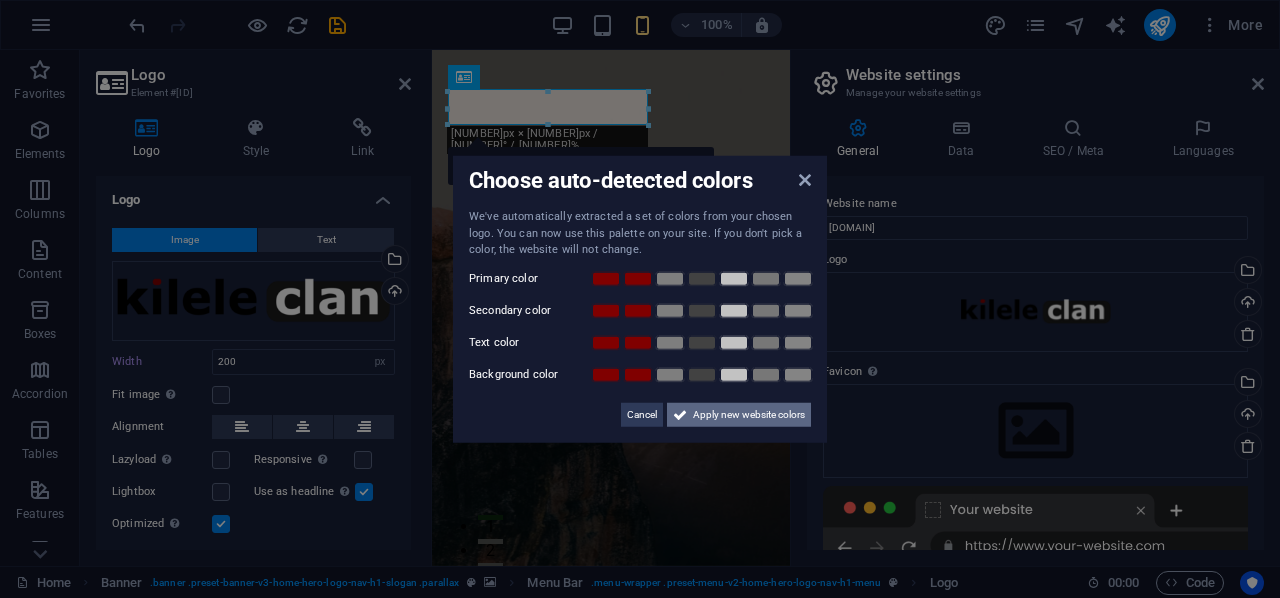 click on "Apply new website colors" at bounding box center (749, 414) 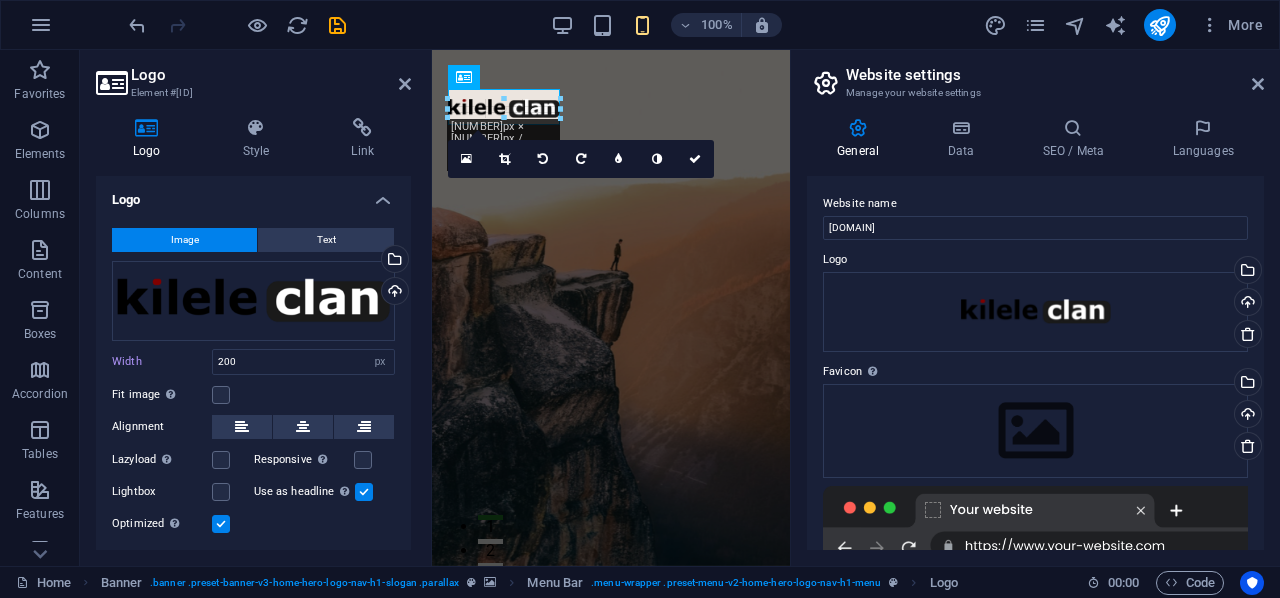 drag, startPoint x: 643, startPoint y: 108, endPoint x: 129, endPoint y: 43, distance: 518.0936 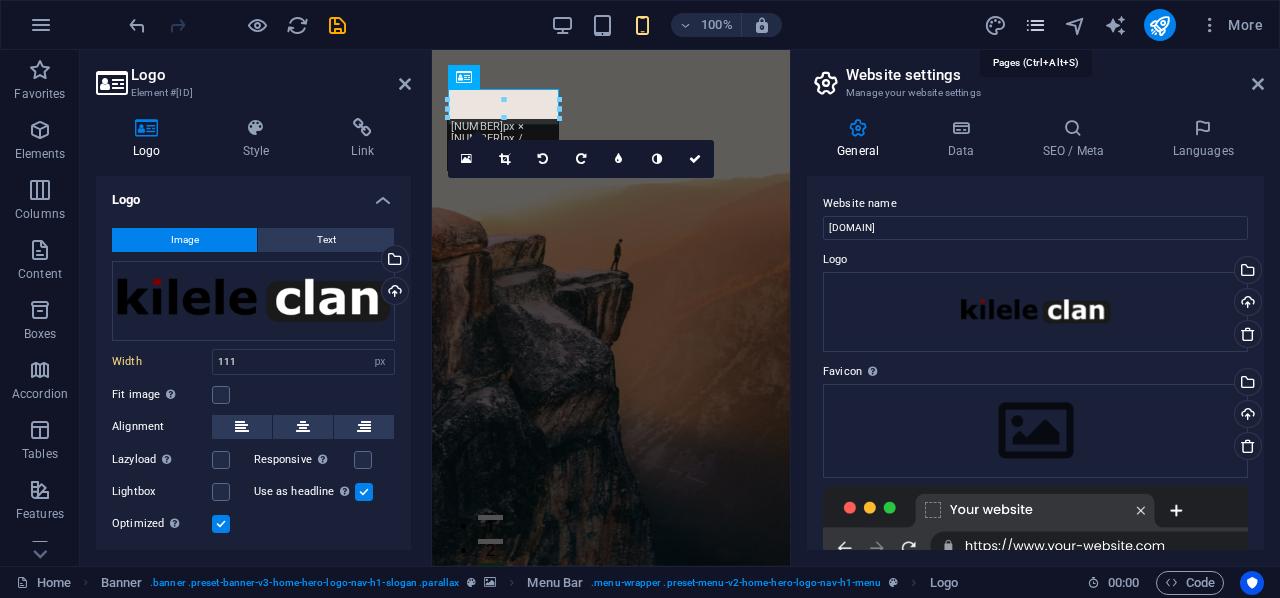 click at bounding box center [1035, 25] 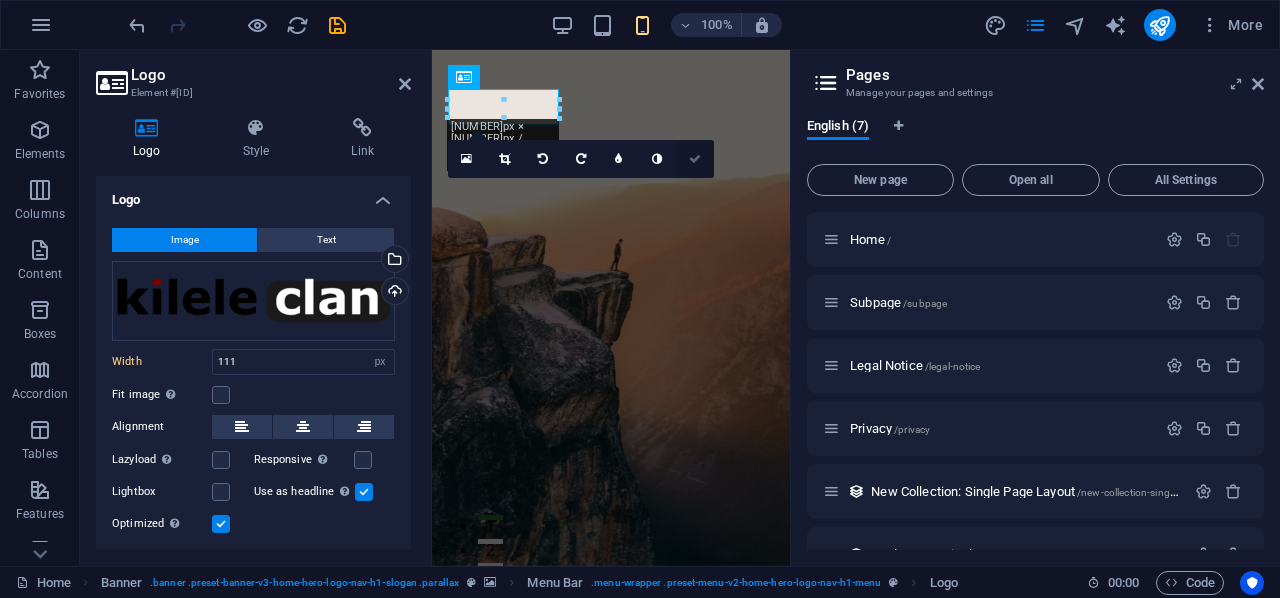click at bounding box center [695, 159] 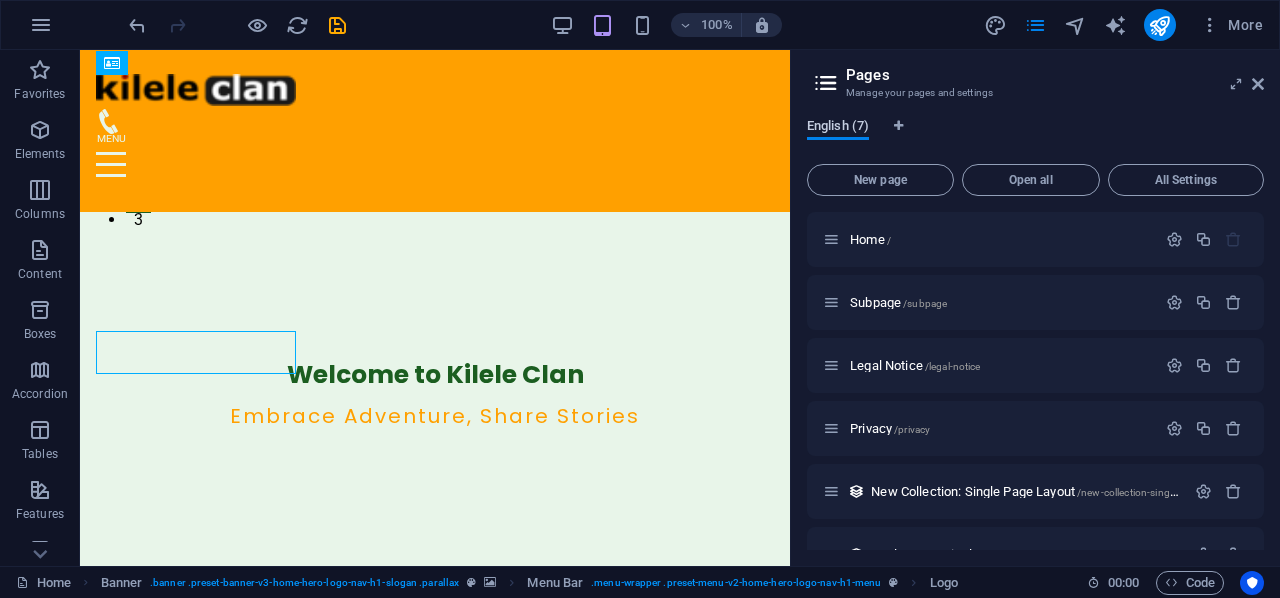 scroll, scrollTop: 381, scrollLeft: 0, axis: vertical 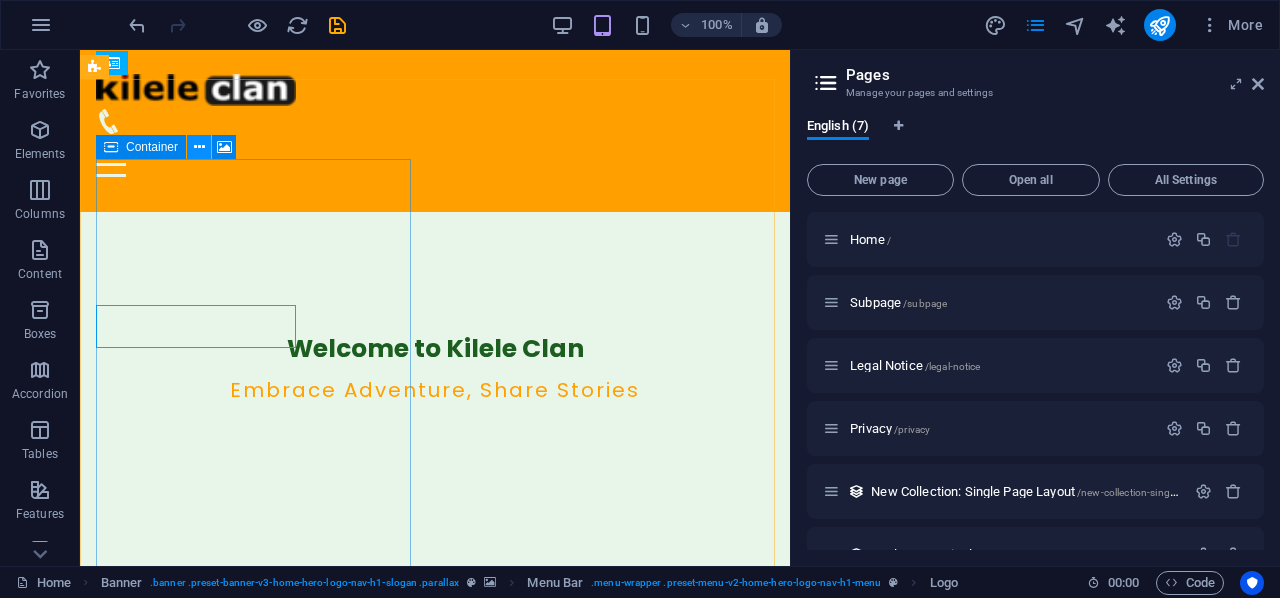 click at bounding box center [199, 147] 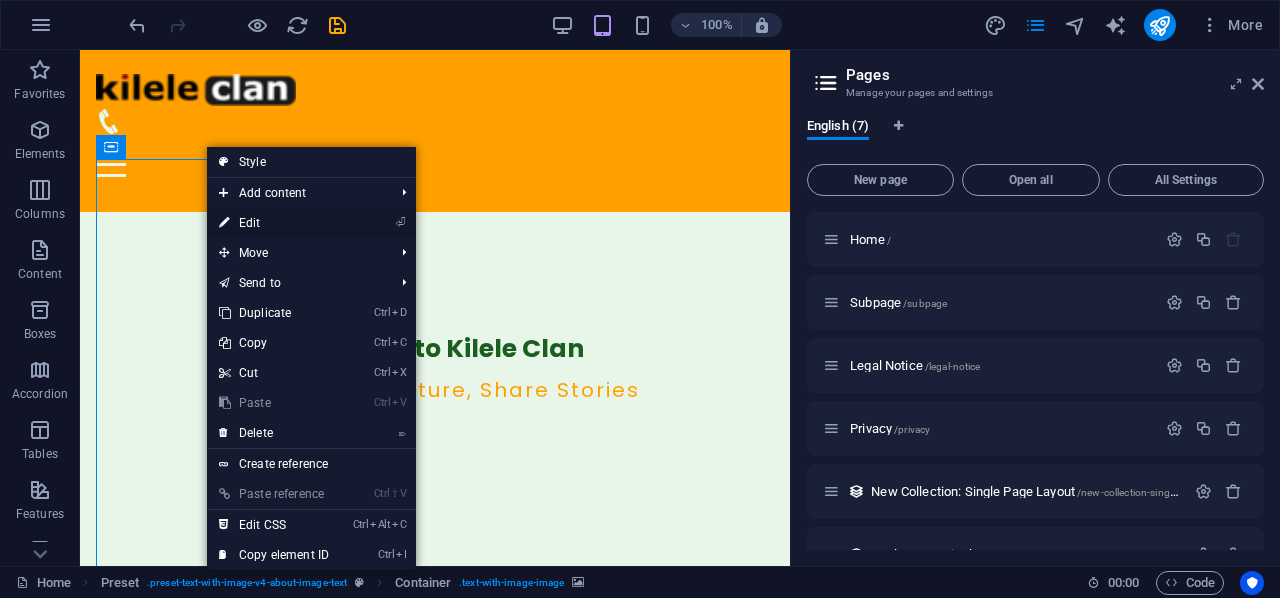 click on "⏎  Edit" at bounding box center [274, 223] 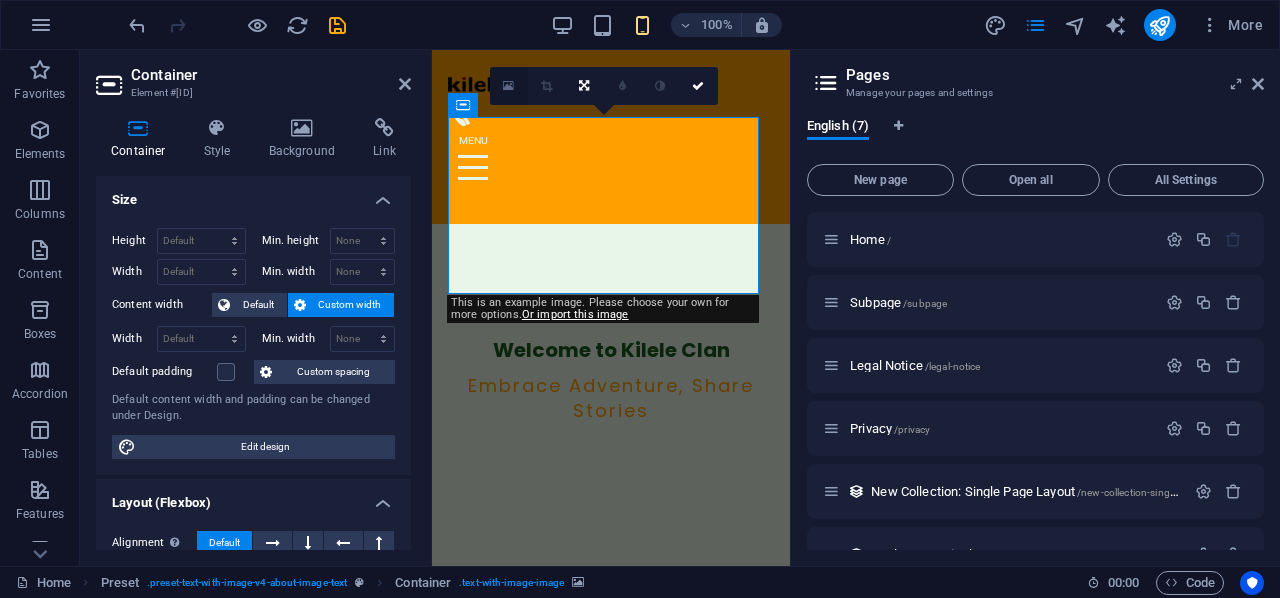 click at bounding box center [508, 86] 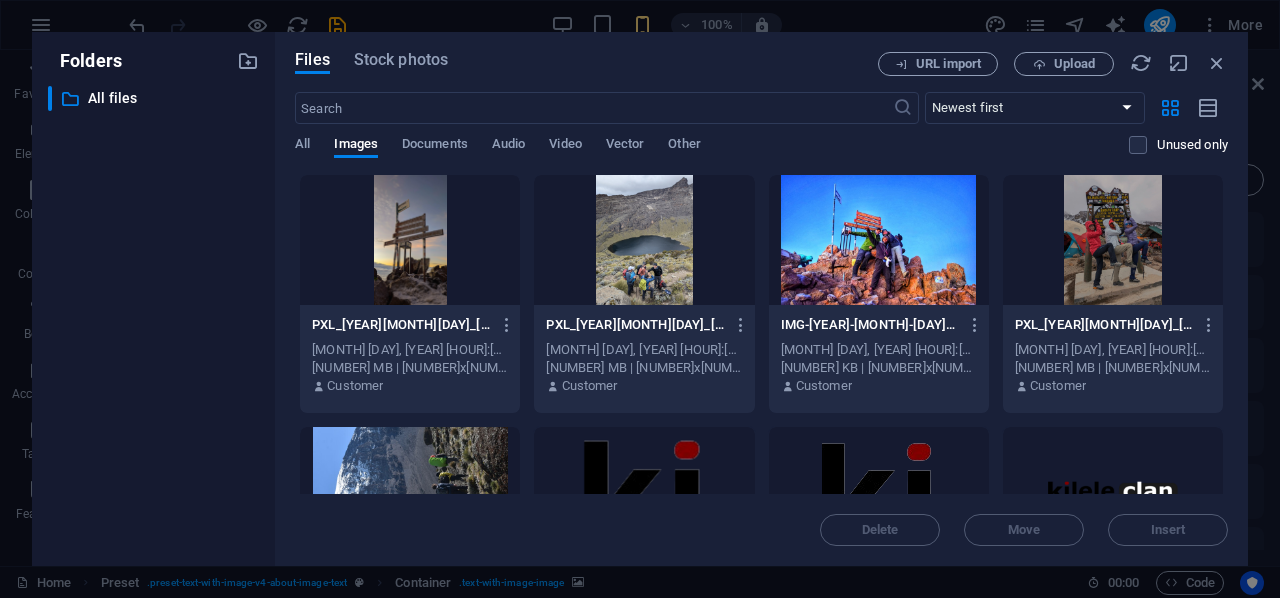 click at bounding box center (410, 240) 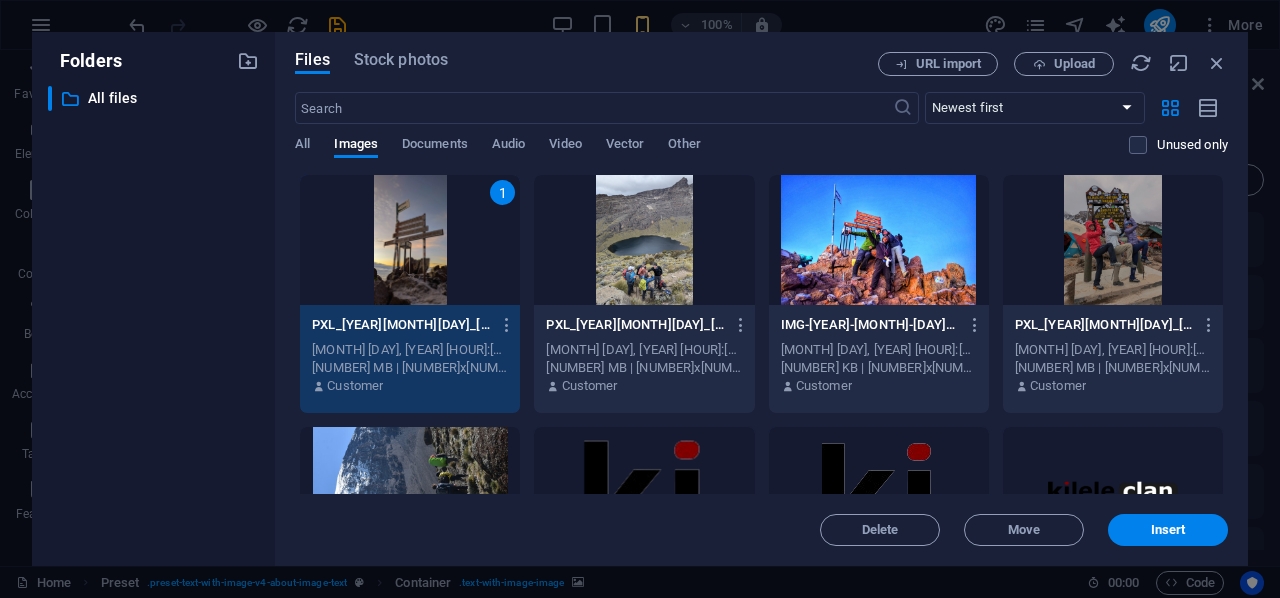 click on "1" at bounding box center [502, 192] 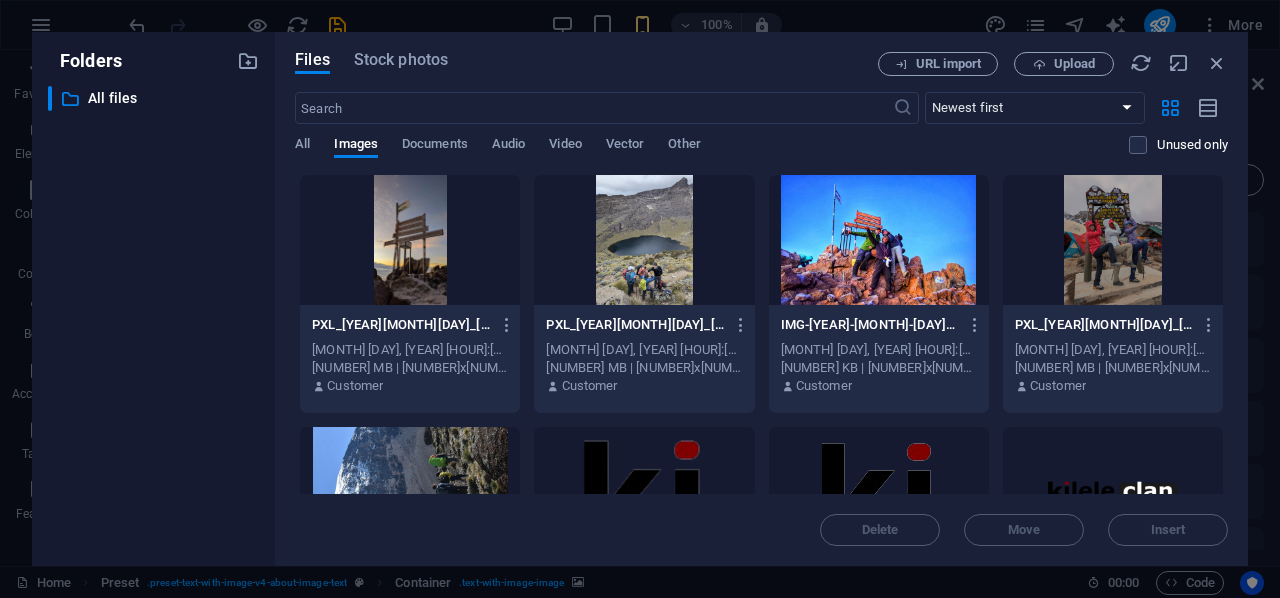 click at bounding box center (1113, 240) 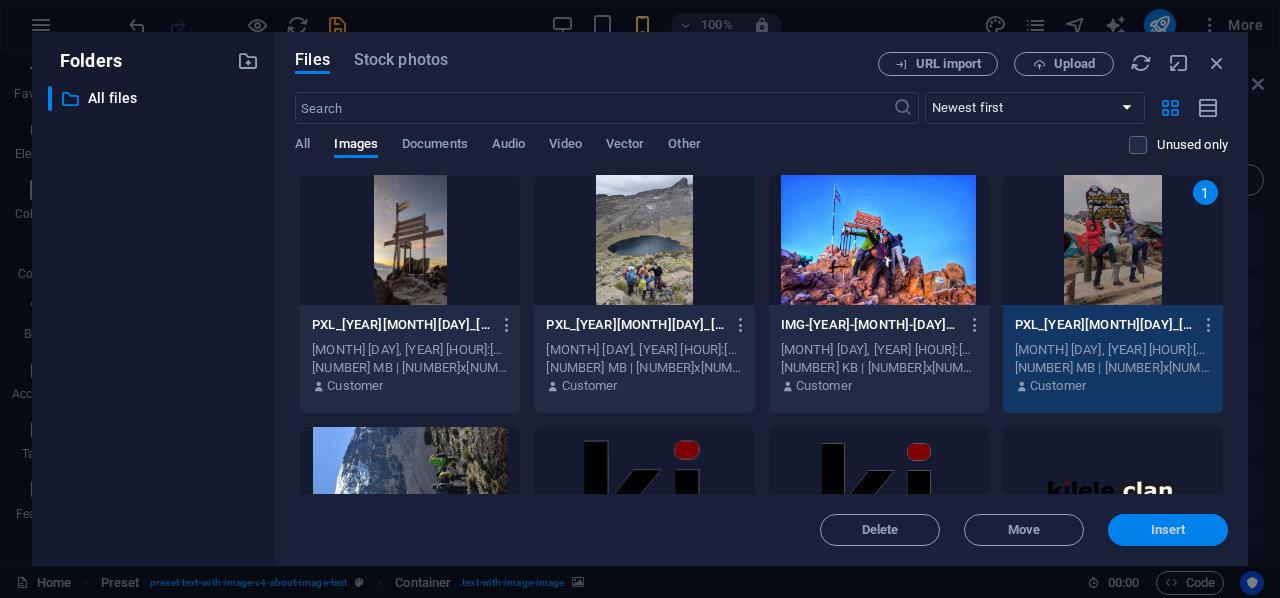 click on "Insert" at bounding box center [1168, 530] 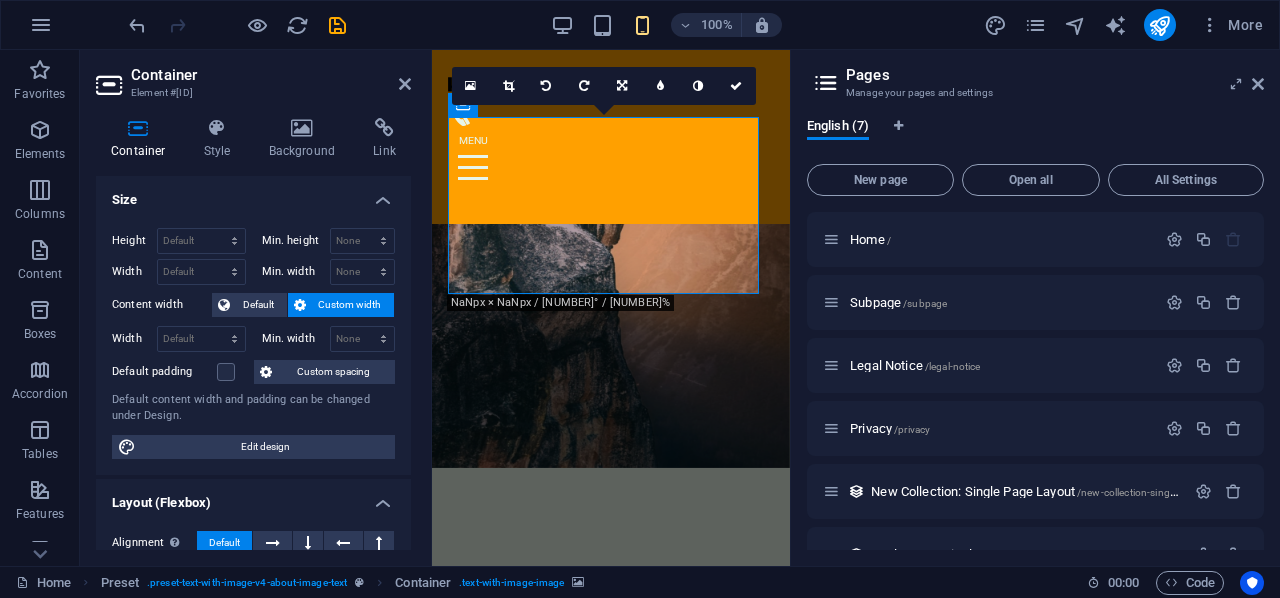 click on "Pages Manage your pages and settings English (7) New page Open all All Settings Home / Subpage /subpage Legal Notice /legal-notice Privacy /privacy New Collection: Single Page Layout /new-collection-single-page-layout Real Estate: Single Page Layout /real-estate-single-page-layout Blog: Single Page Layout /blog-single-page-layout" at bounding box center (1035, 308) 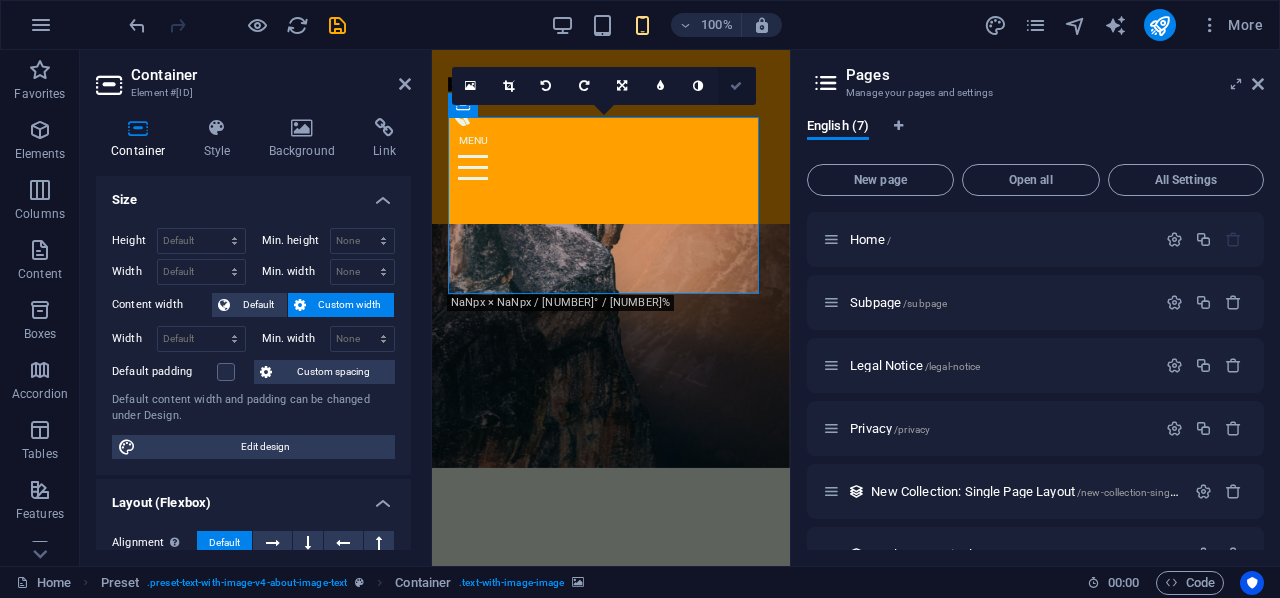 click at bounding box center [736, 86] 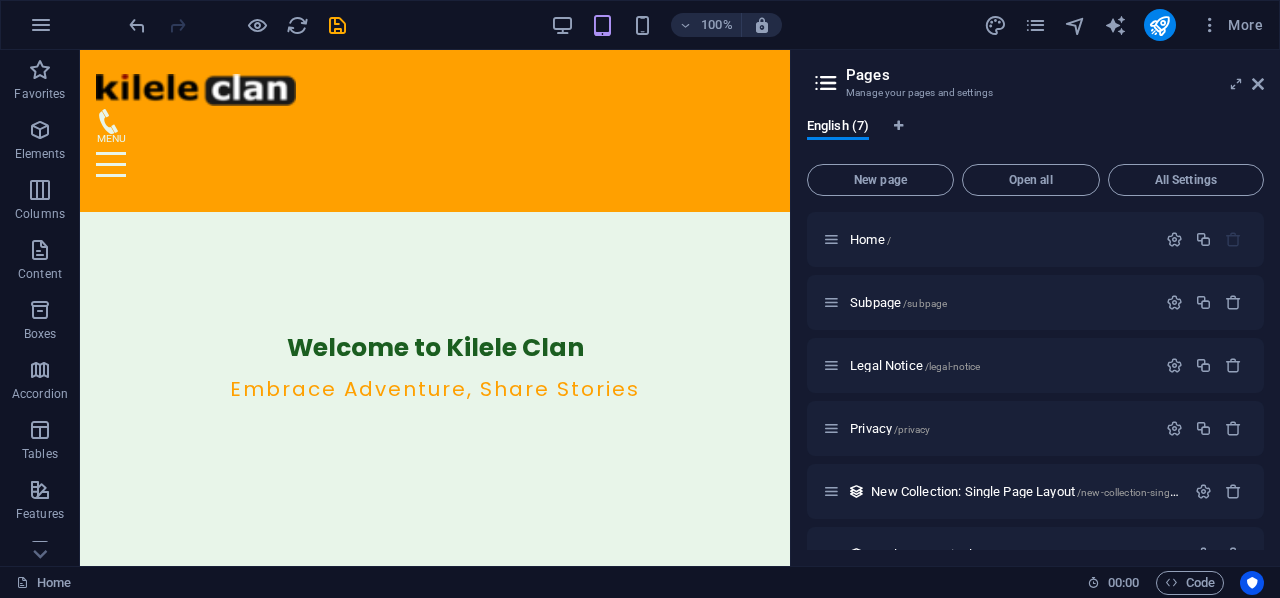 scroll, scrollTop: 0, scrollLeft: 0, axis: both 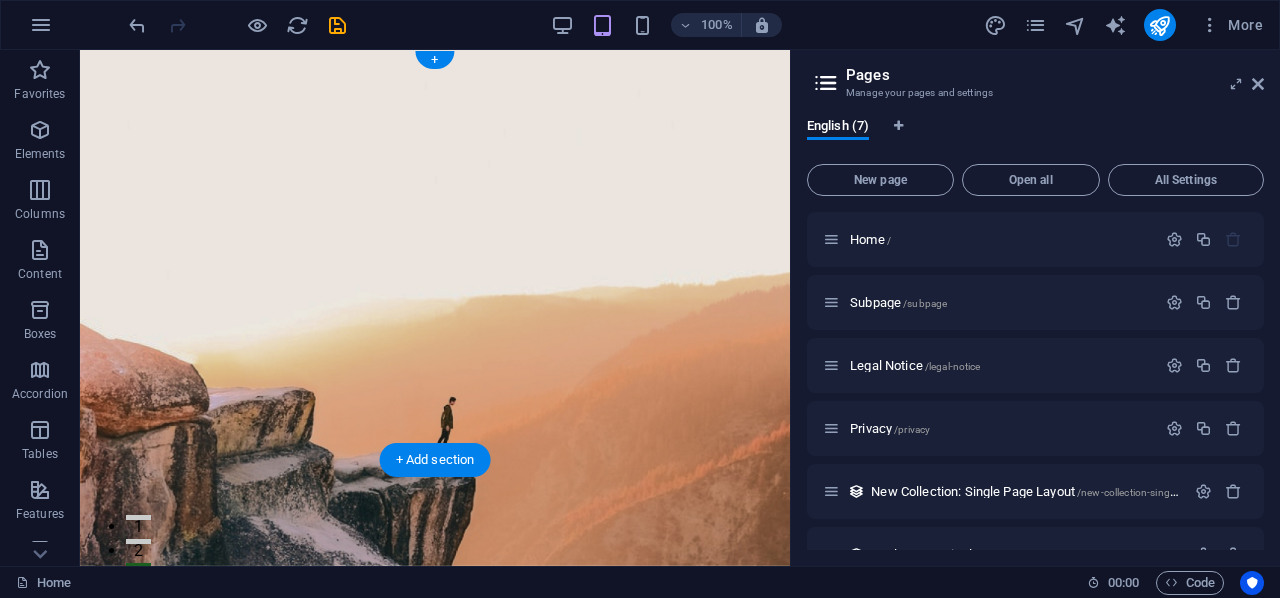 click at bounding box center [435, 308] 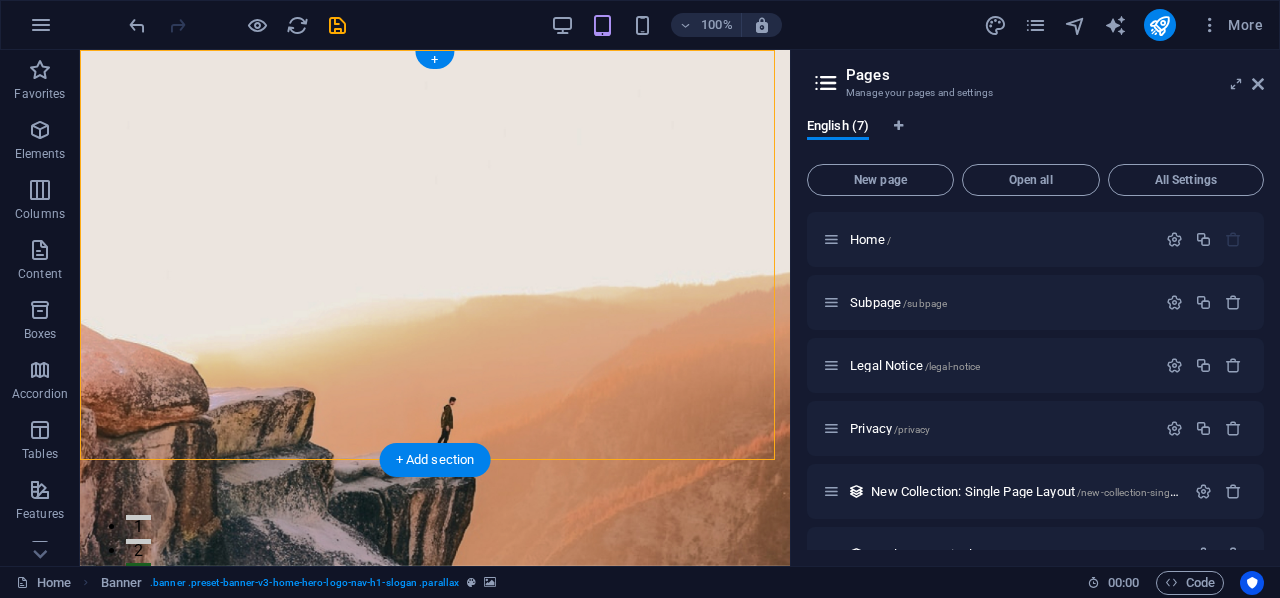 click at bounding box center (435, 308) 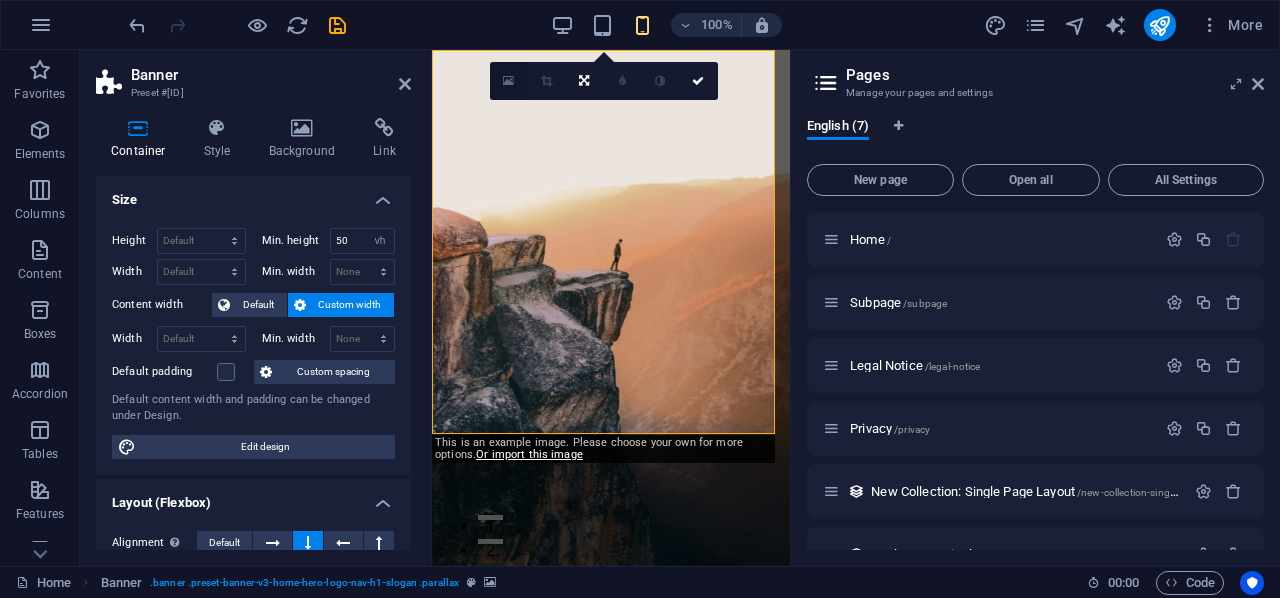 click at bounding box center [509, 81] 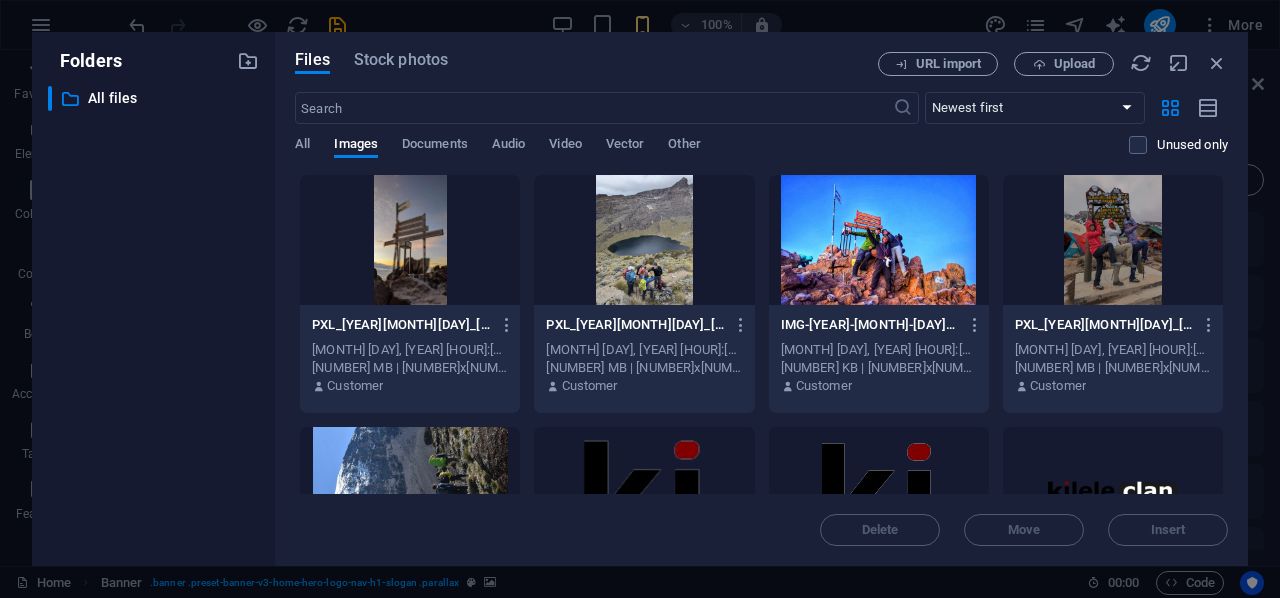 click at bounding box center (879, 240) 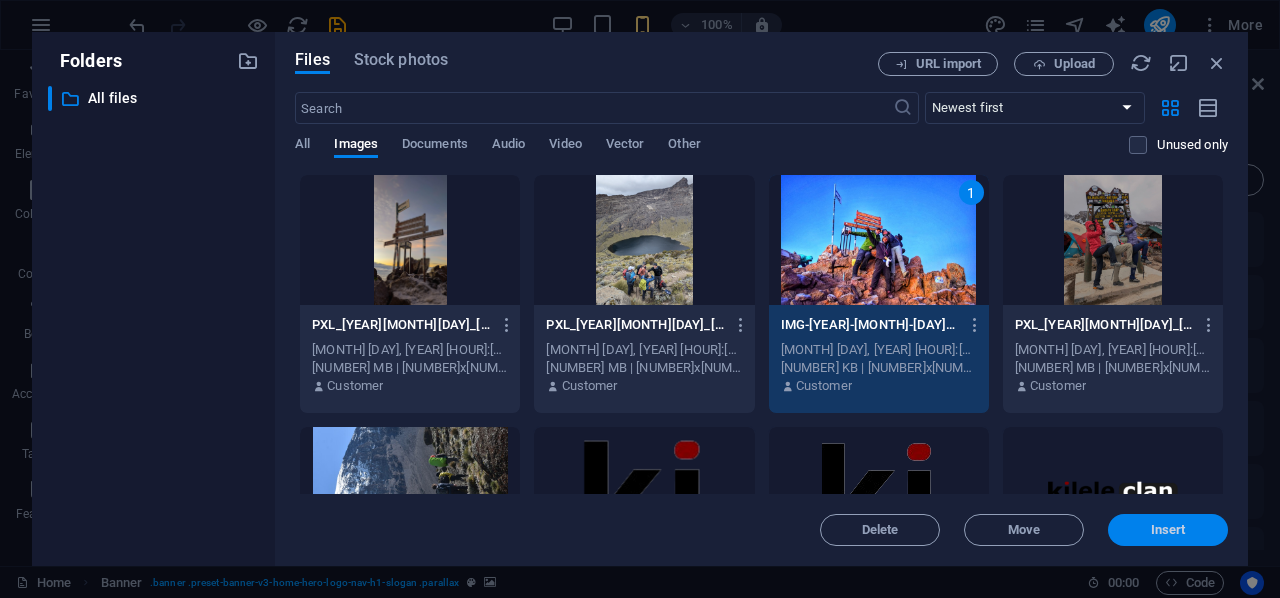 click on "Insert" at bounding box center (1168, 530) 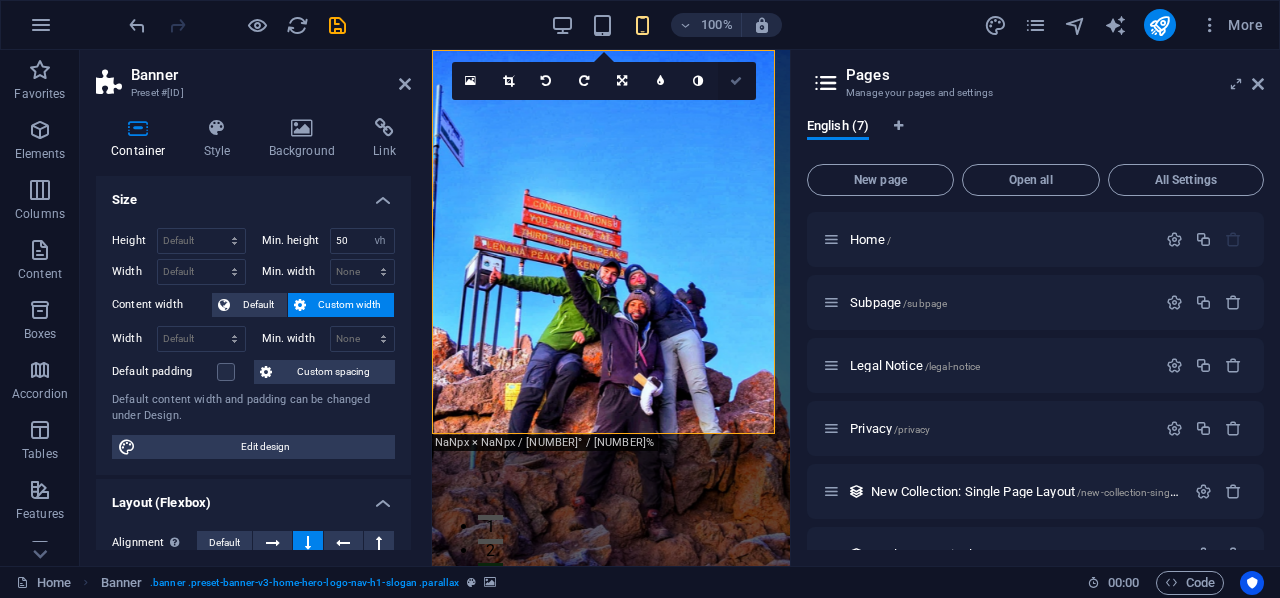 click at bounding box center [737, 81] 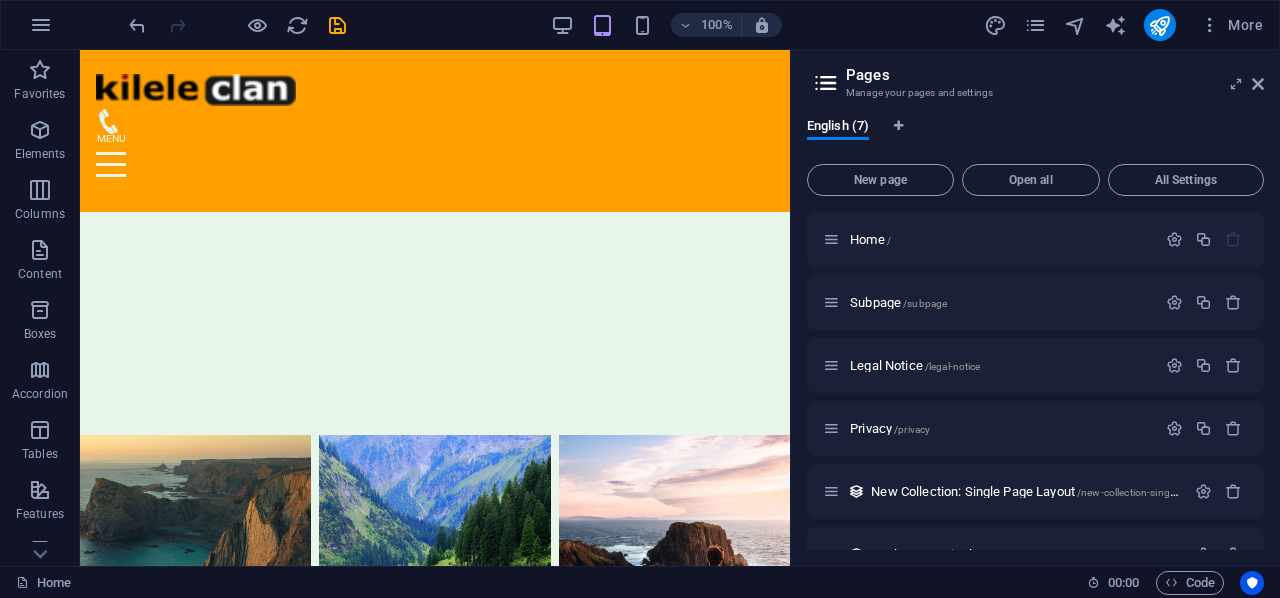 scroll, scrollTop: 4222, scrollLeft: 0, axis: vertical 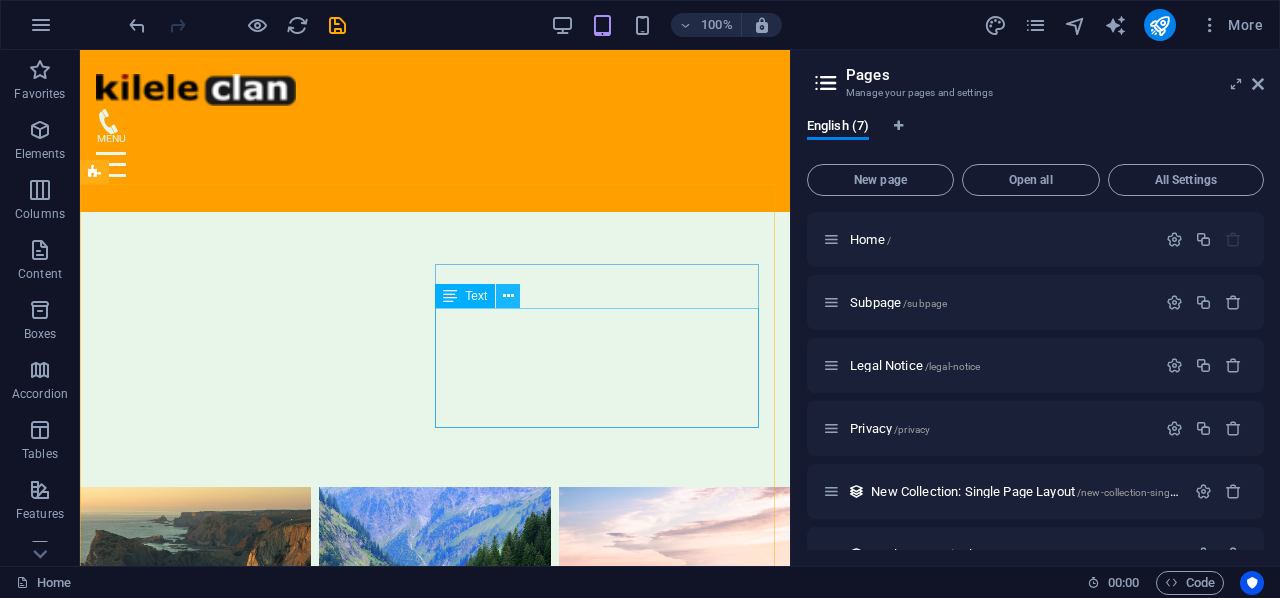click at bounding box center (508, 296) 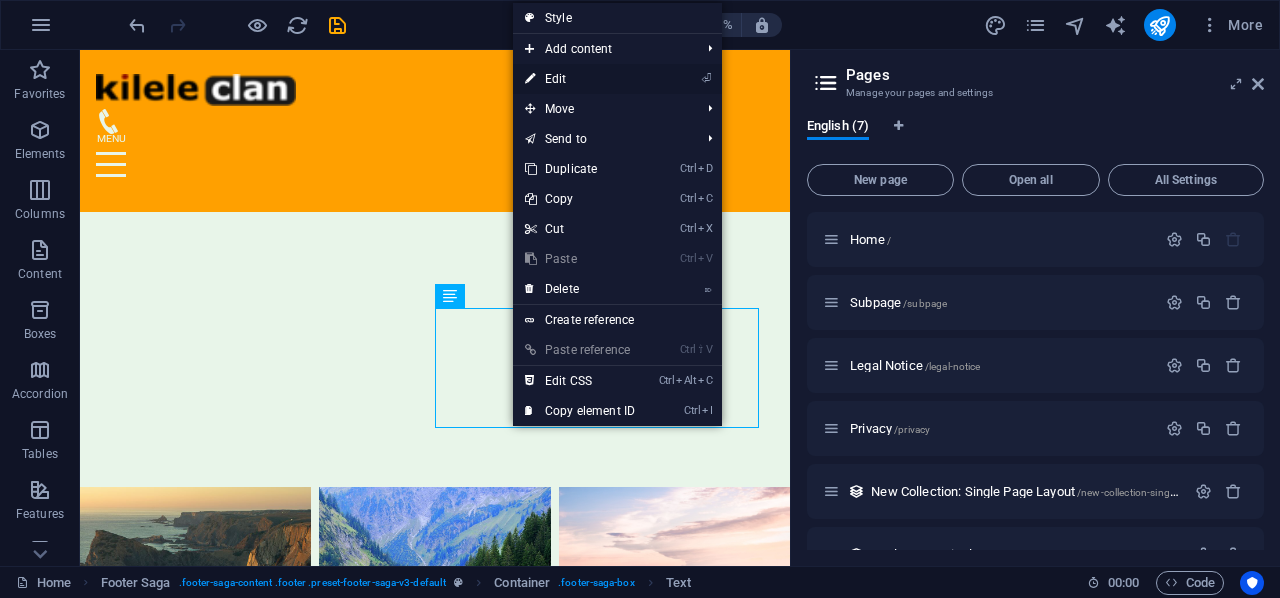 click on "⏎  Edit" at bounding box center [580, 79] 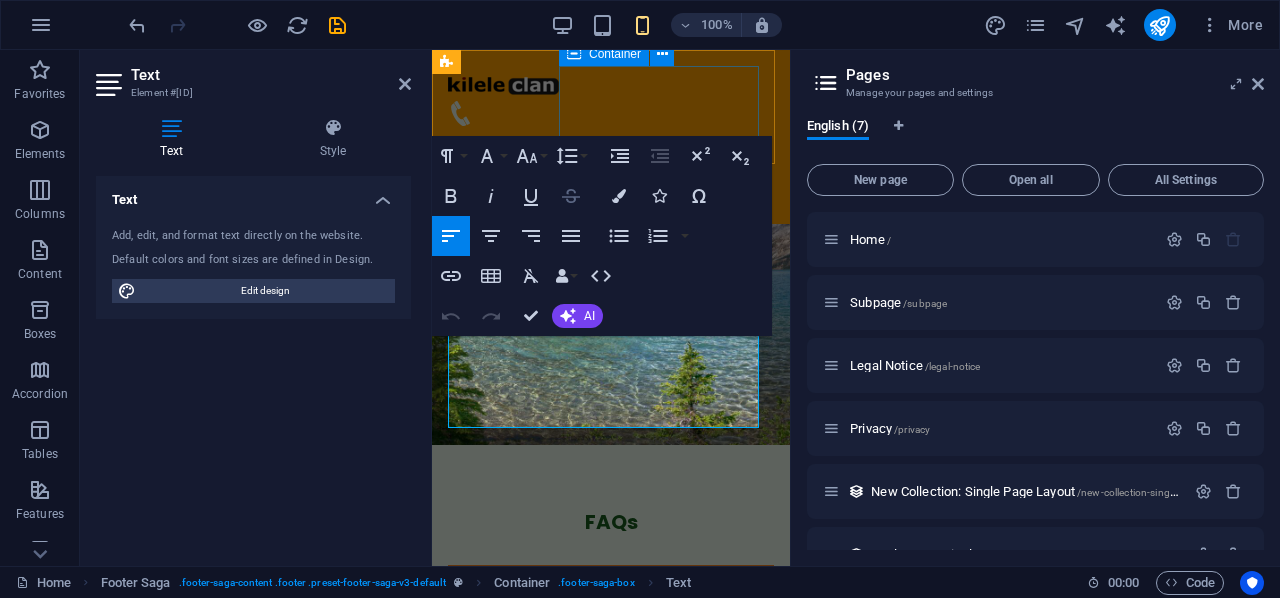 scroll, scrollTop: 5467, scrollLeft: 0, axis: vertical 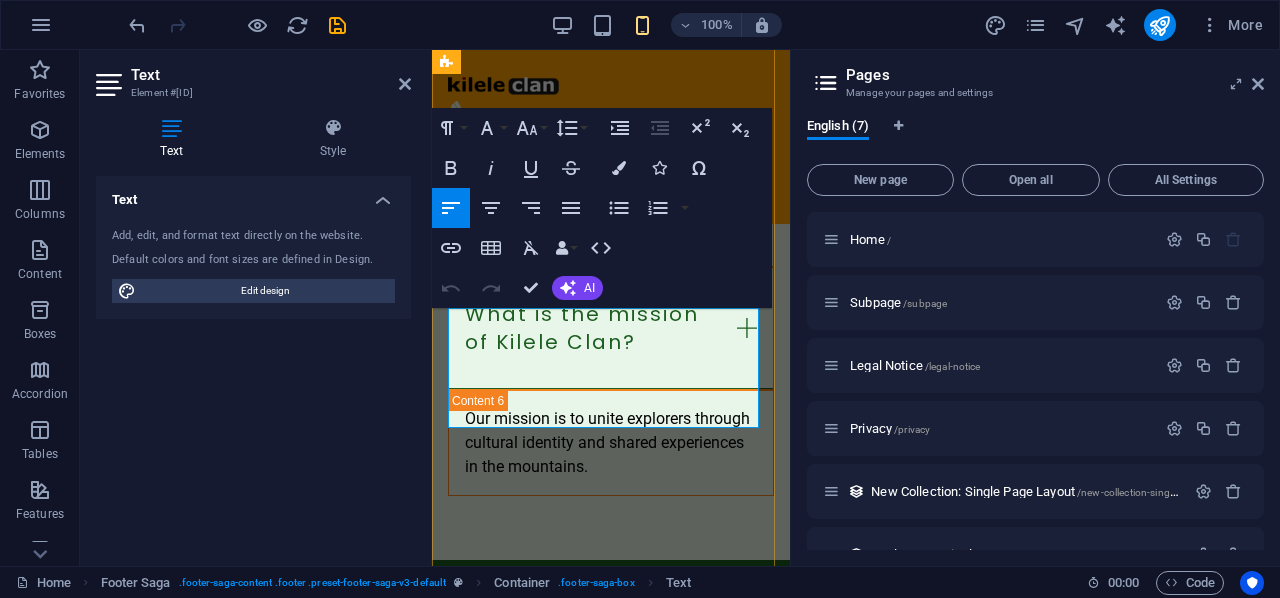 click on "+254 712 345 678" at bounding box center (527, 880) 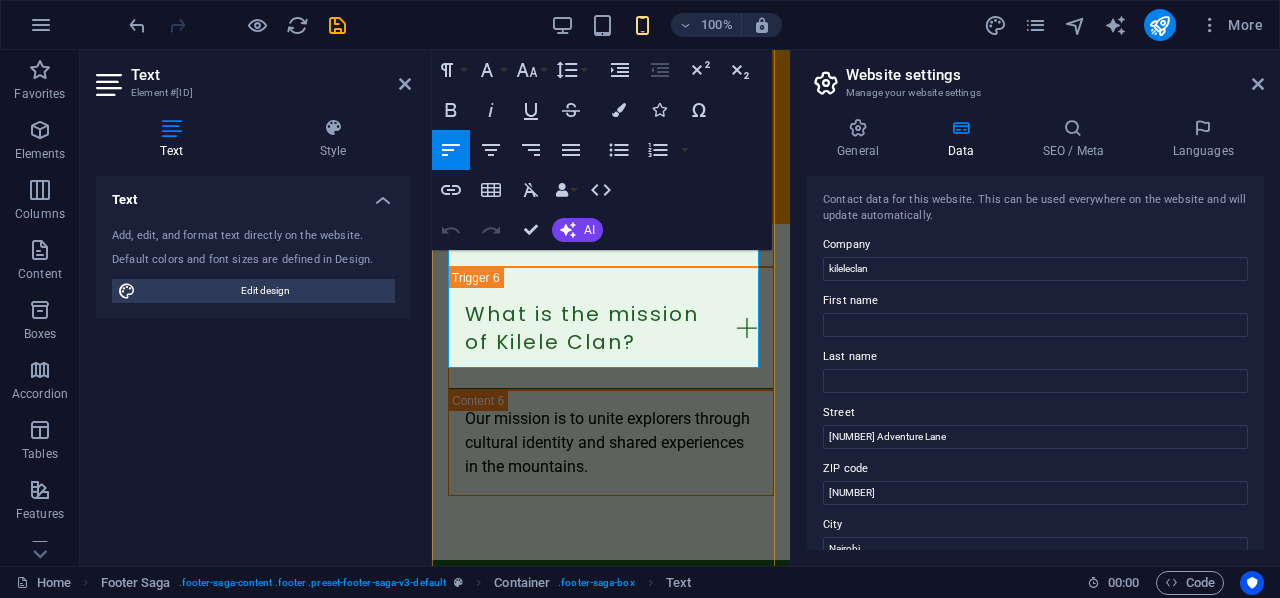 scroll, scrollTop: 5527, scrollLeft: 0, axis: vertical 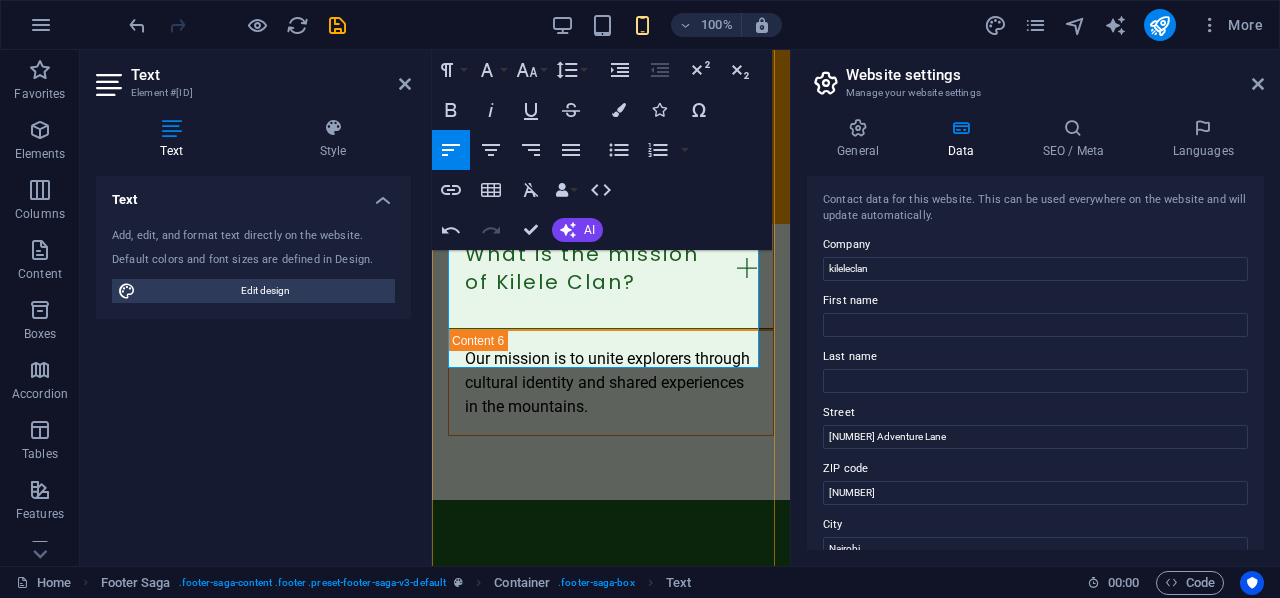 type 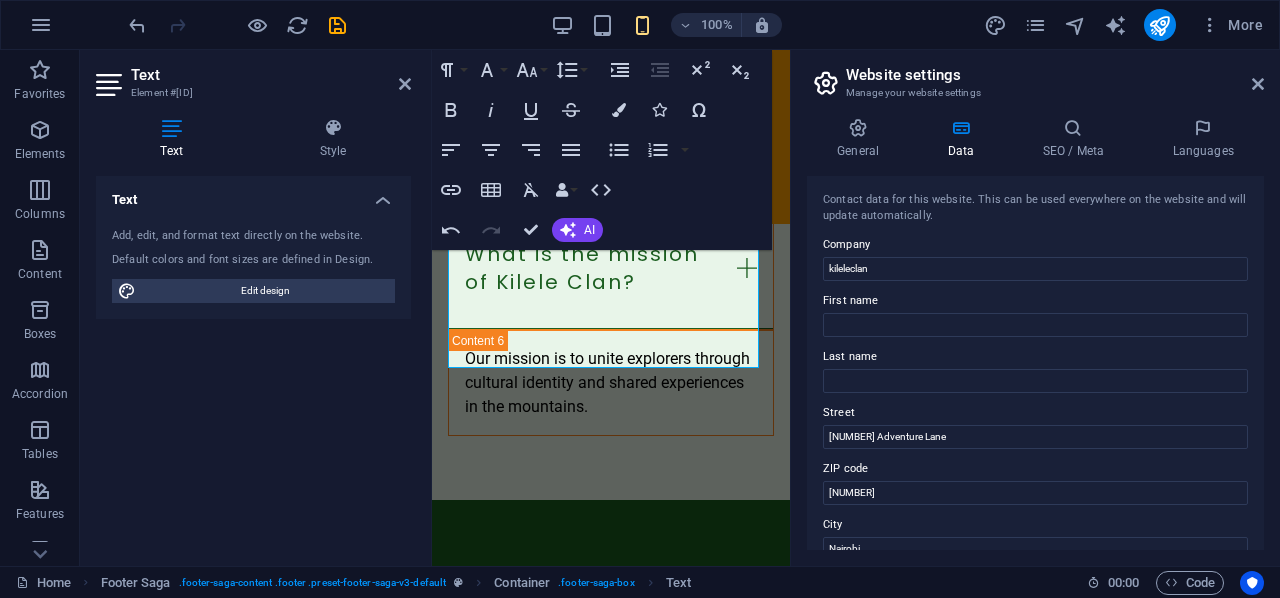 drag, startPoint x: 1264, startPoint y: 277, endPoint x: 1262, endPoint y: 301, distance: 24.083189 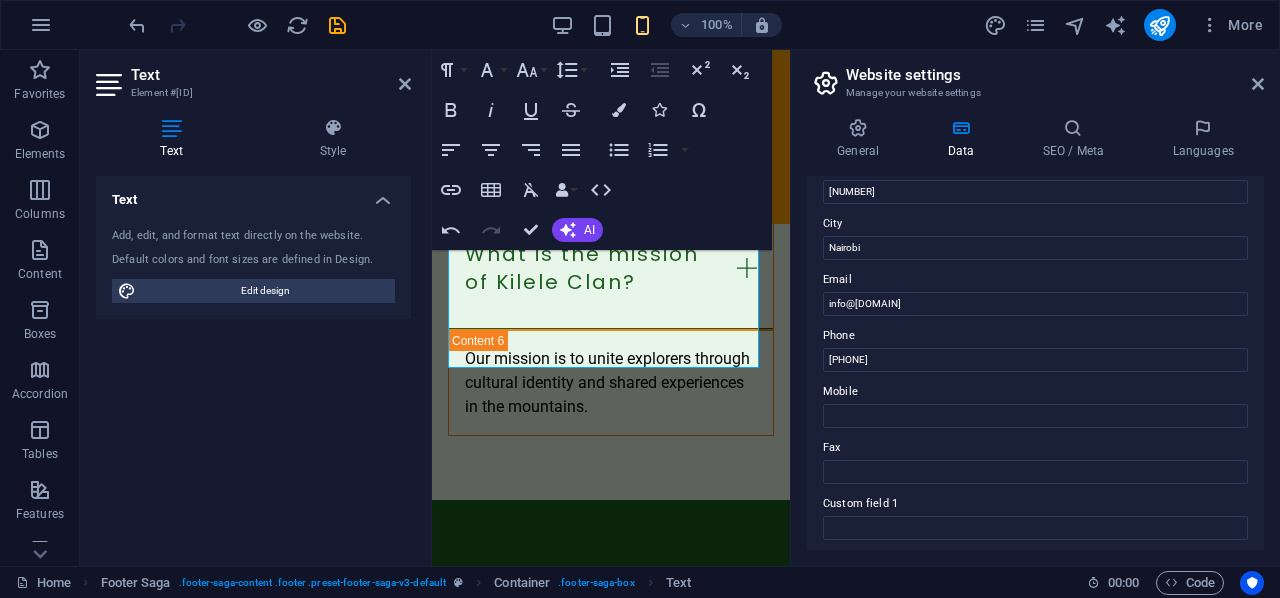 scroll, scrollTop: 304, scrollLeft: 0, axis: vertical 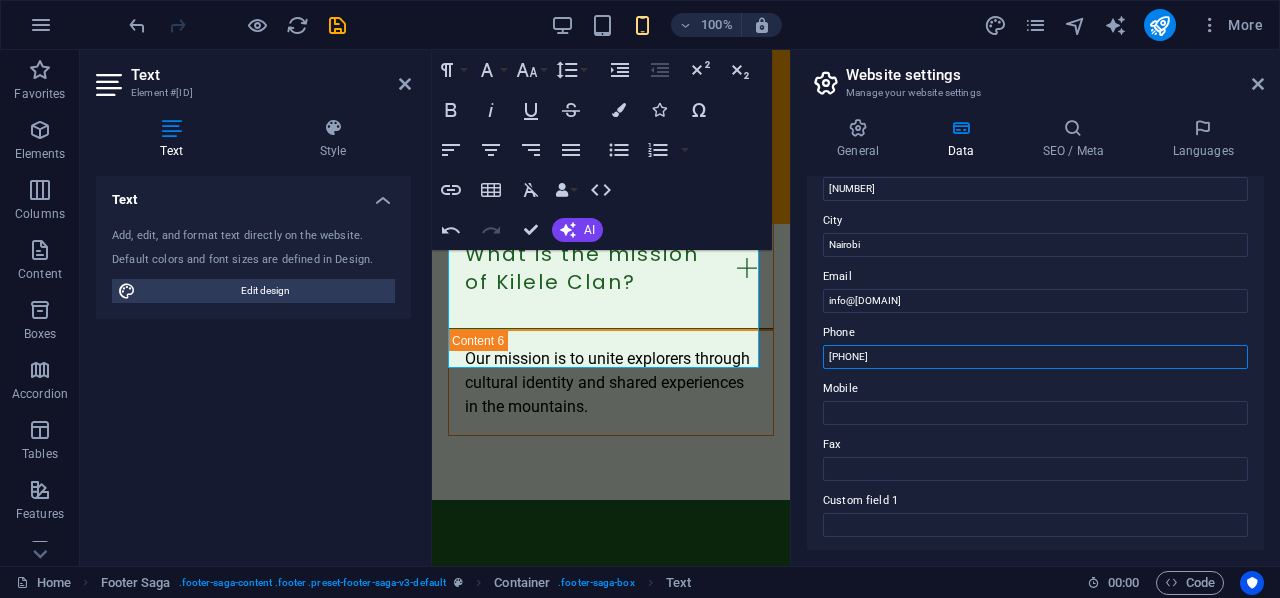 click on "+254 712 345 678" at bounding box center [1035, 357] 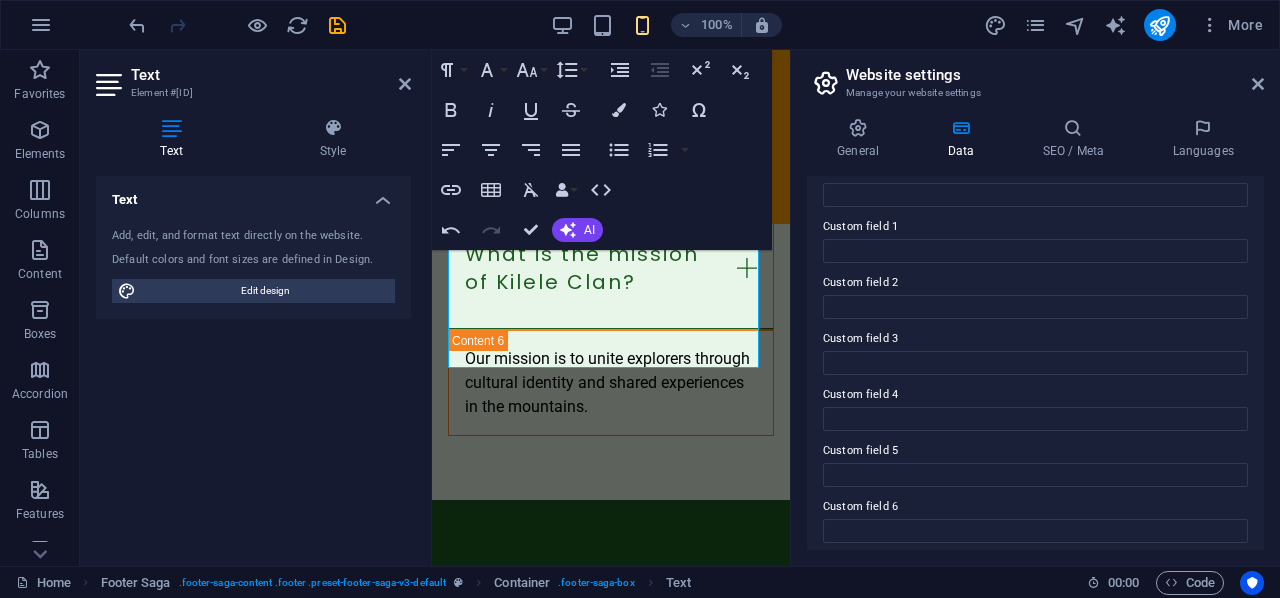 scroll, scrollTop: 586, scrollLeft: 0, axis: vertical 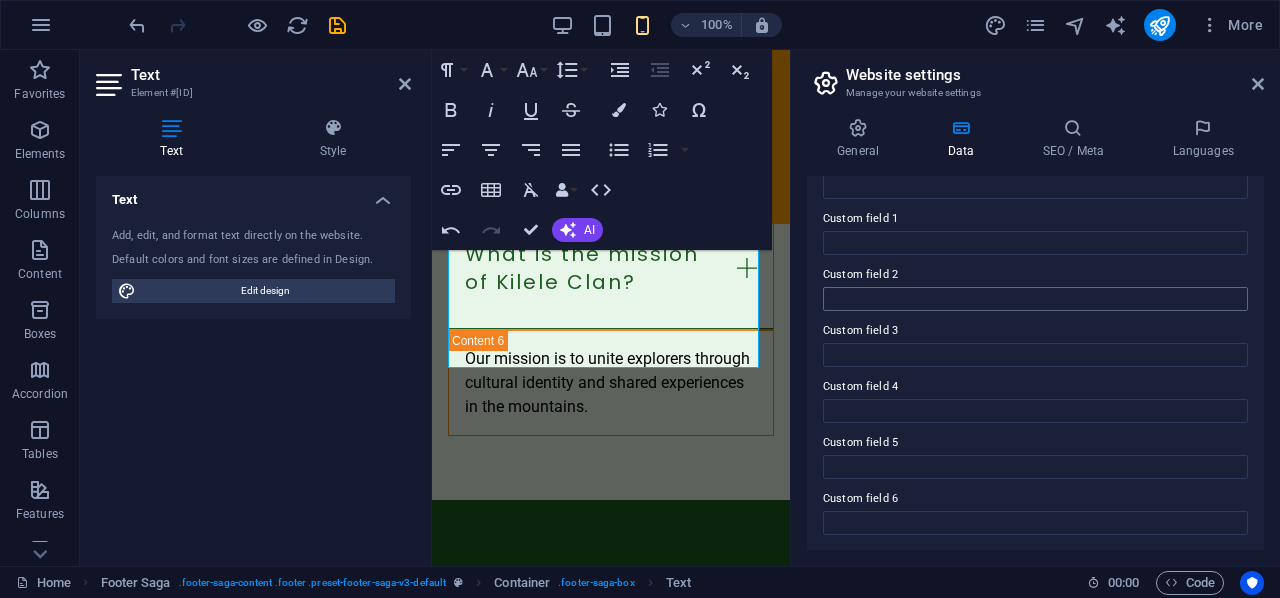 type on "+254 799 138148" 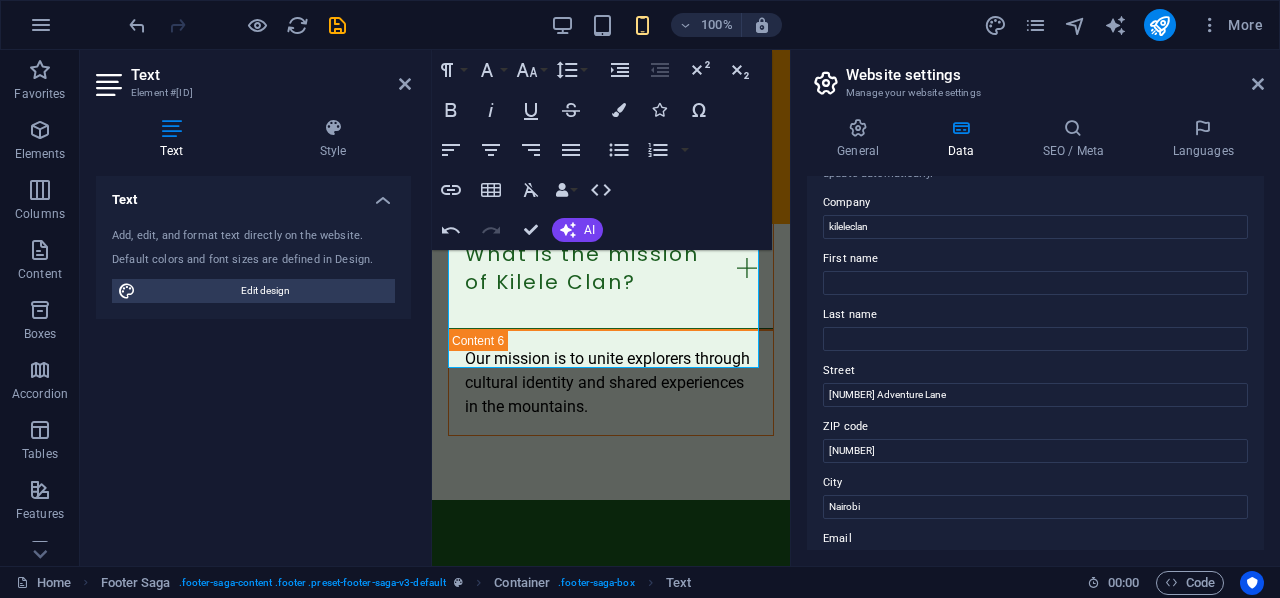scroll, scrollTop: 36, scrollLeft: 0, axis: vertical 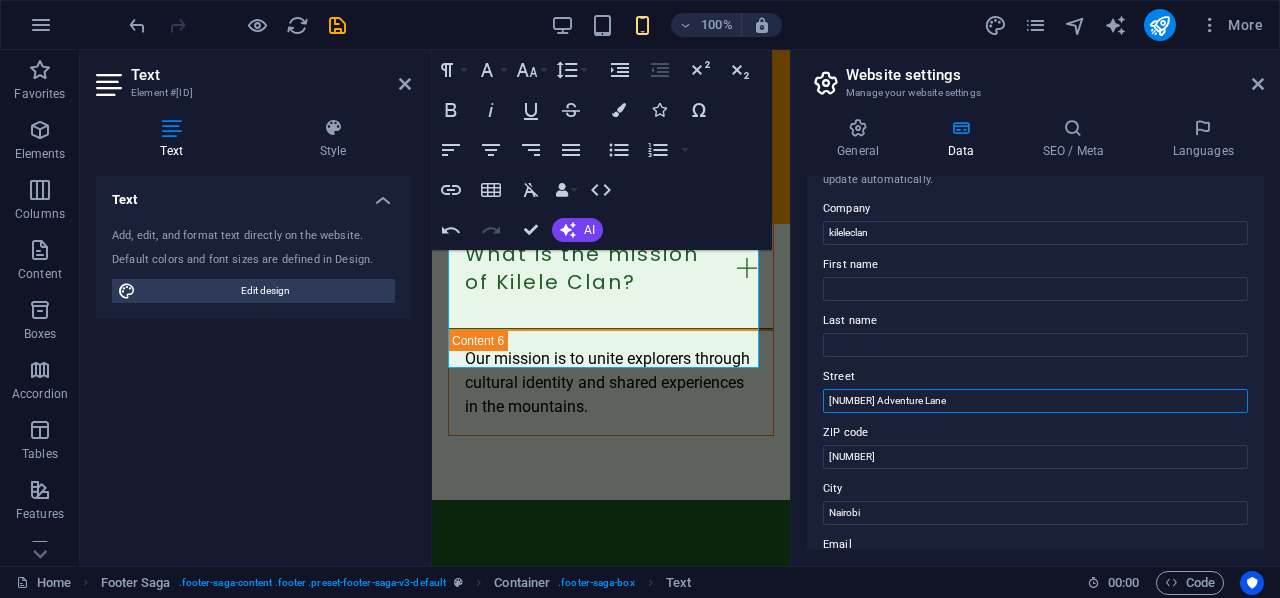 click on "123 Adventure Lane" at bounding box center [1035, 401] 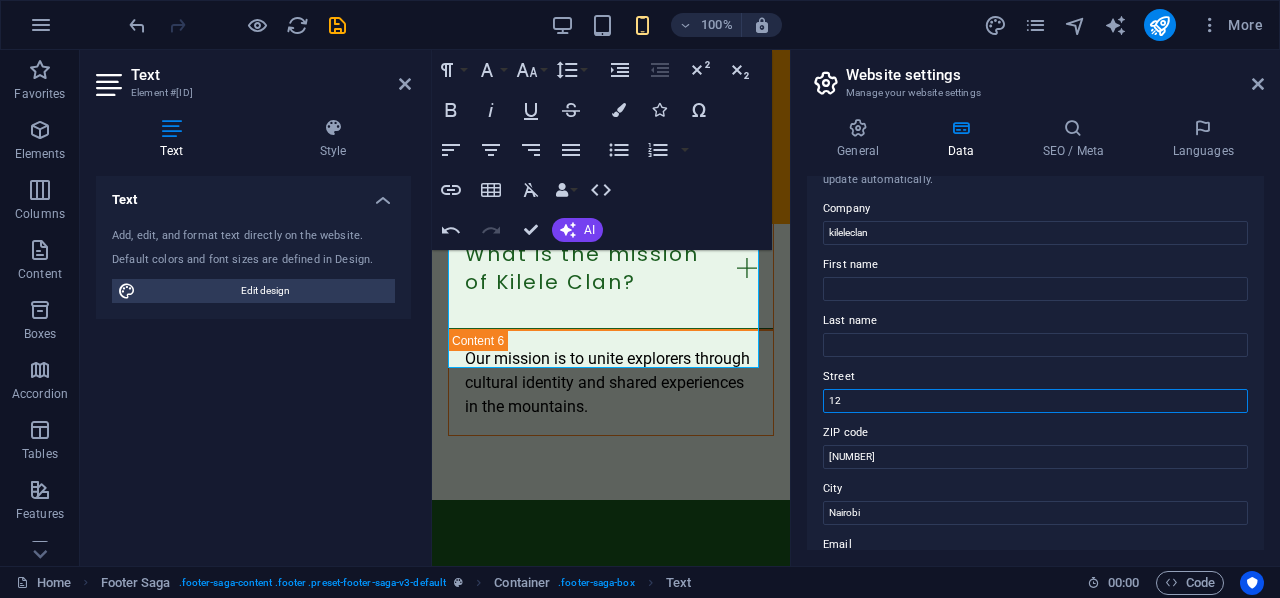 type on "1" 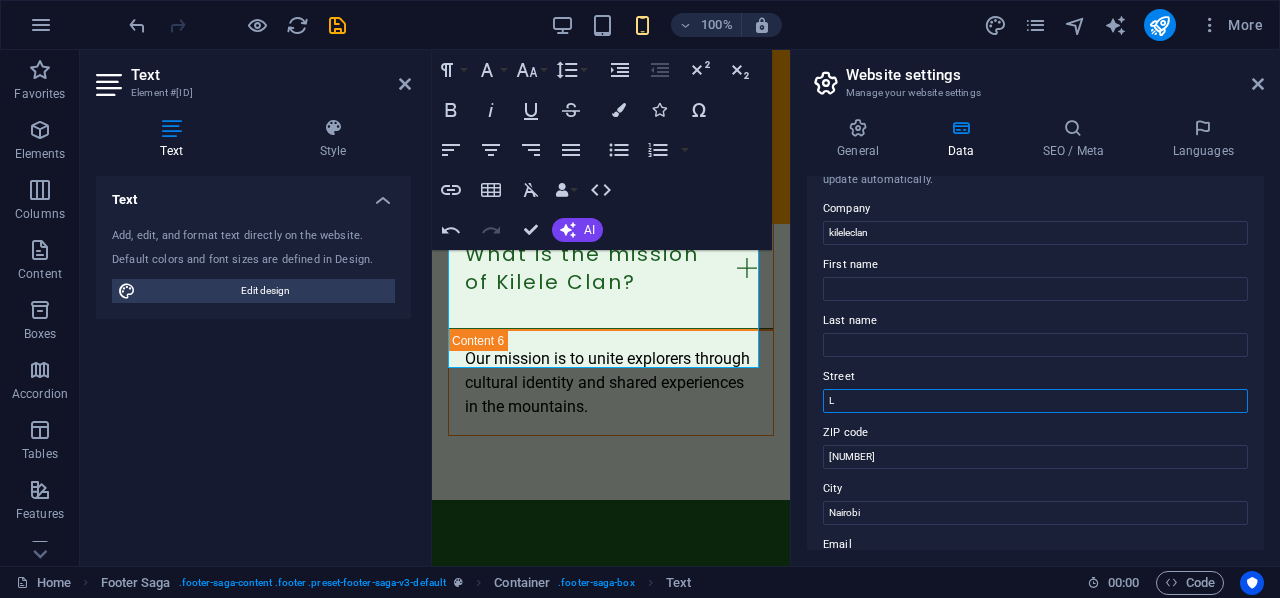 type on "[STREET]" 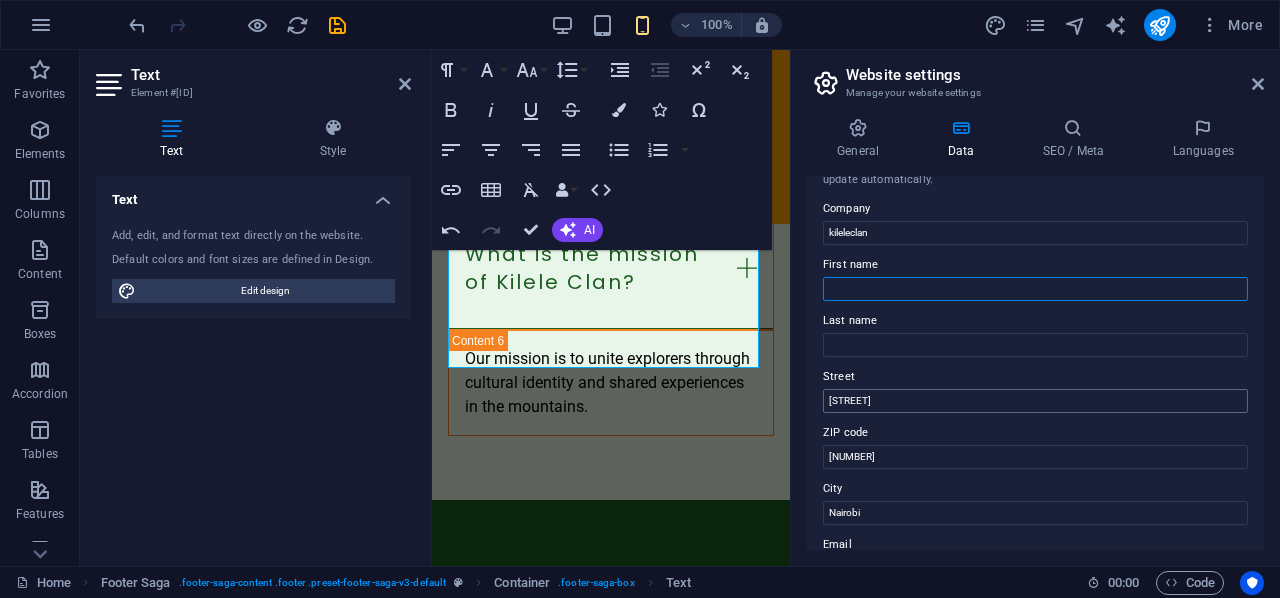 type on "patrick" 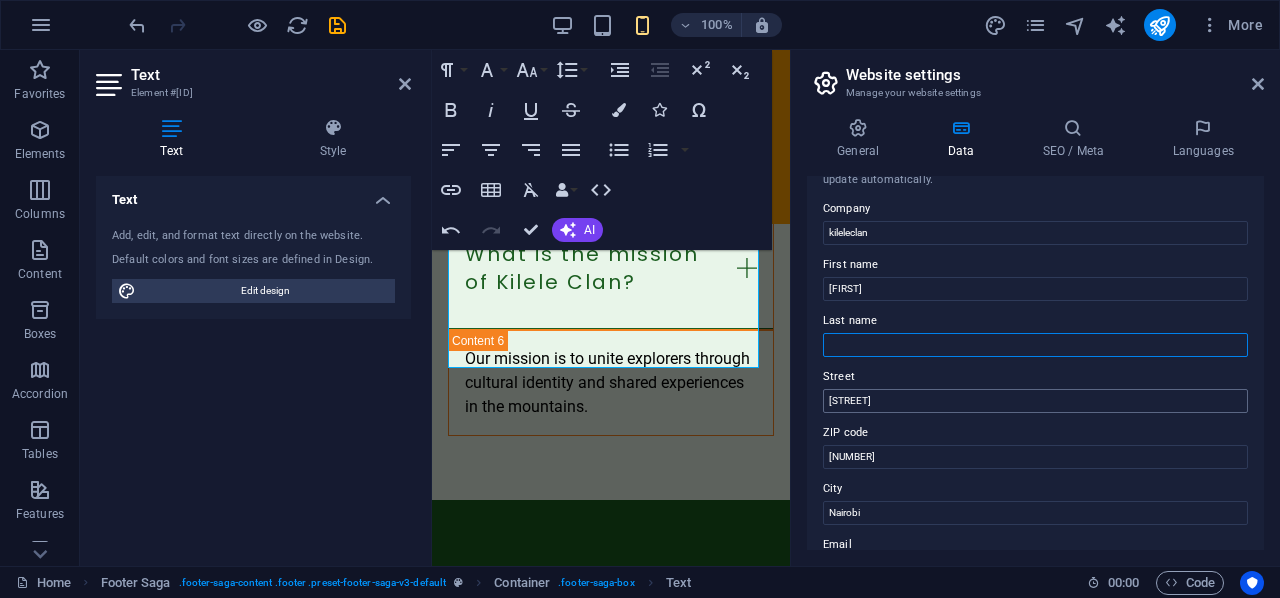 type on "macharia" 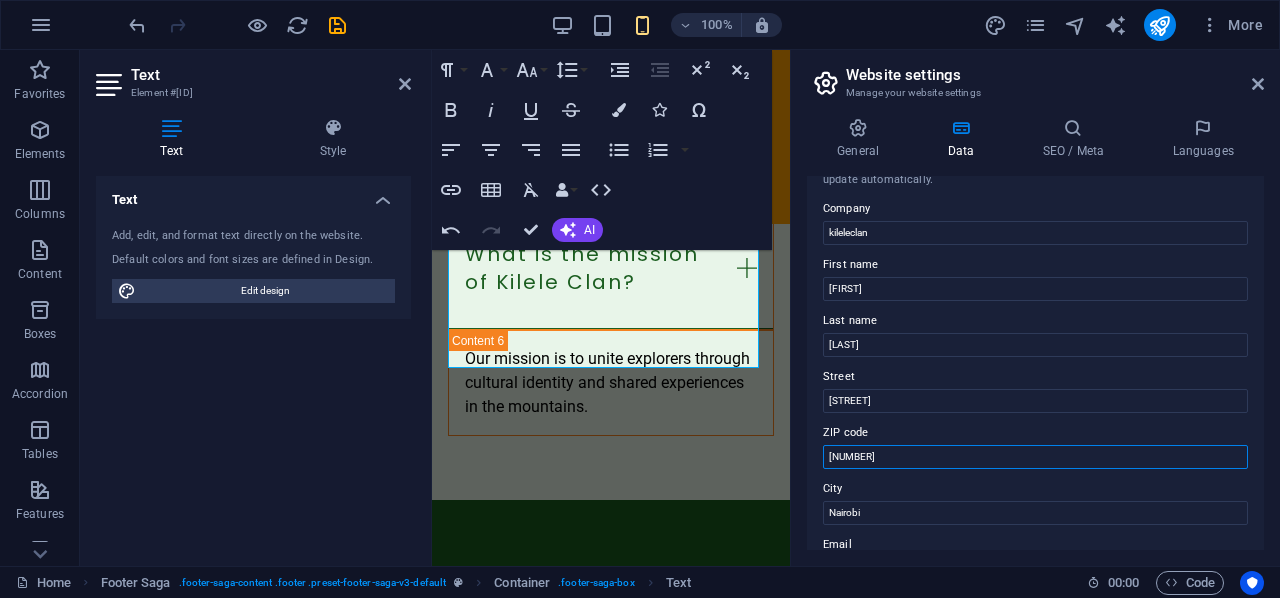 click on "00100" at bounding box center (1035, 457) 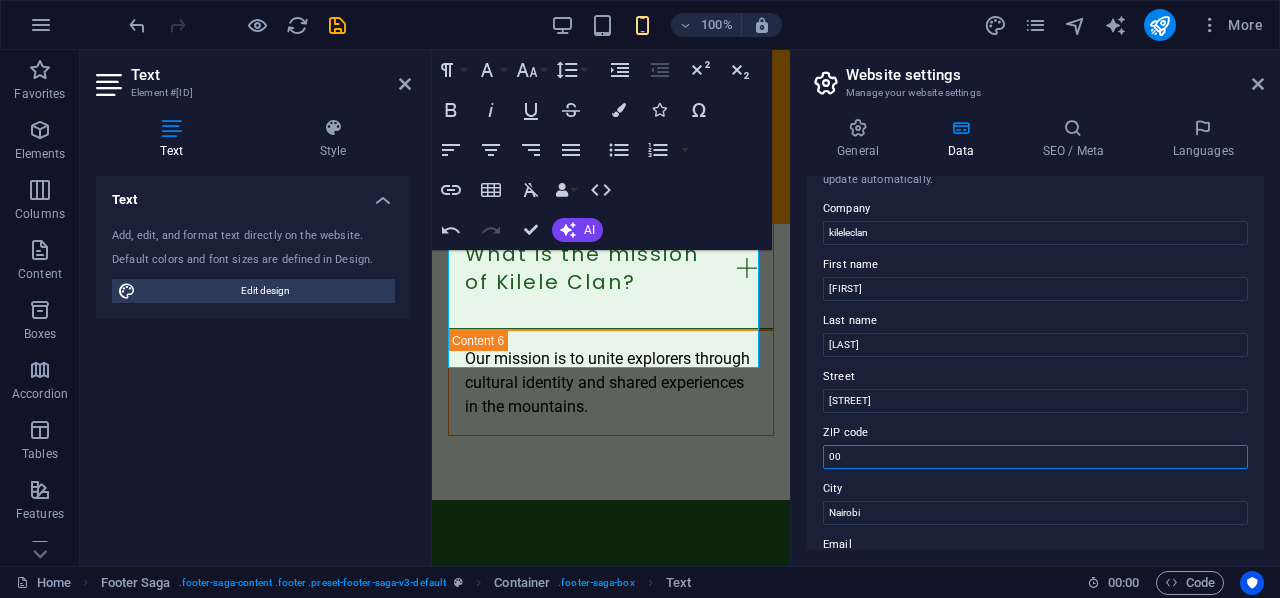 type on "0" 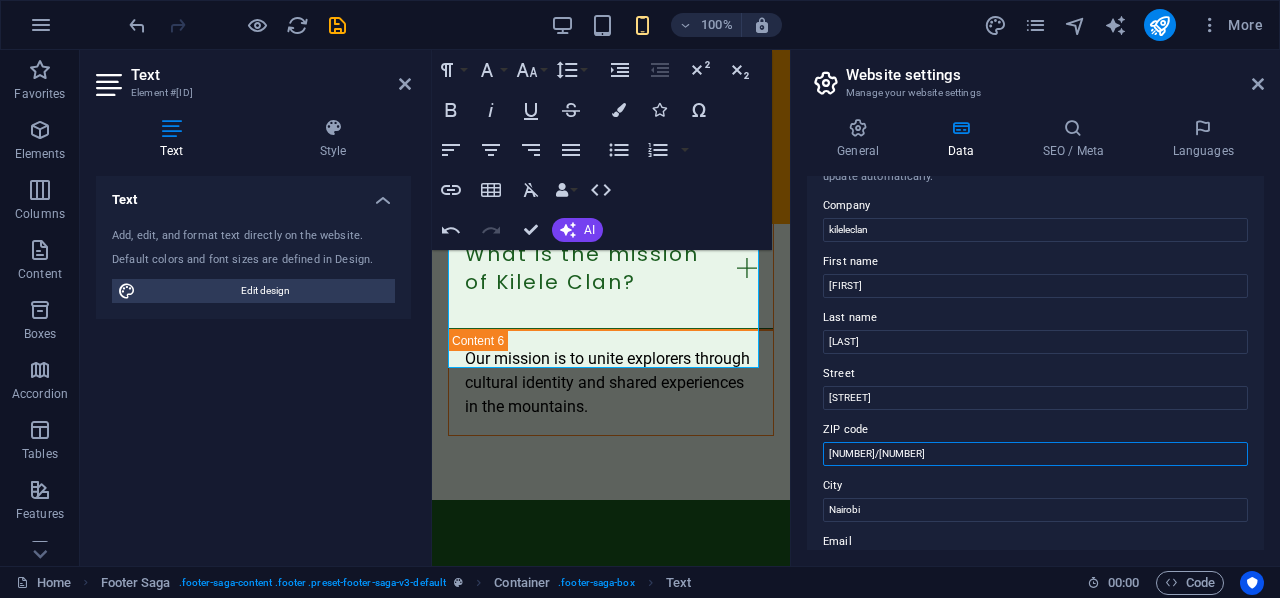 scroll, scrollTop: 0, scrollLeft: 0, axis: both 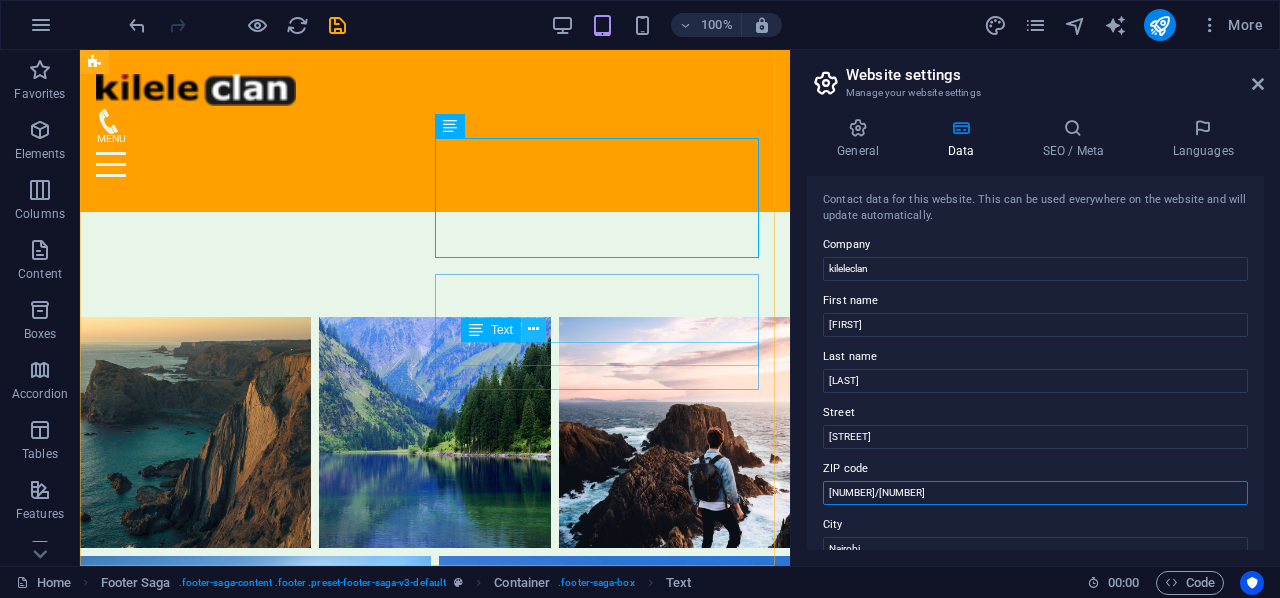 type on "10400/057" 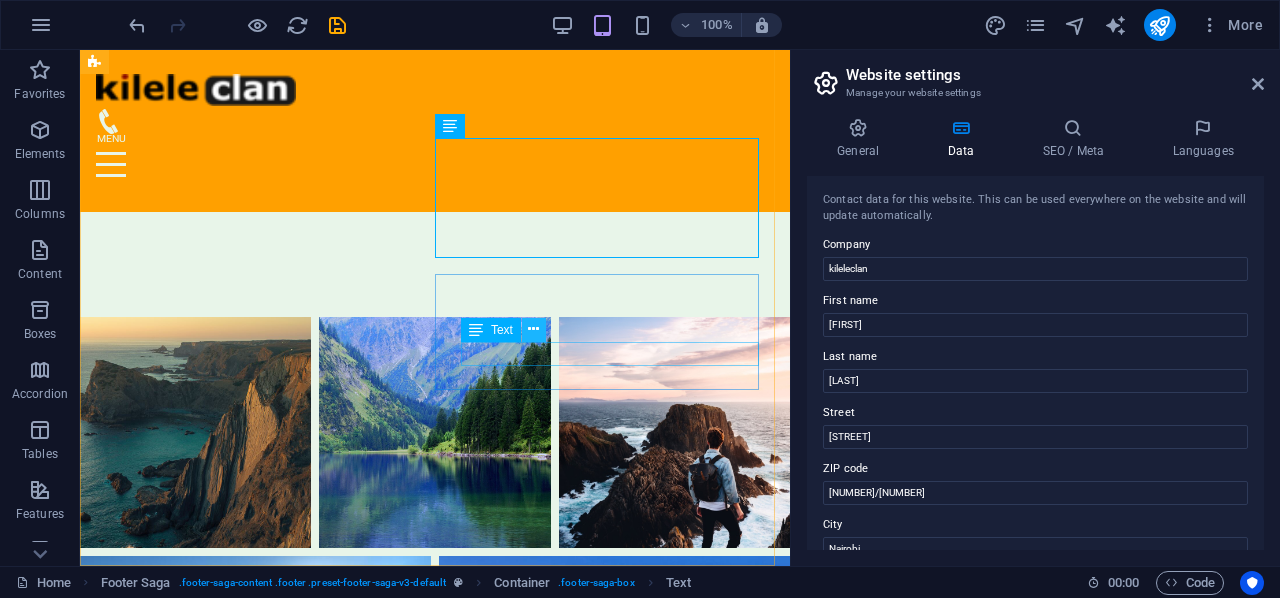 click at bounding box center [534, 330] 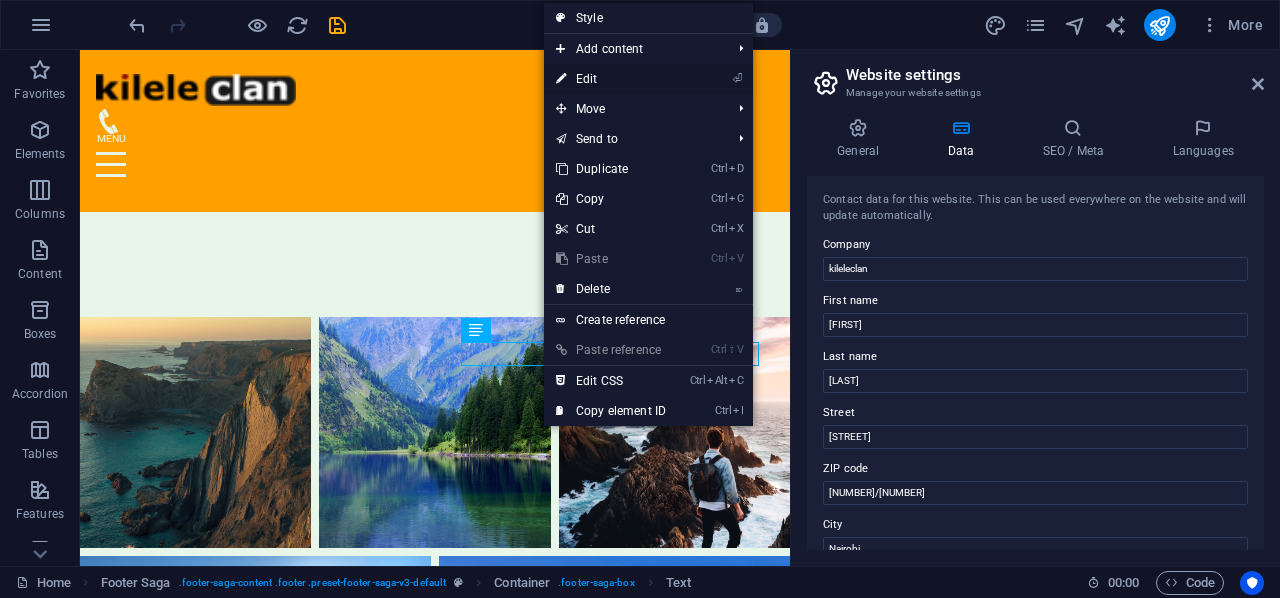 click on "⏎  Edit" at bounding box center (611, 79) 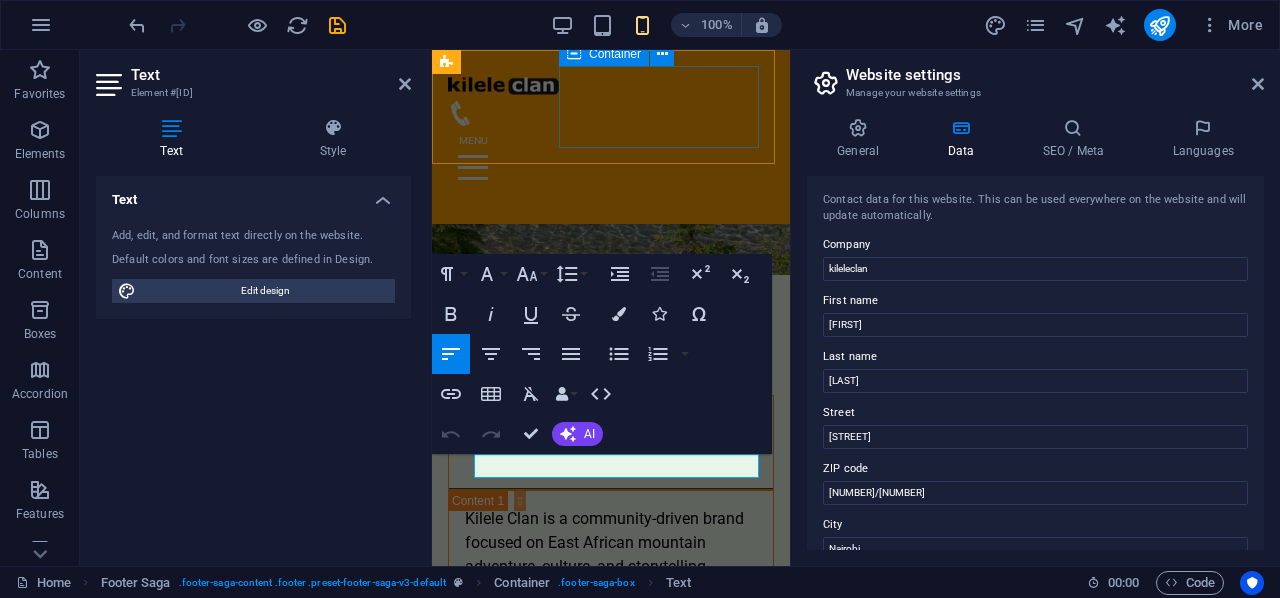scroll, scrollTop: 5747, scrollLeft: 0, axis: vertical 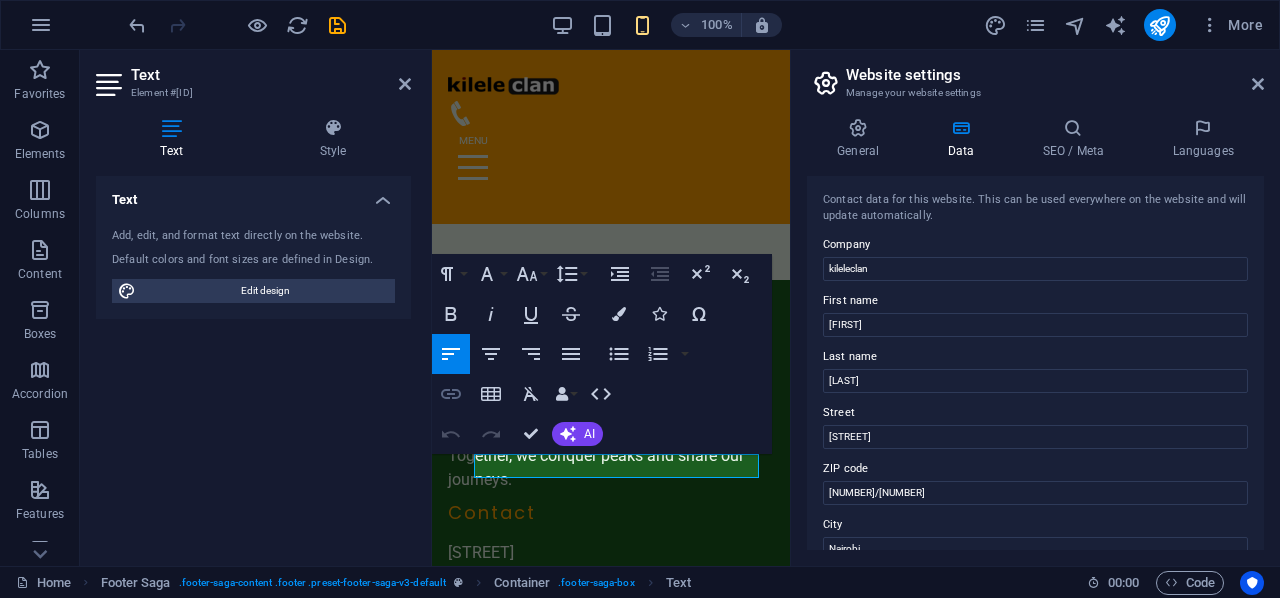 click 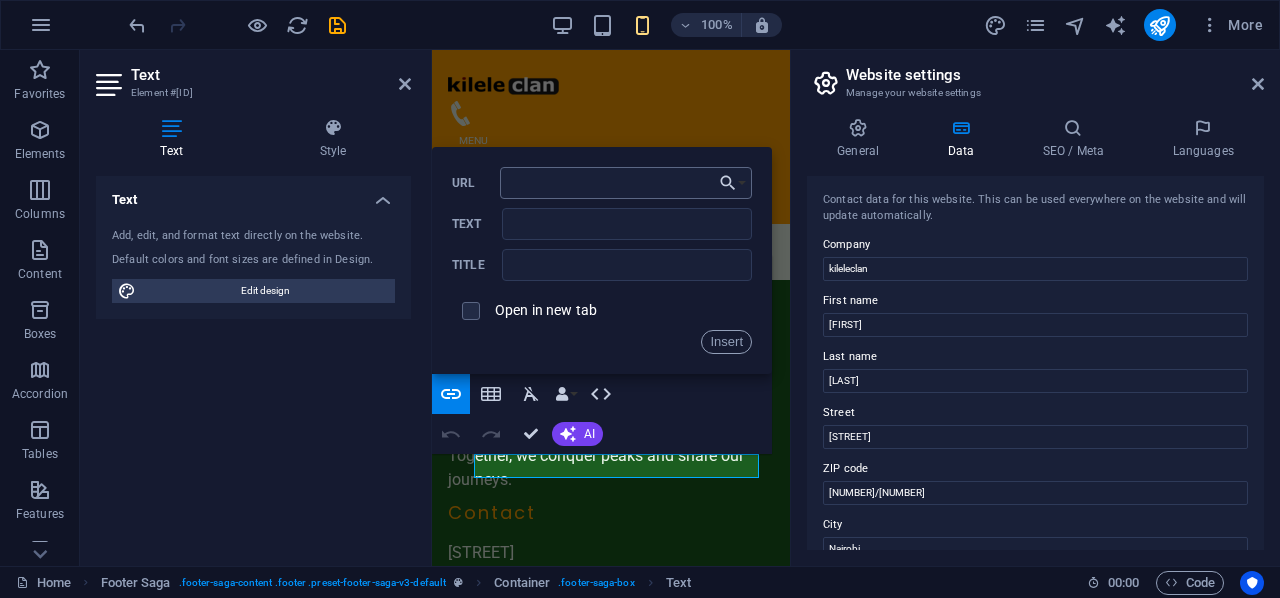 click on "URL" at bounding box center [626, 183] 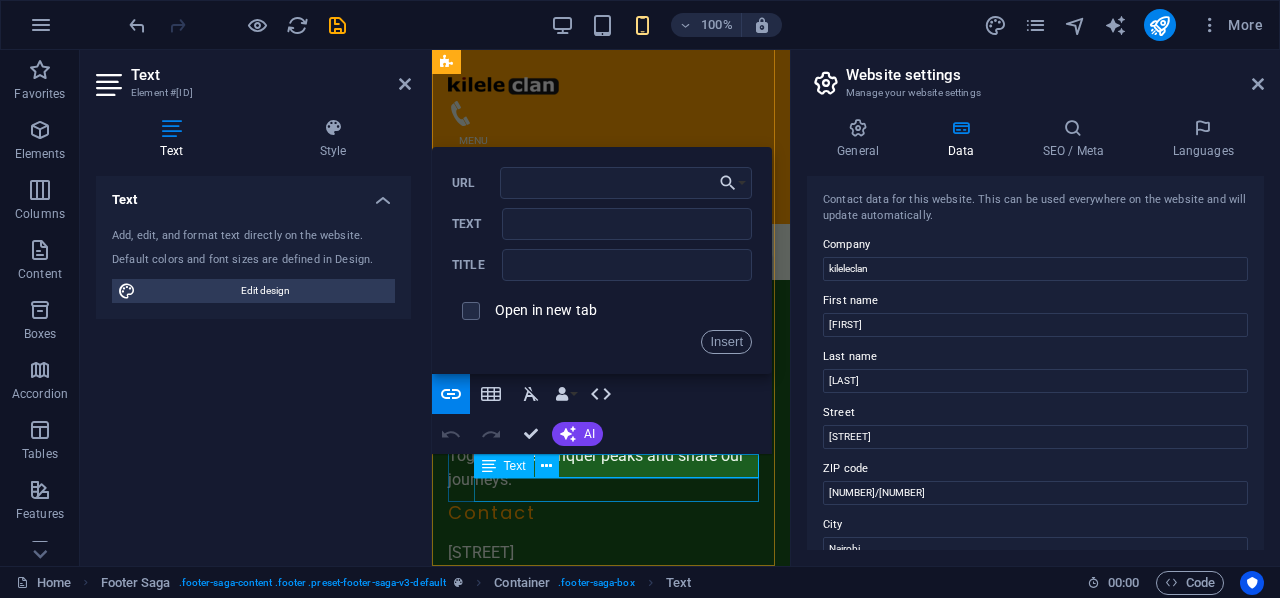 click on "Instagram" at bounding box center (611, 1059) 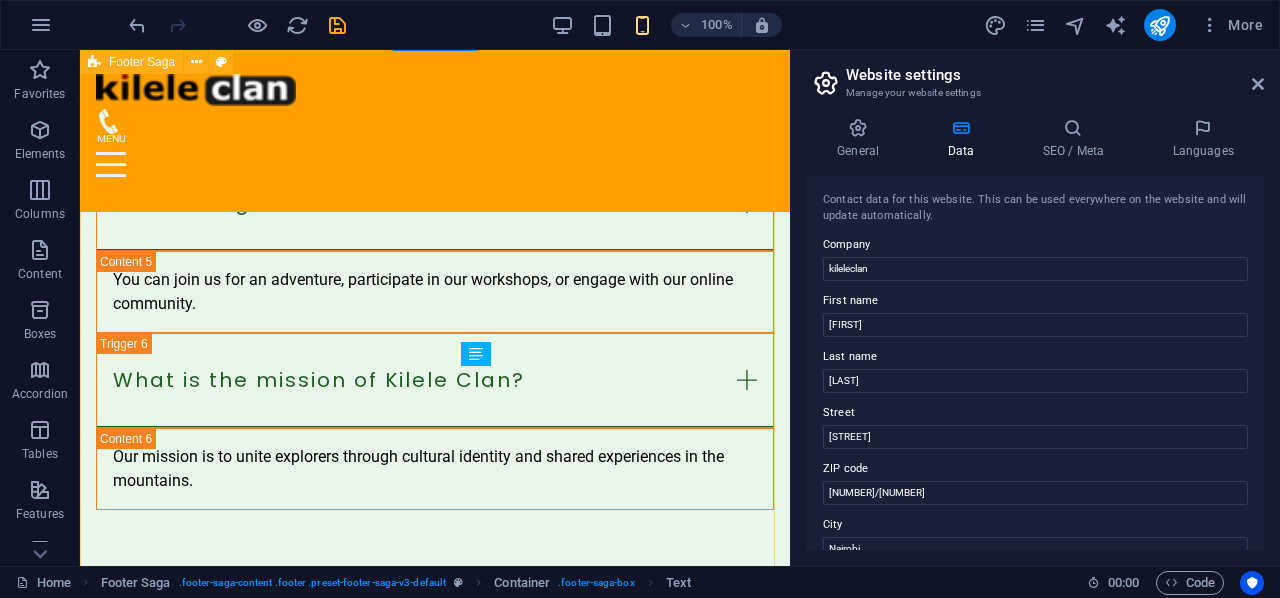 scroll, scrollTop: 4222, scrollLeft: 0, axis: vertical 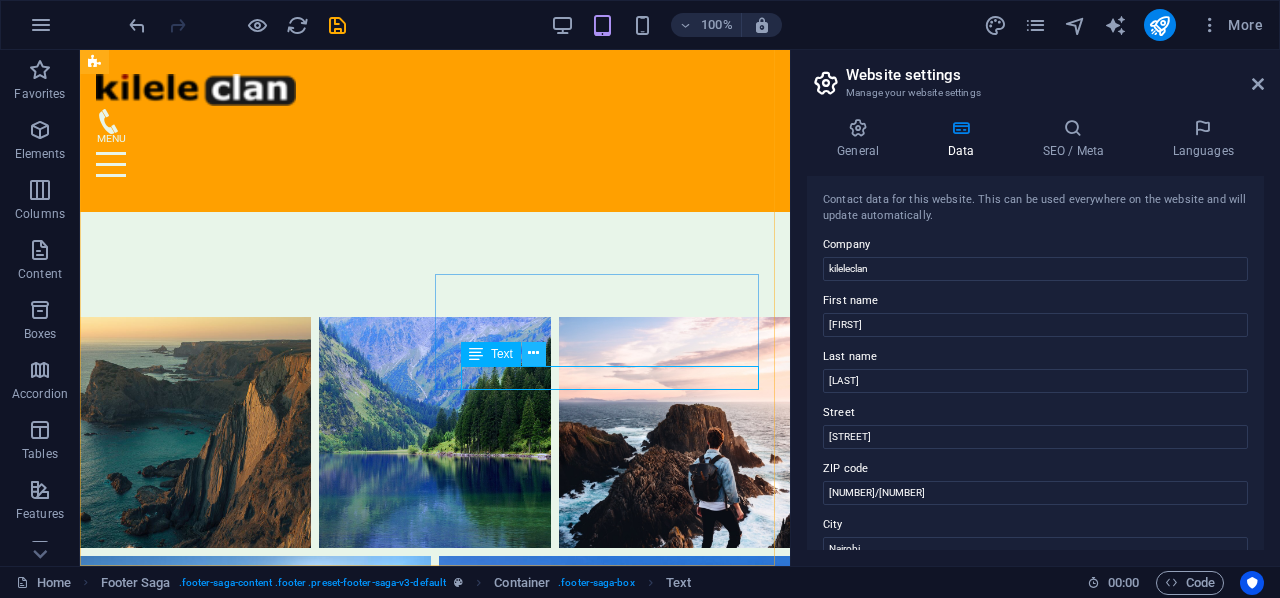 click at bounding box center (533, 353) 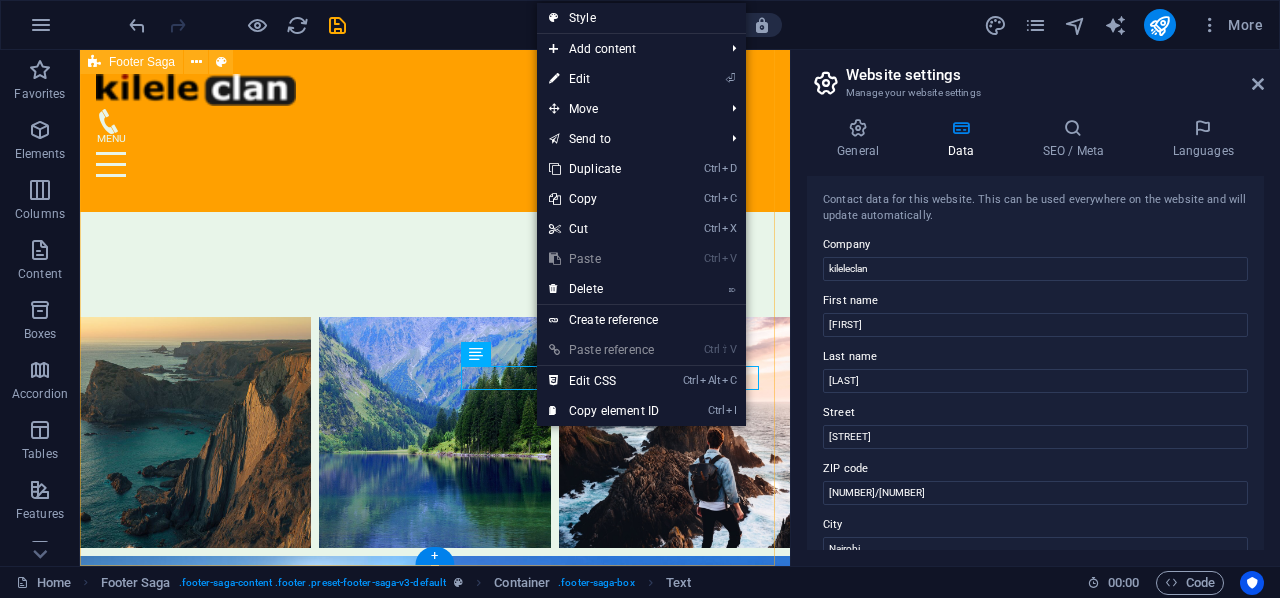 click on "kileleclan Join the Kilele Clan community and celebrate the beauty of East African mountains with us. Together, we conquer peaks and share our journeys. Contact Lumumba rd 10400/057   Nairobi Phone:+254 799138148 Mobile:  Email:  info@kileleclan.com Navigation Home About Services Gallery FAQ Legal Notice Privacy Policy Social media Facebook X Instagram" at bounding box center (435, 2594) 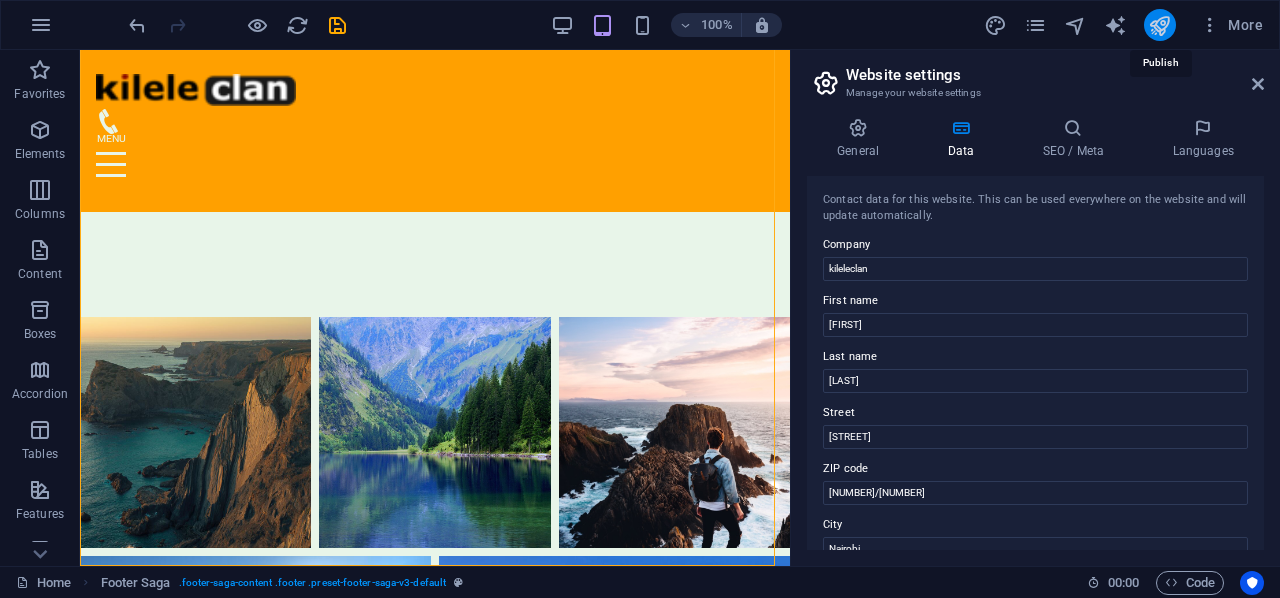 click at bounding box center (1159, 25) 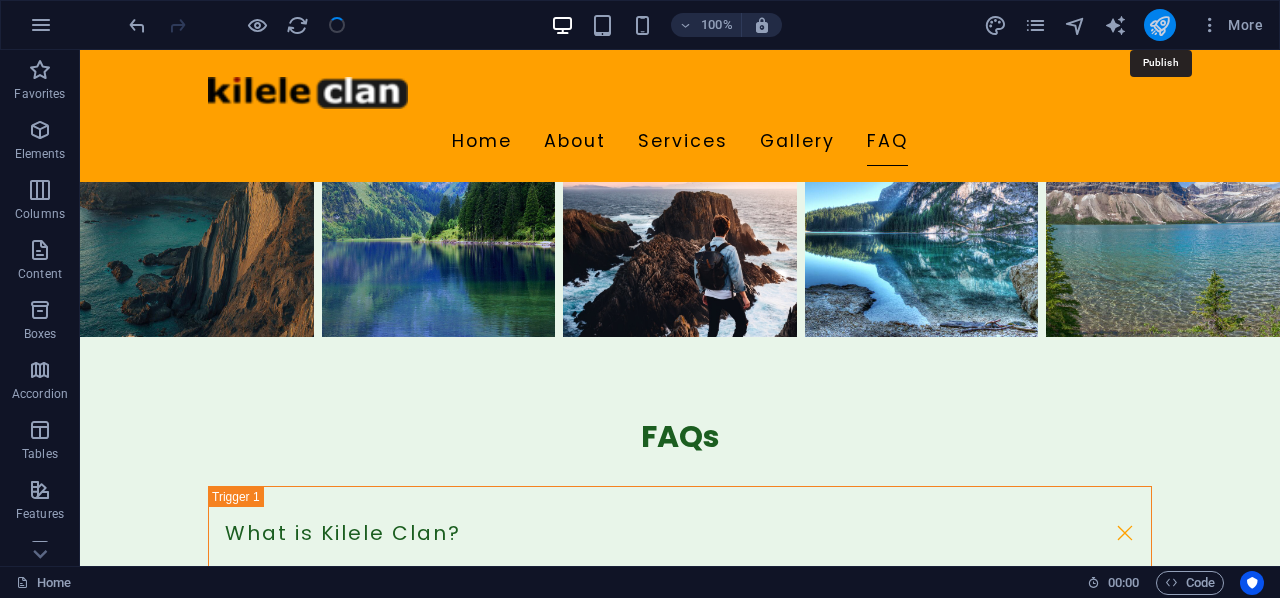 scroll, scrollTop: 3462, scrollLeft: 0, axis: vertical 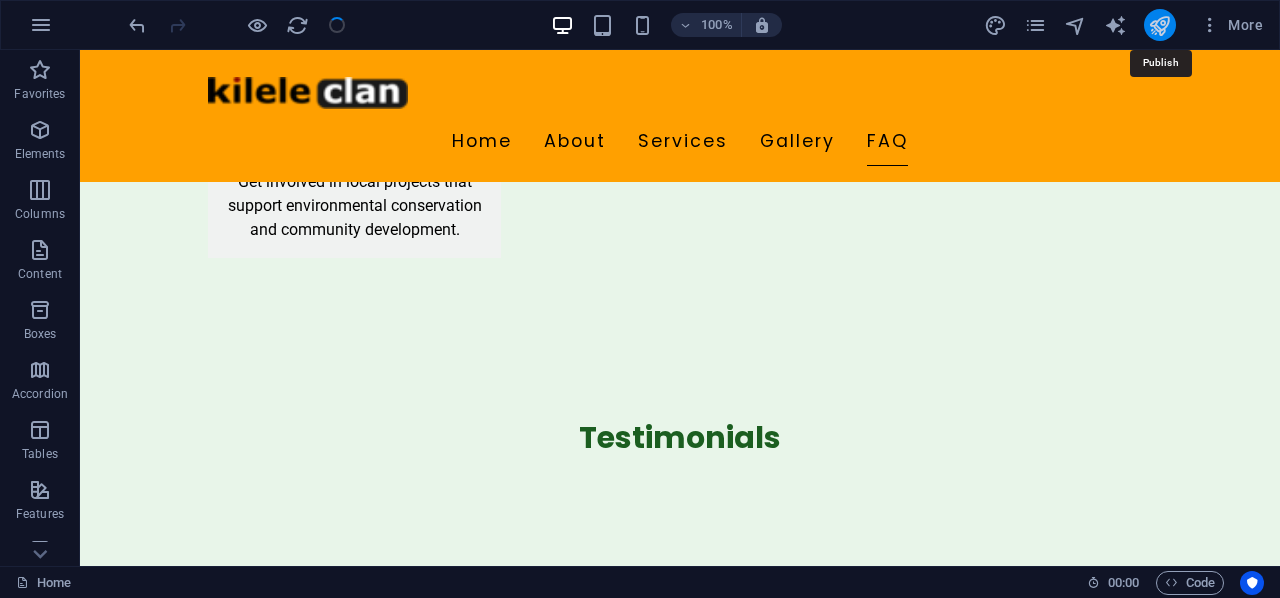click at bounding box center (1159, 25) 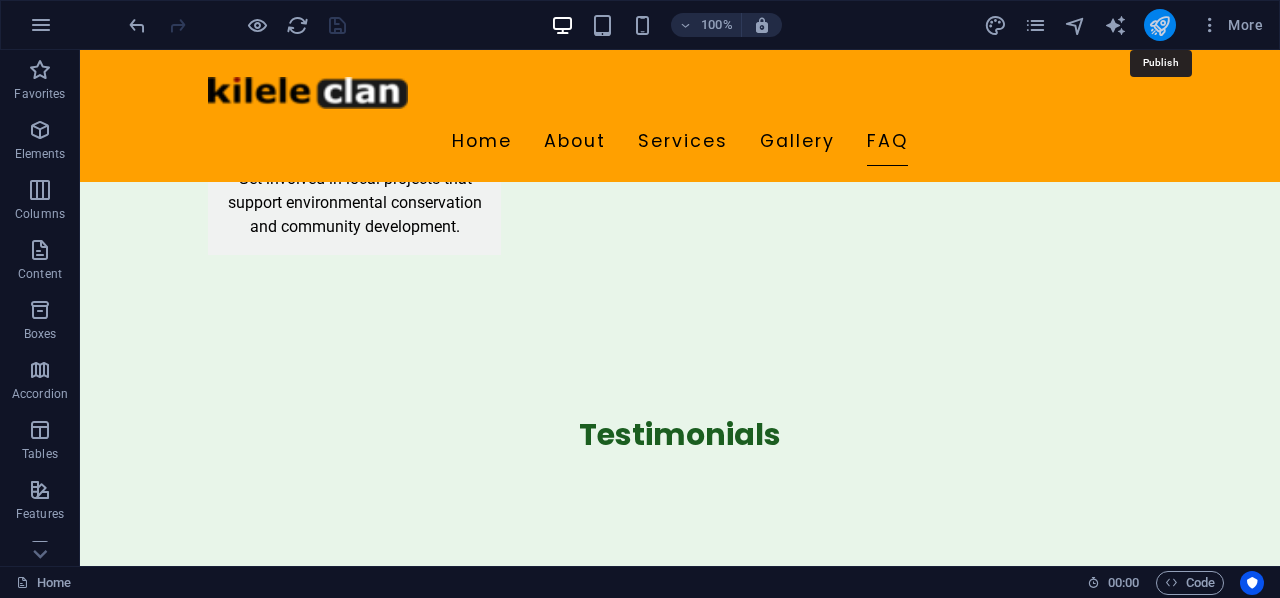 click at bounding box center [1159, 25] 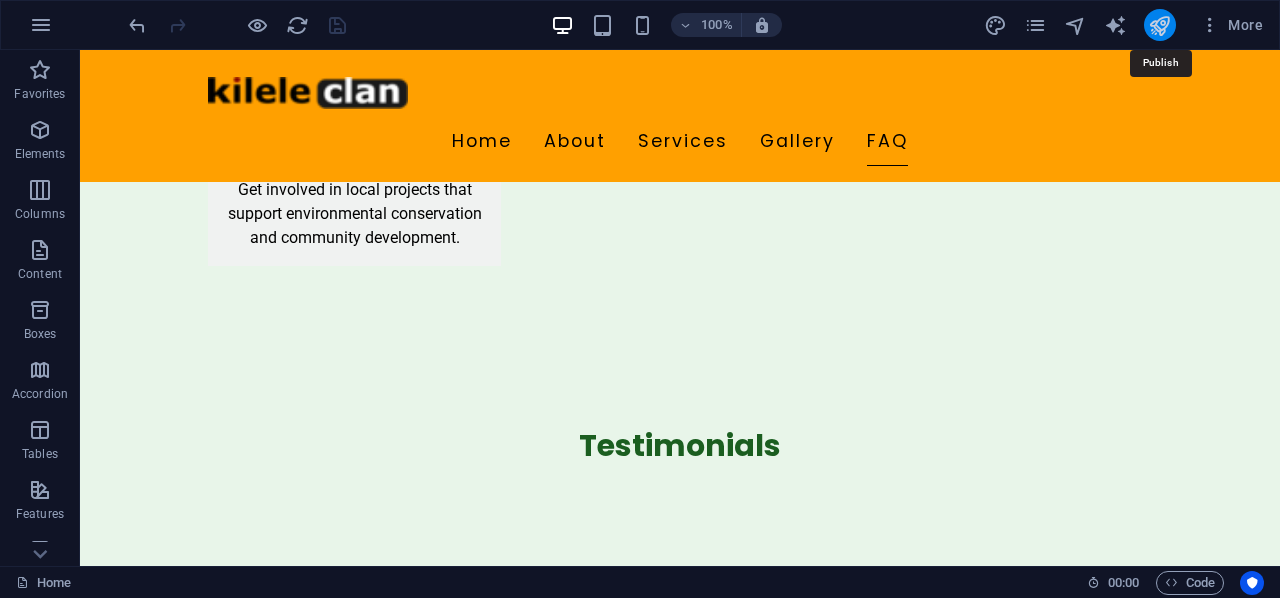 scroll, scrollTop: 3438, scrollLeft: 0, axis: vertical 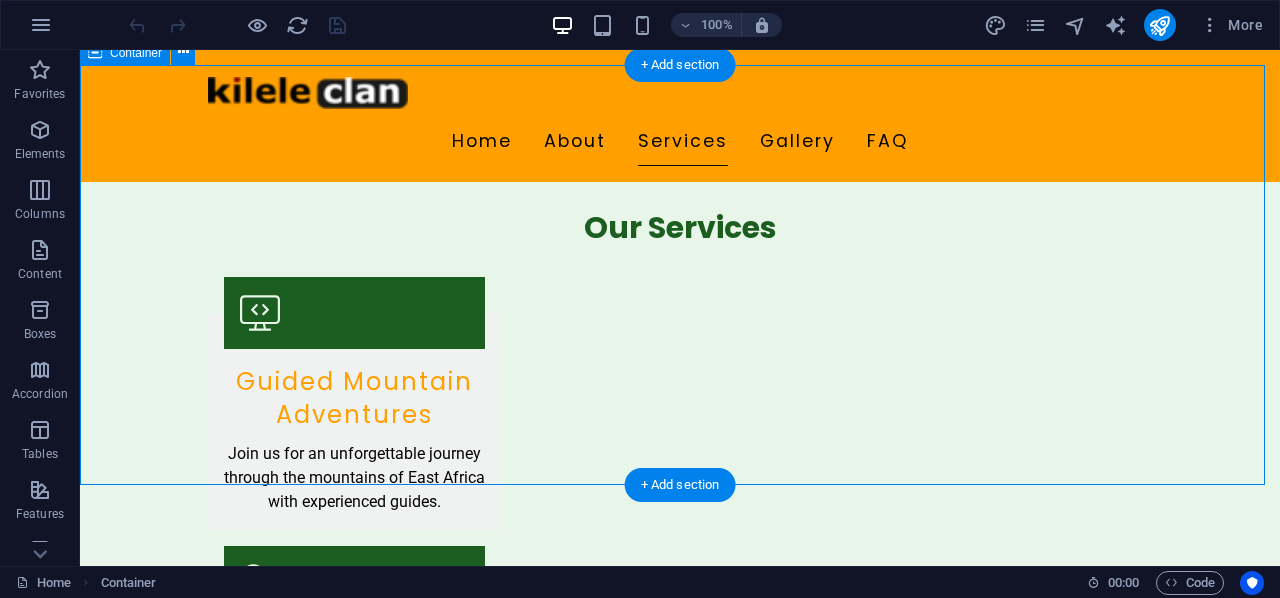 click on "Testimonials Authentic Cultural Experiences The workshops about local culture have enriched my understanding of the lands I hike. Highly recommend! Amazing Adventure Experience! Kilele Clan helped me organize the most incredible hike in the Aberdare Mountains. Everything from the guides to the gear was top-notch! Connection with Nature Through Kilele Clan, I found a community that values nature and storytelling just as much as I do. Truly inspiring! Authentic Cultural Experiences The workshops about local culture have enriched my understanding of the lands I hike. Highly recommend! Amazing Adventure Experience! Kilele Clan helped me organize the most incredible hike in the Aberdare Mountains. Everything from the guides to the gear was top-notch! 1 2 3" at bounding box center [680, 2273] 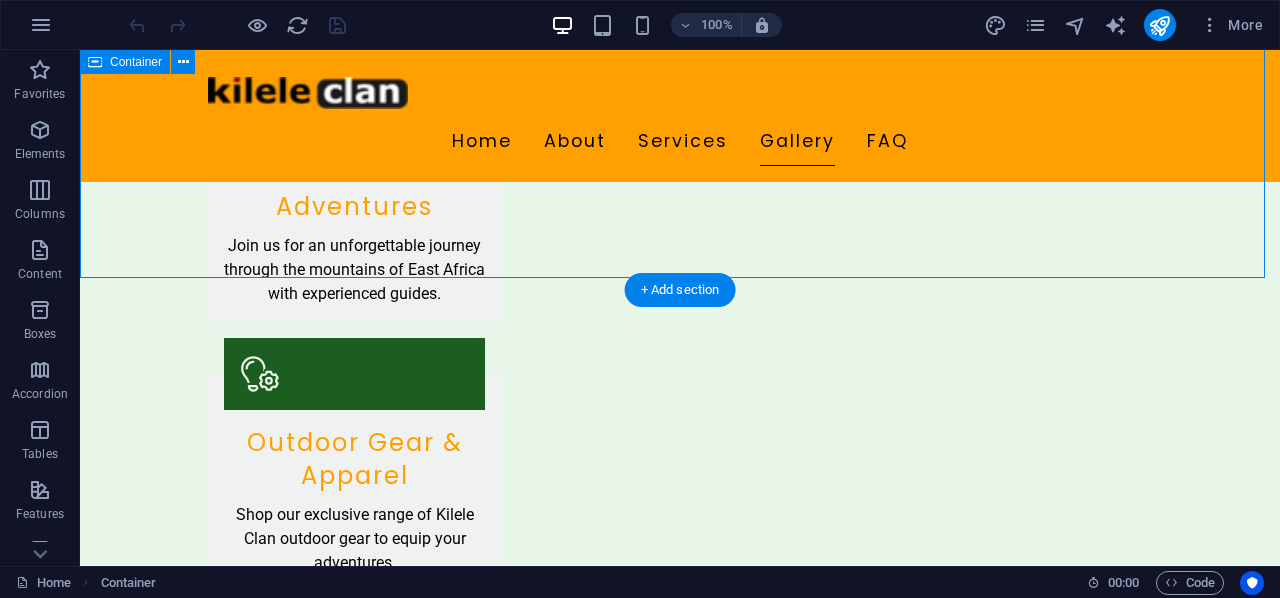 scroll, scrollTop: 1984, scrollLeft: 0, axis: vertical 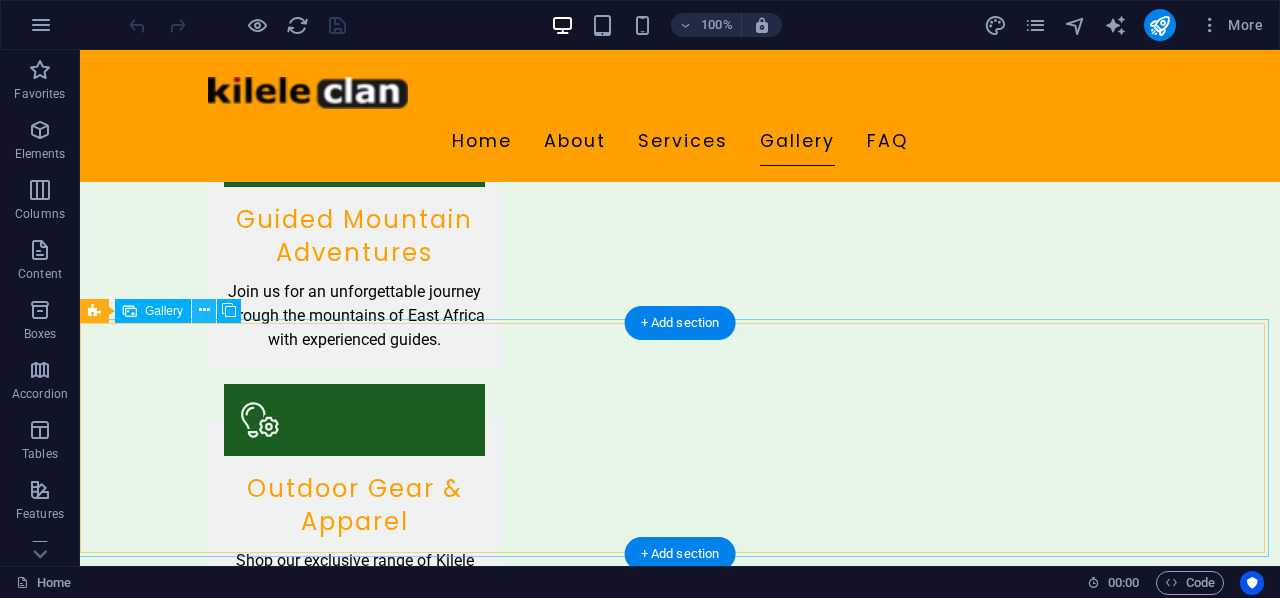 click at bounding box center (197, 2478) 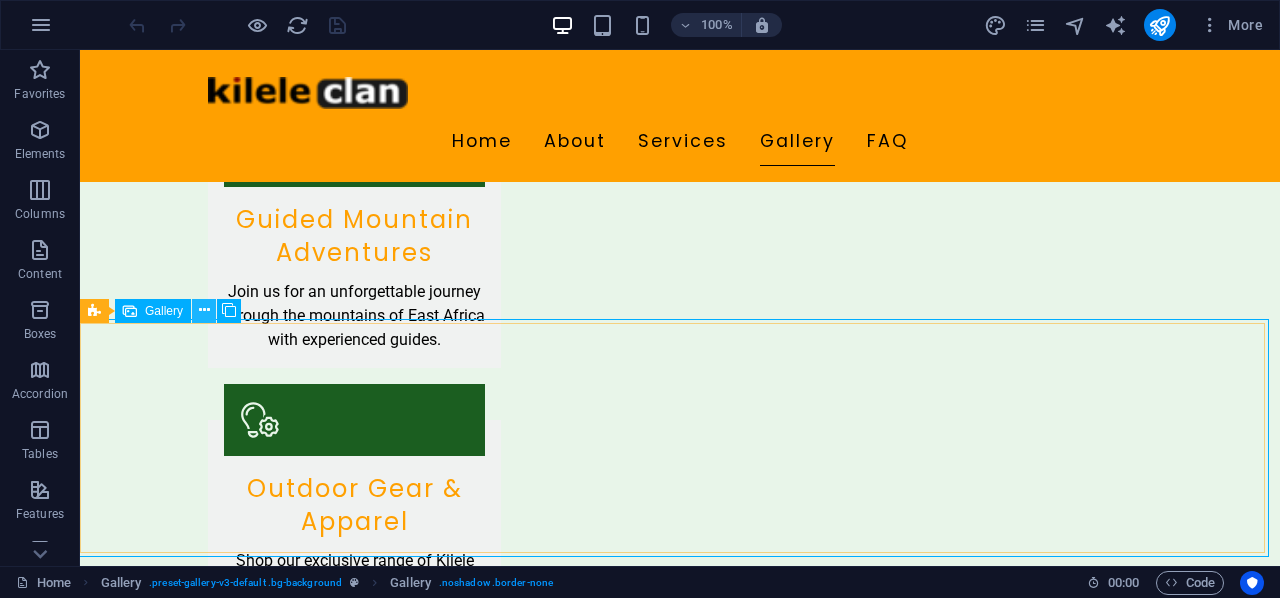 click at bounding box center (204, 310) 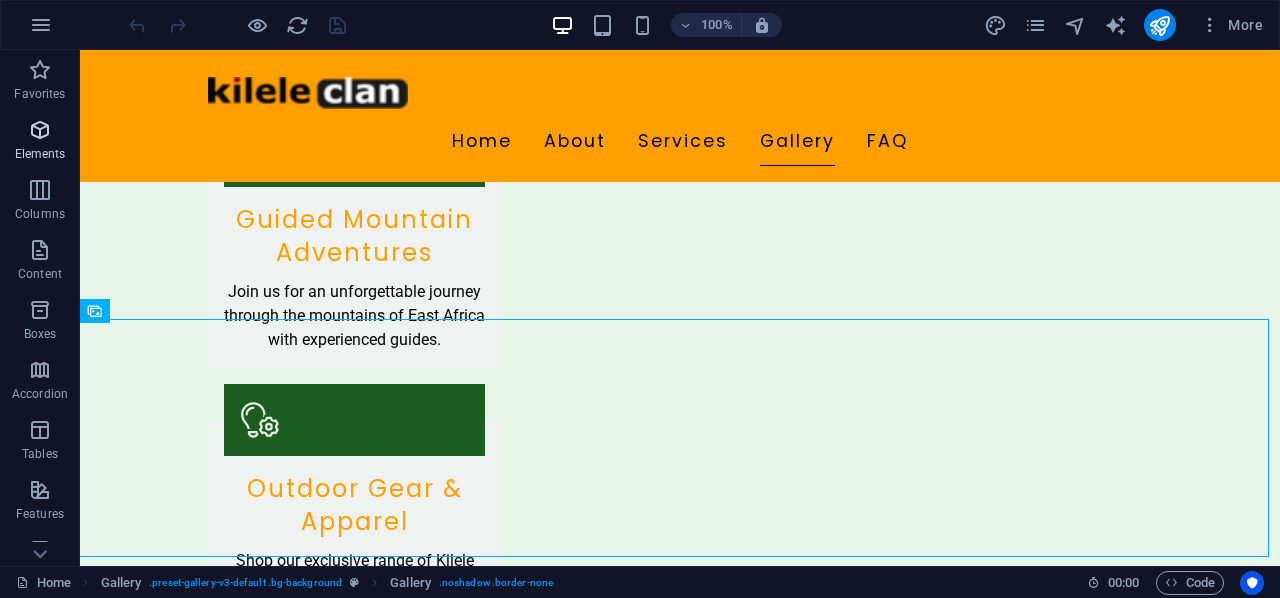 click at bounding box center (40, 130) 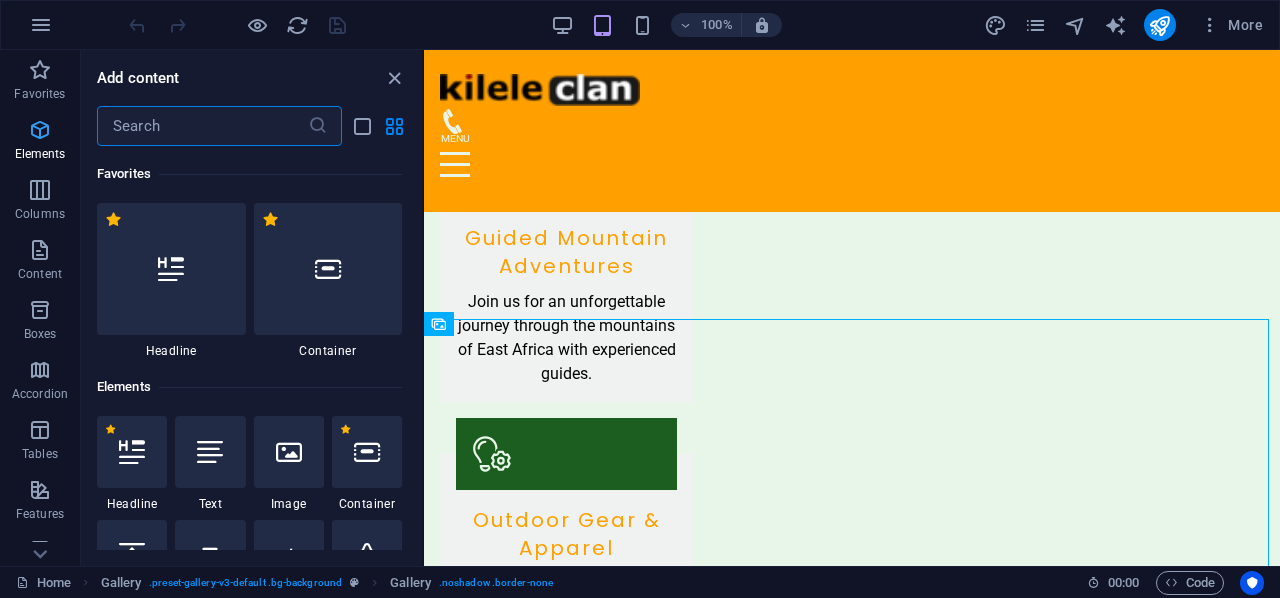 scroll, scrollTop: 1948, scrollLeft: 0, axis: vertical 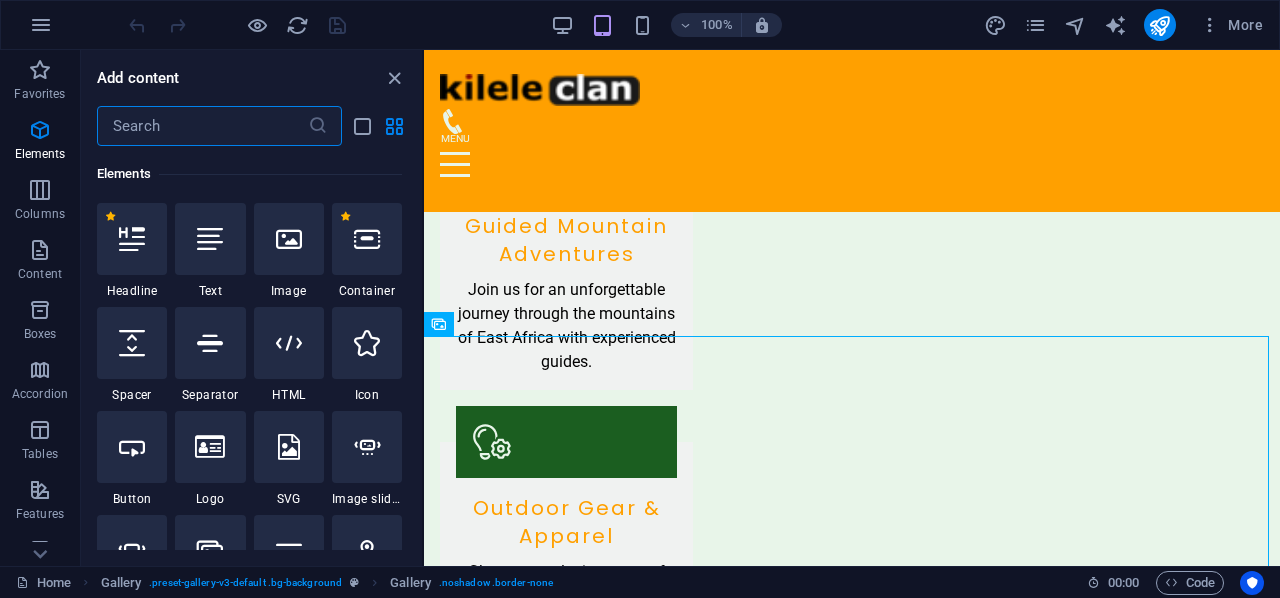 click at bounding box center [202, 126] 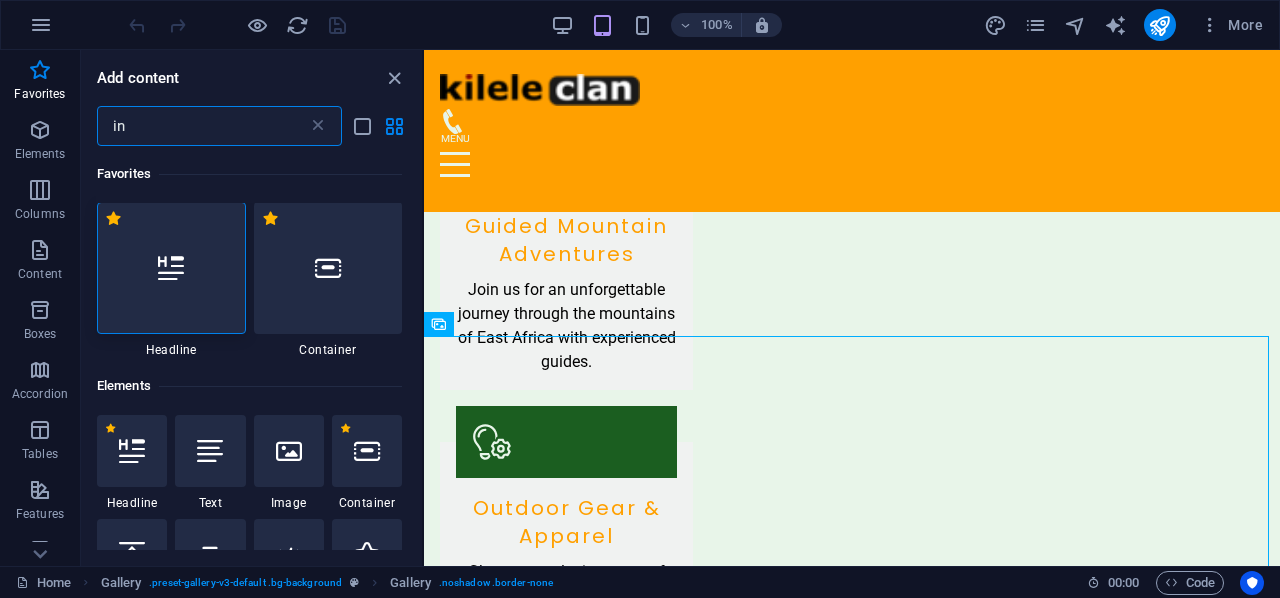 scroll, scrollTop: 0, scrollLeft: 0, axis: both 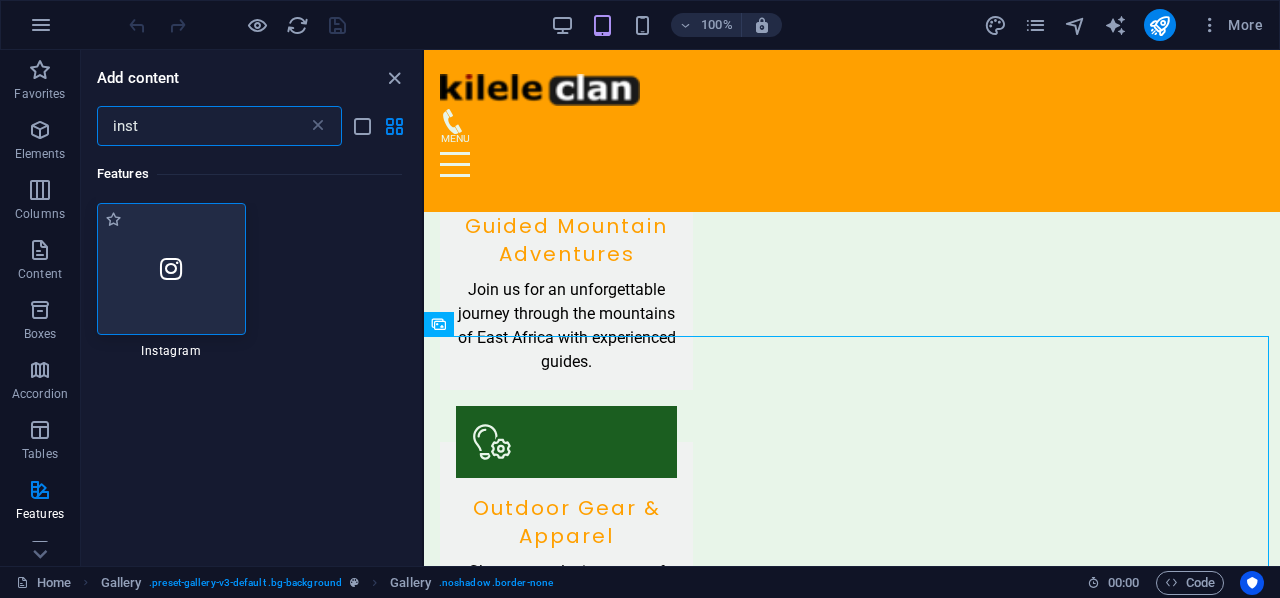 type on "inst" 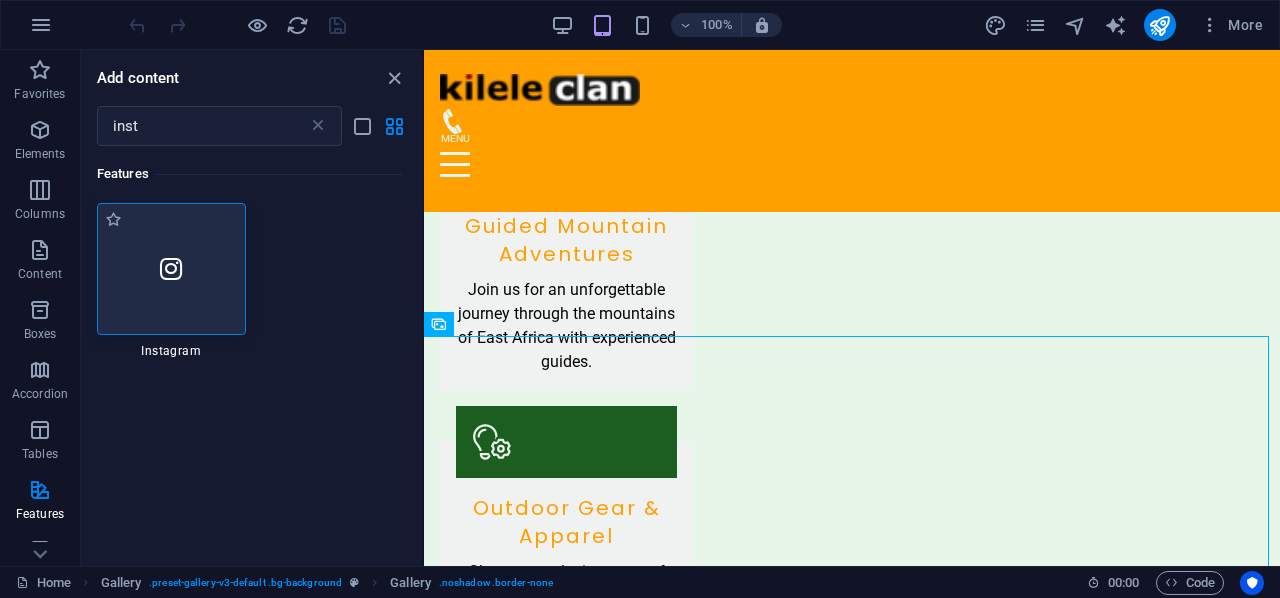 click at bounding box center [171, 269] 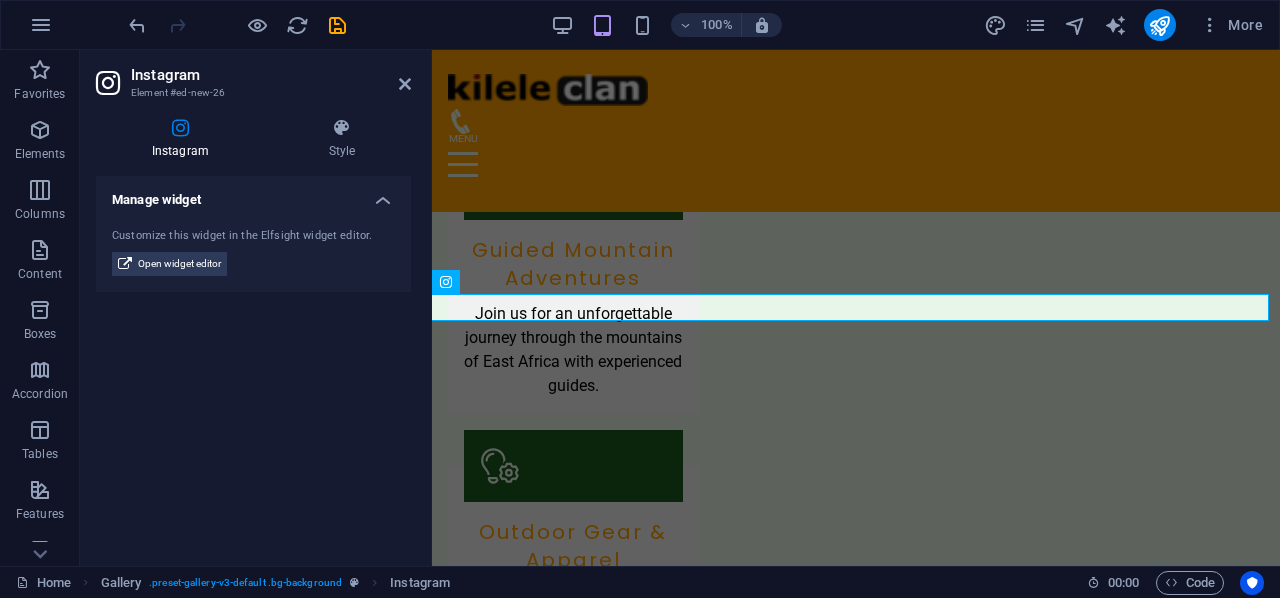scroll, scrollTop: 2014, scrollLeft: 0, axis: vertical 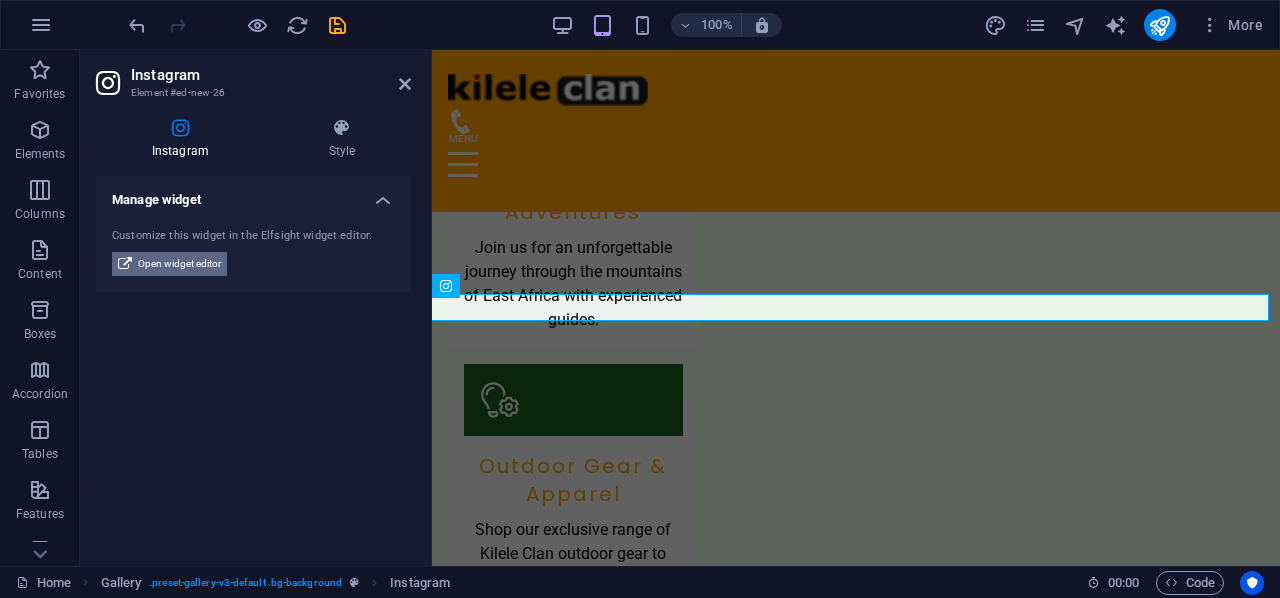 click on "Open widget editor" at bounding box center [179, 264] 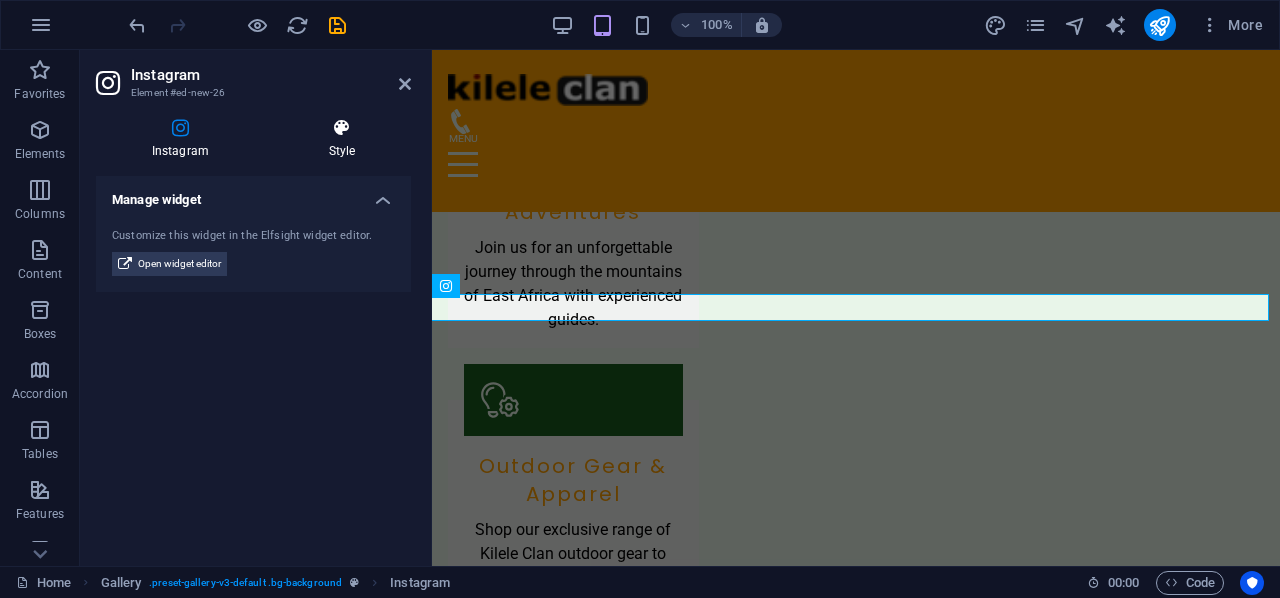click on "Style" at bounding box center [342, 139] 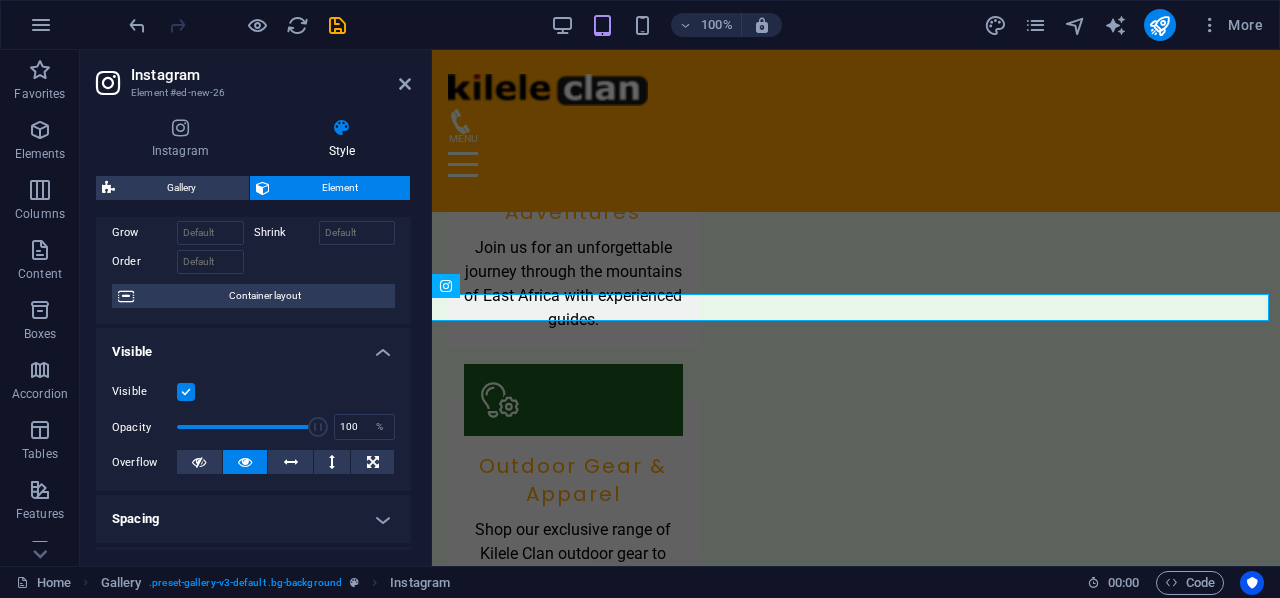 scroll, scrollTop: 0, scrollLeft: 0, axis: both 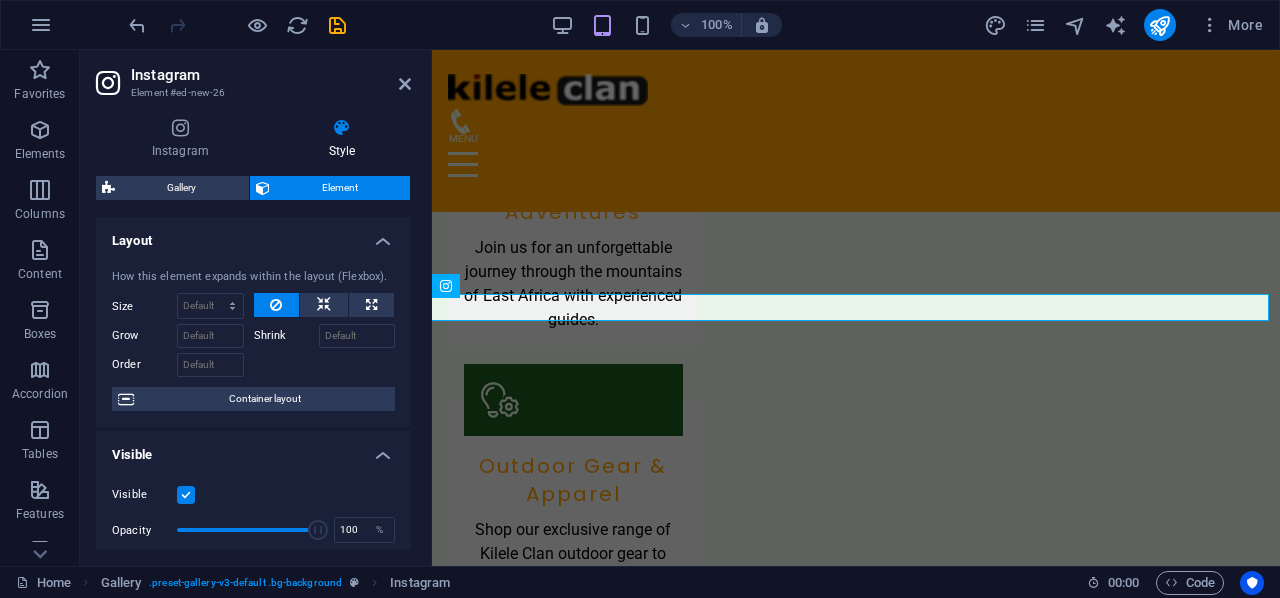 drag, startPoint x: 407, startPoint y: 259, endPoint x: 93, endPoint y: 135, distance: 337.59738 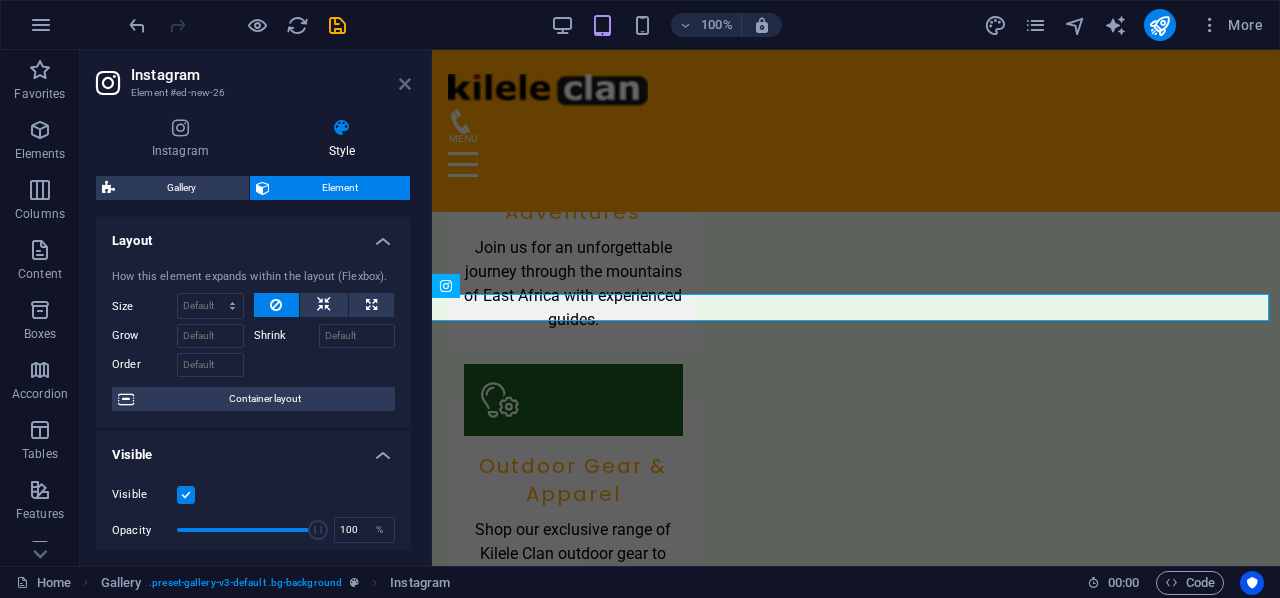 click at bounding box center (405, 84) 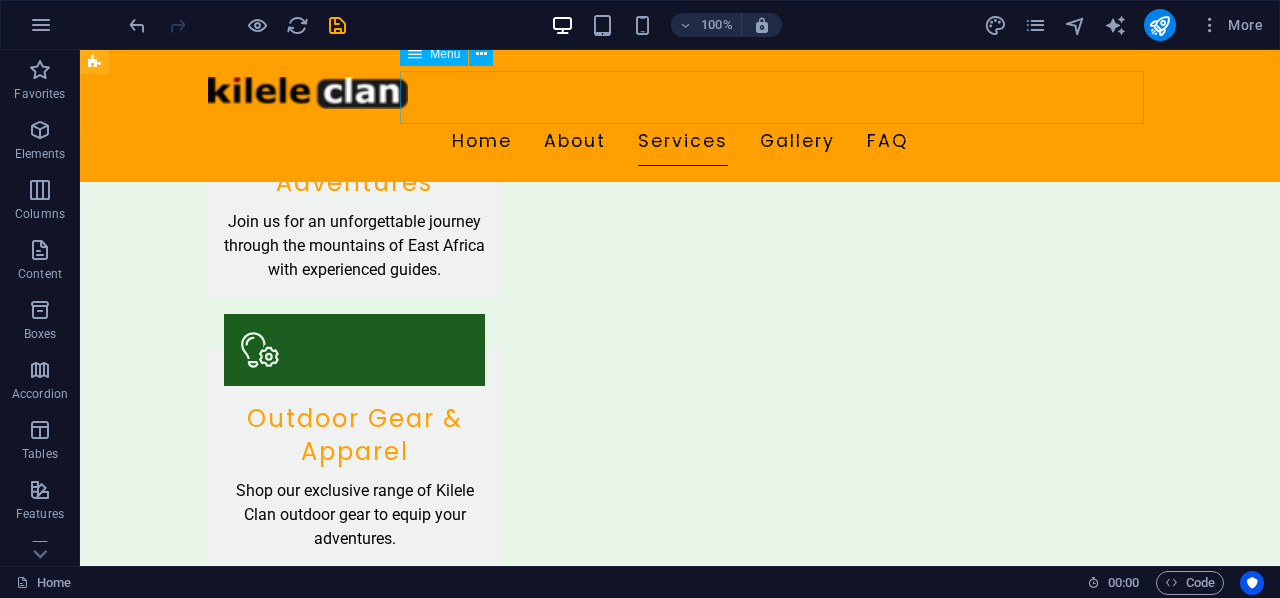 scroll, scrollTop: 1979, scrollLeft: 0, axis: vertical 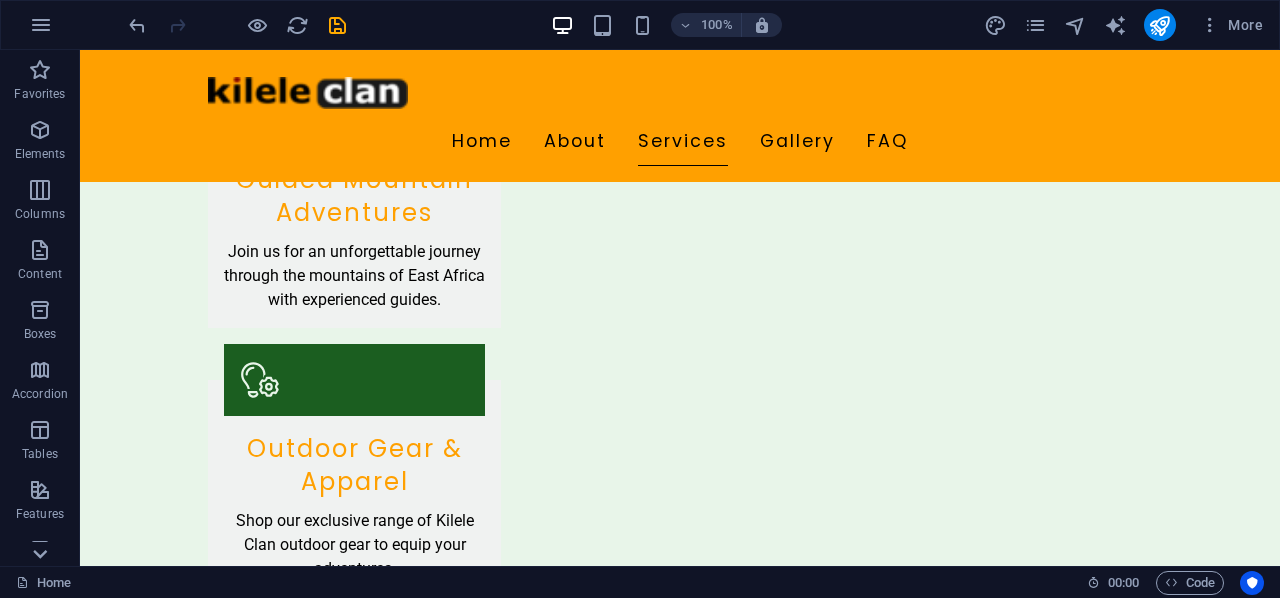 click 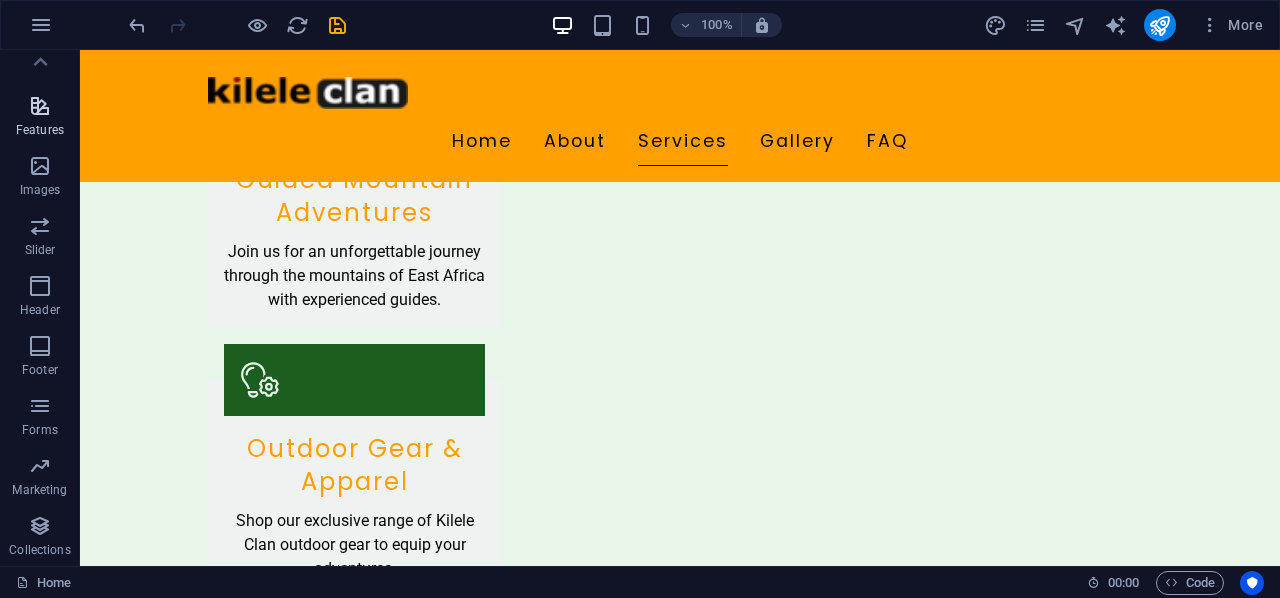 click on "Features" at bounding box center (40, 116) 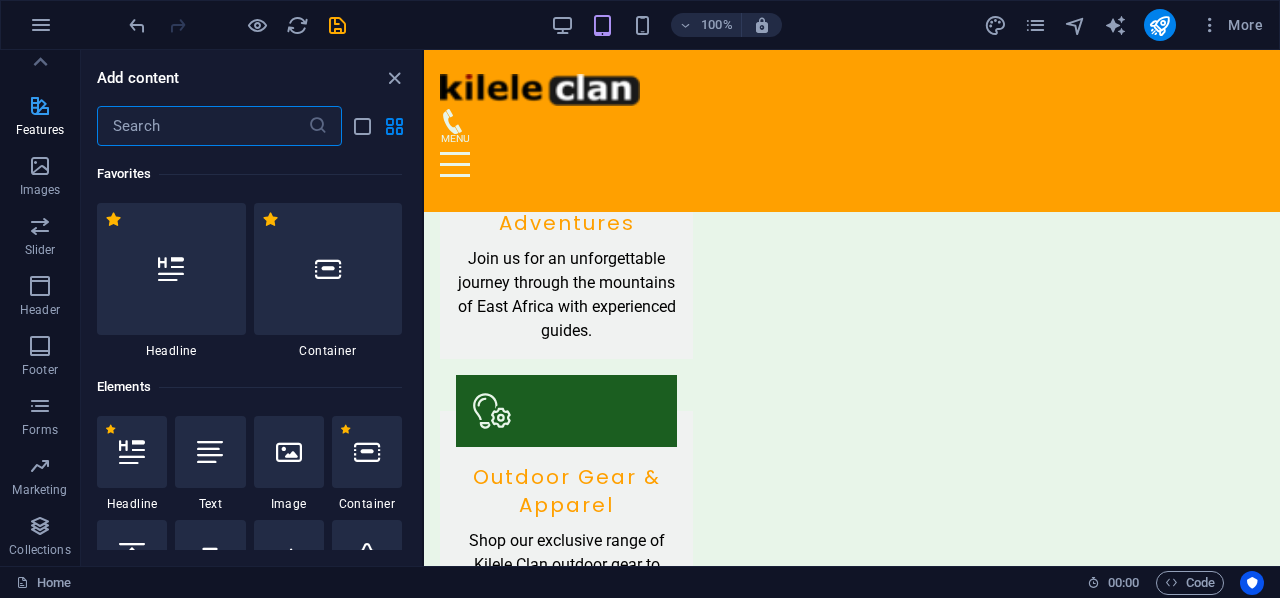 scroll, scrollTop: 1990, scrollLeft: 0, axis: vertical 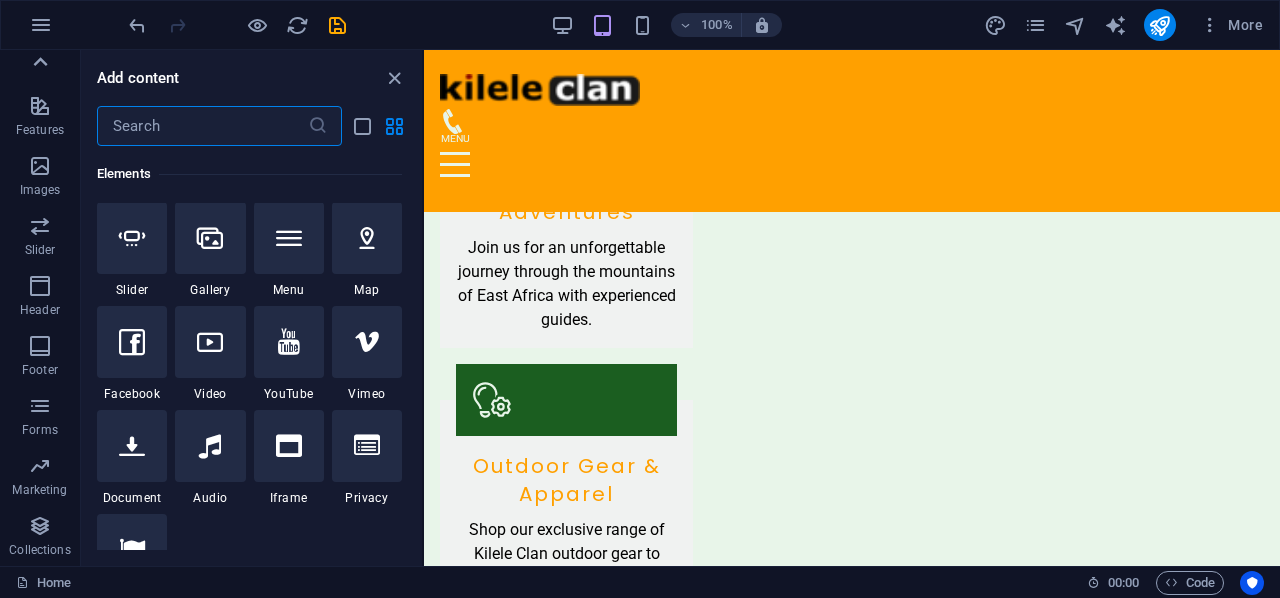 click 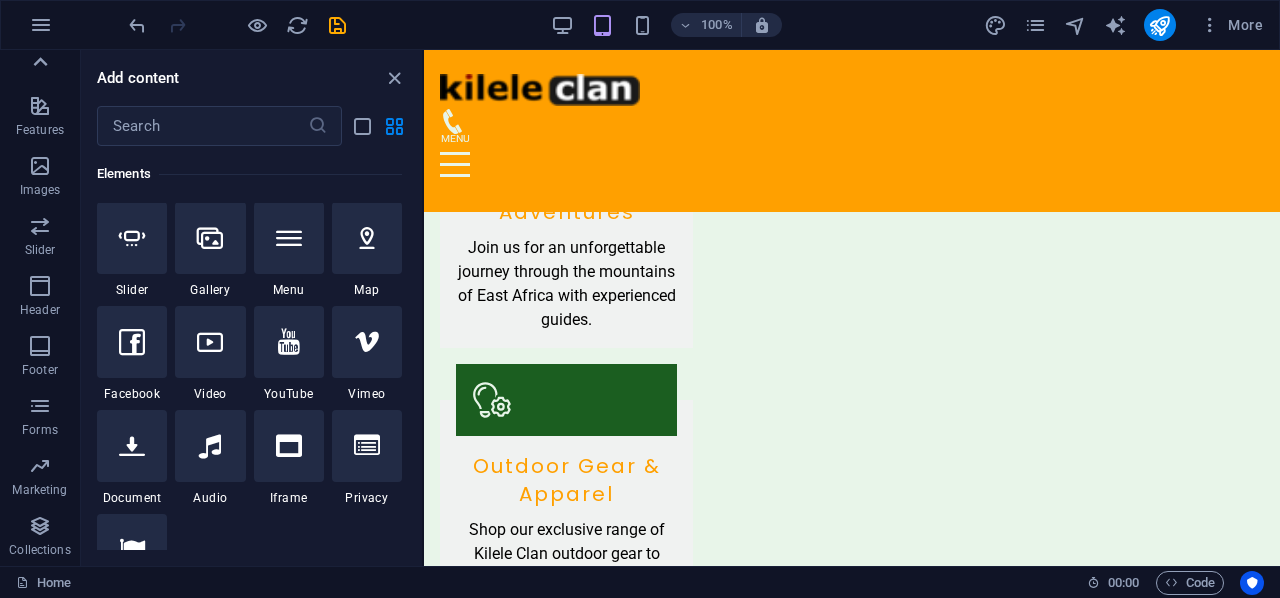 scroll, scrollTop: 0, scrollLeft: 0, axis: both 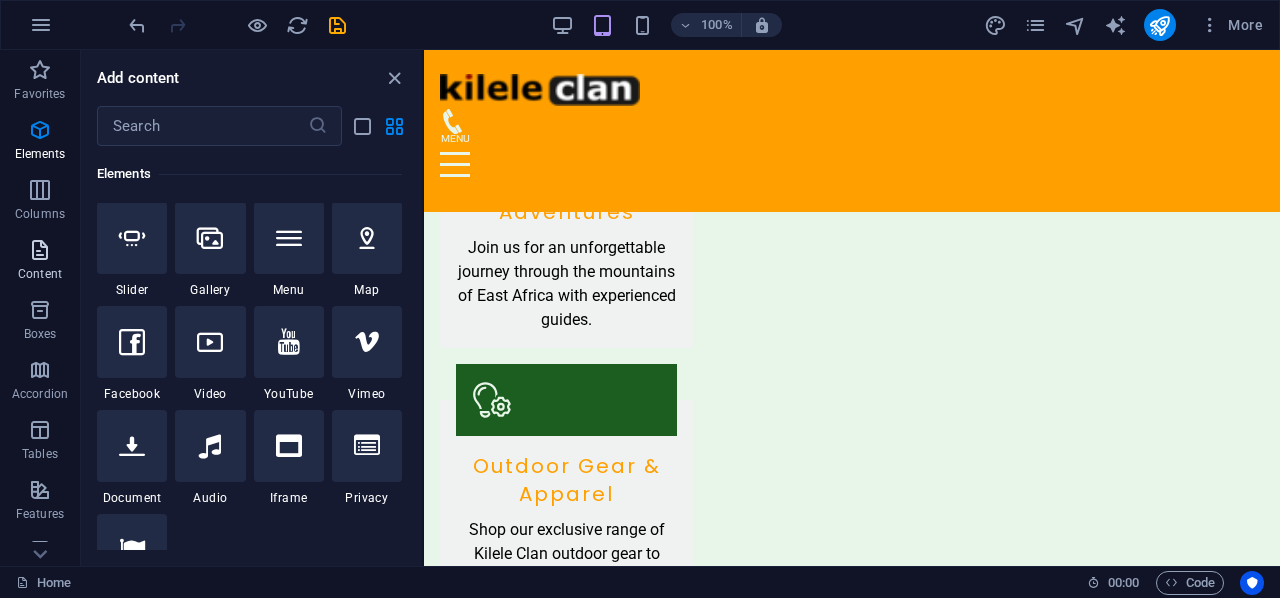click at bounding box center (40, 250) 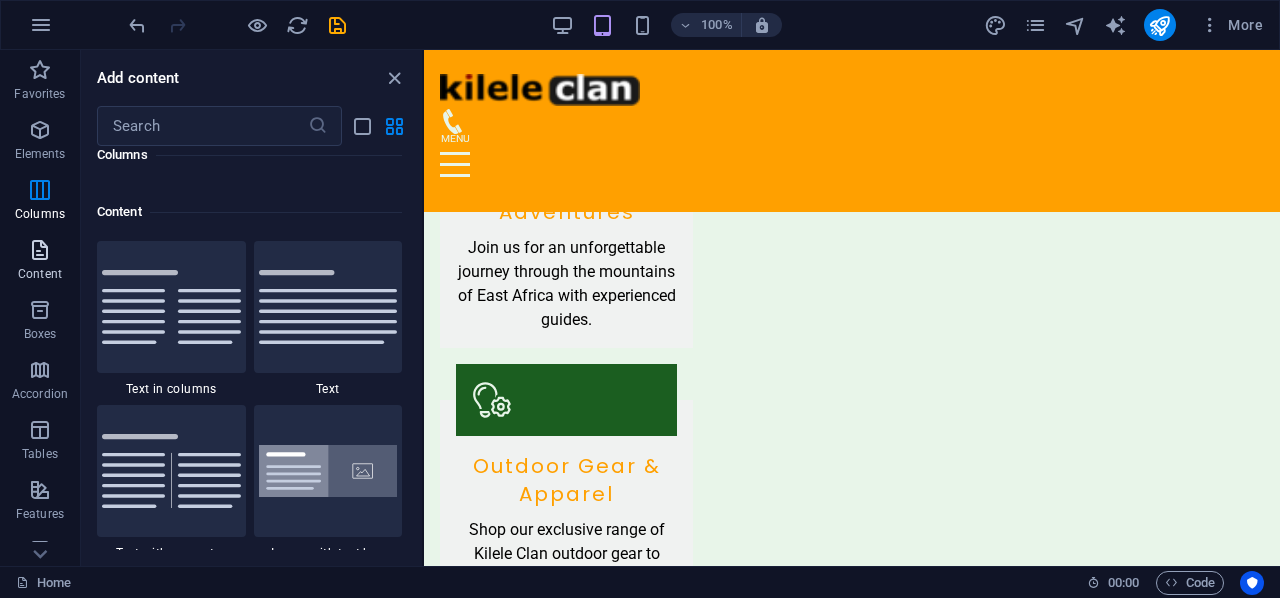 scroll, scrollTop: 3499, scrollLeft: 0, axis: vertical 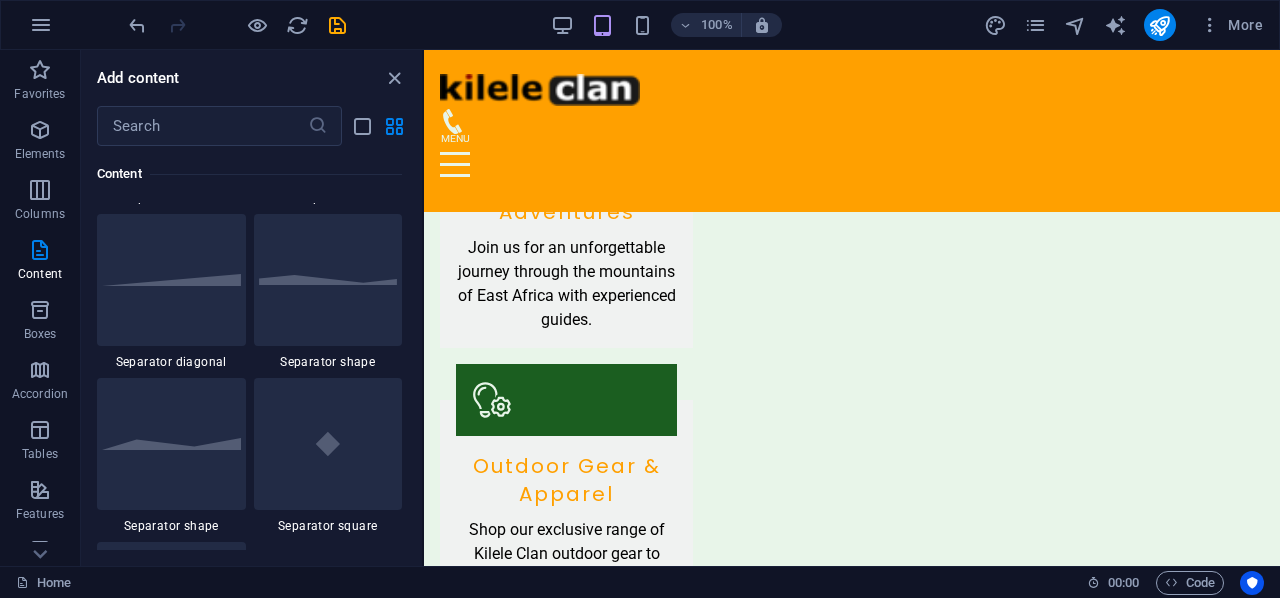 drag, startPoint x: 418, startPoint y: 223, endPoint x: 2, endPoint y: 203, distance: 416.4805 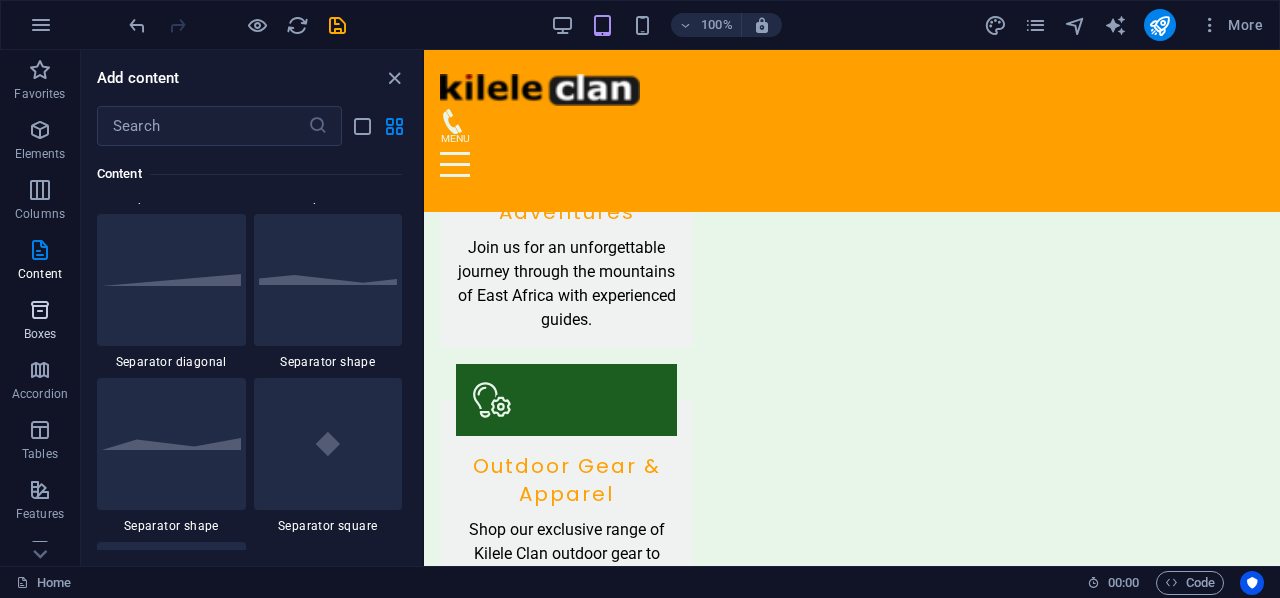 click on "Boxes" at bounding box center (40, 334) 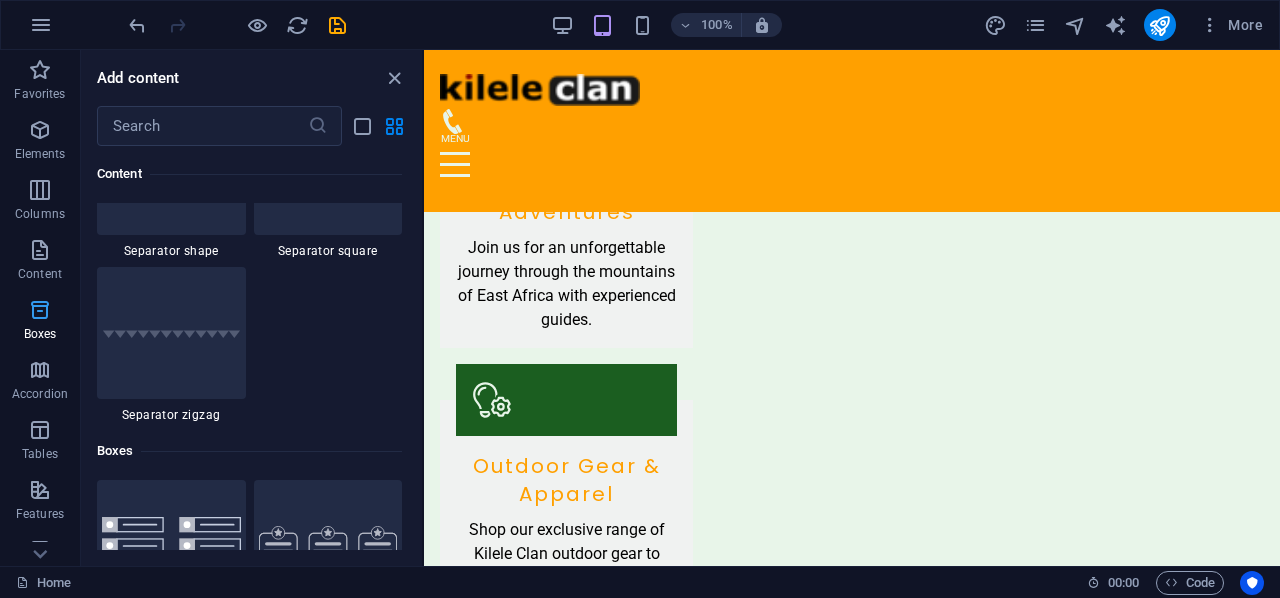 scroll, scrollTop: 5516, scrollLeft: 0, axis: vertical 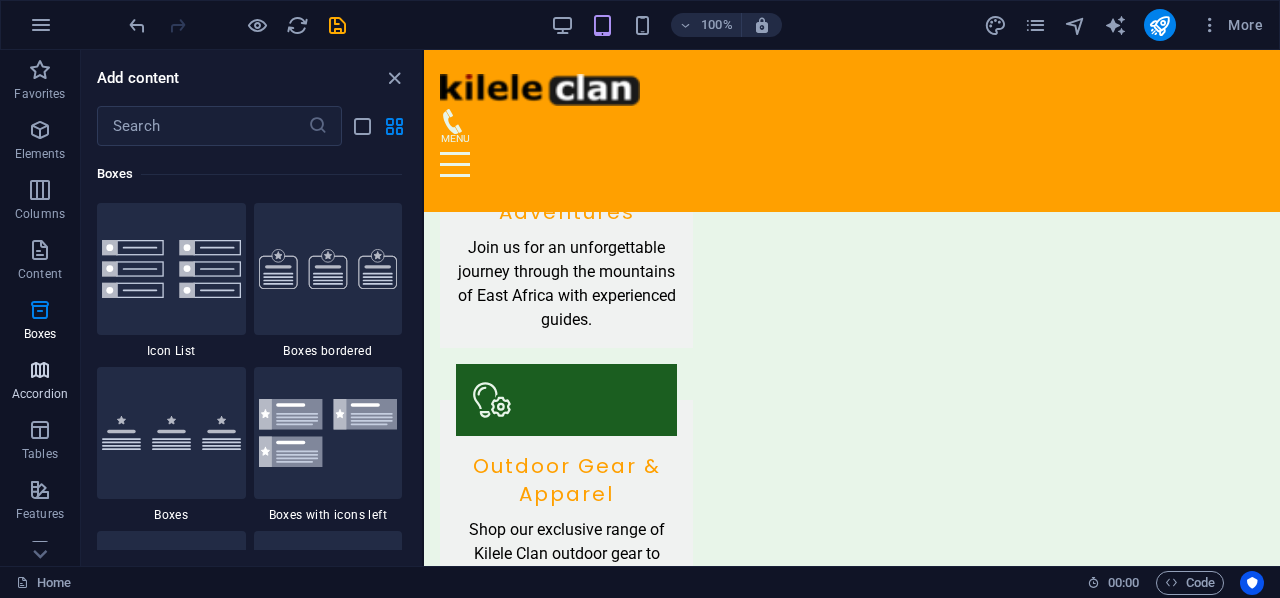 click at bounding box center (40, 370) 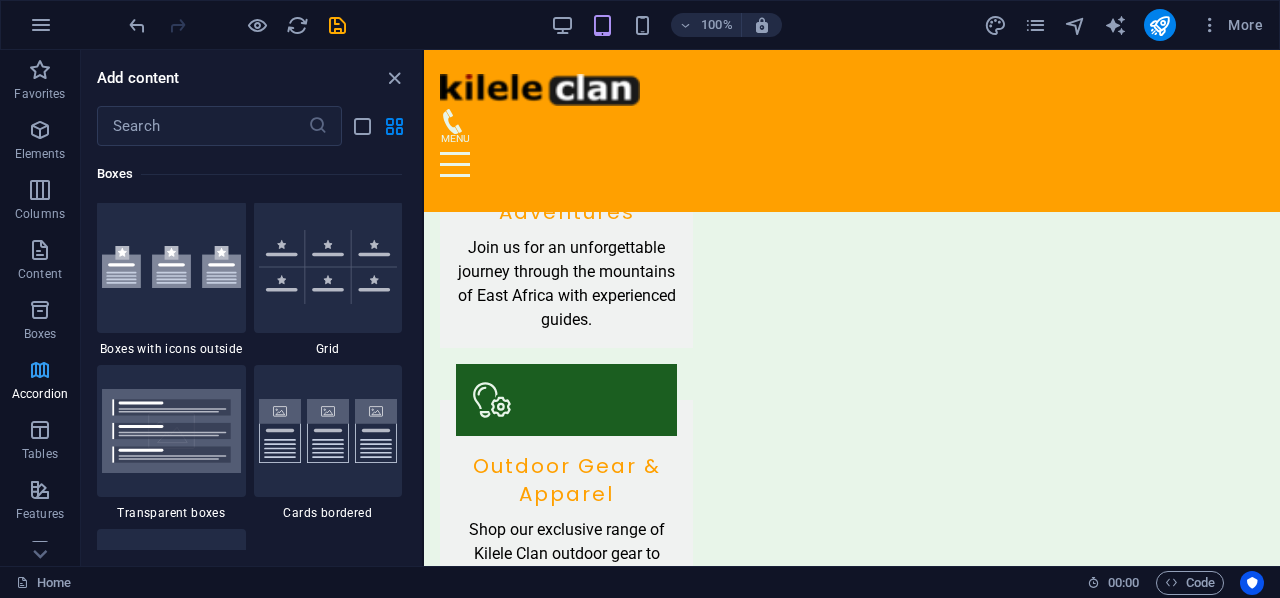 scroll, scrollTop: 6385, scrollLeft: 0, axis: vertical 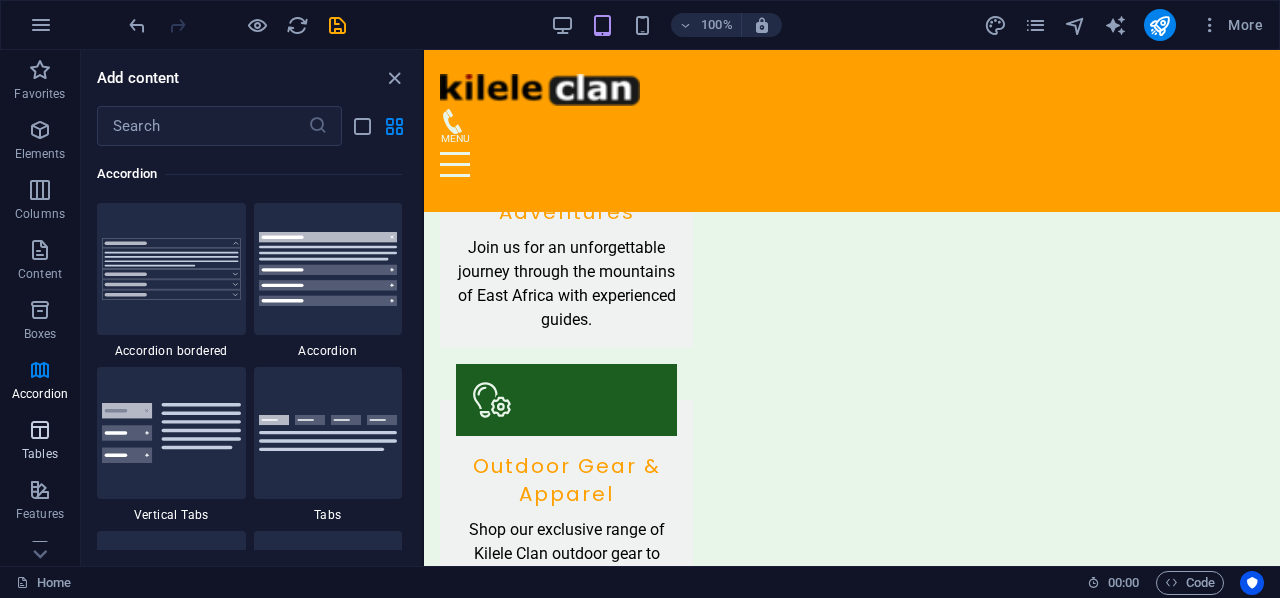click at bounding box center [40, 430] 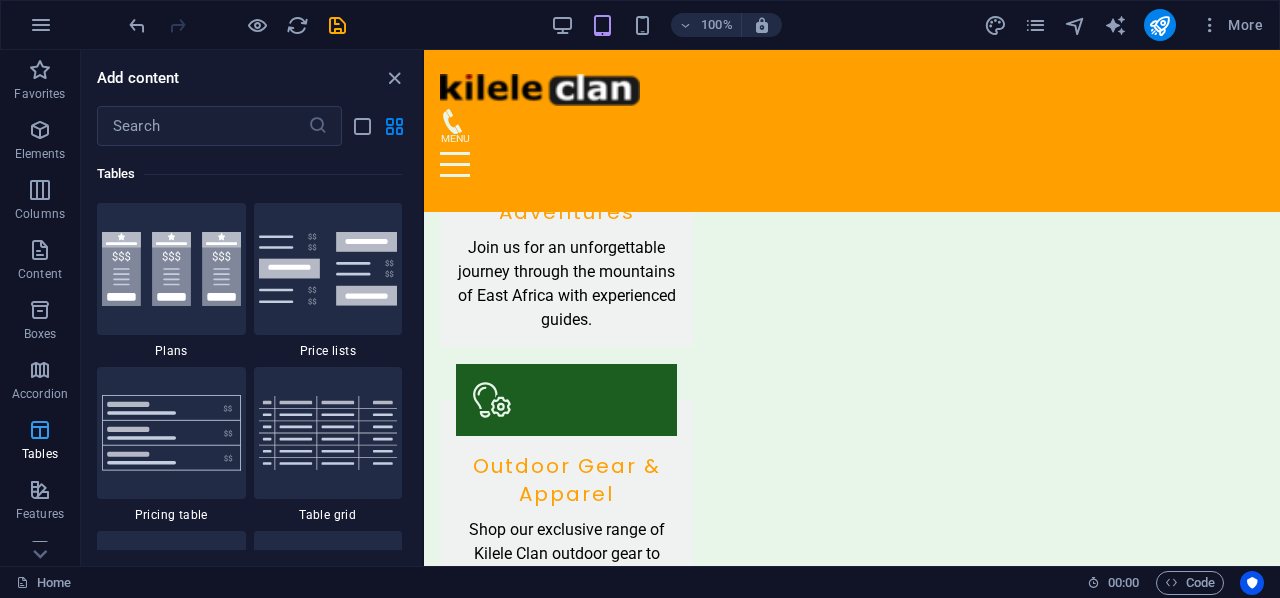 scroll, scrollTop: 6926, scrollLeft: 0, axis: vertical 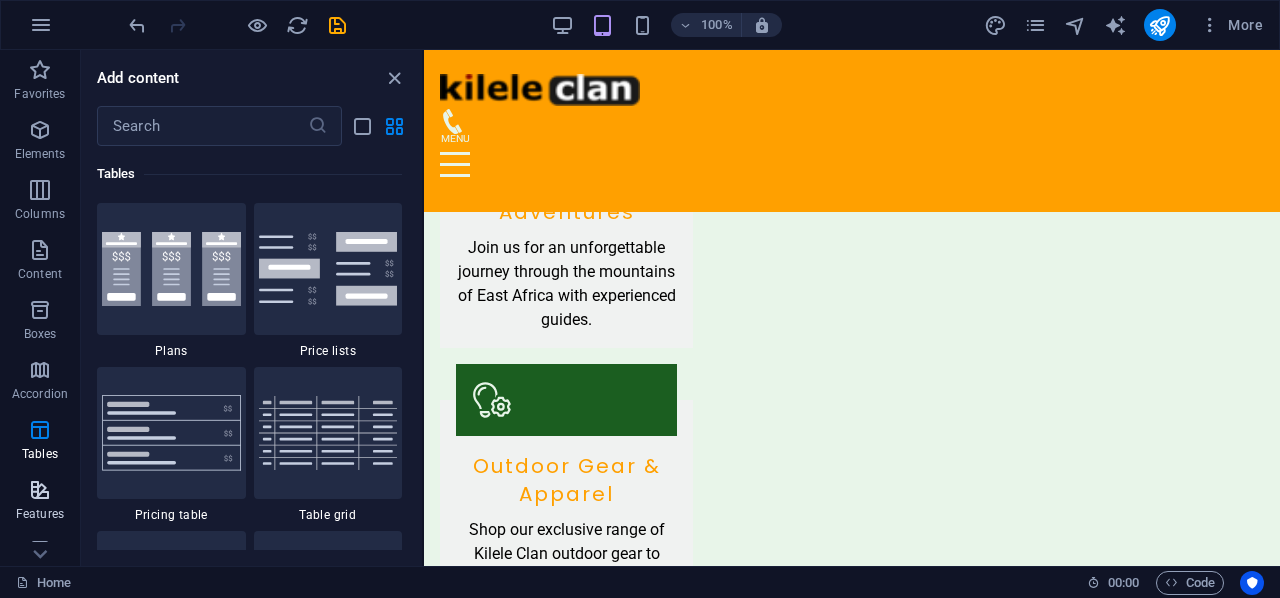 click at bounding box center (40, 490) 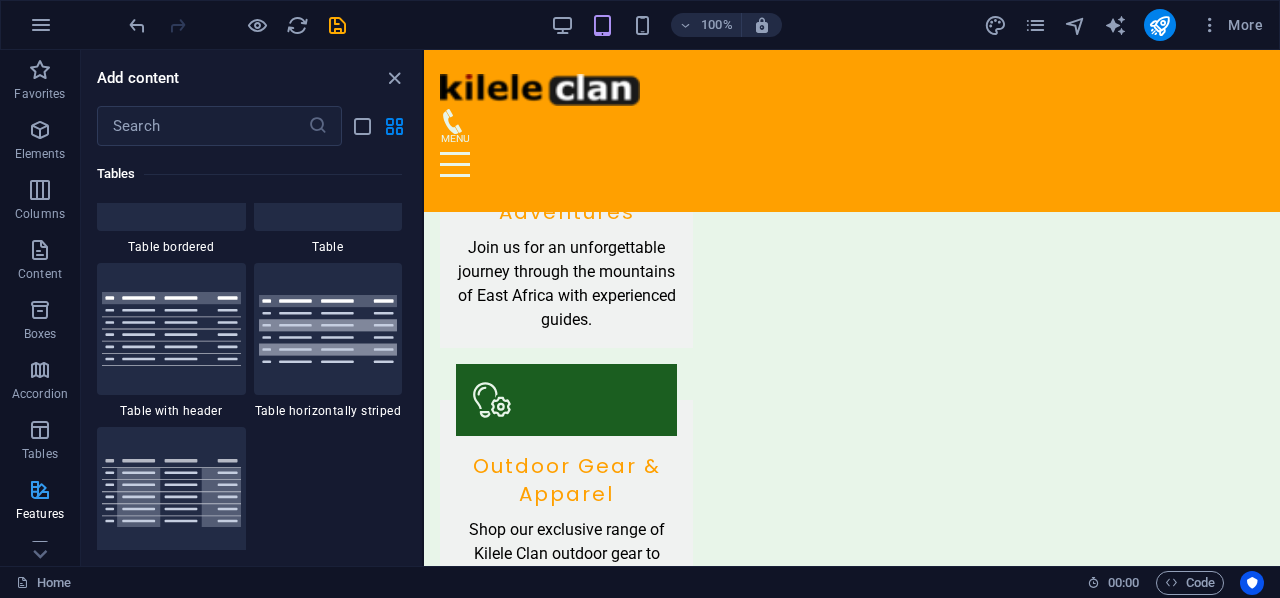 scroll, scrollTop: 7794, scrollLeft: 0, axis: vertical 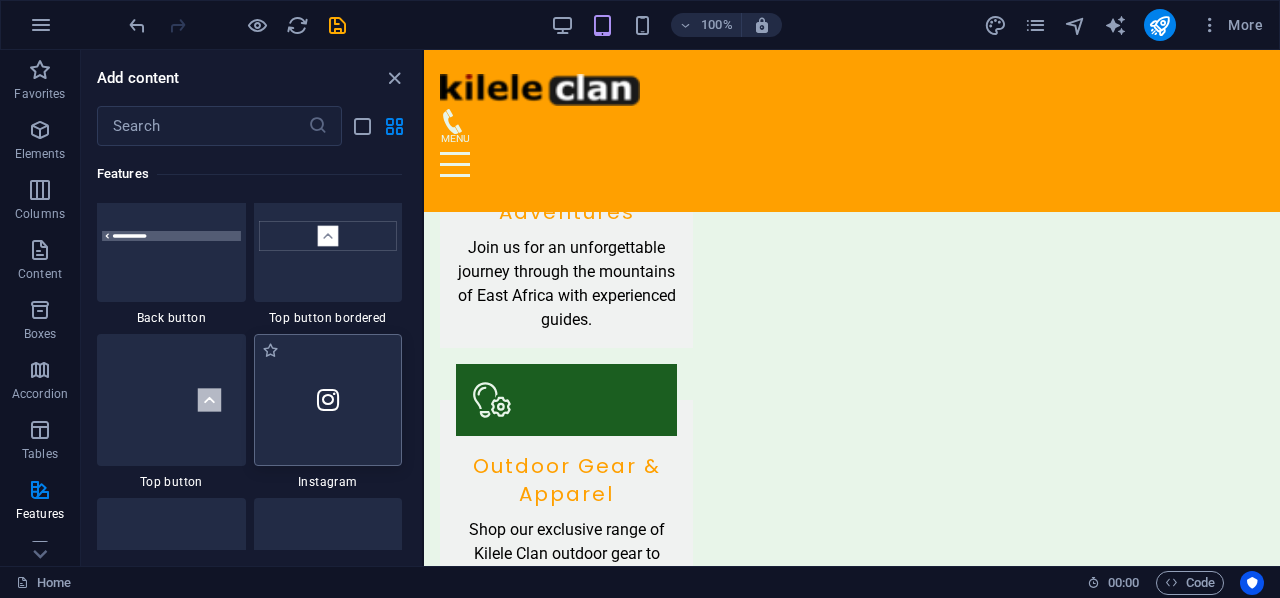 click at bounding box center [328, 400] 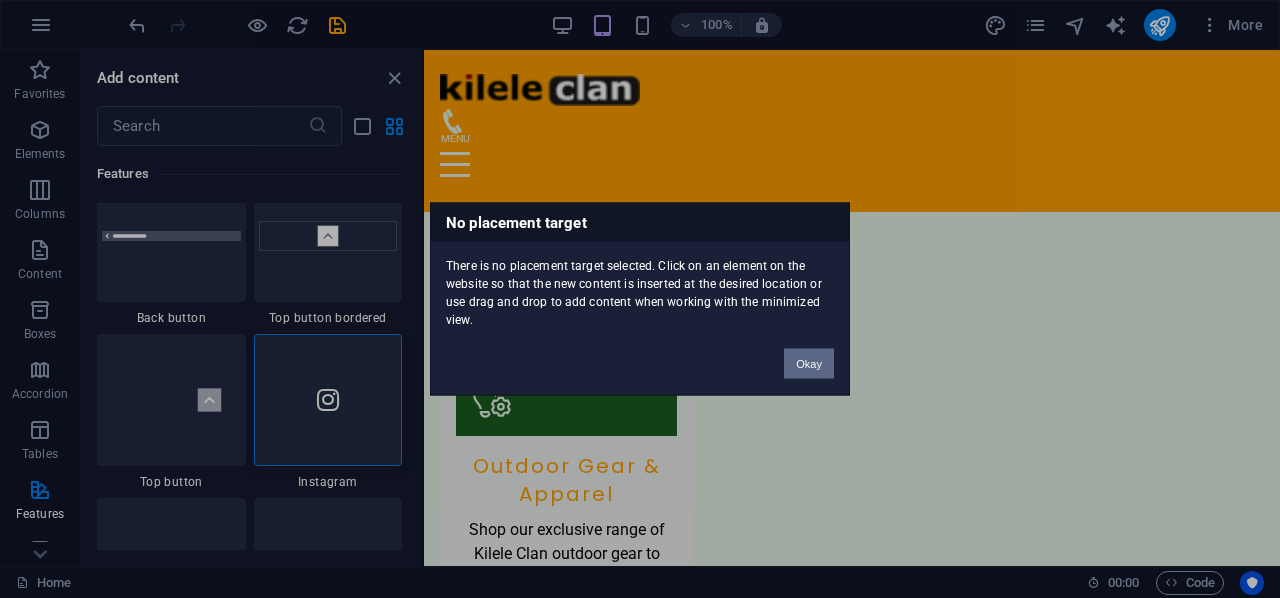 click on "Okay" at bounding box center (809, 364) 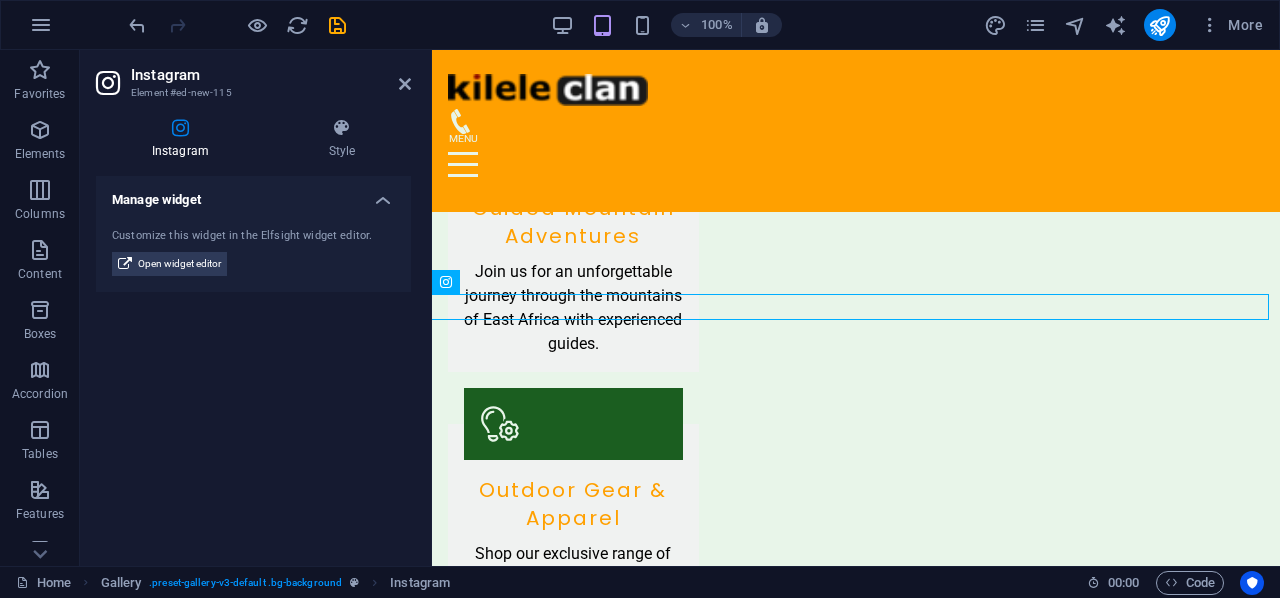 scroll, scrollTop: 2014, scrollLeft: 0, axis: vertical 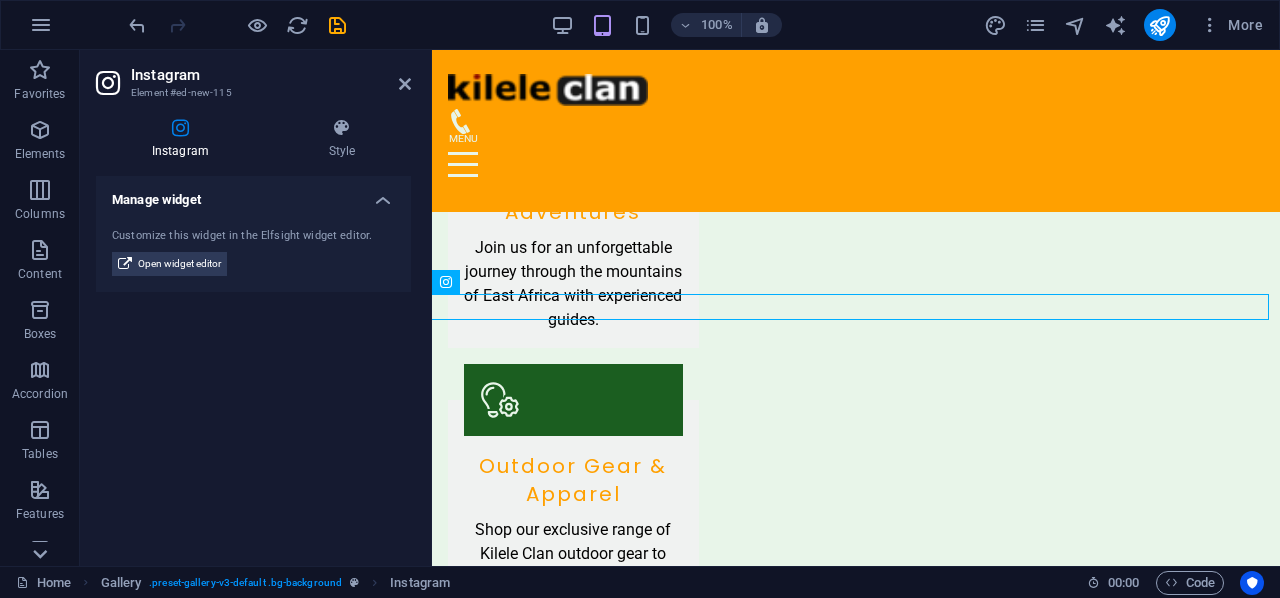 click 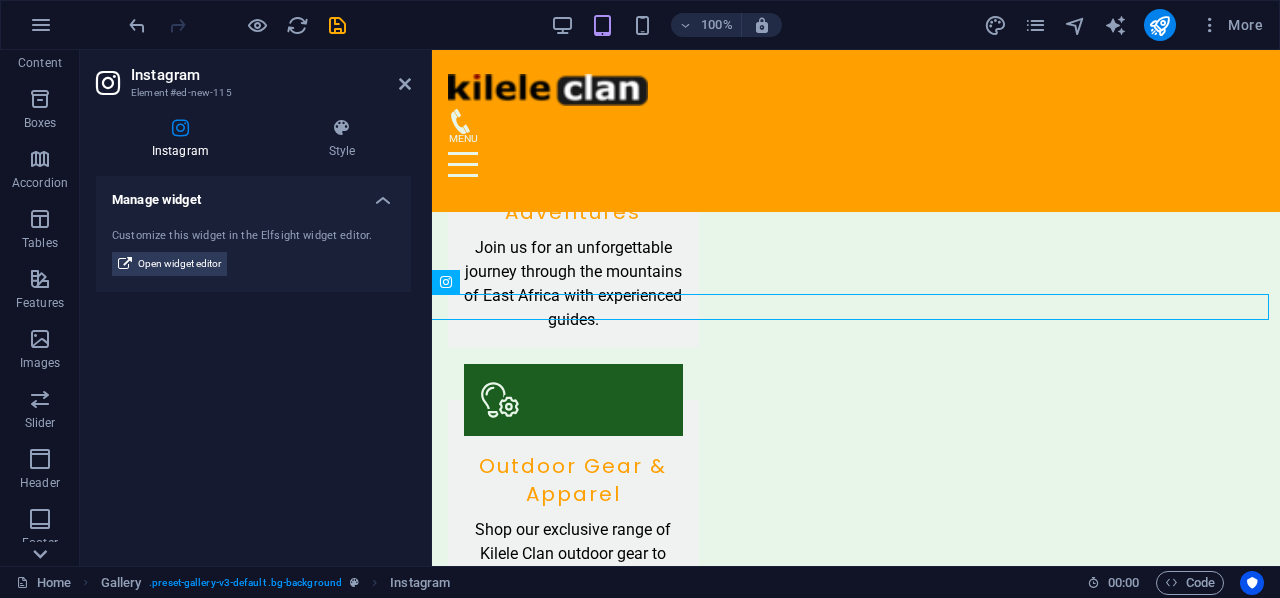 scroll, scrollTop: 384, scrollLeft: 0, axis: vertical 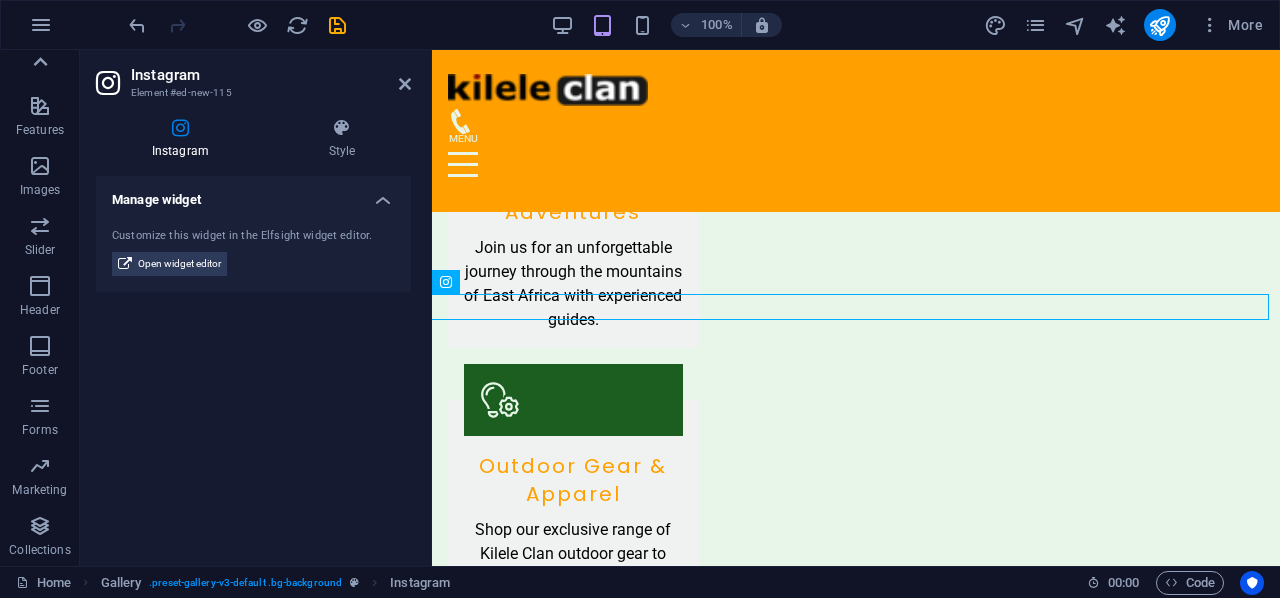click 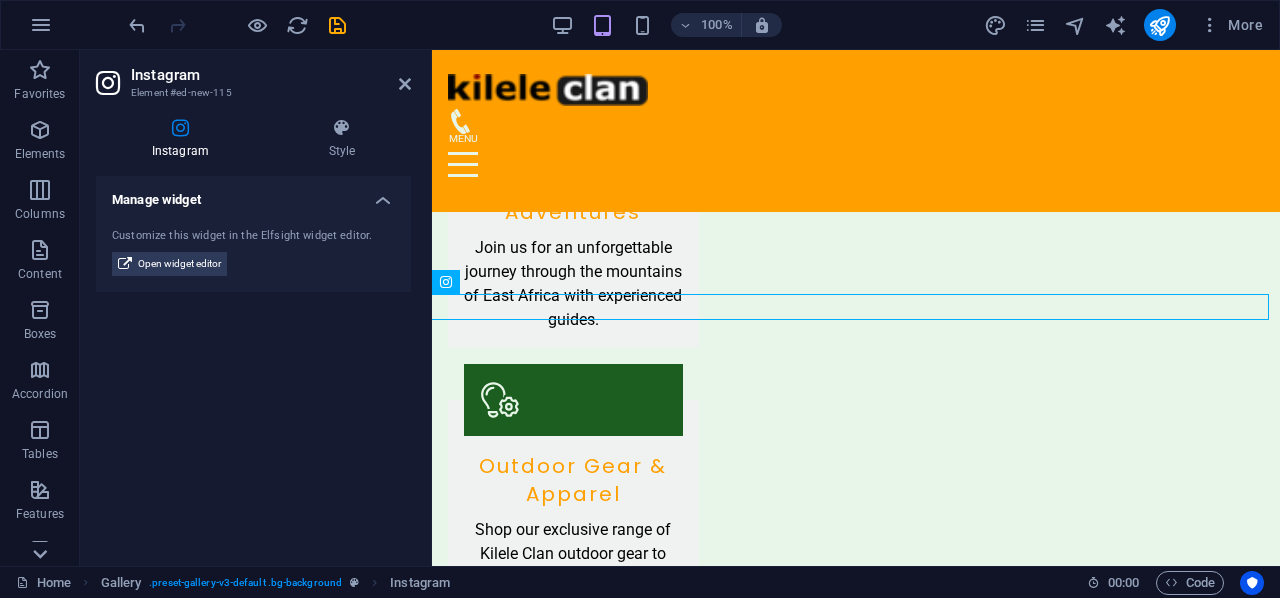 click 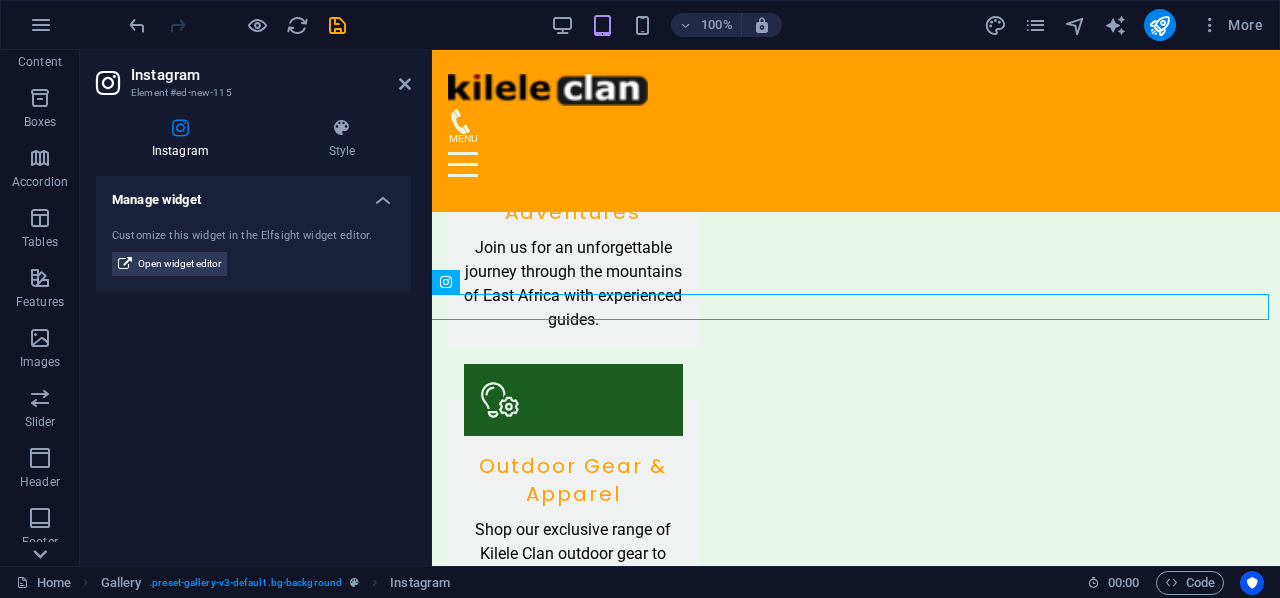 scroll, scrollTop: 384, scrollLeft: 0, axis: vertical 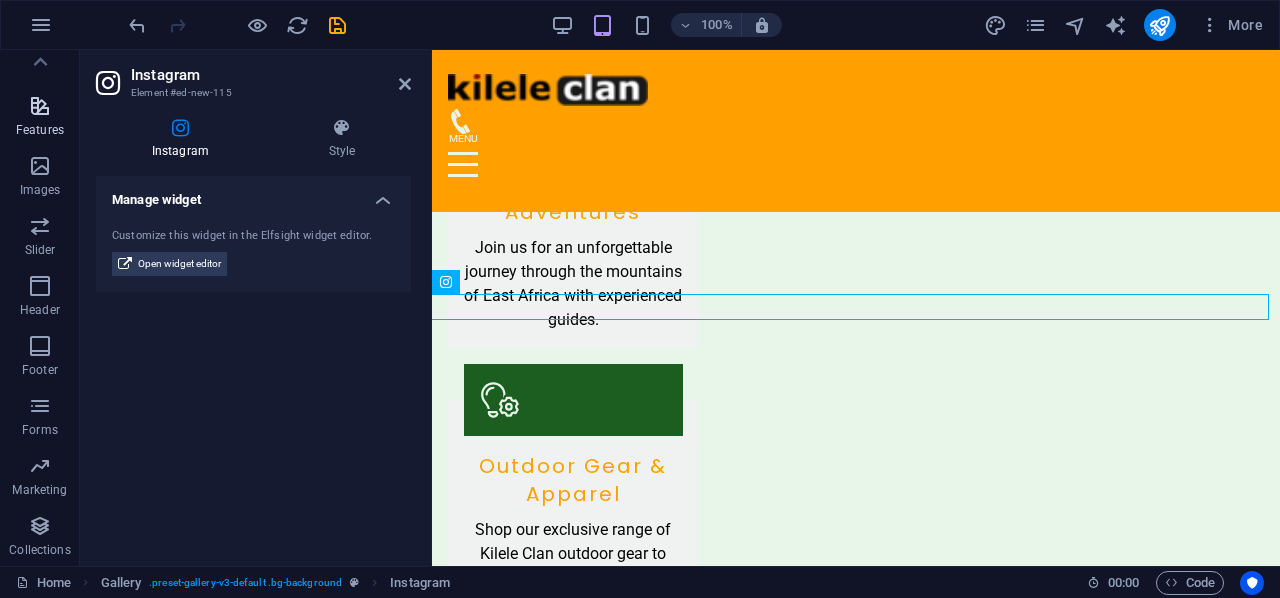 click at bounding box center (40, 106) 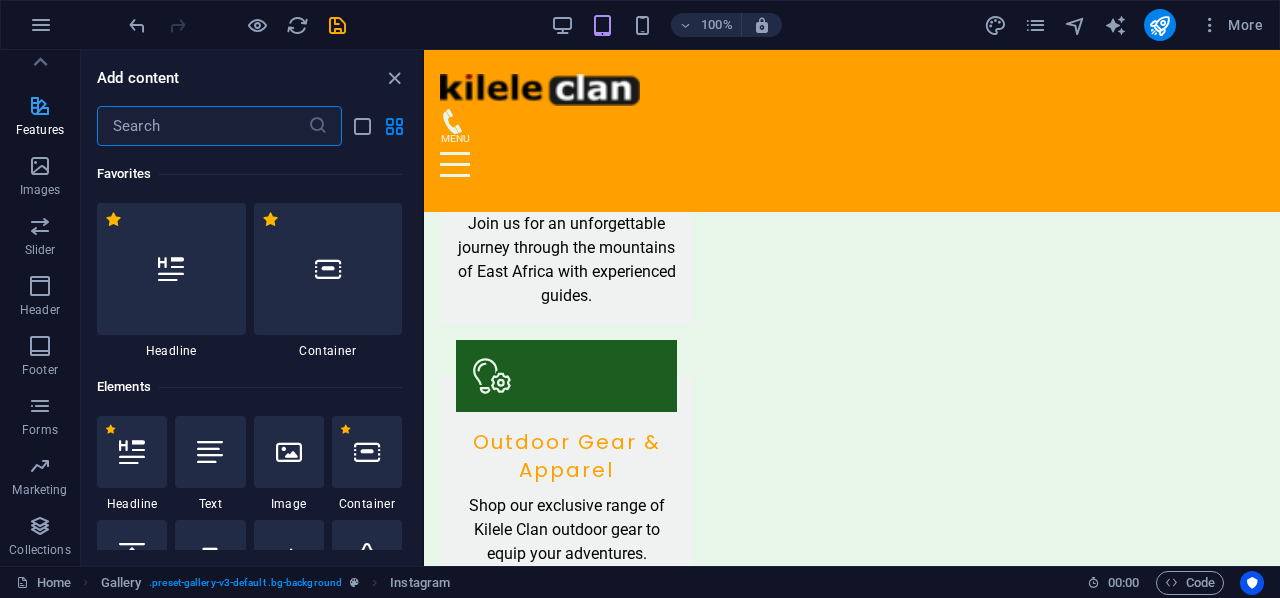 scroll, scrollTop: 1990, scrollLeft: 0, axis: vertical 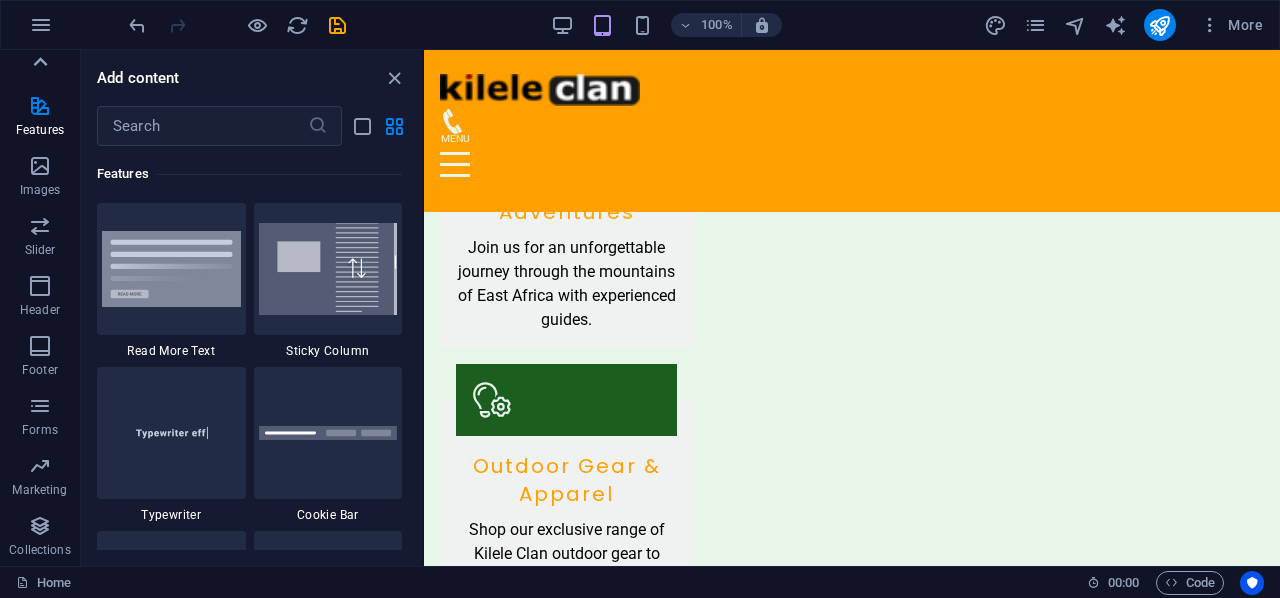 click 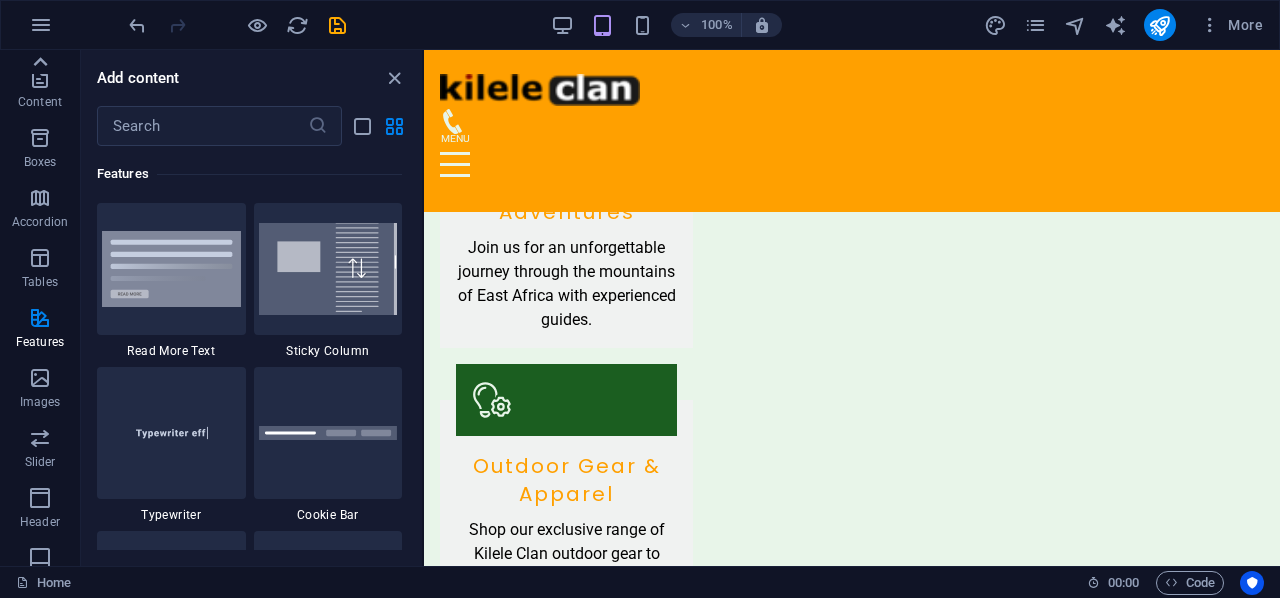 scroll, scrollTop: 0, scrollLeft: 0, axis: both 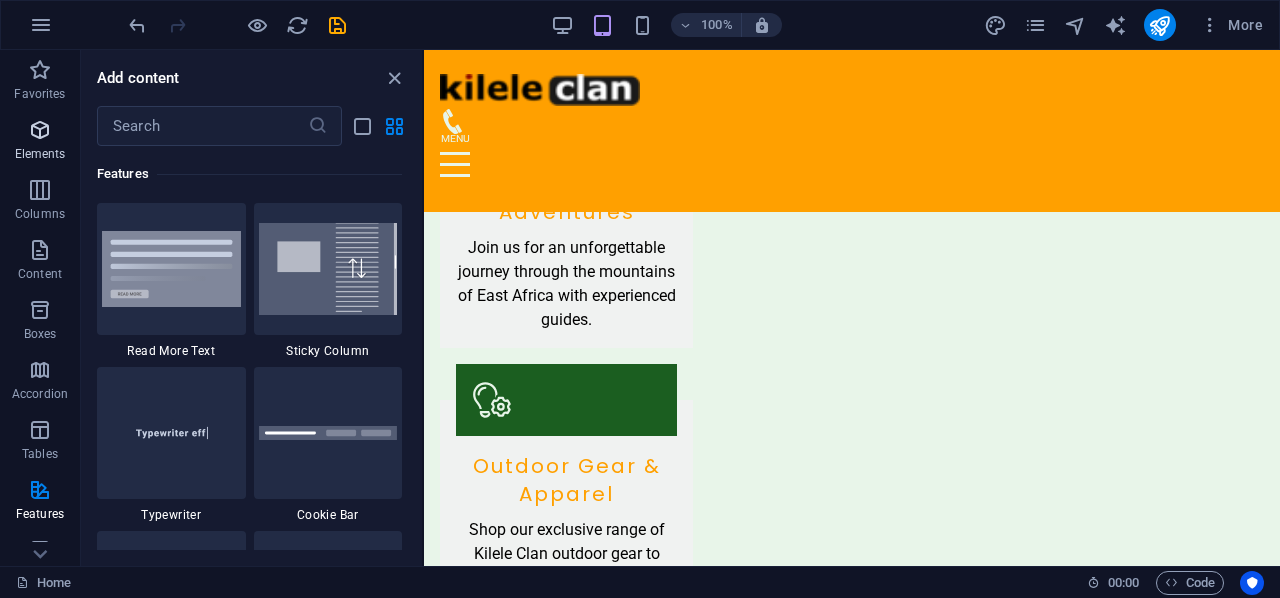 click at bounding box center (40, 130) 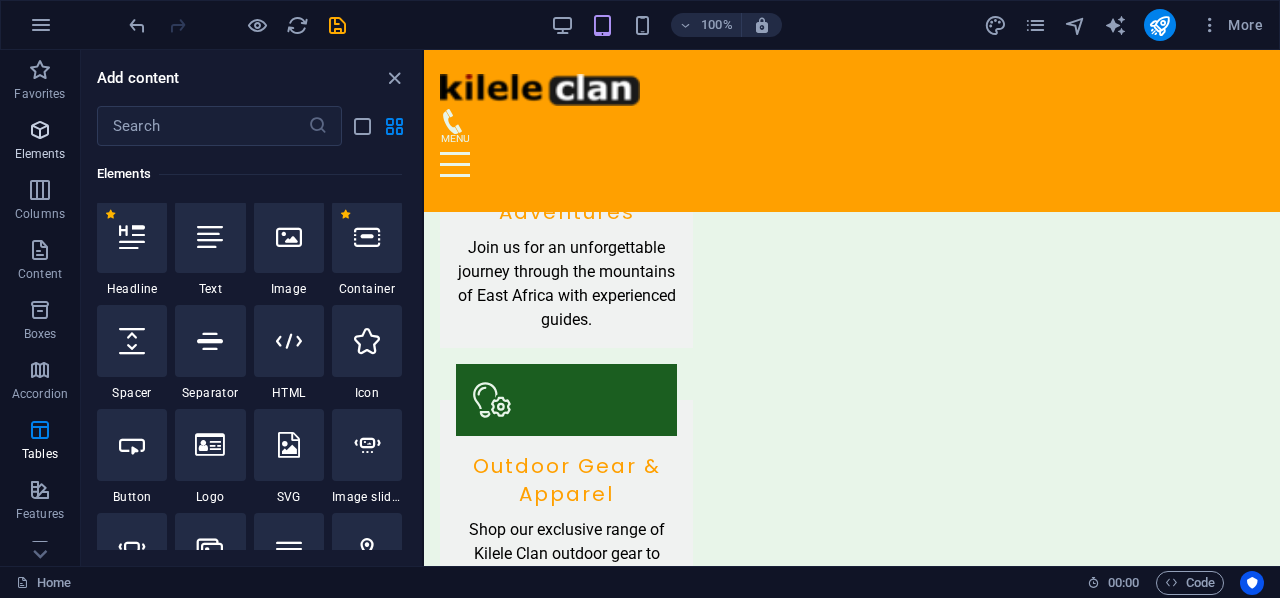 scroll, scrollTop: 213, scrollLeft: 0, axis: vertical 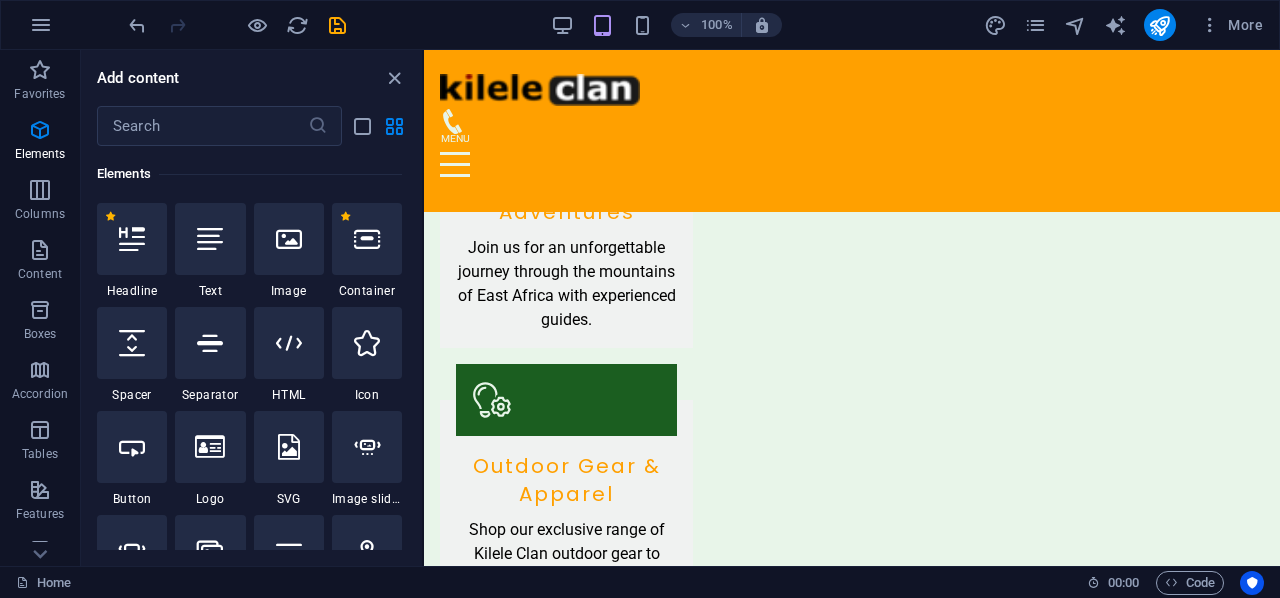 type 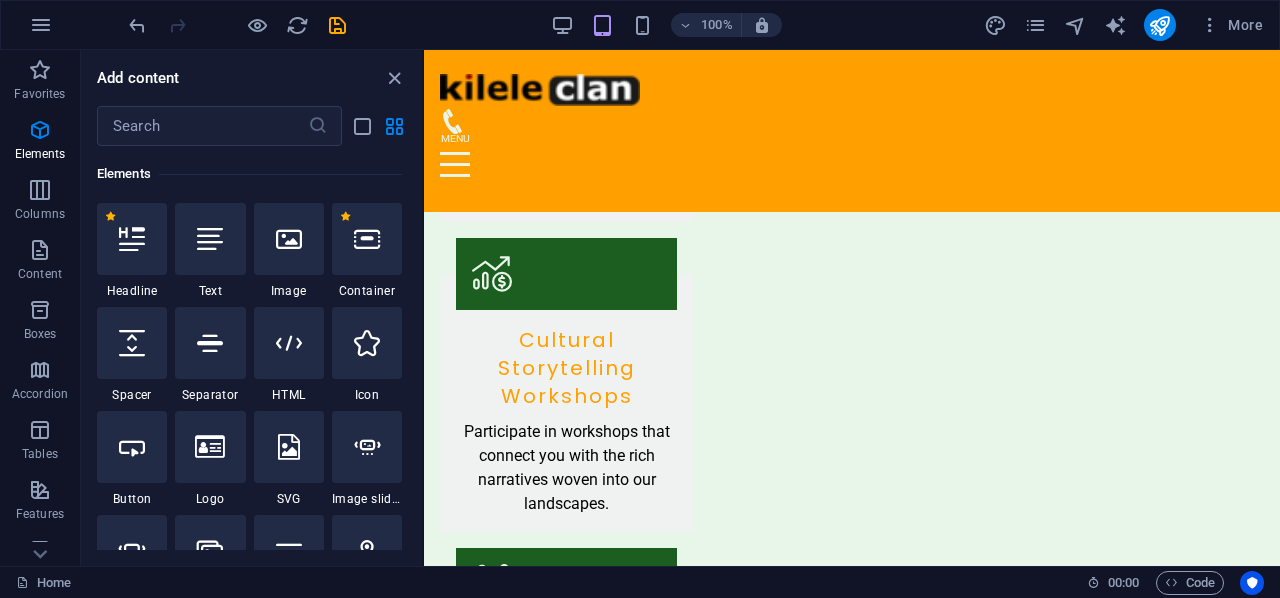 scroll, scrollTop: 2142, scrollLeft: 0, axis: vertical 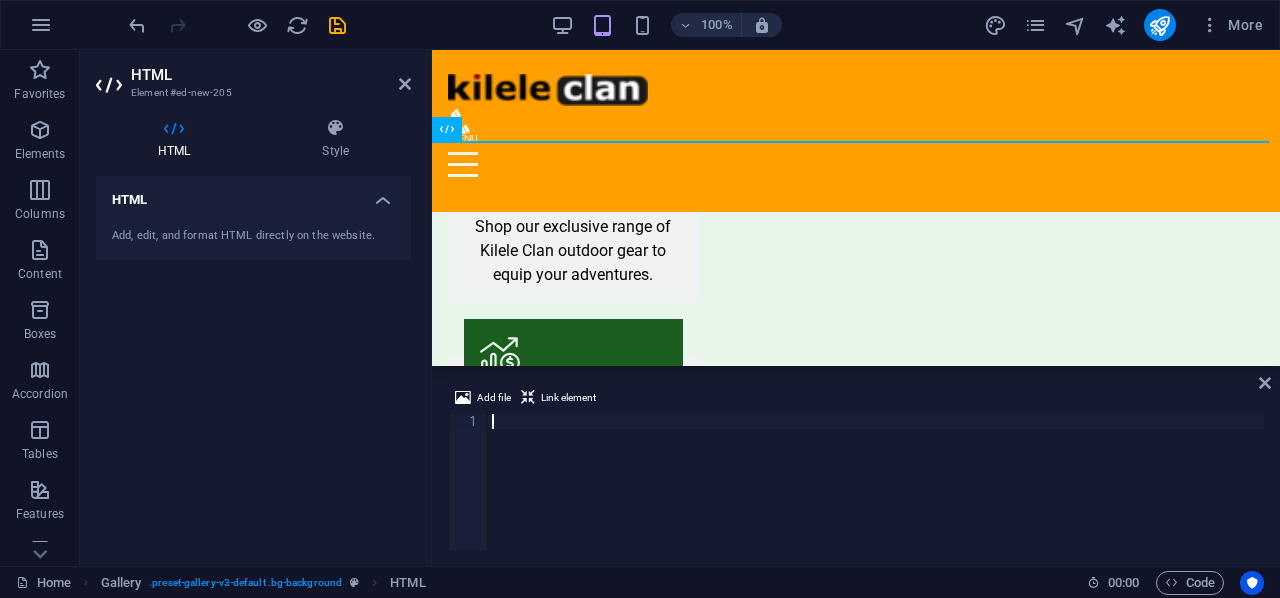 click at bounding box center (876, 497) 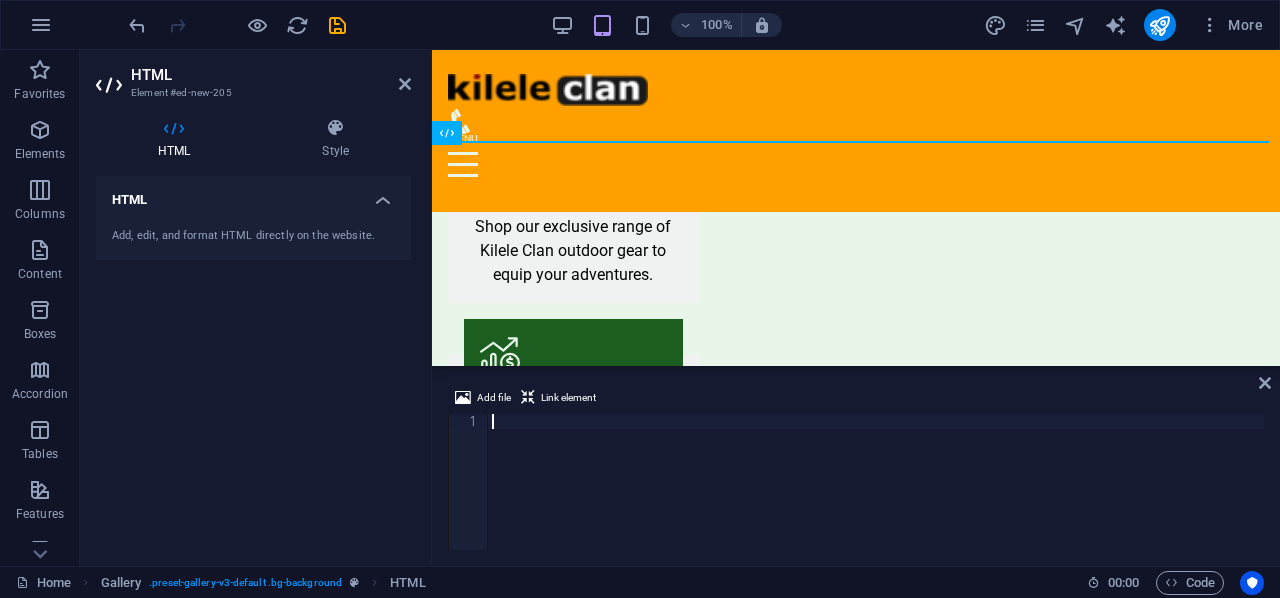 type on "<div class="elfsight-app-1139042c-92f0-4c31-9778-5bbdf4c23fc3" data-elfsight-app-lazy></div>" 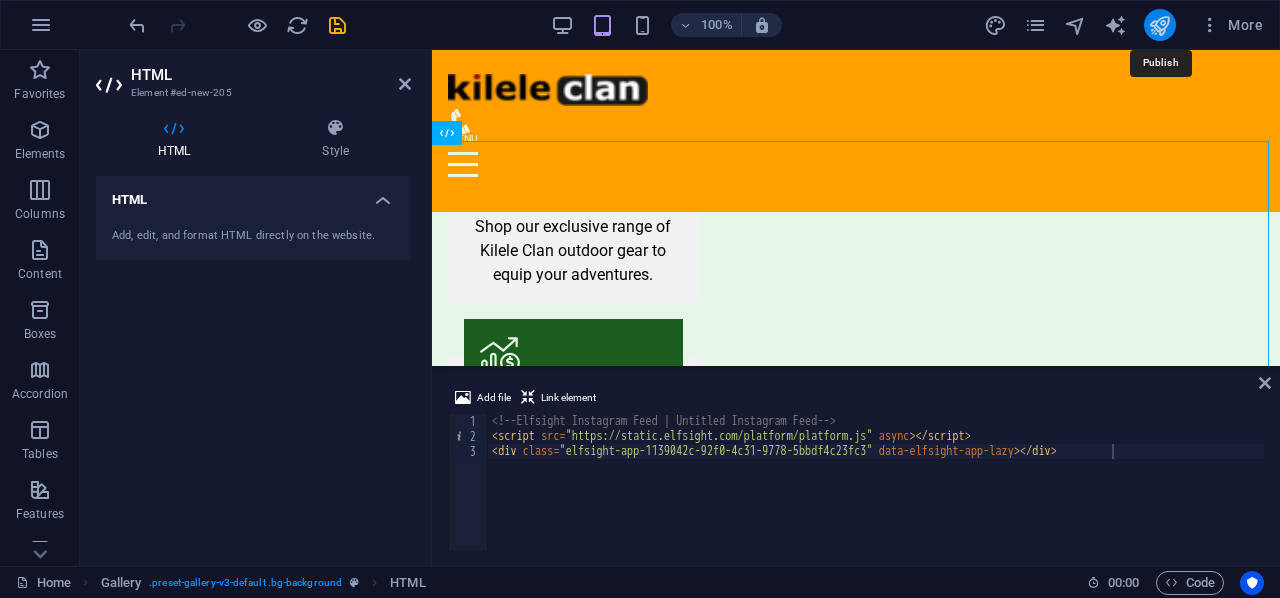 click at bounding box center [1159, 25] 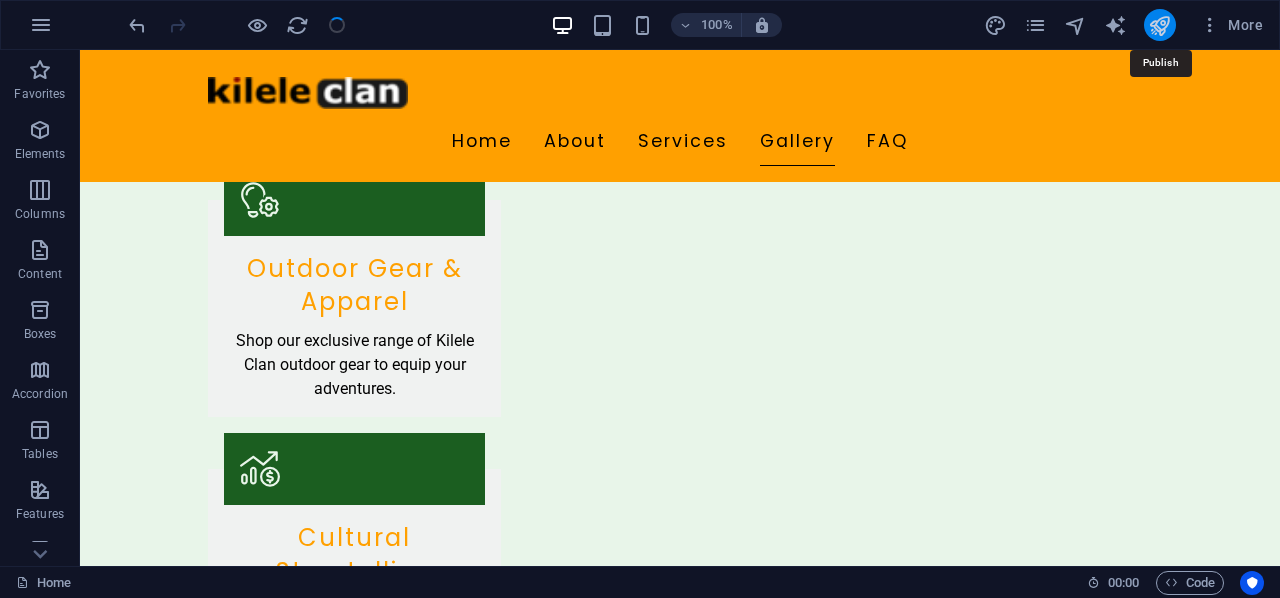 scroll, scrollTop: 2156, scrollLeft: 0, axis: vertical 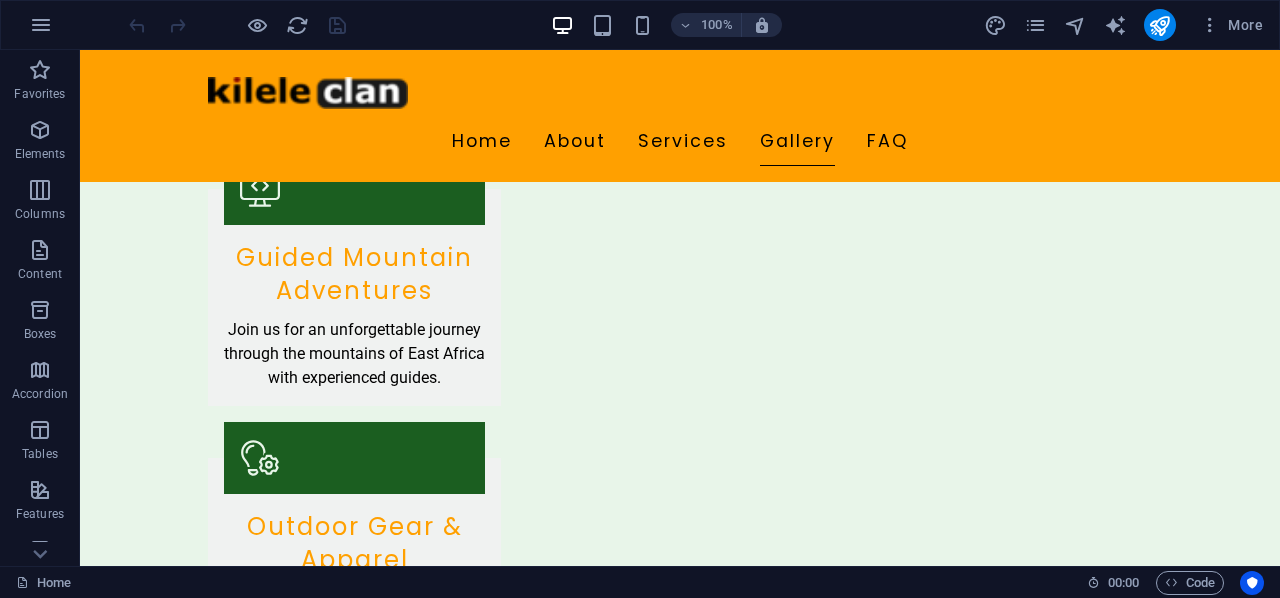 click on "Home" at bounding box center (543, 583) 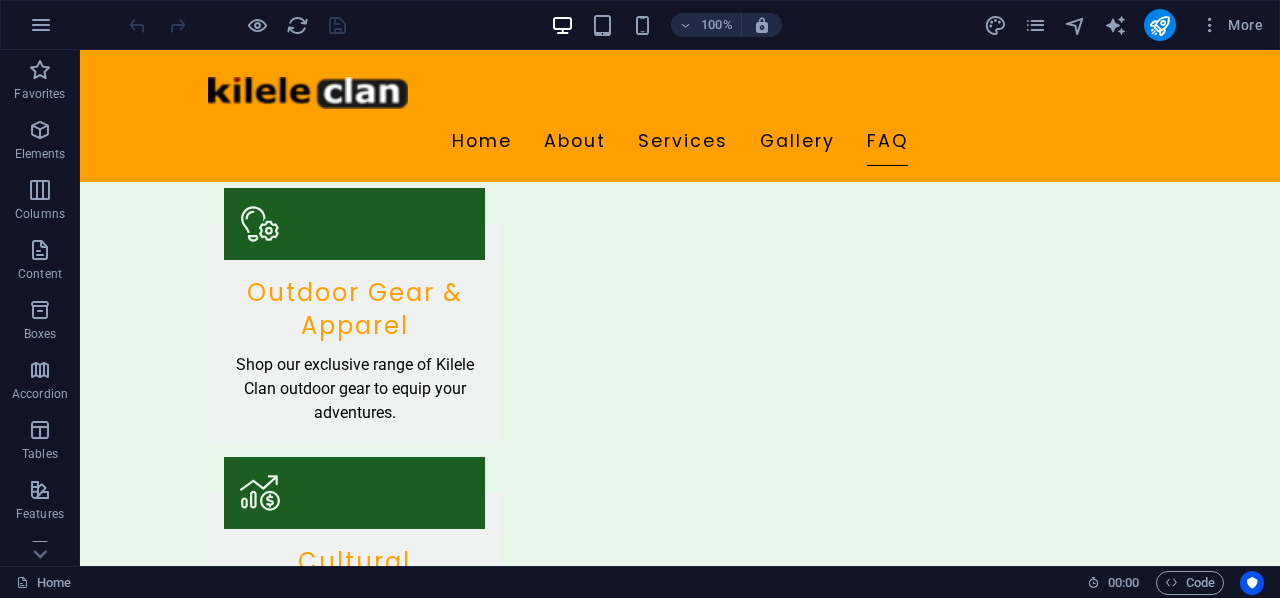 scroll, scrollTop: 2121, scrollLeft: 0, axis: vertical 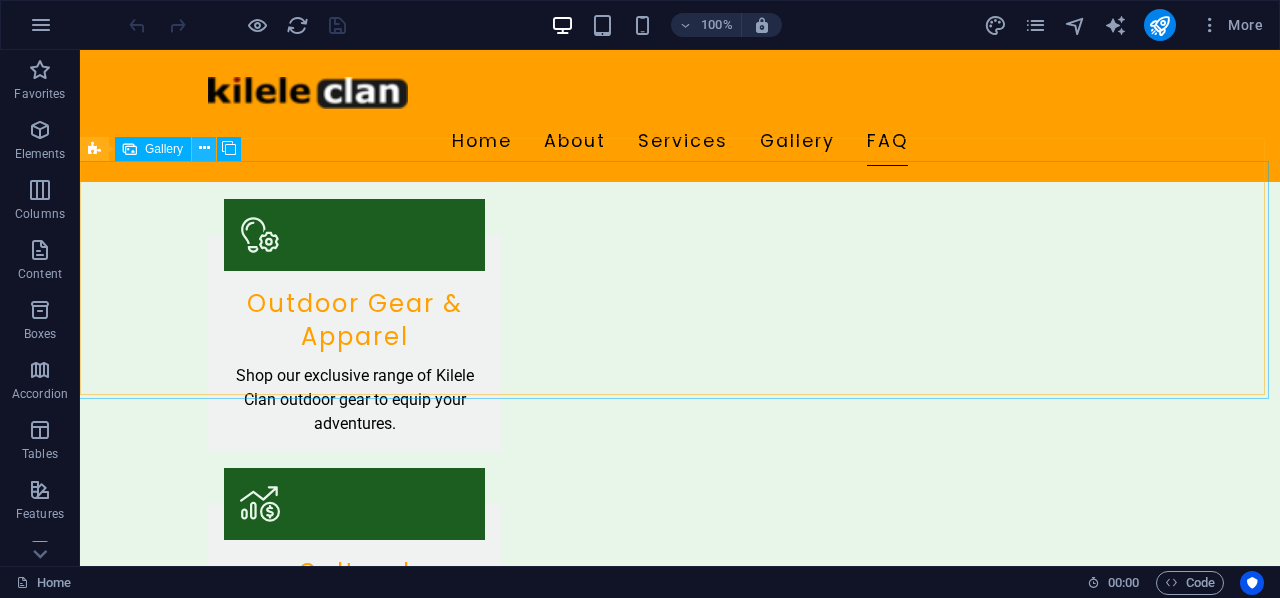 click at bounding box center [204, 148] 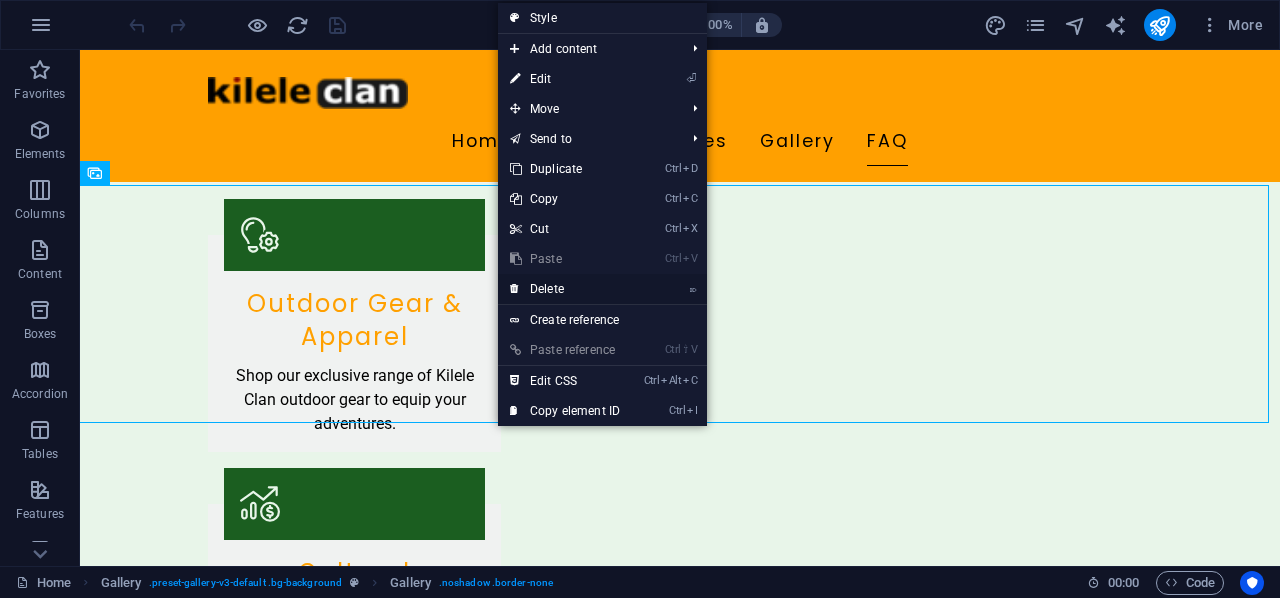 click on "⌦  Delete" at bounding box center [565, 289] 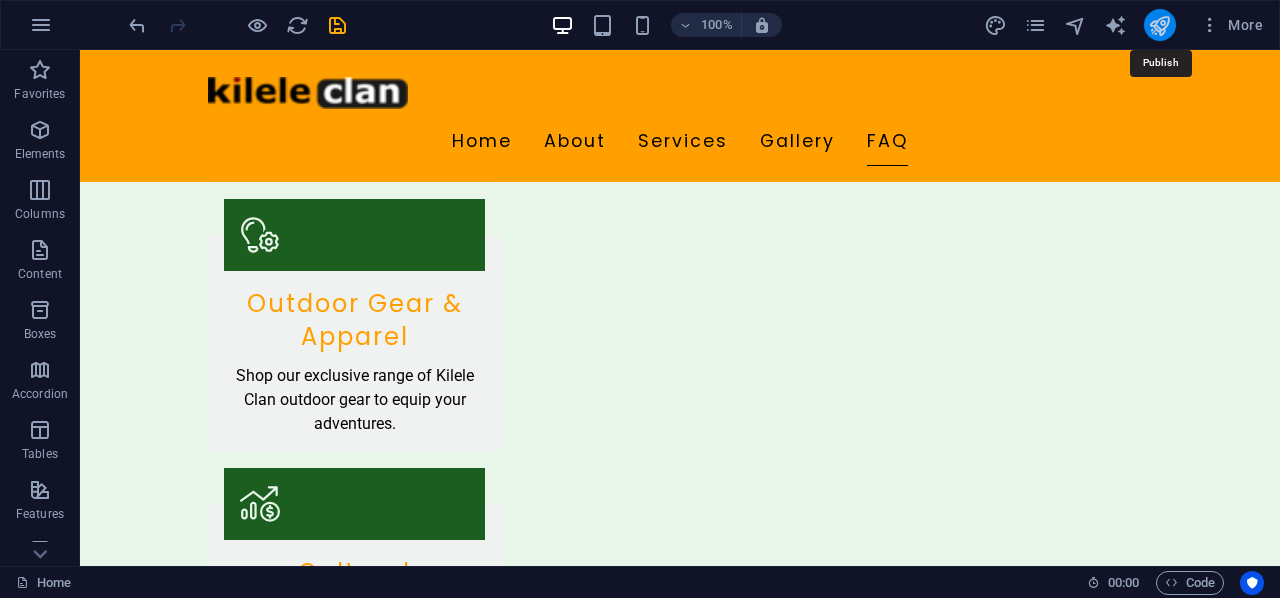 click at bounding box center (1159, 25) 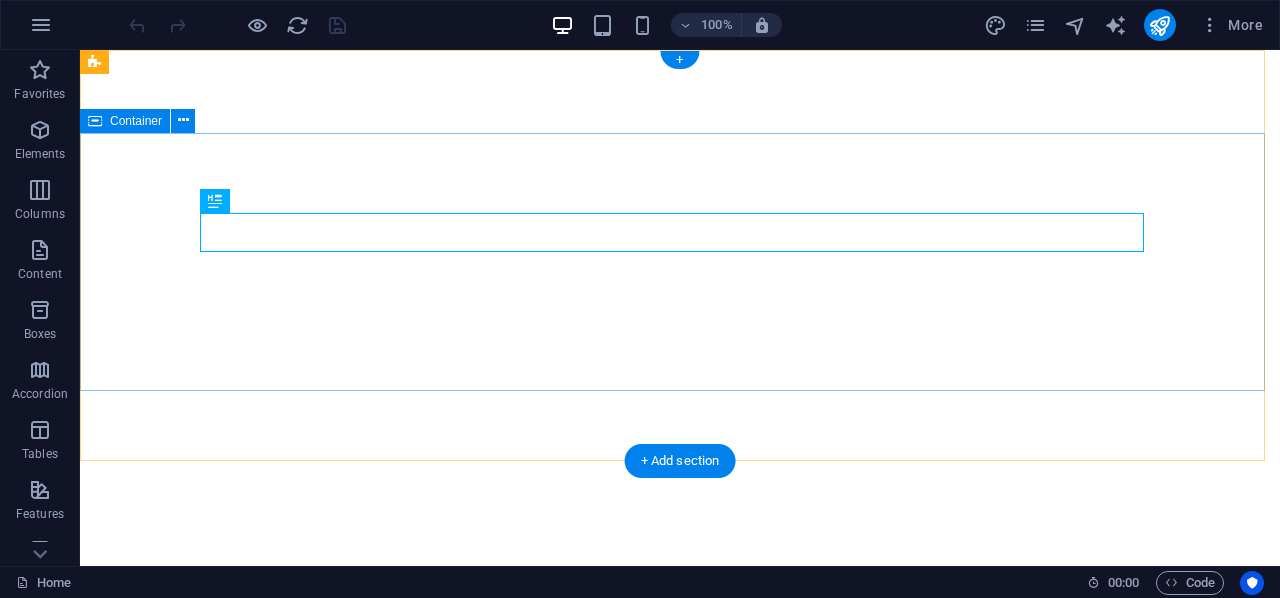 scroll, scrollTop: 0, scrollLeft: 0, axis: both 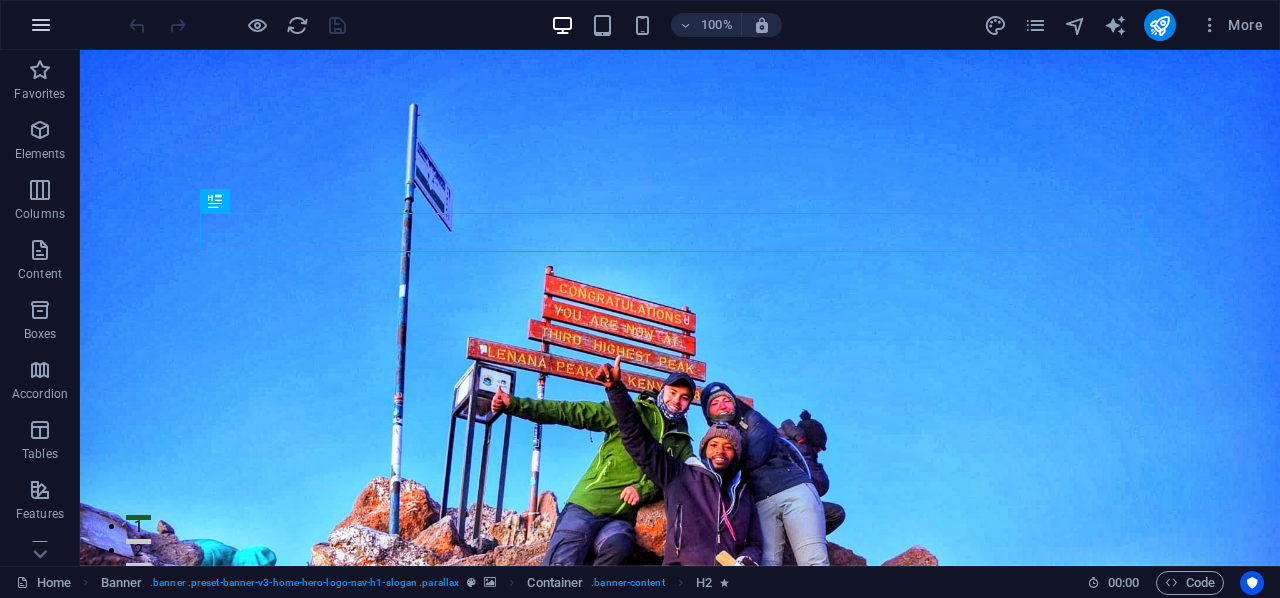 click at bounding box center (41, 25) 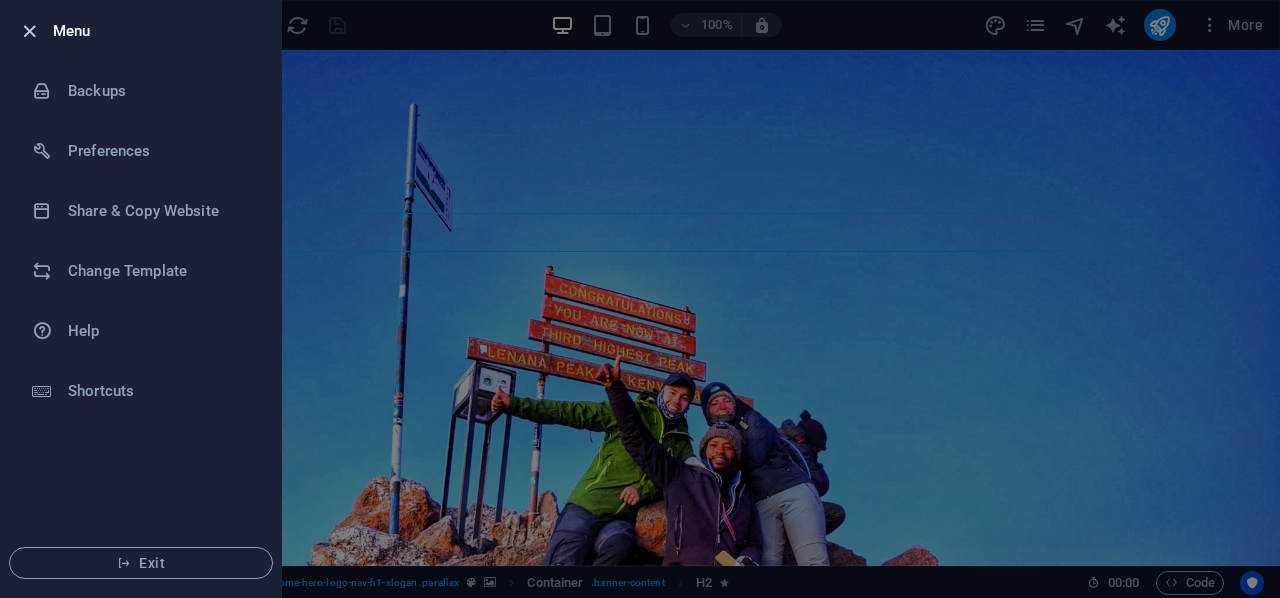 click at bounding box center [29, 31] 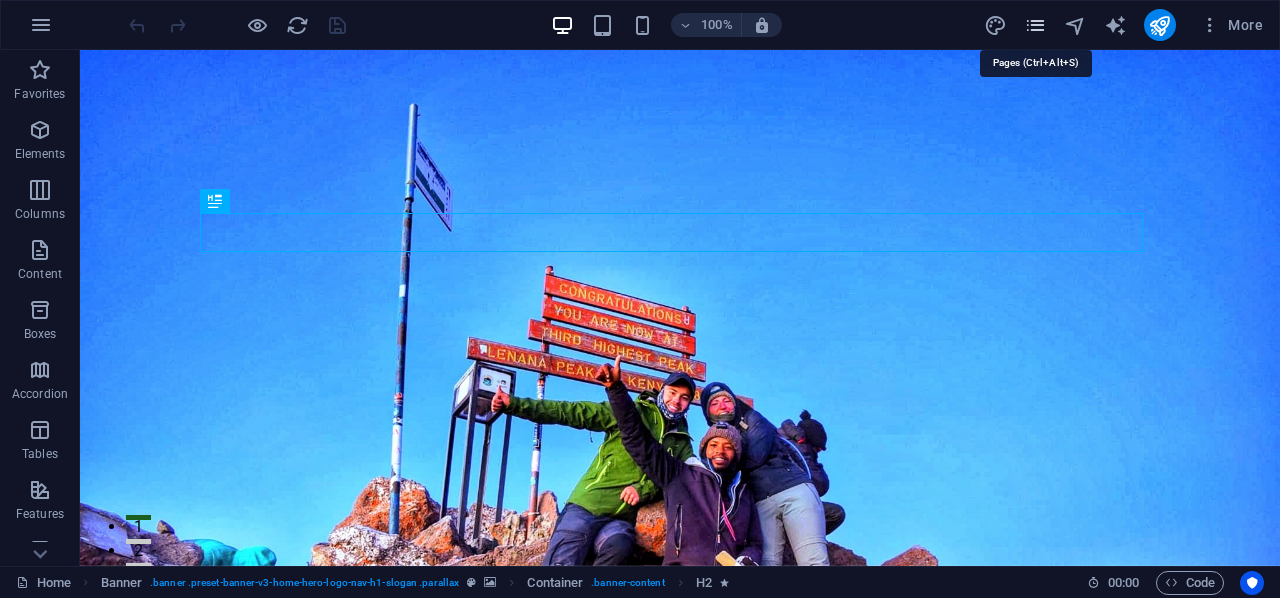 click at bounding box center [1035, 25] 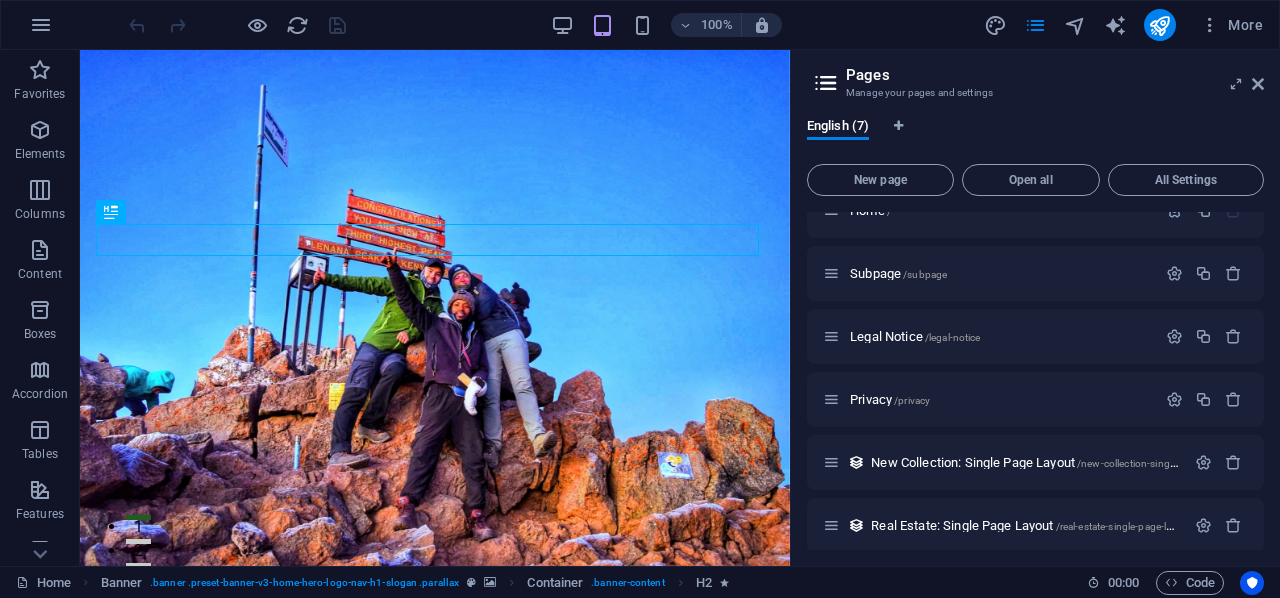 scroll, scrollTop: 0, scrollLeft: 0, axis: both 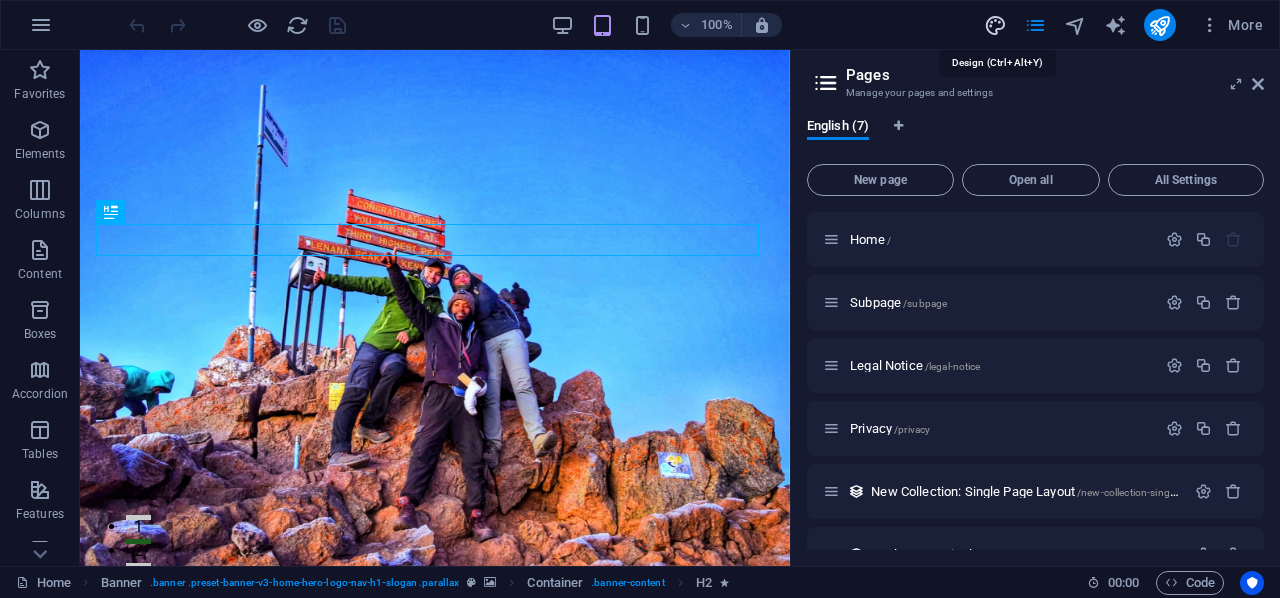 click at bounding box center (995, 25) 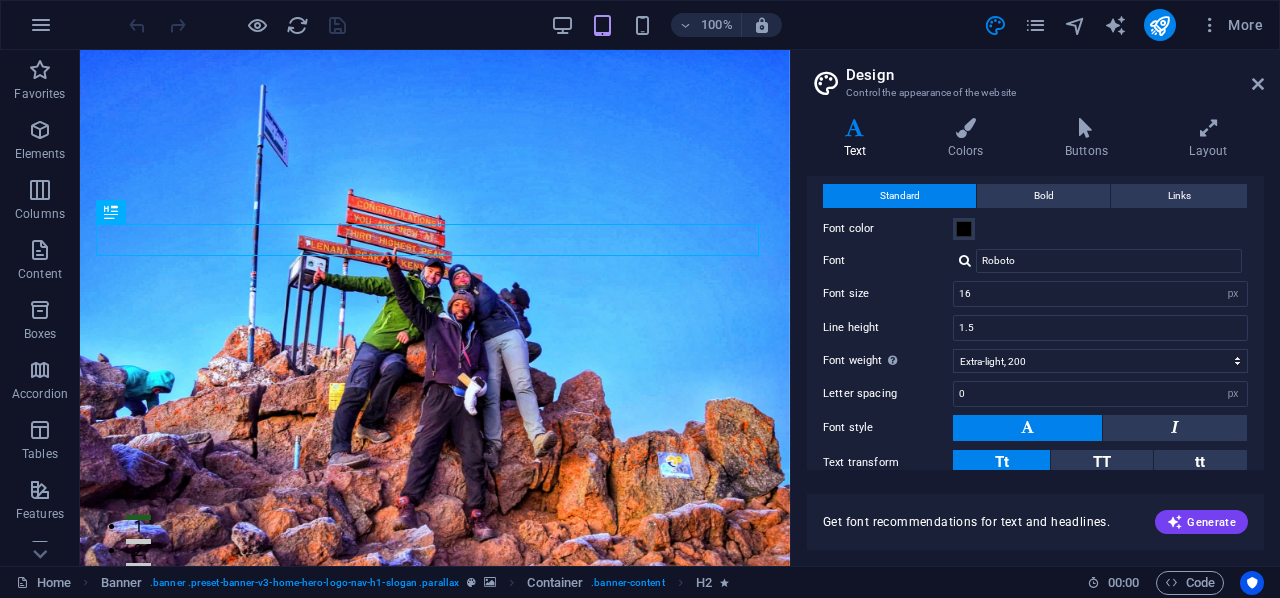 scroll, scrollTop: 0, scrollLeft: 0, axis: both 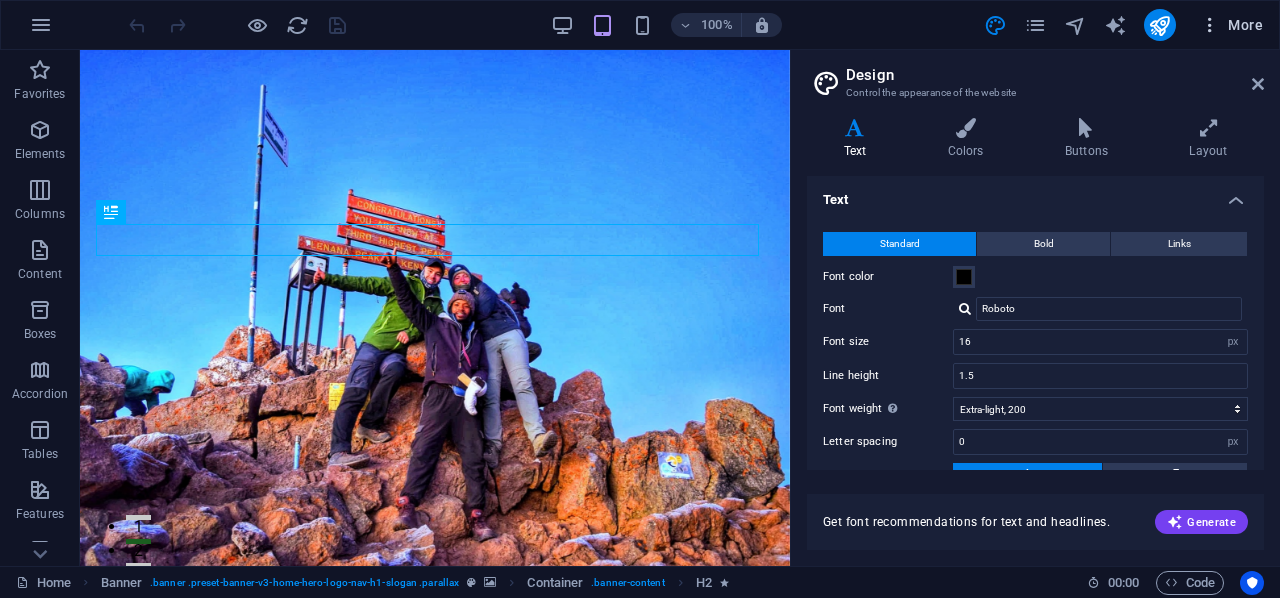 click at bounding box center [1210, 25] 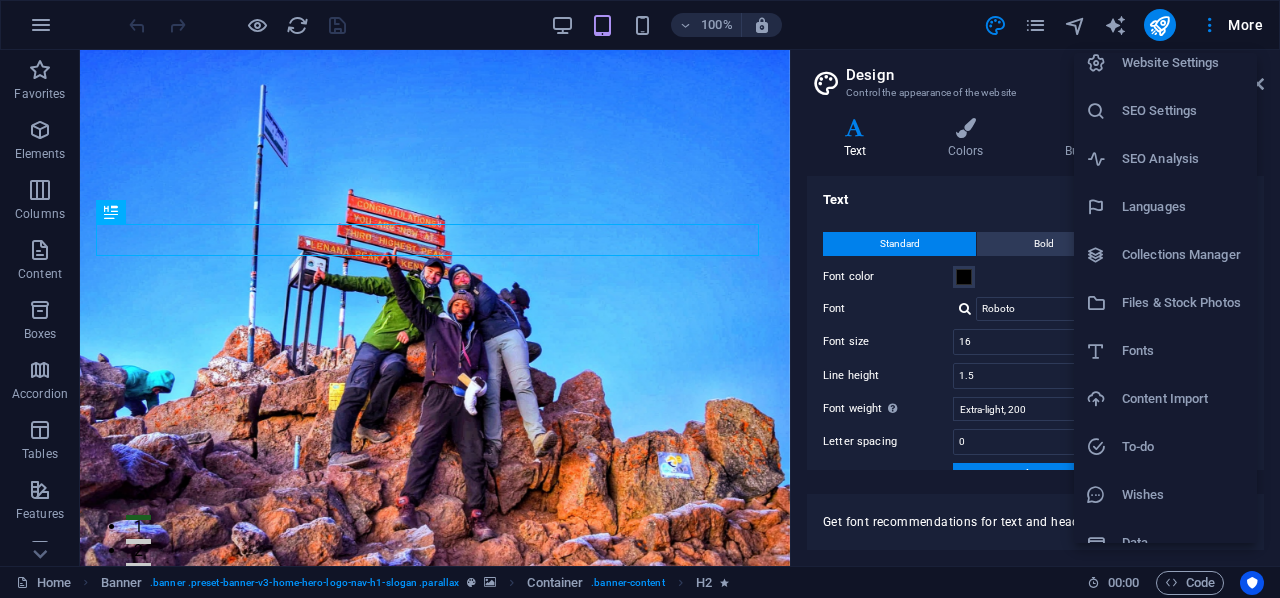 scroll, scrollTop: 0, scrollLeft: 0, axis: both 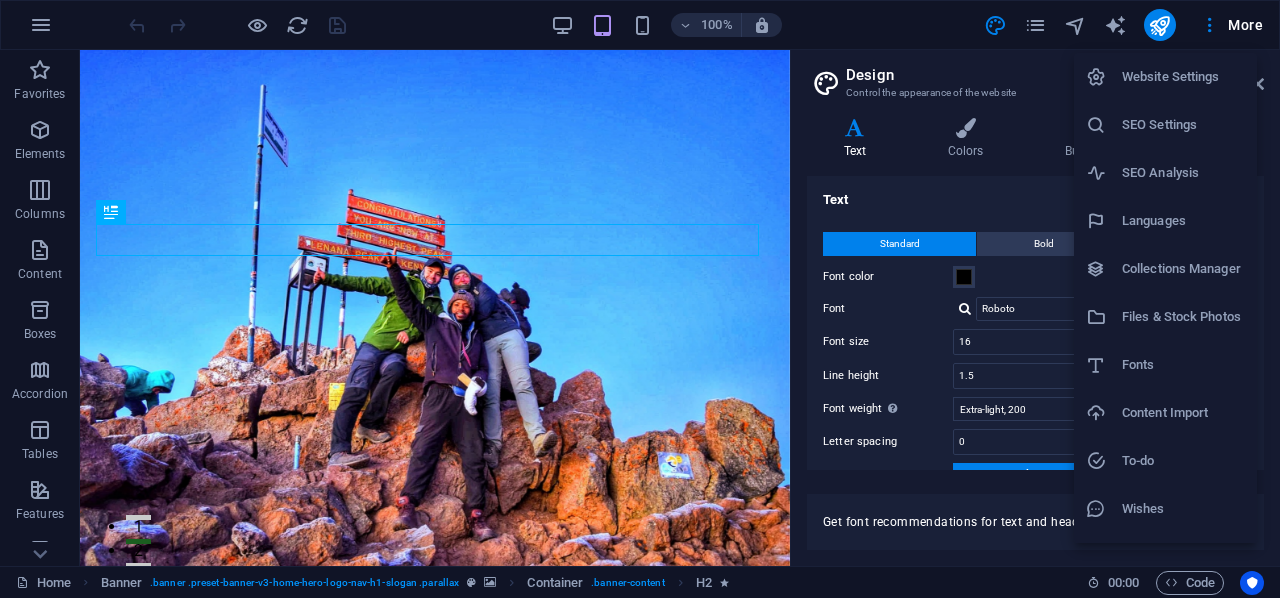 click at bounding box center [640, 299] 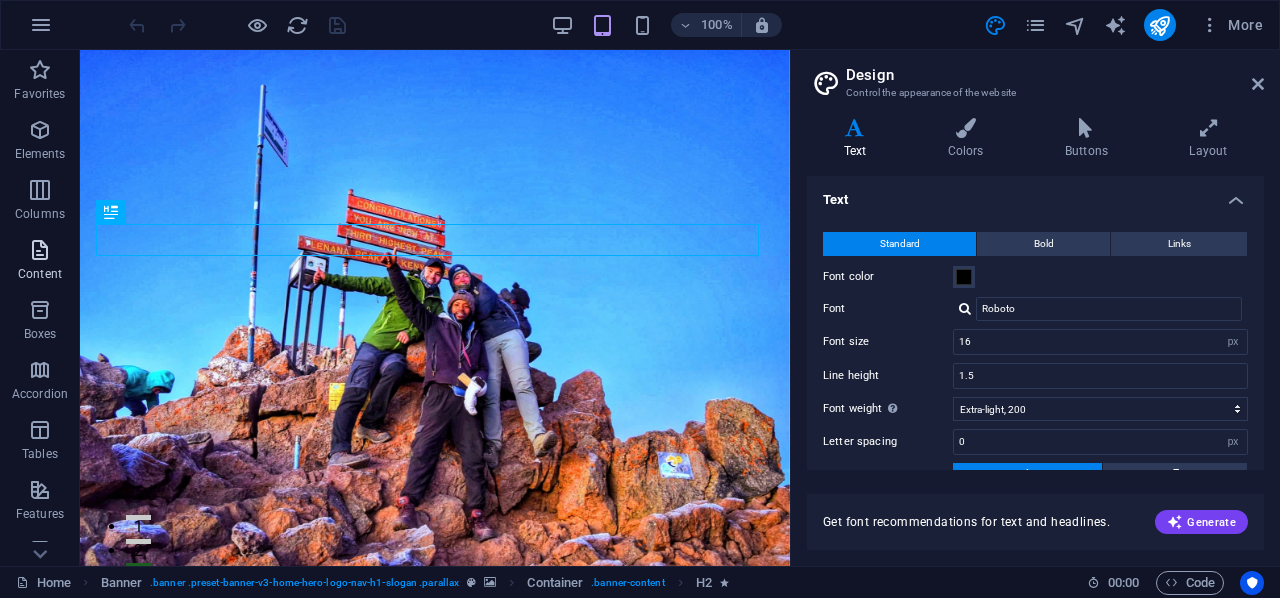 click at bounding box center [40, 250] 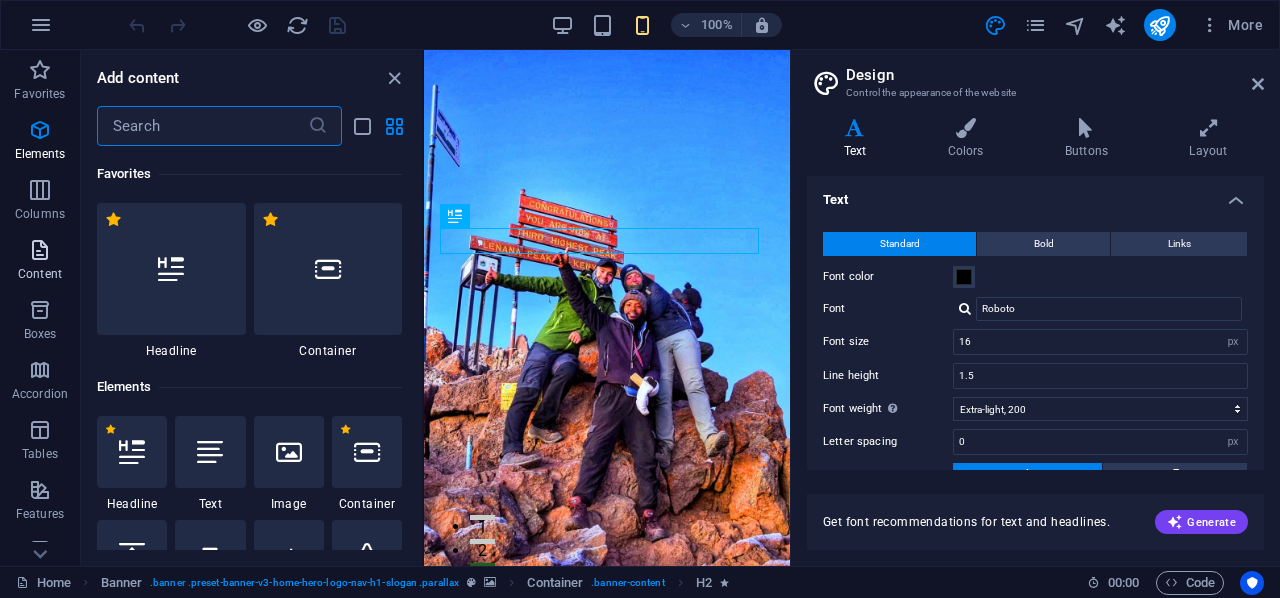 scroll, scrollTop: 3499, scrollLeft: 0, axis: vertical 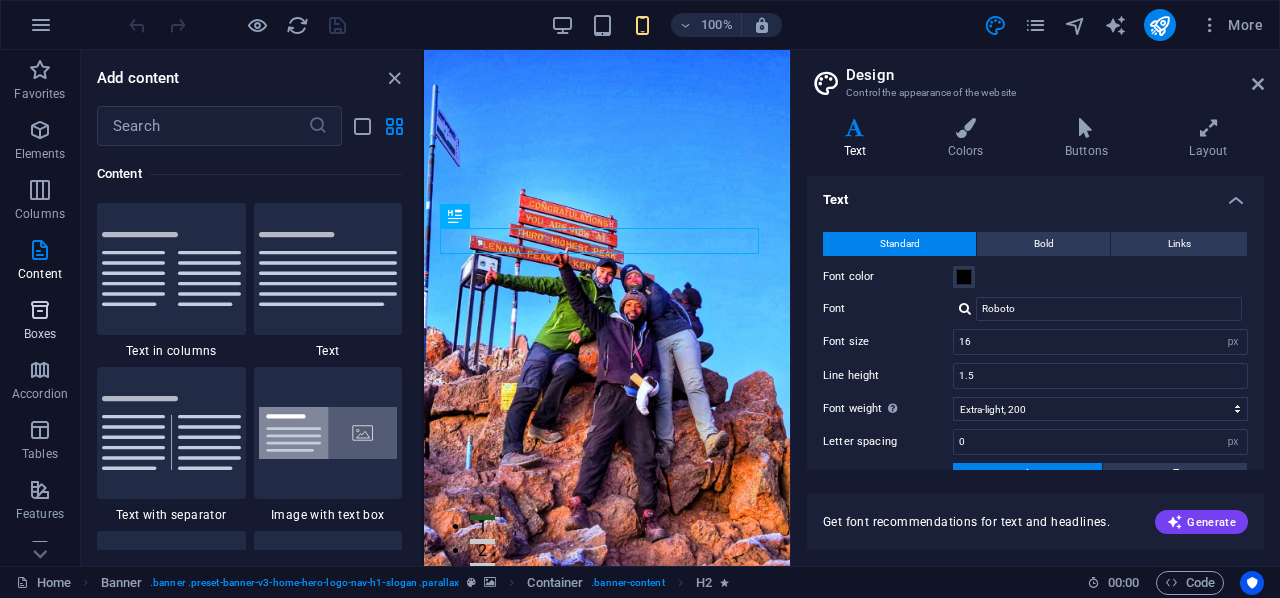 click at bounding box center [40, 310] 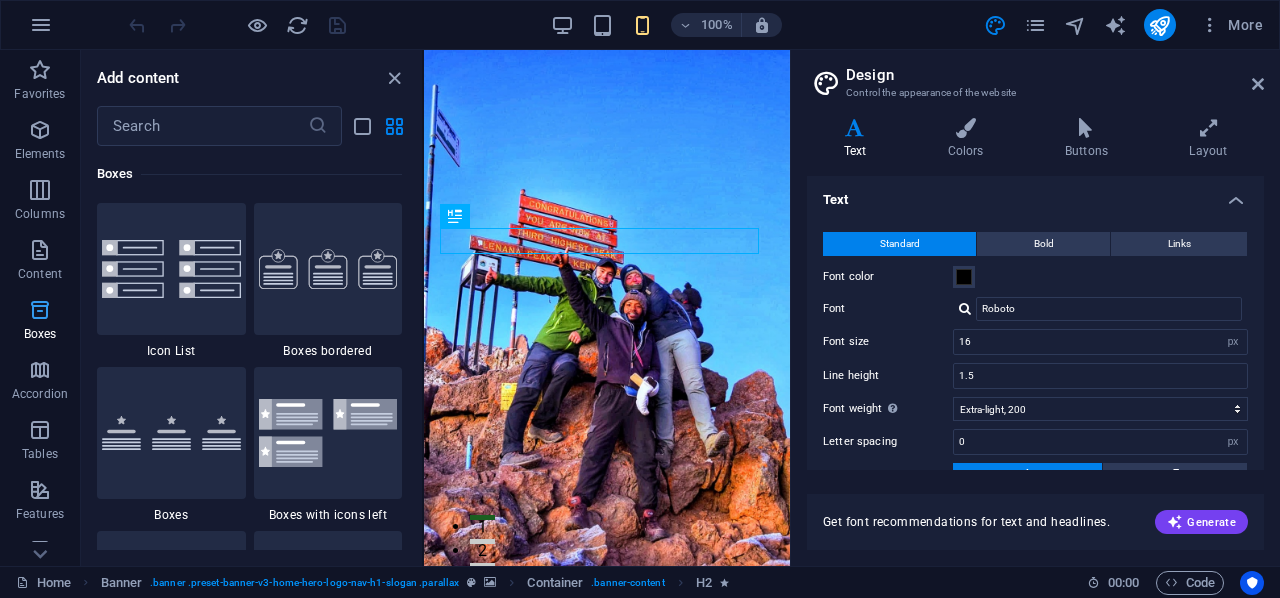 scroll, scrollTop: 5516, scrollLeft: 0, axis: vertical 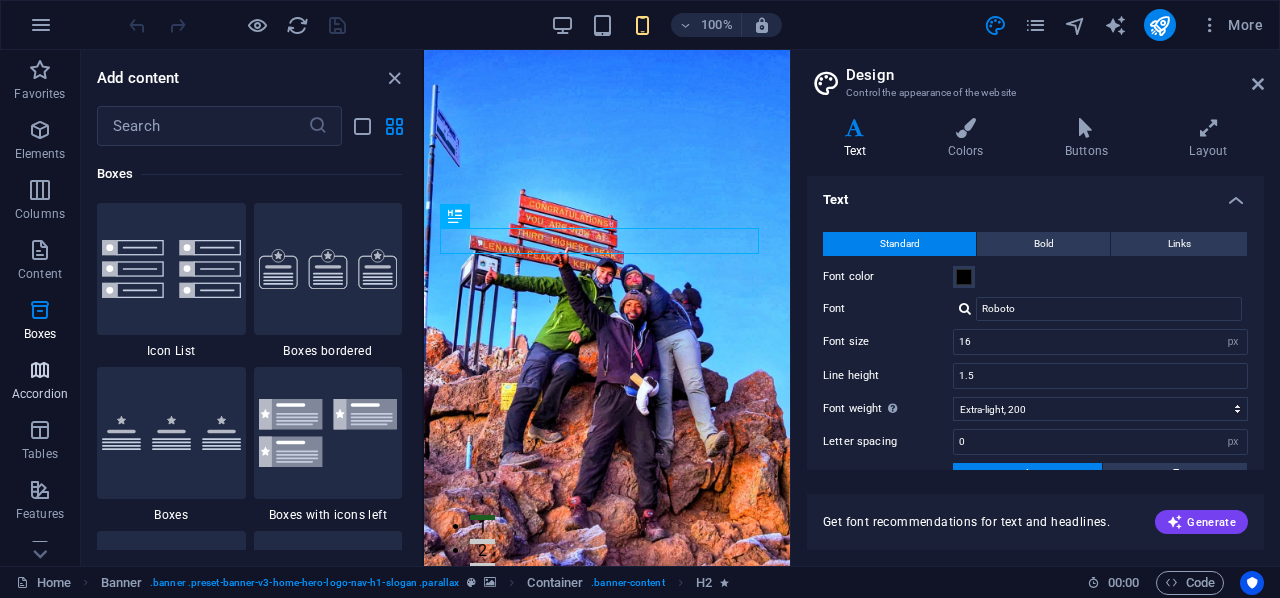 click at bounding box center [40, 370] 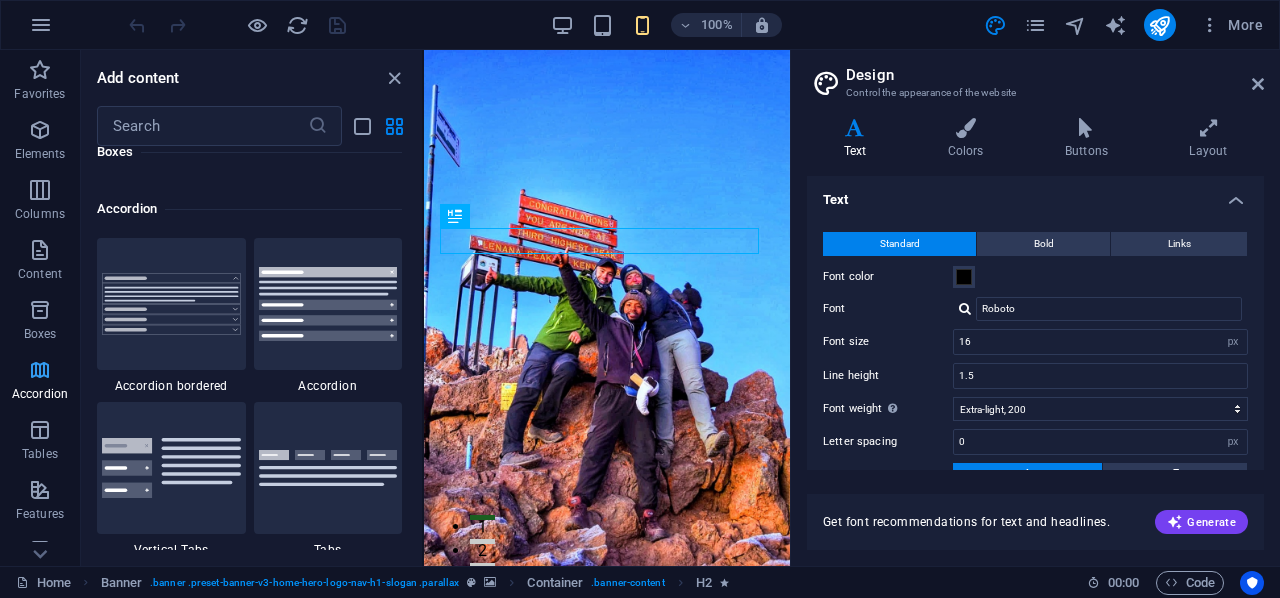 scroll, scrollTop: 6384, scrollLeft: 0, axis: vertical 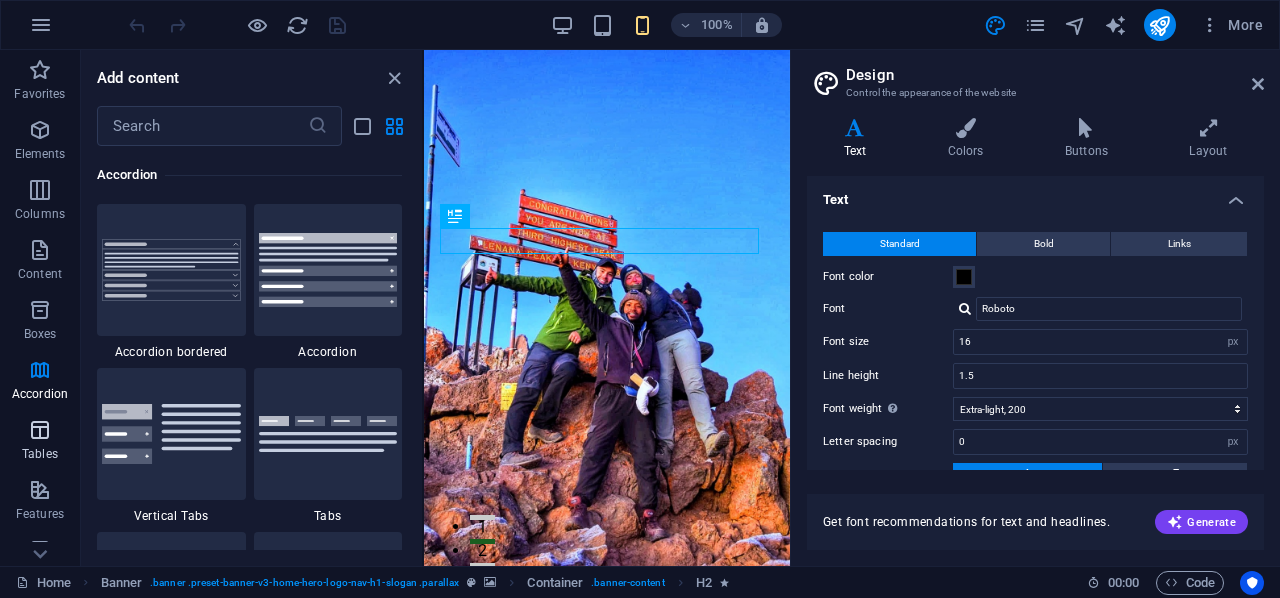 click at bounding box center [40, 430] 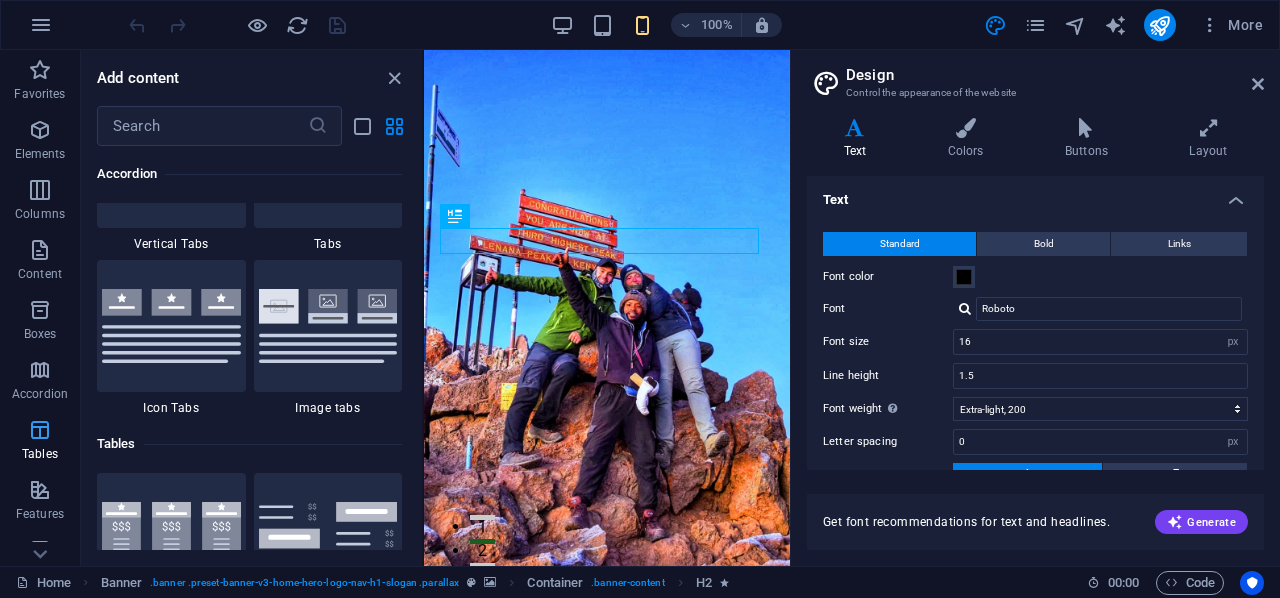 scroll, scrollTop: 6926, scrollLeft: 0, axis: vertical 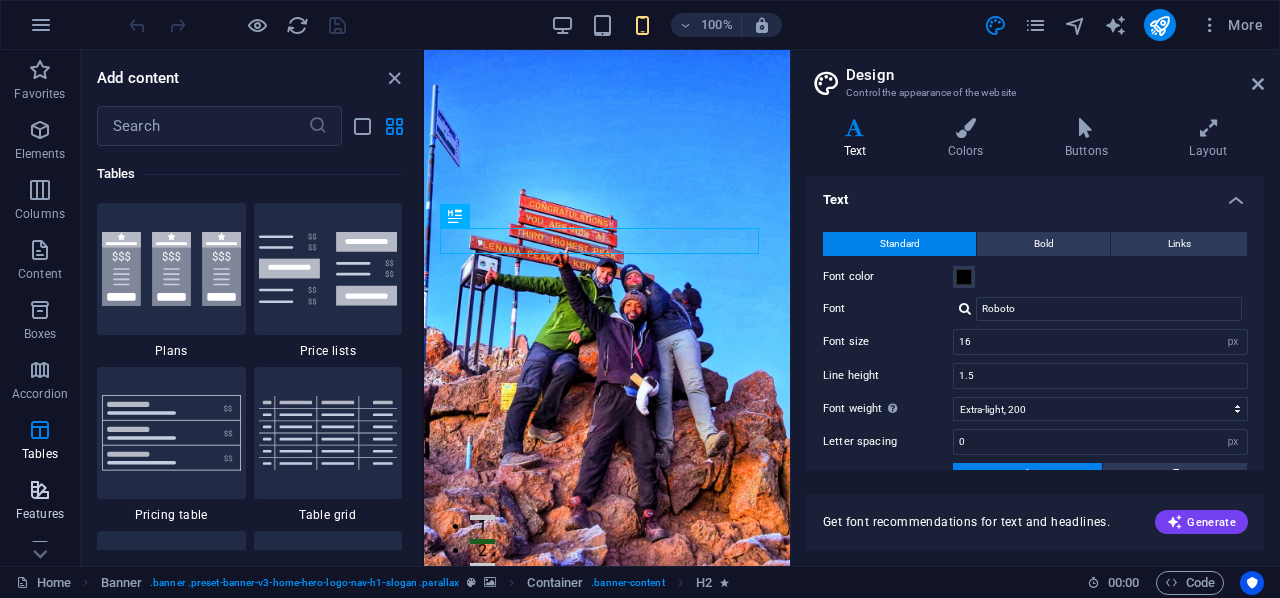click on "Features" at bounding box center [40, 514] 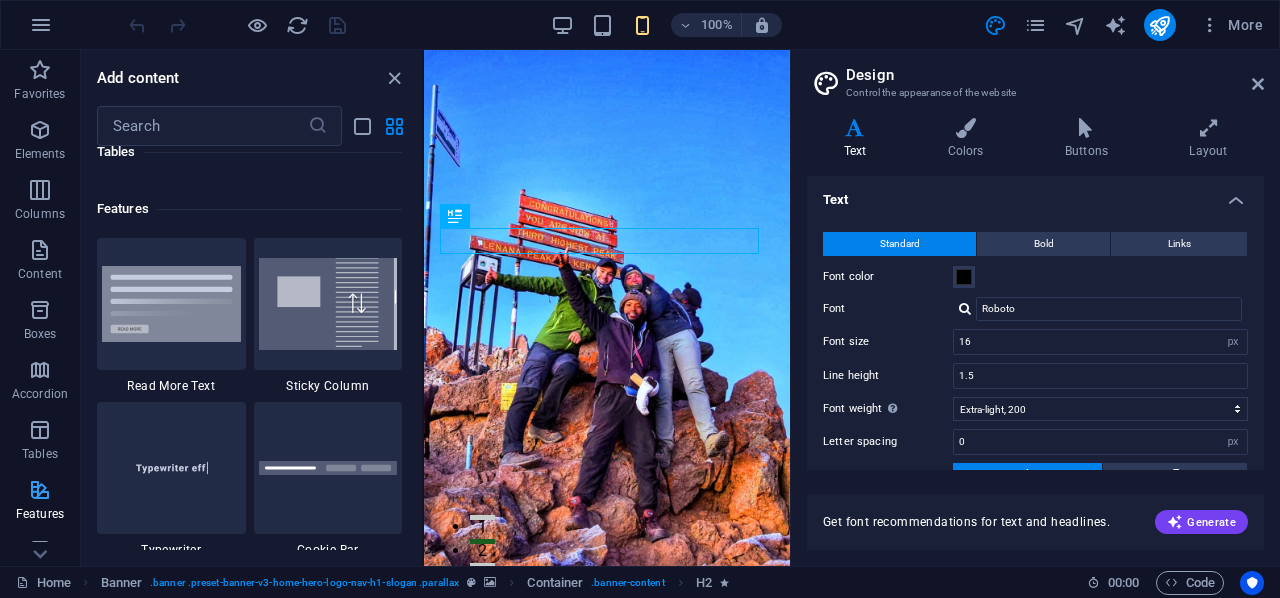 scroll, scrollTop: 7795, scrollLeft: 0, axis: vertical 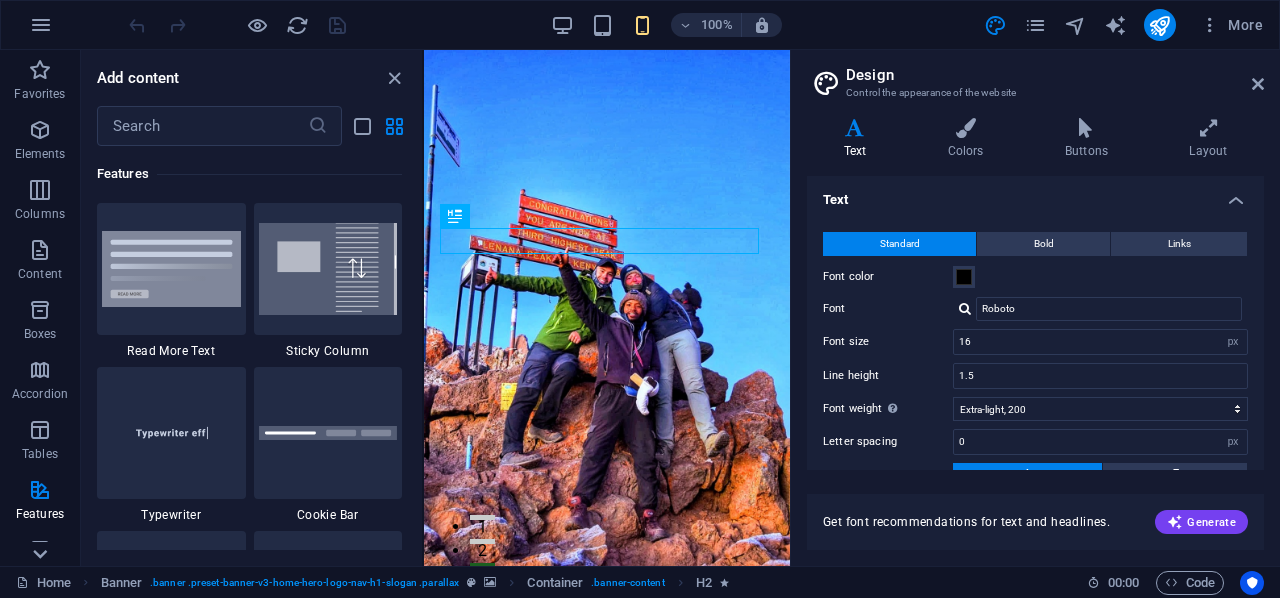 click 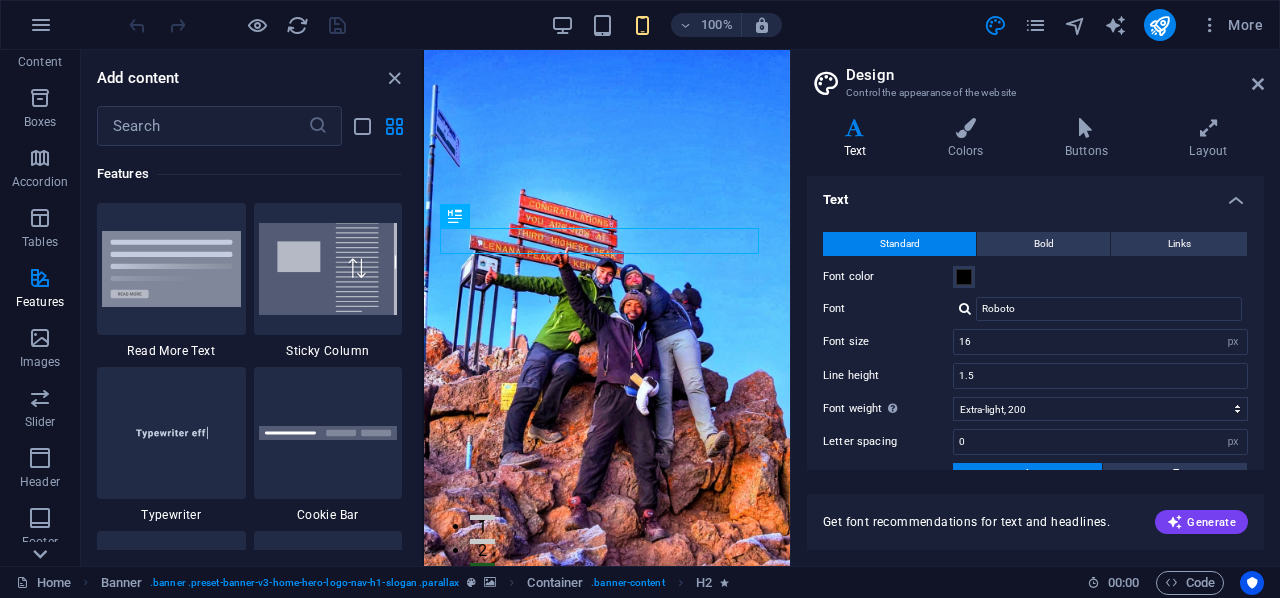 scroll, scrollTop: 384, scrollLeft: 0, axis: vertical 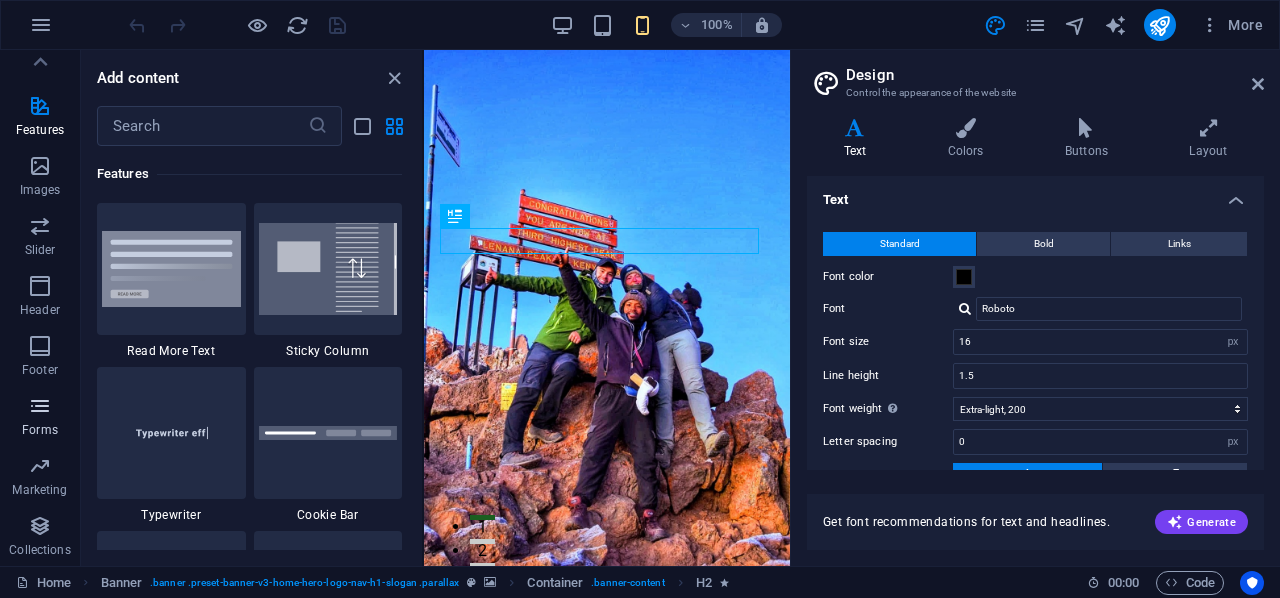 click at bounding box center (40, 406) 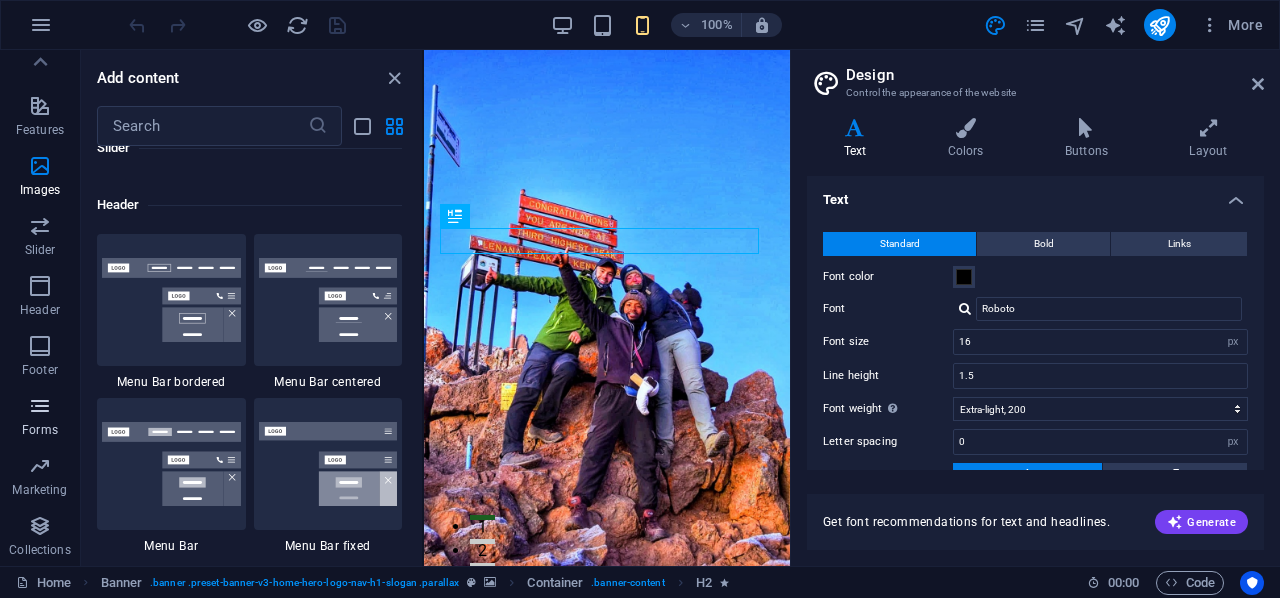 scroll, scrollTop: 14600, scrollLeft: 0, axis: vertical 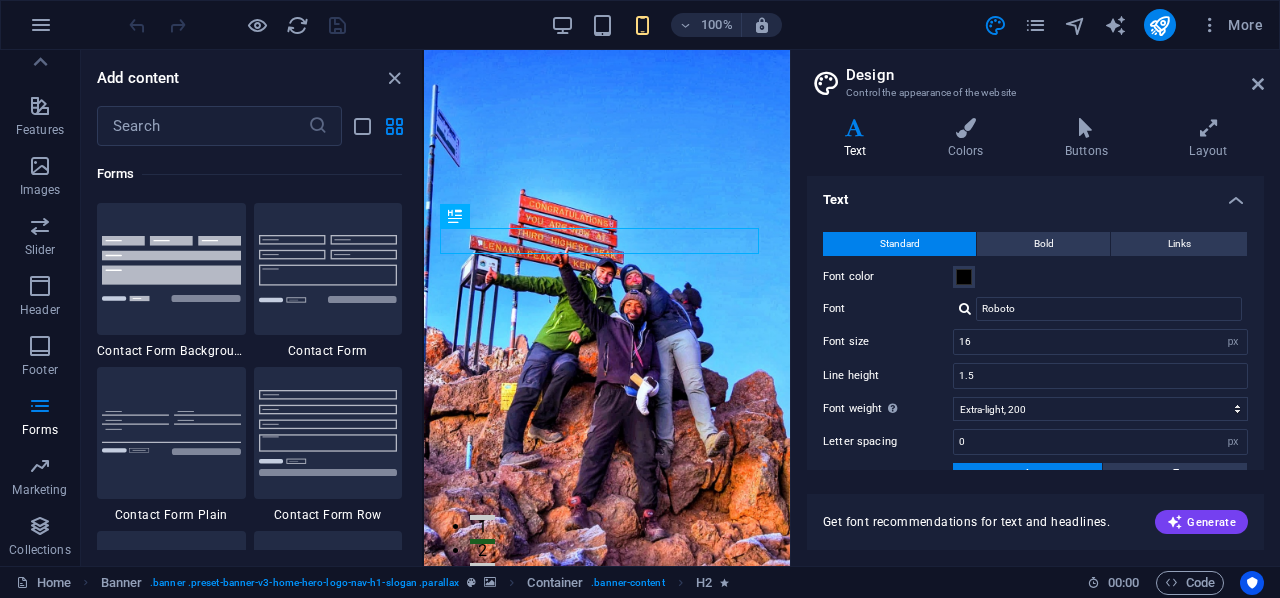 drag, startPoint x: 1267, startPoint y: 306, endPoint x: 1274, endPoint y: 365, distance: 59.413803 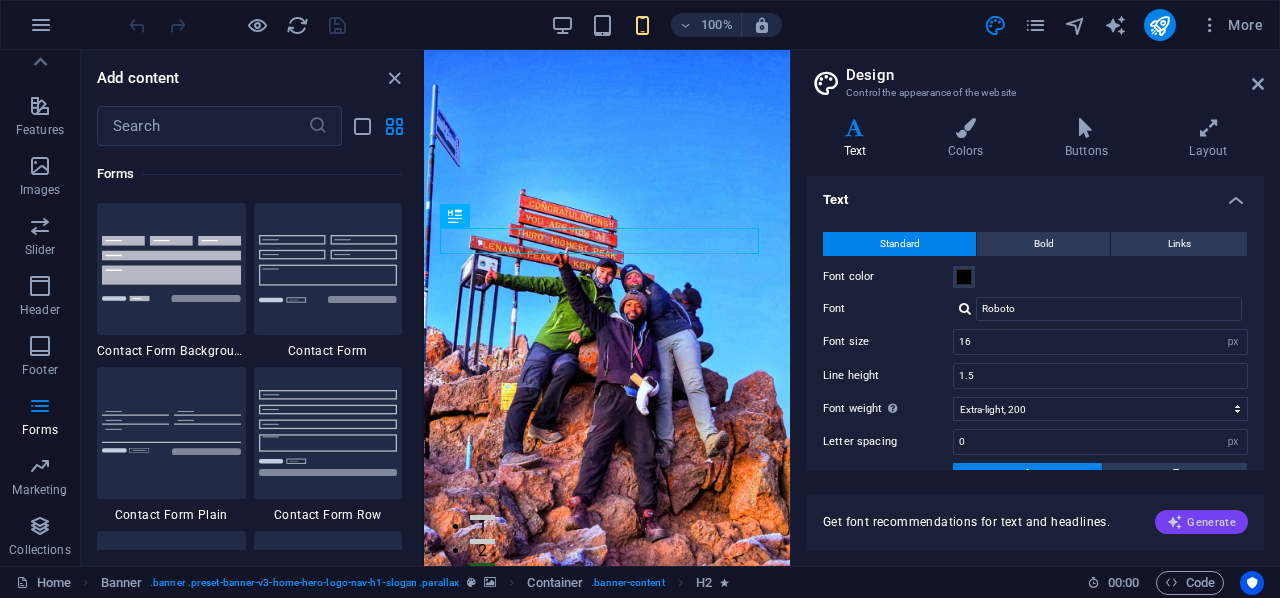 click on "Generate" at bounding box center [1201, 522] 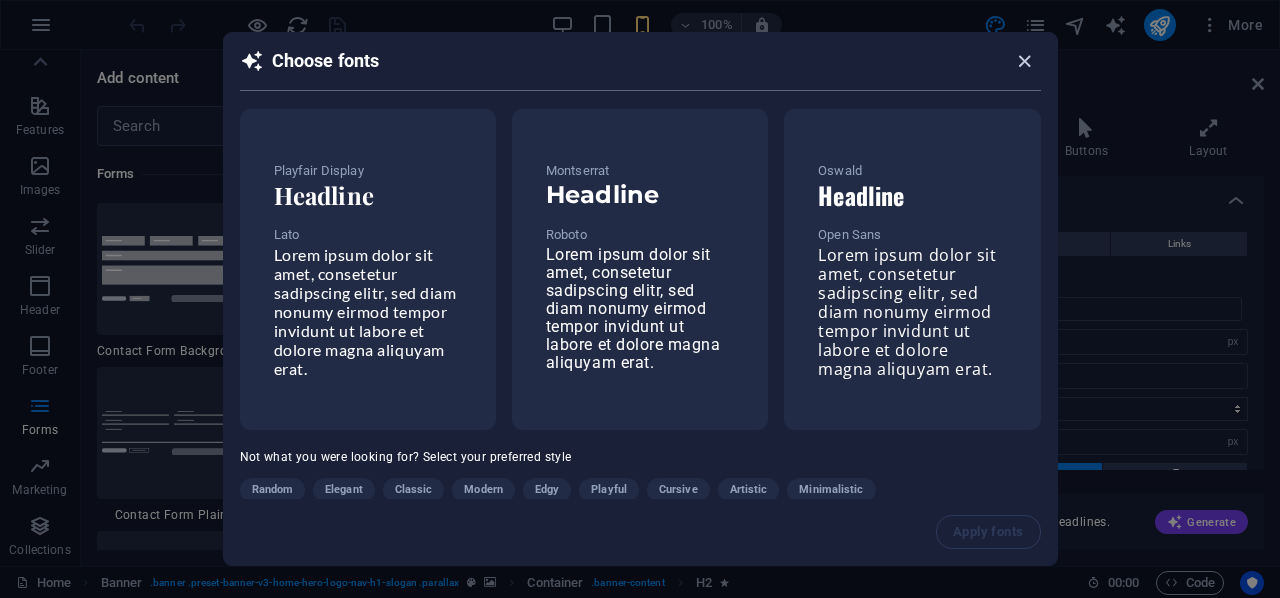 click at bounding box center (1024, 61) 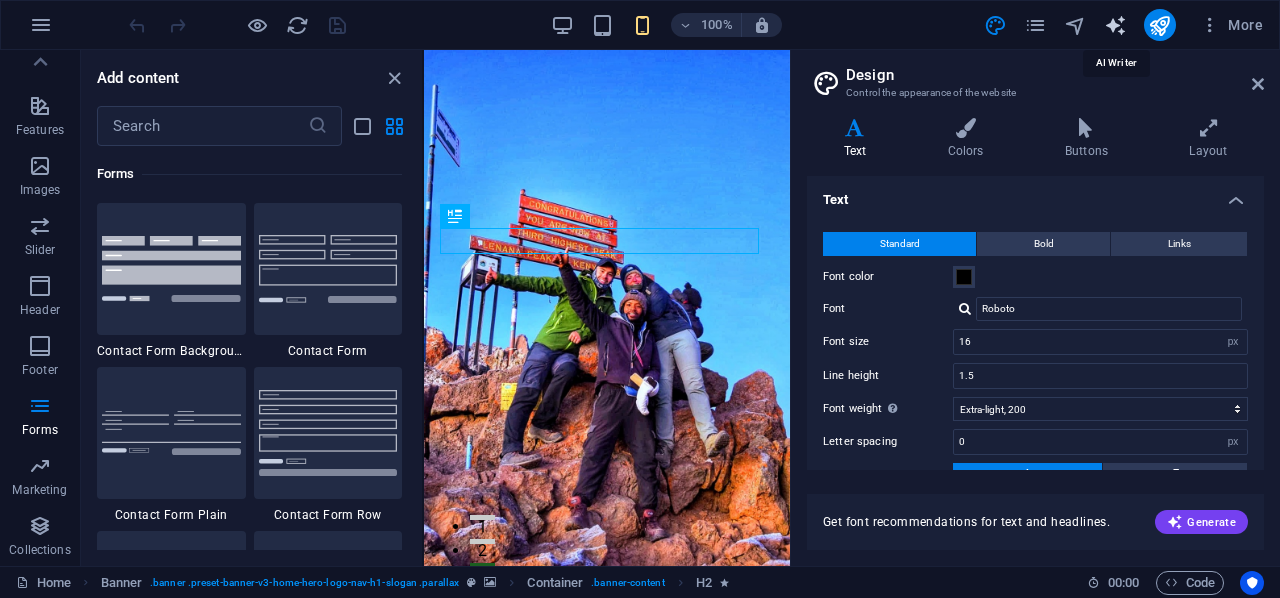 click at bounding box center [1115, 25] 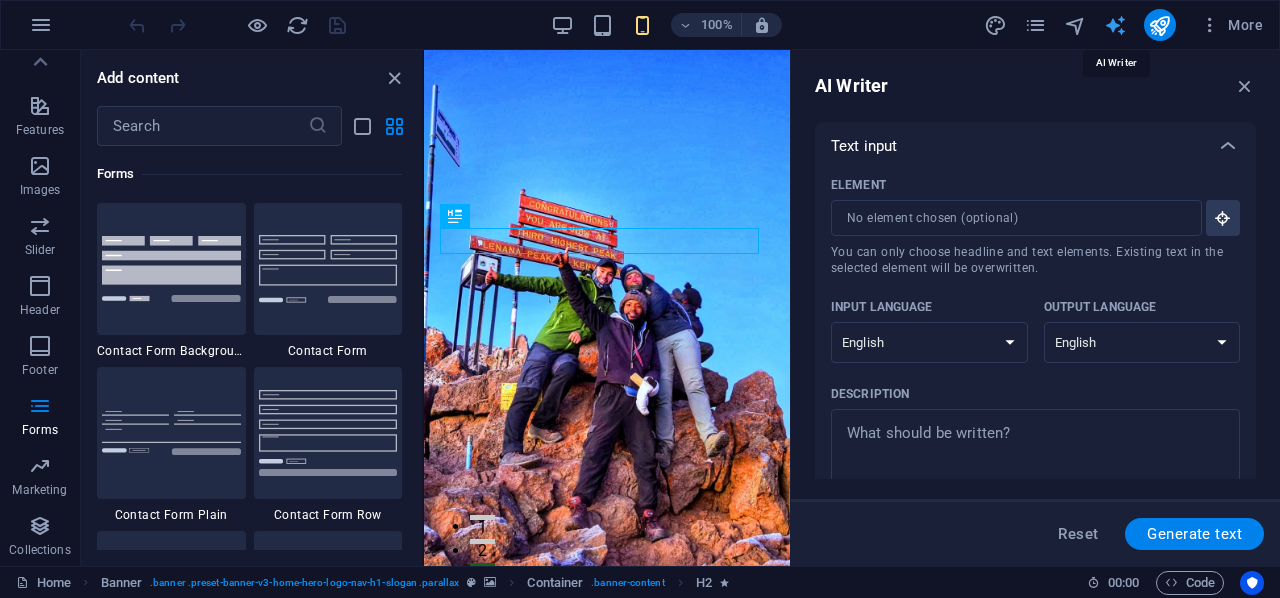 scroll, scrollTop: 0, scrollLeft: 0, axis: both 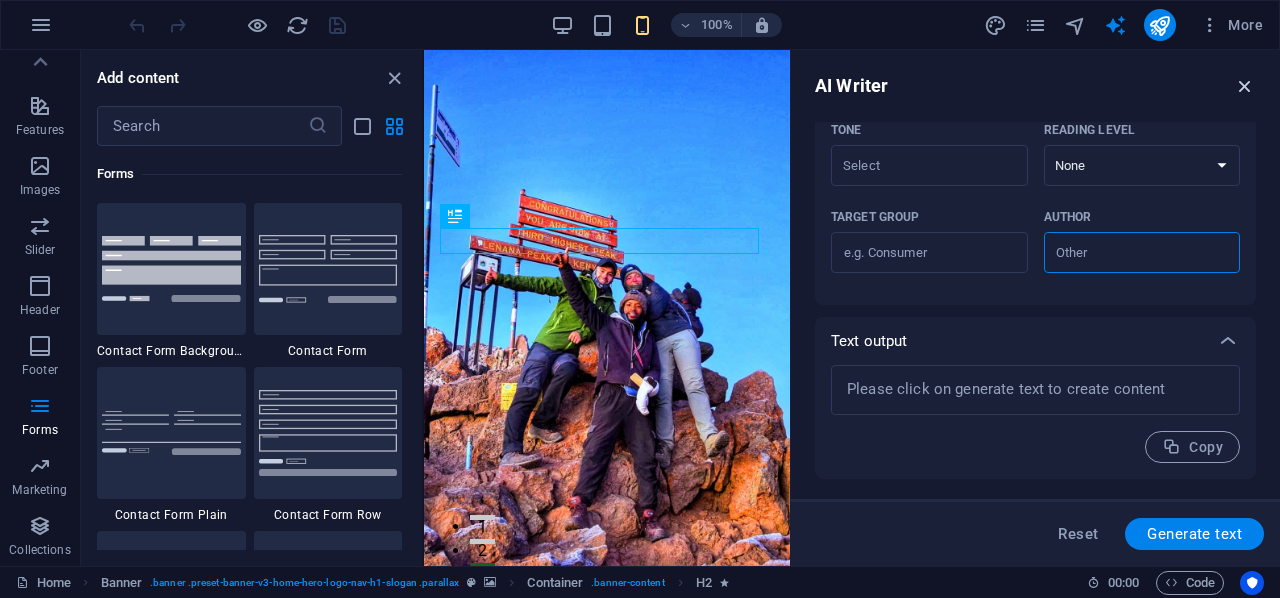 click at bounding box center [1245, 86] 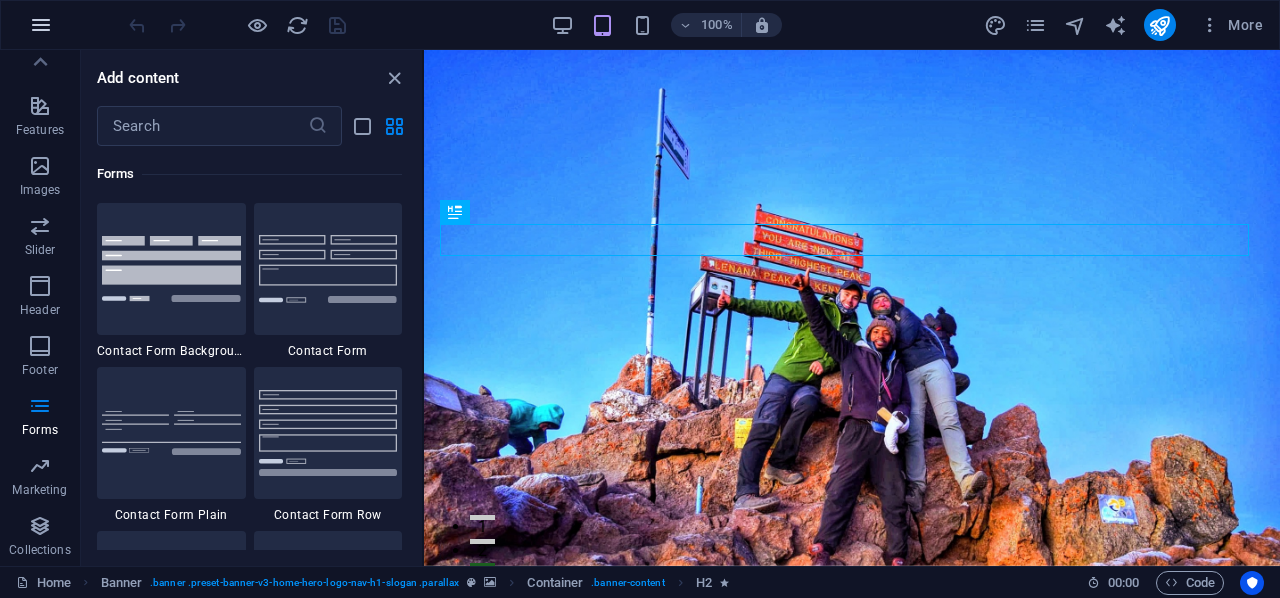 click at bounding box center (41, 25) 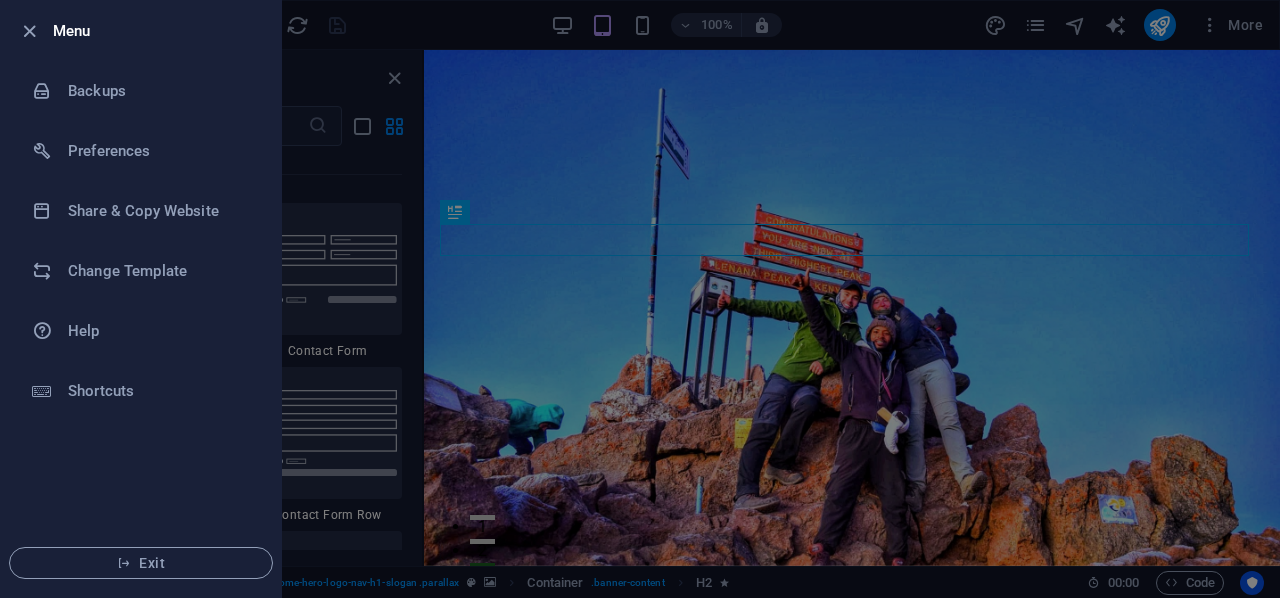 click on "Menu" at bounding box center [141, 31] 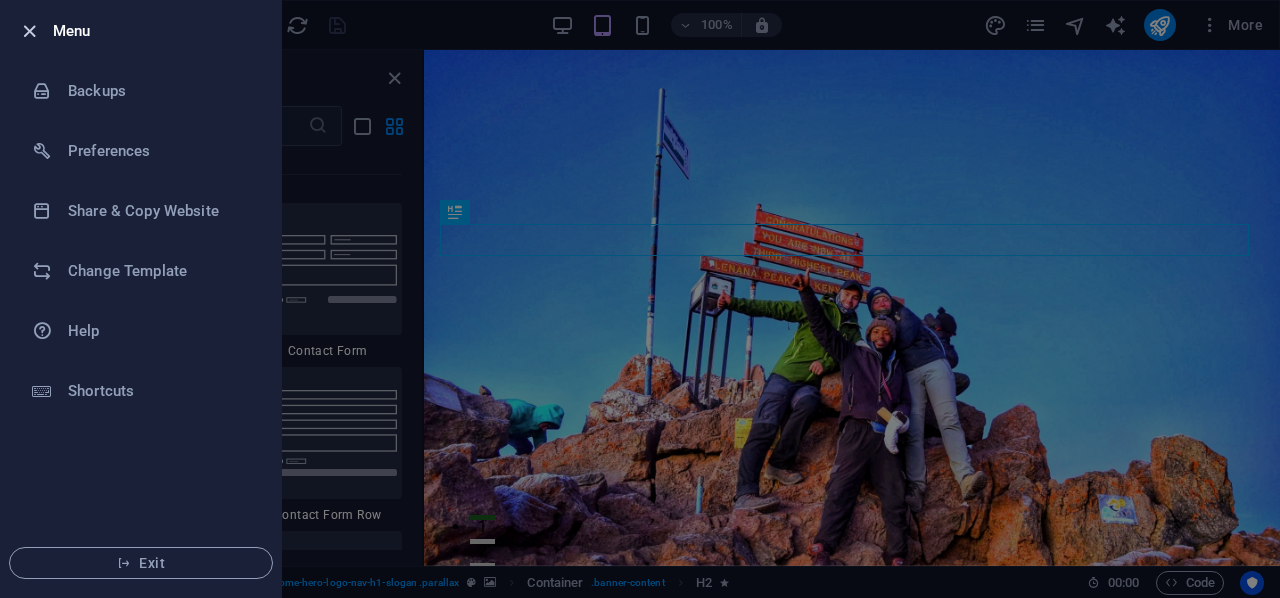 click at bounding box center [29, 31] 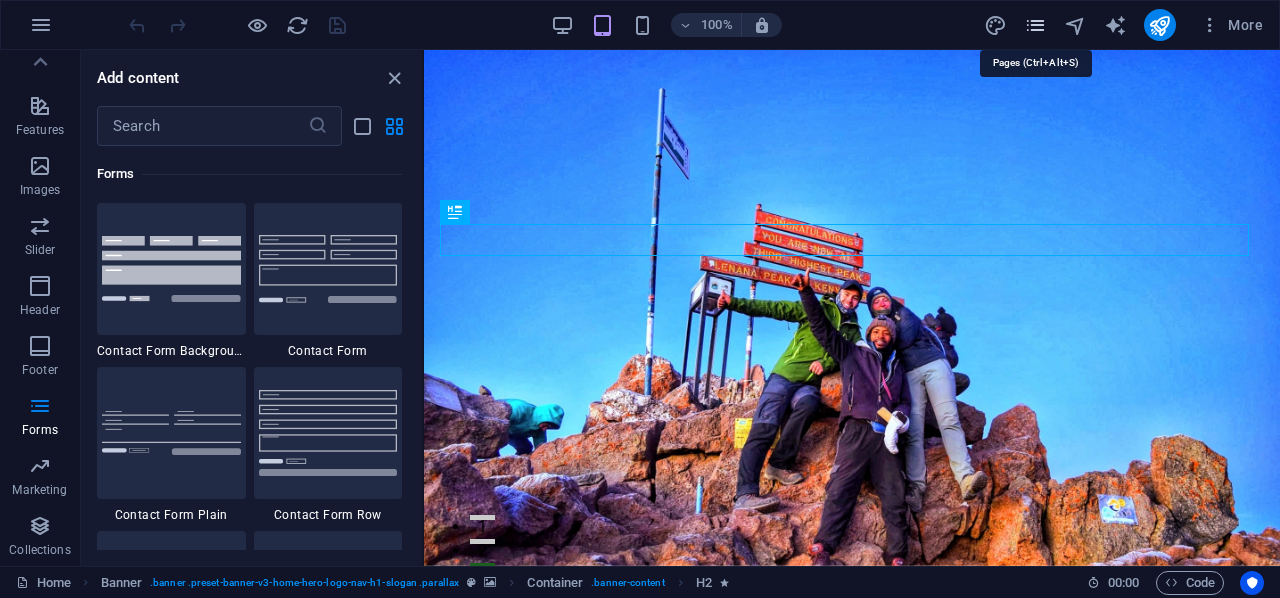 click at bounding box center (1035, 25) 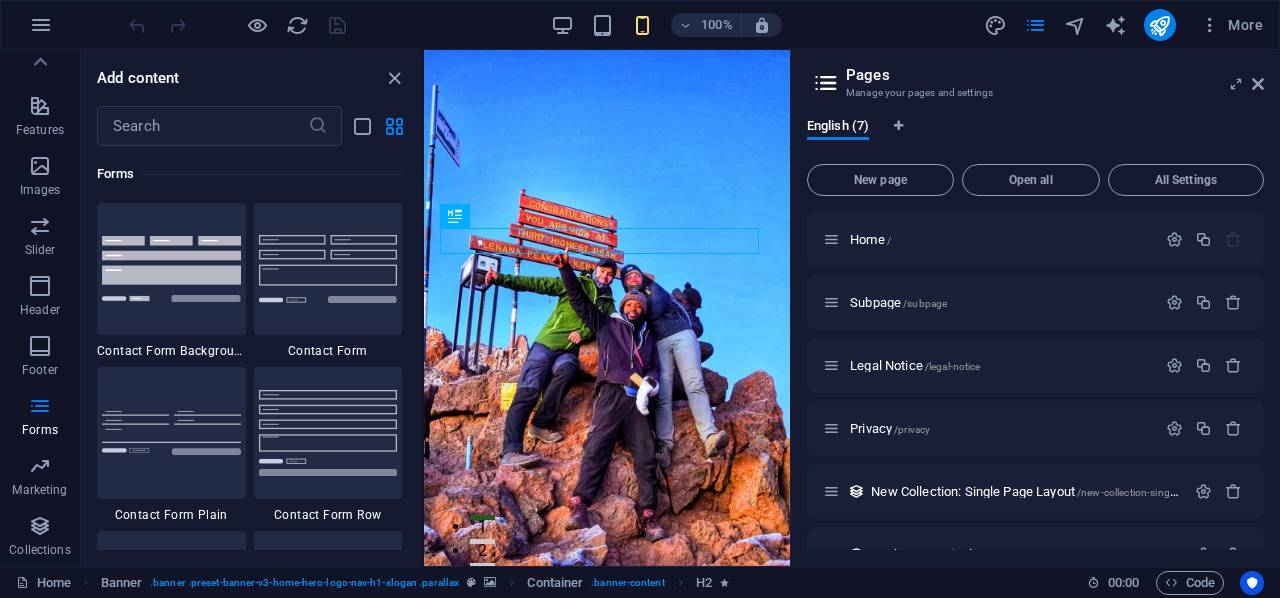 drag, startPoint x: 1255, startPoint y: 292, endPoint x: 1278, endPoint y: 395, distance: 105.53672 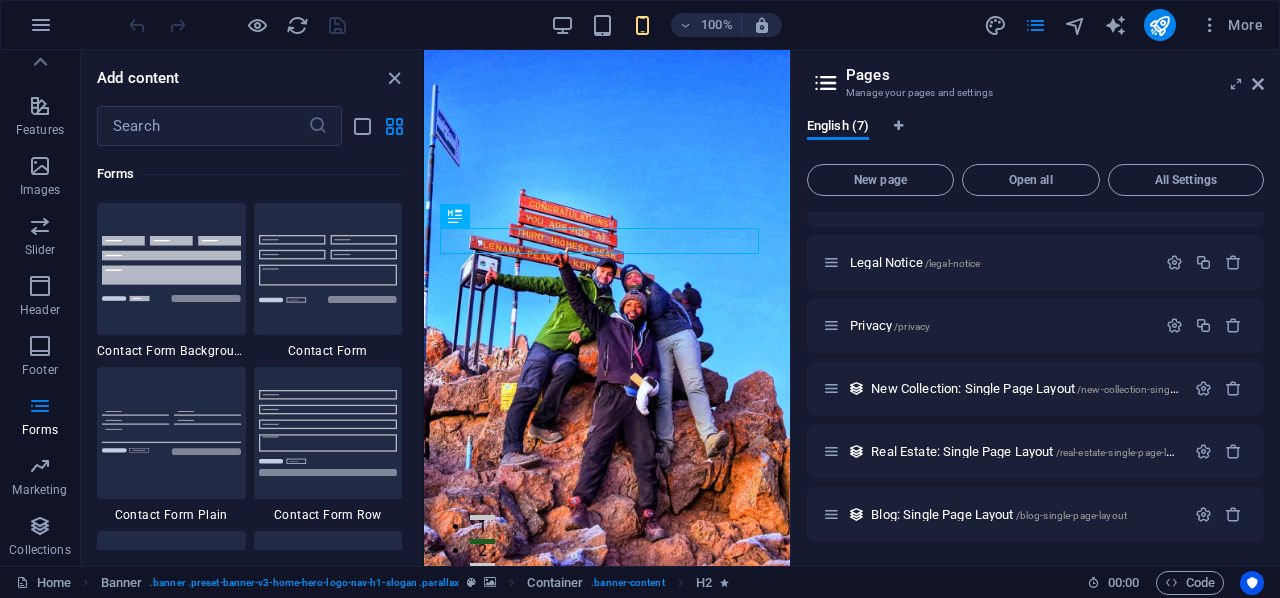 scroll, scrollTop: 0, scrollLeft: 0, axis: both 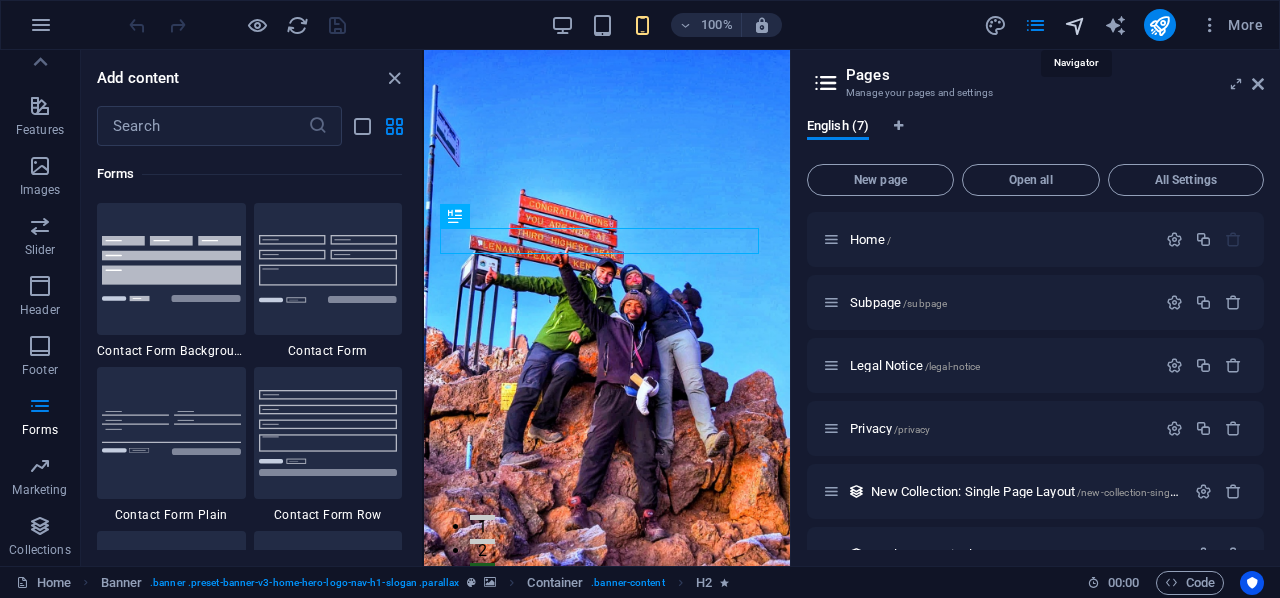 click at bounding box center (1075, 25) 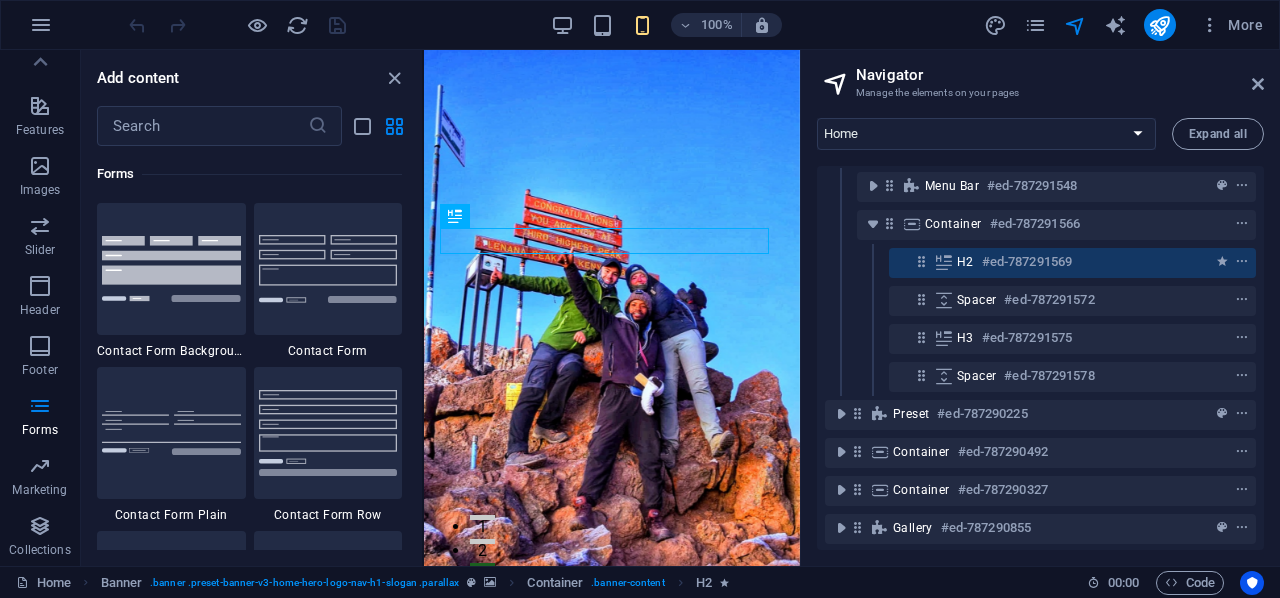 scroll, scrollTop: 0, scrollLeft: 0, axis: both 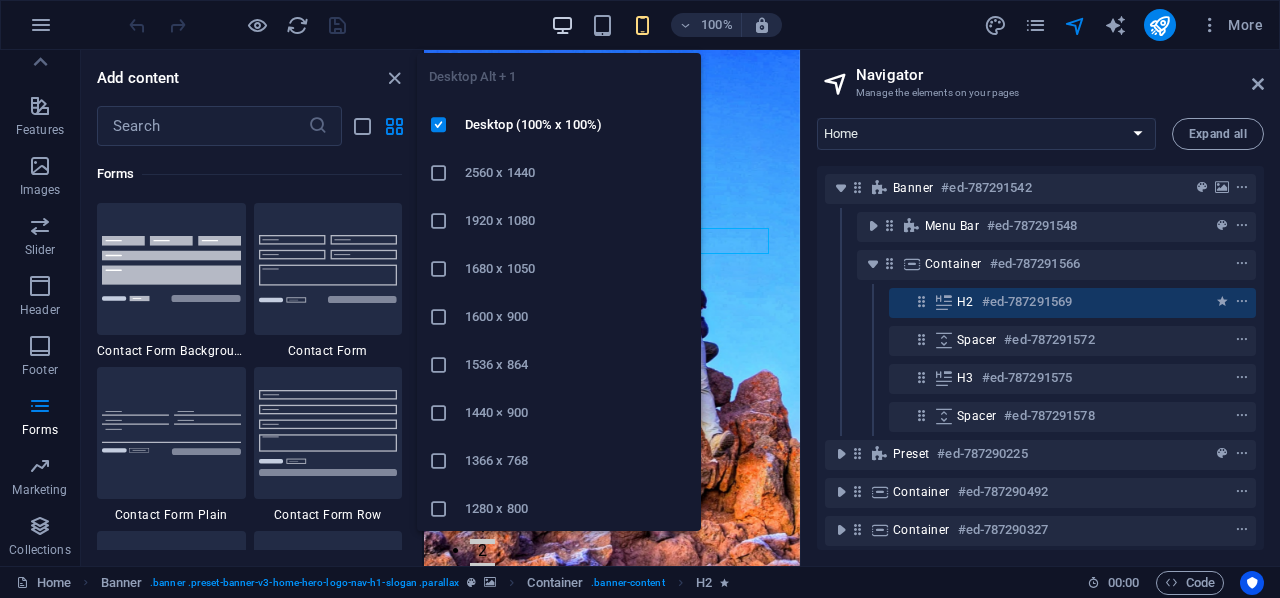 click at bounding box center (562, 25) 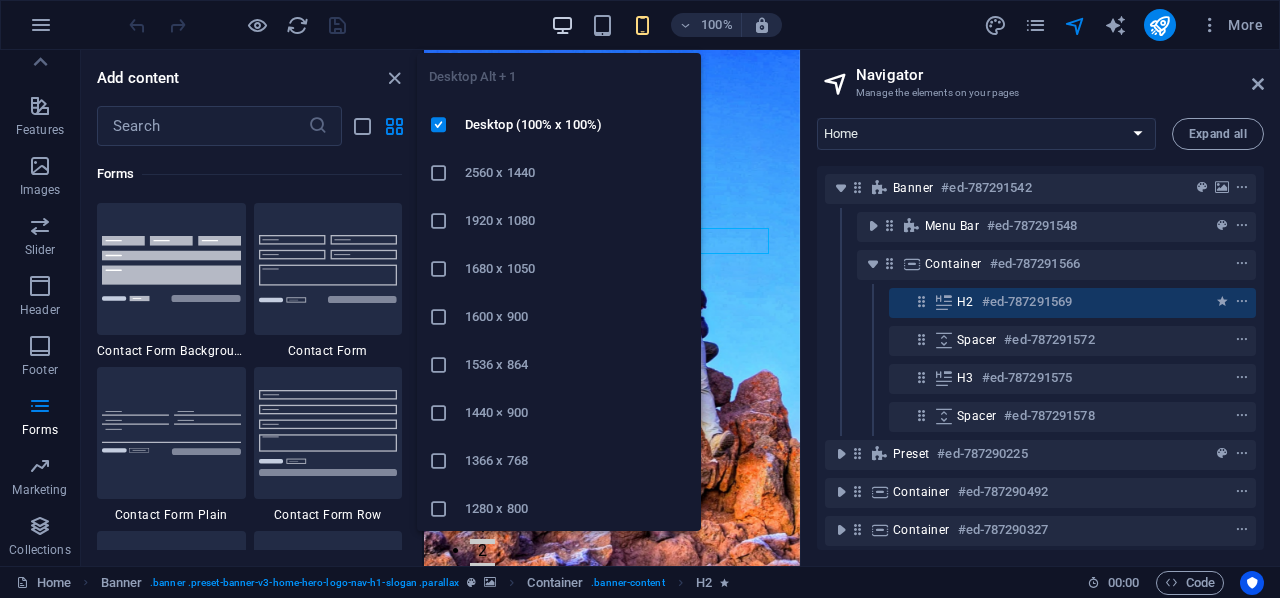 click at bounding box center (562, 25) 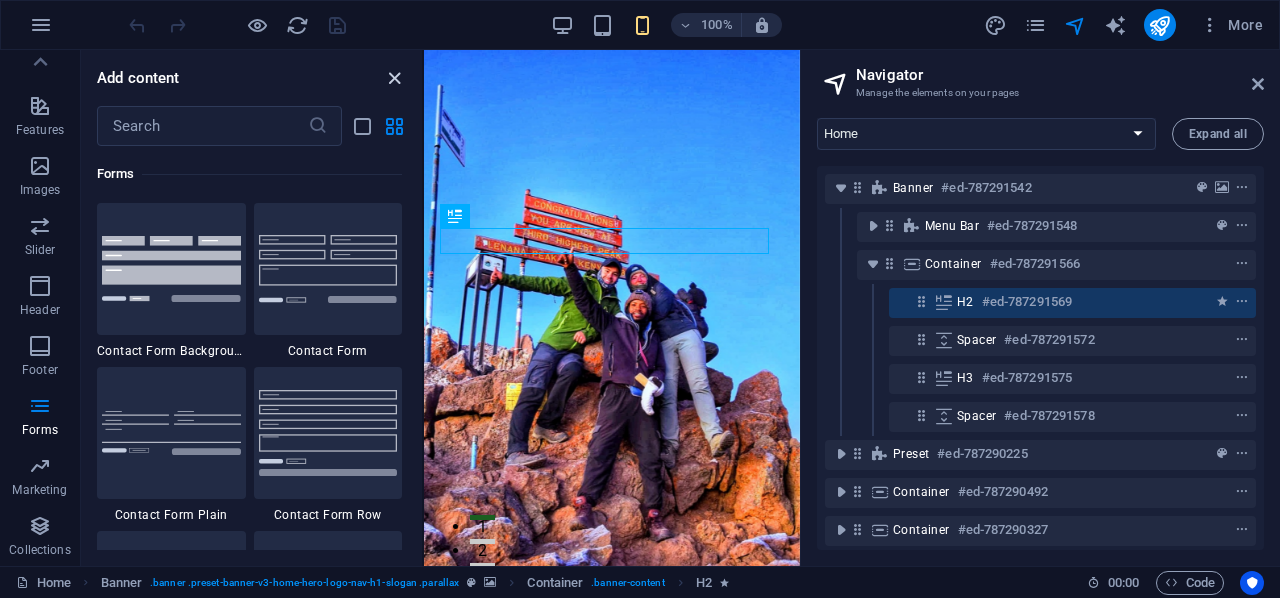 click at bounding box center (394, 78) 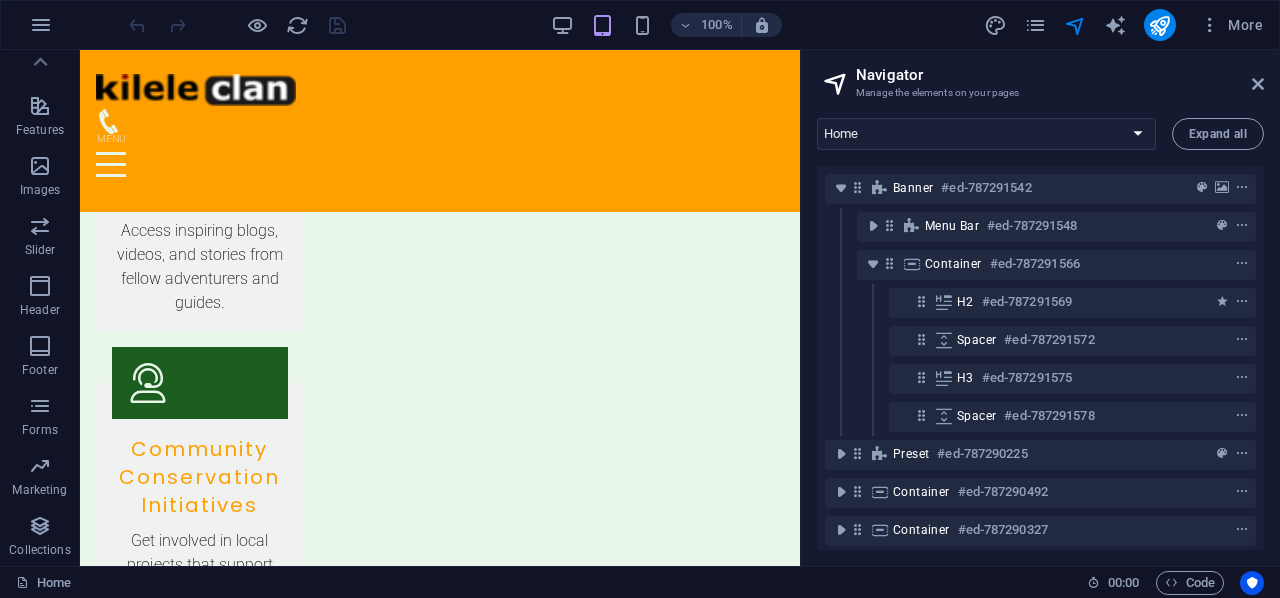 scroll, scrollTop: 3663, scrollLeft: 0, axis: vertical 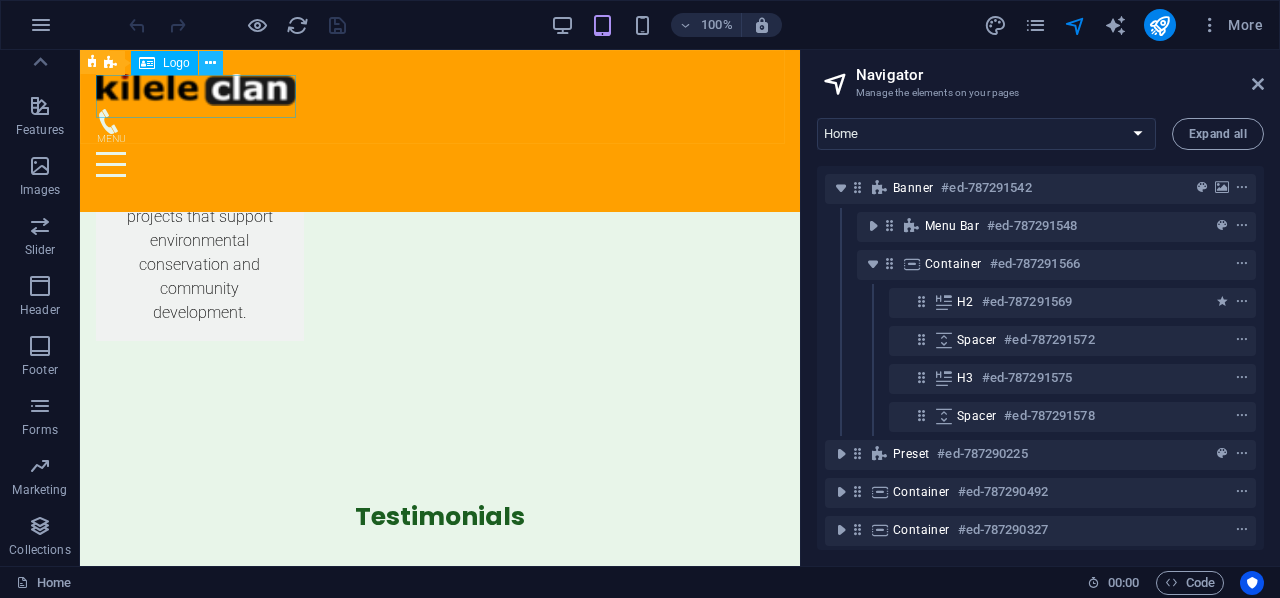 click at bounding box center (210, 63) 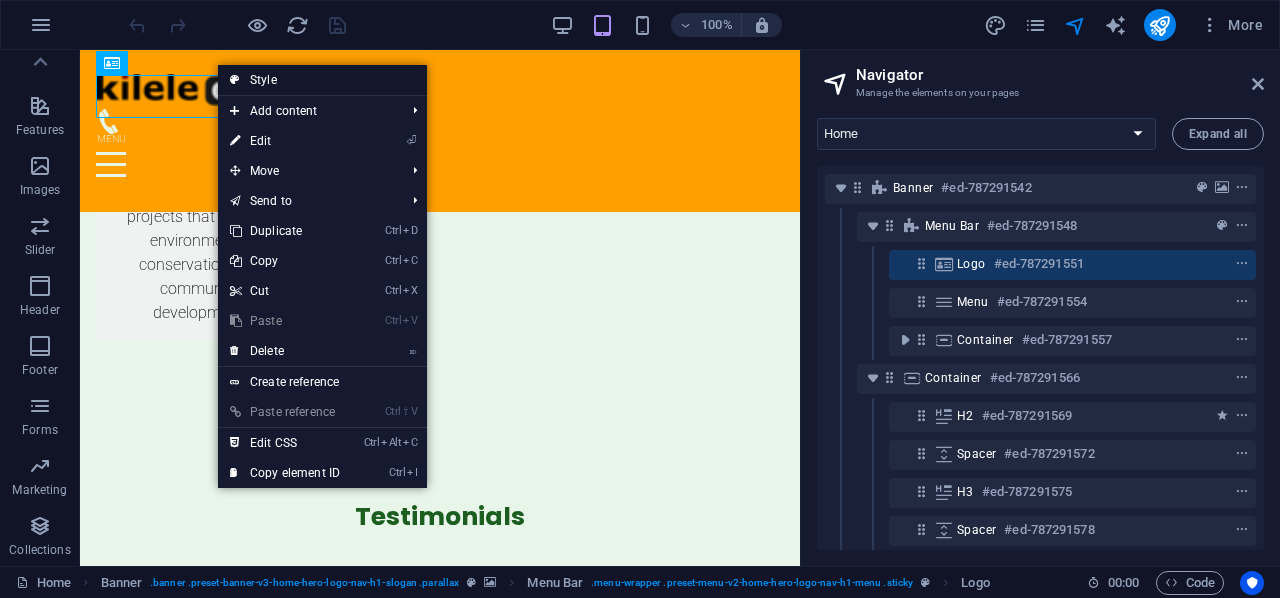 click on "Style" at bounding box center (322, 80) 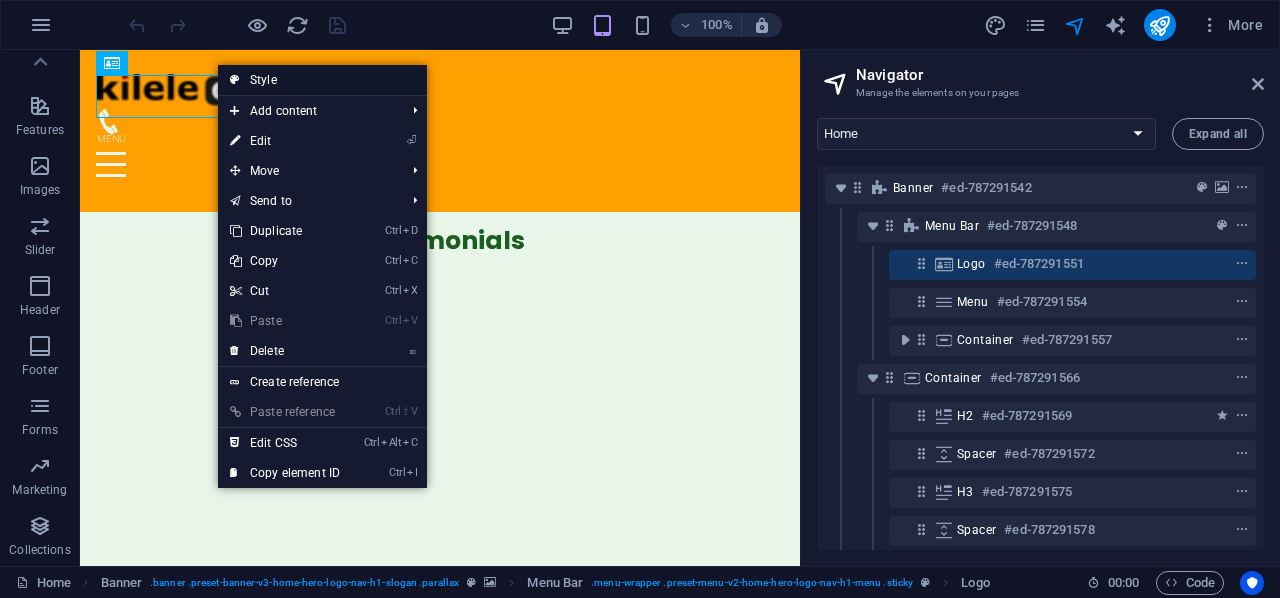select on "rem" 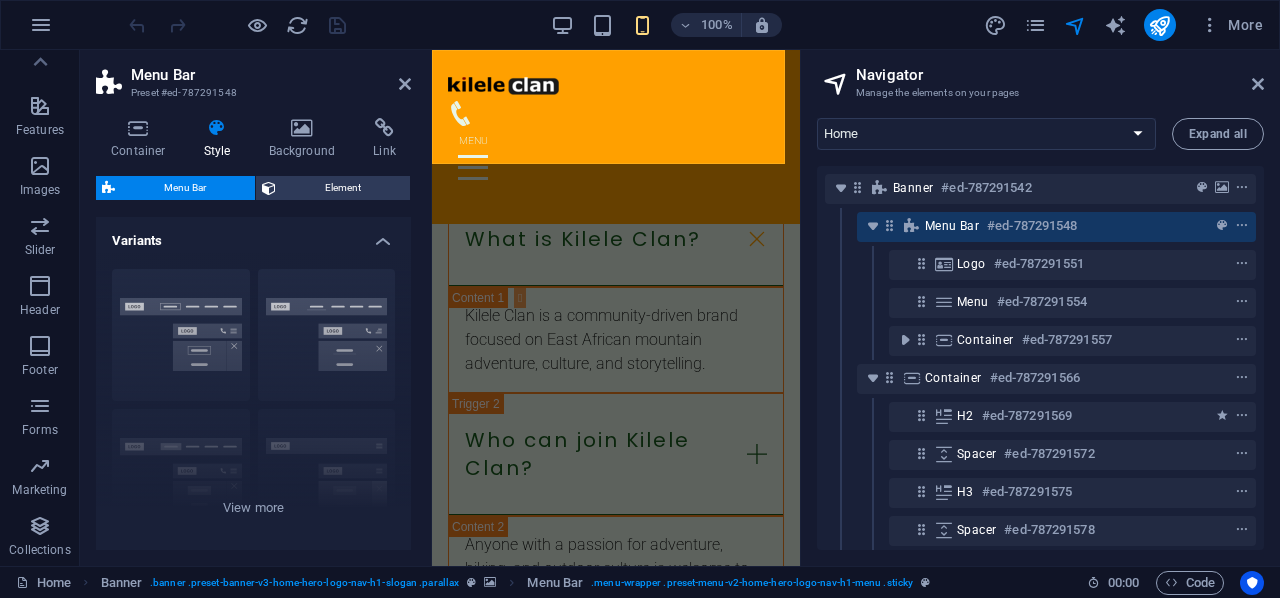 scroll, scrollTop: 3654, scrollLeft: 0, axis: vertical 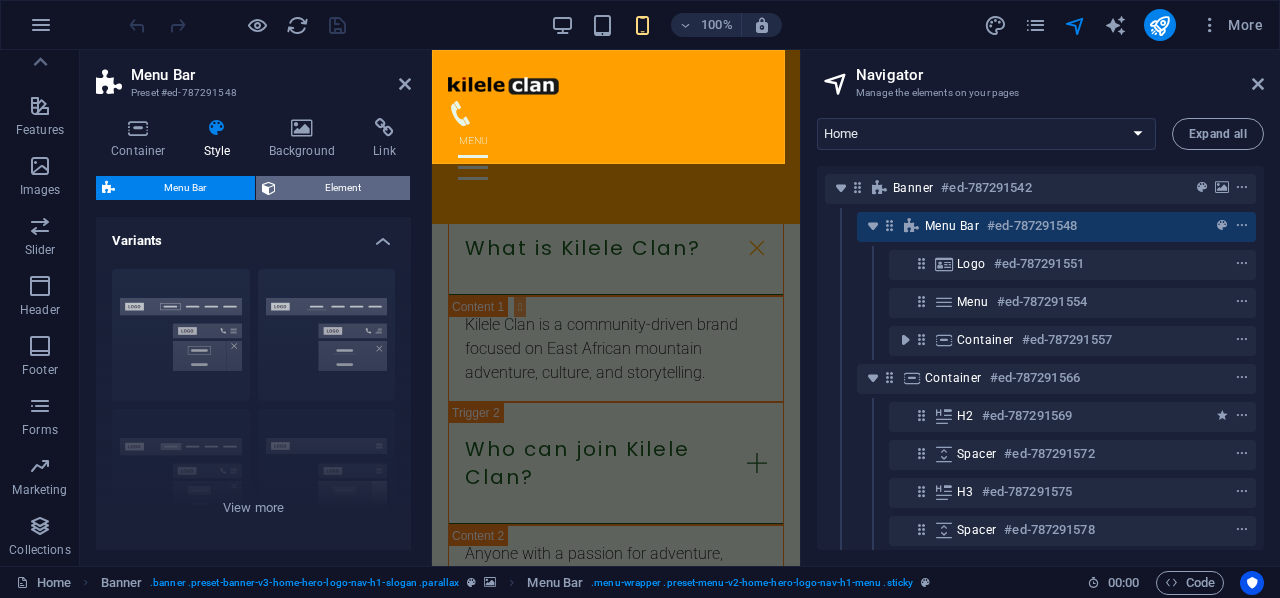 click on "Element" at bounding box center (343, 188) 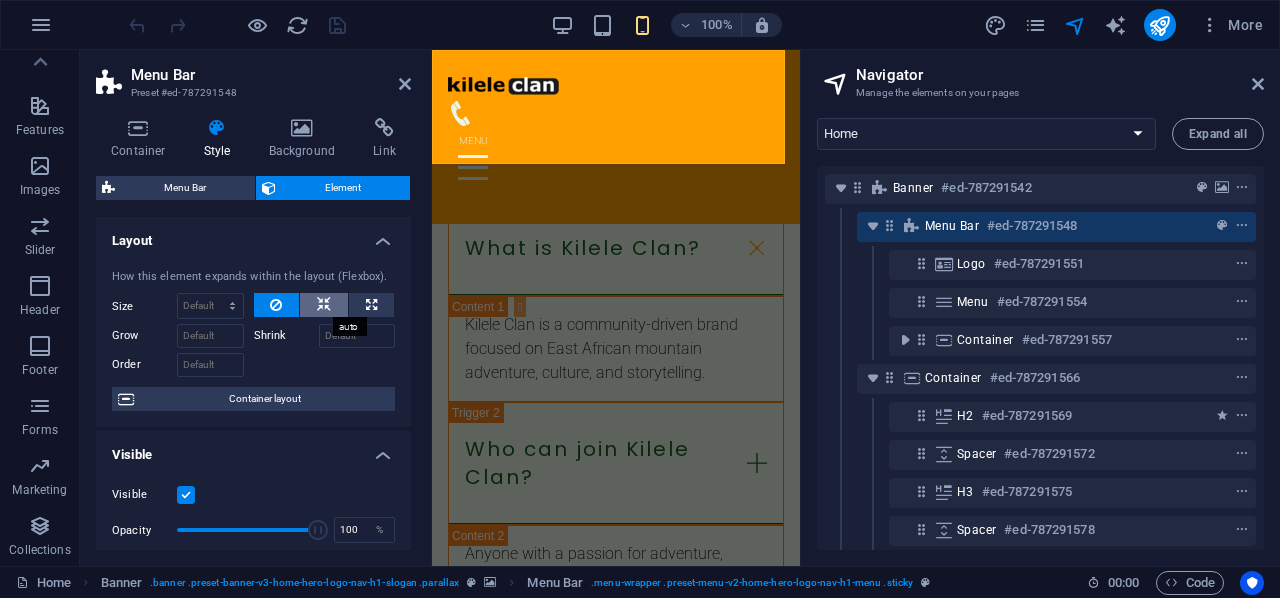 click at bounding box center [324, 305] 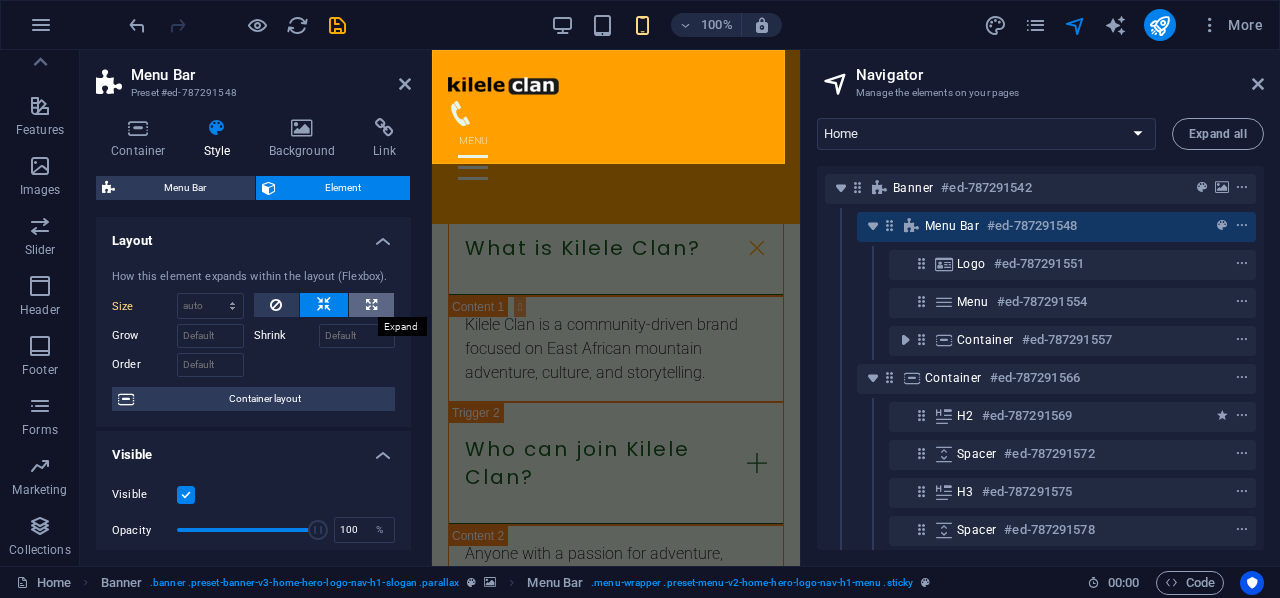 click at bounding box center (371, 305) 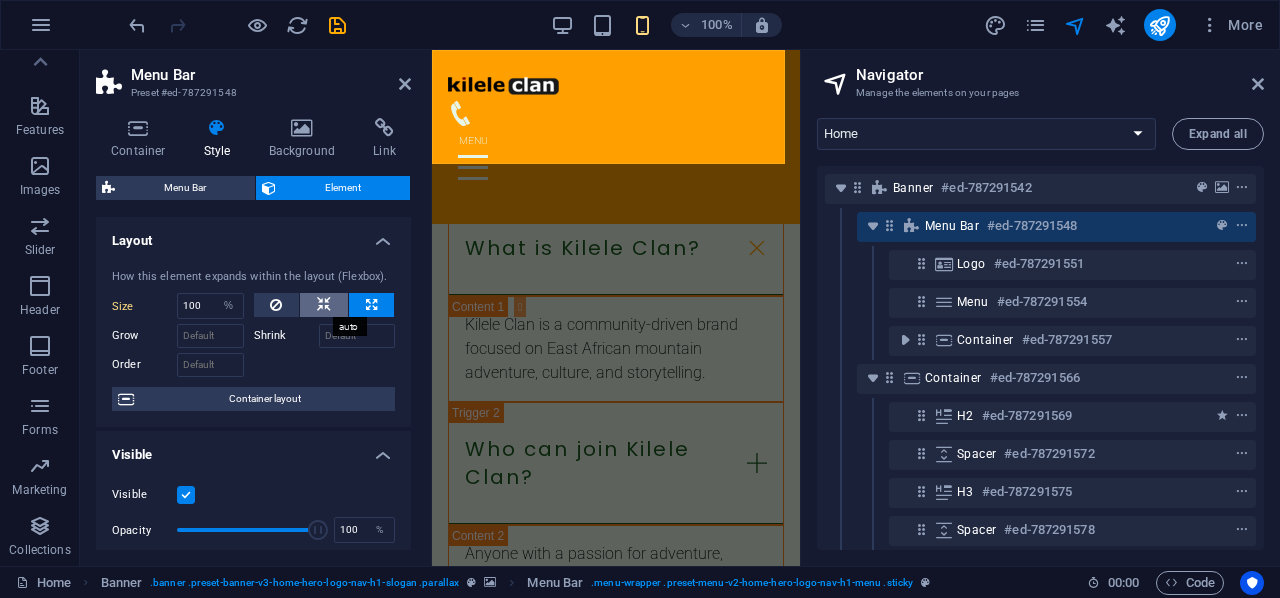 click at bounding box center [324, 305] 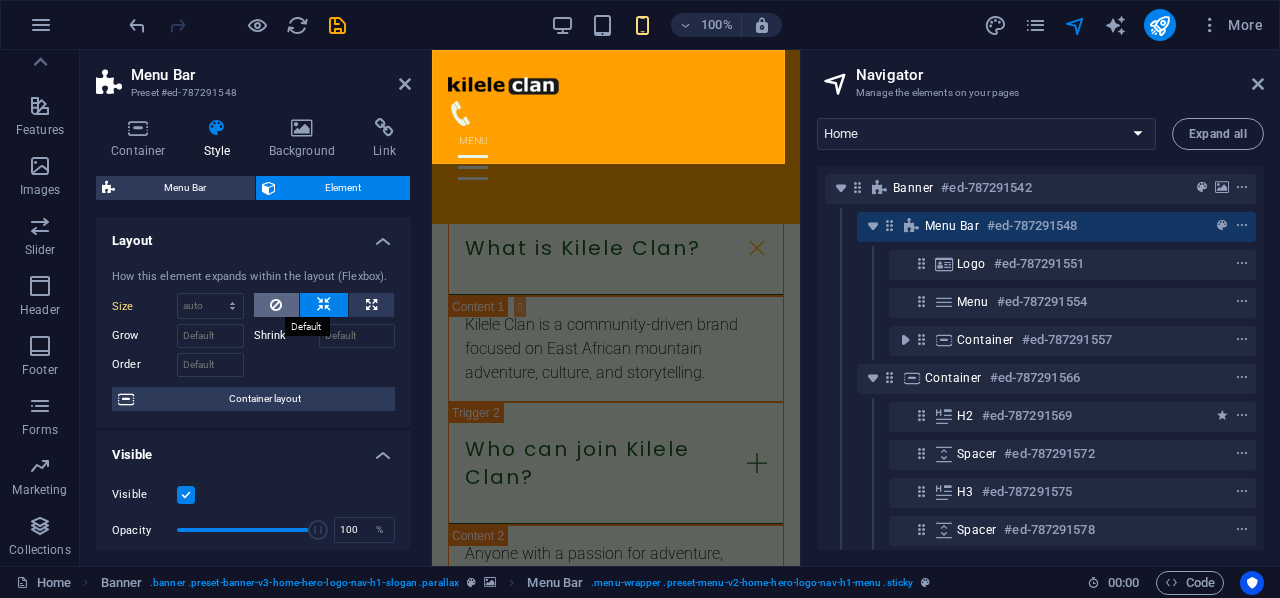 click at bounding box center (276, 305) 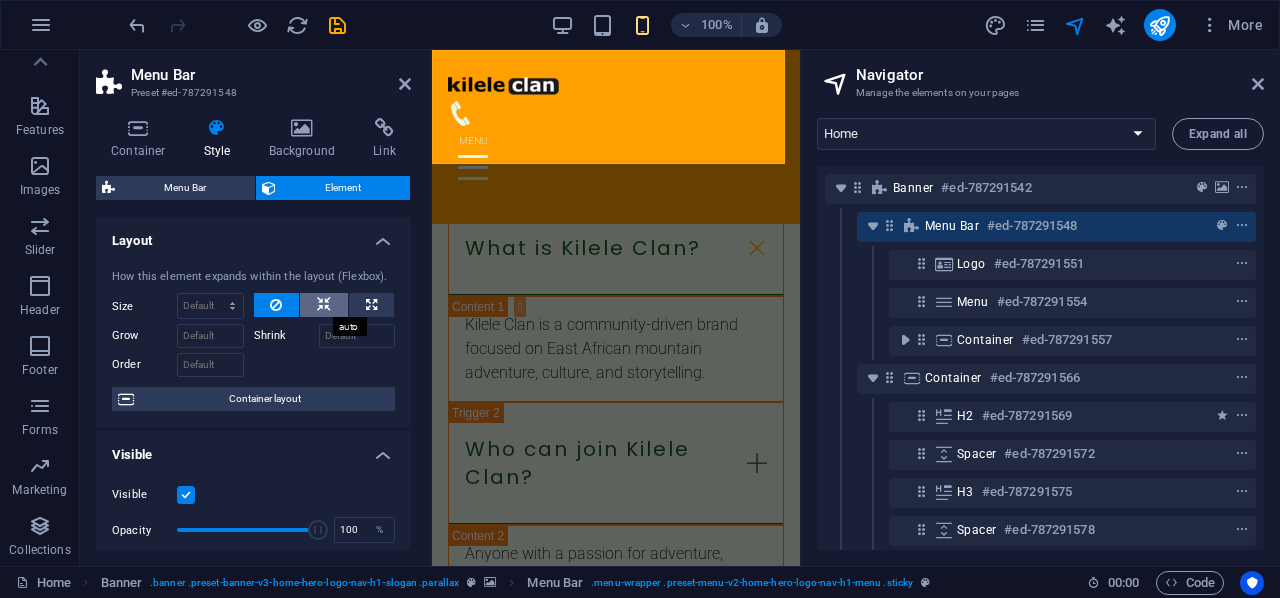 click at bounding box center [324, 305] 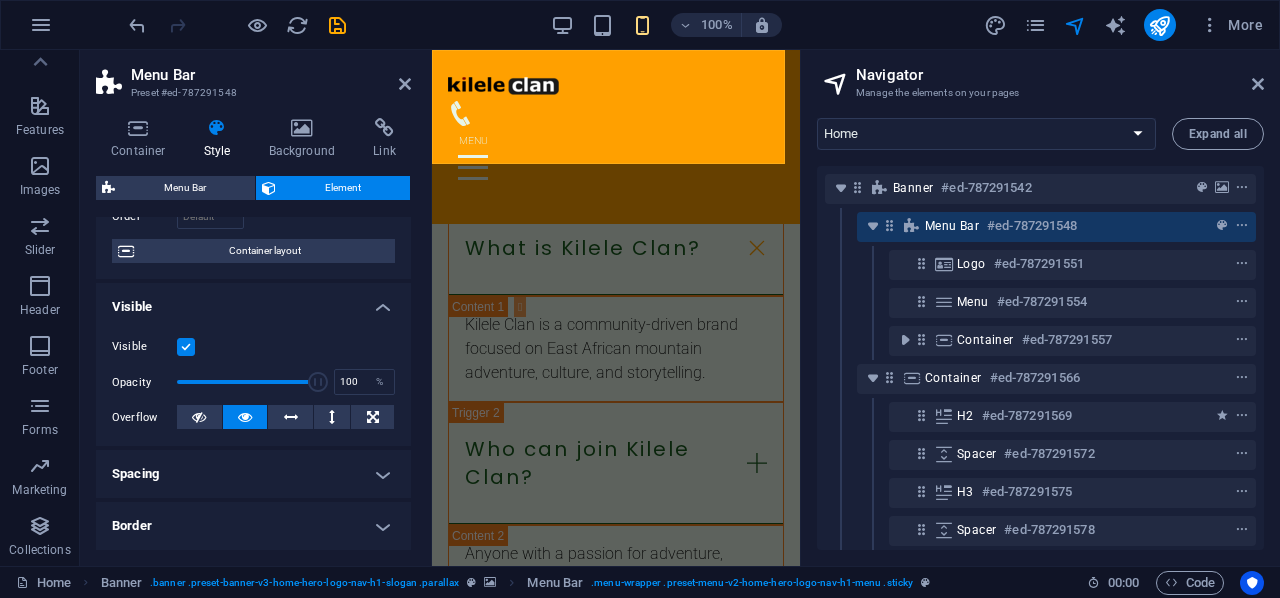 scroll, scrollTop: 150, scrollLeft: 0, axis: vertical 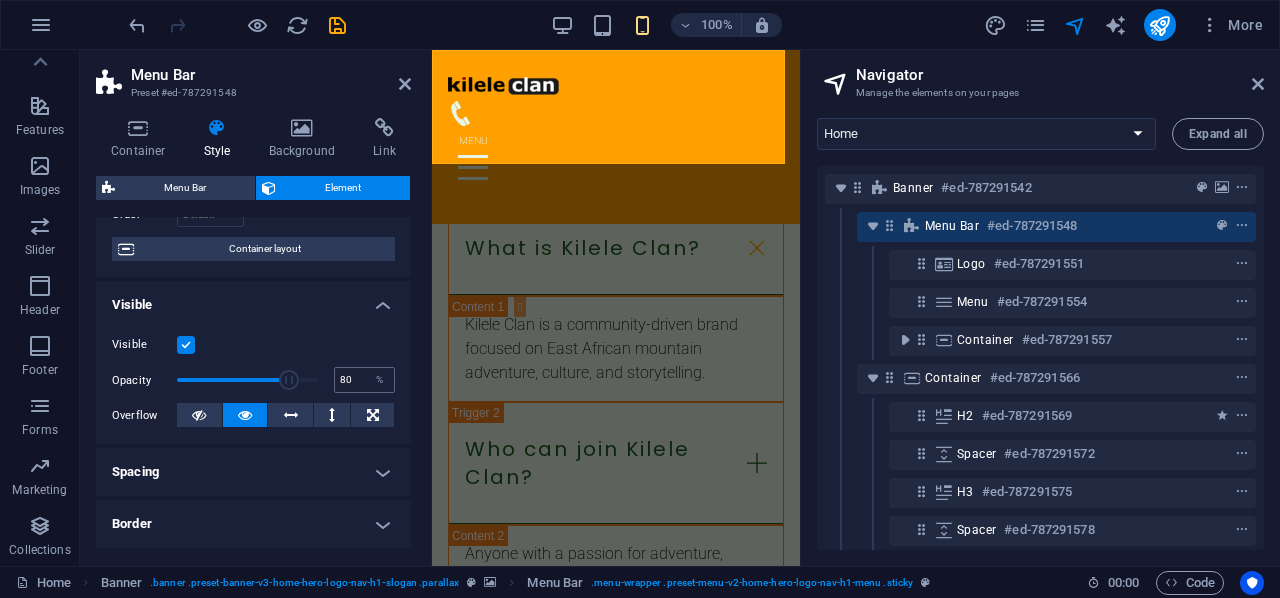 type on "100" 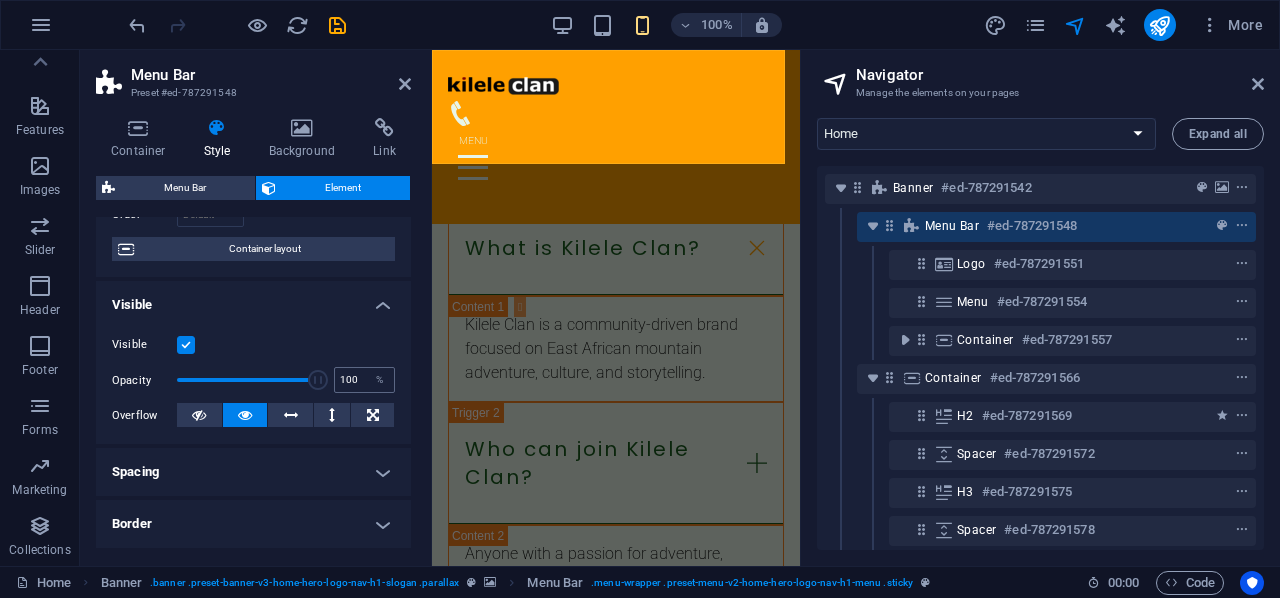 drag, startPoint x: 310, startPoint y: 377, endPoint x: 361, endPoint y: 385, distance: 51.62364 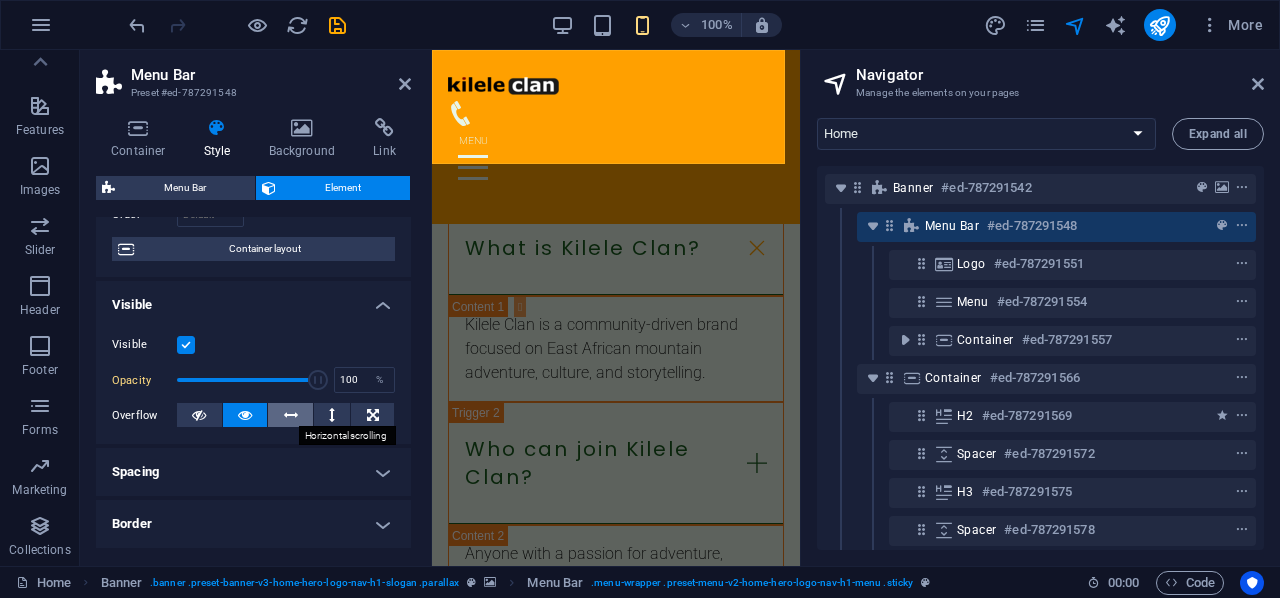 click at bounding box center [291, 415] 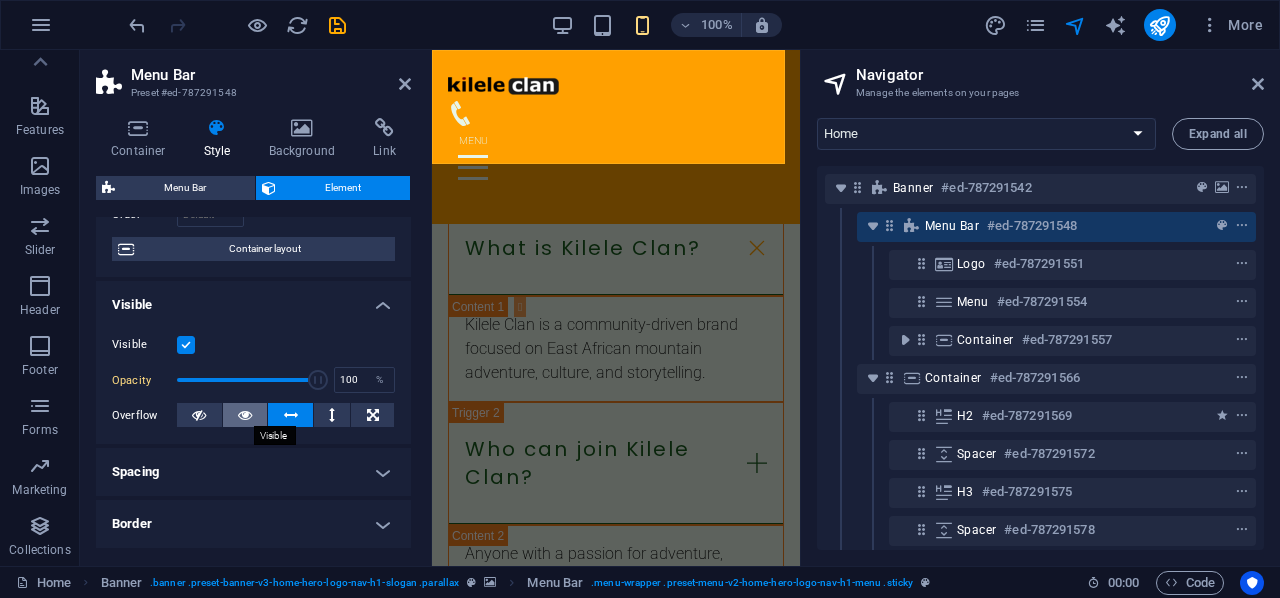 click at bounding box center (245, 415) 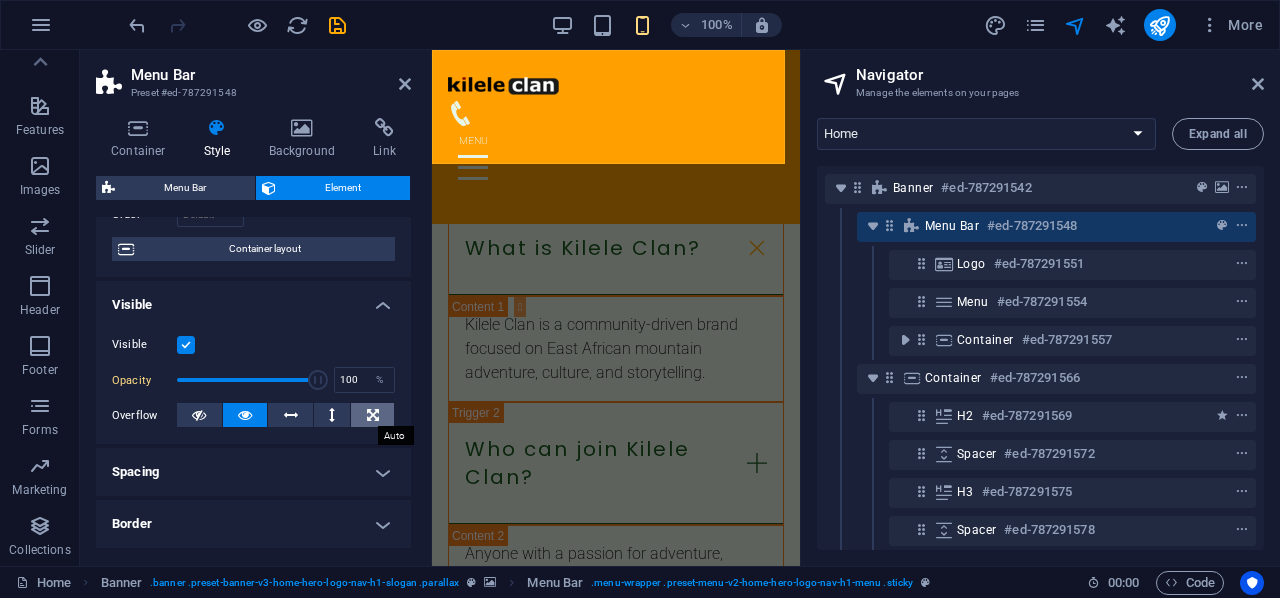 click at bounding box center [372, 415] 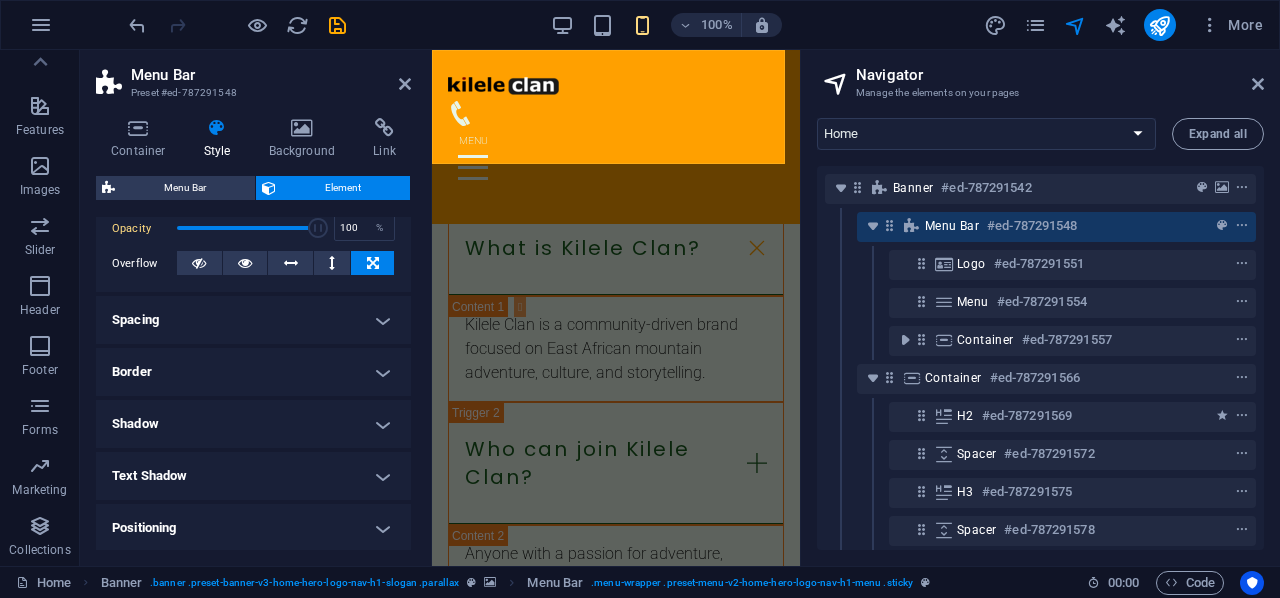 scroll, scrollTop: 404, scrollLeft: 0, axis: vertical 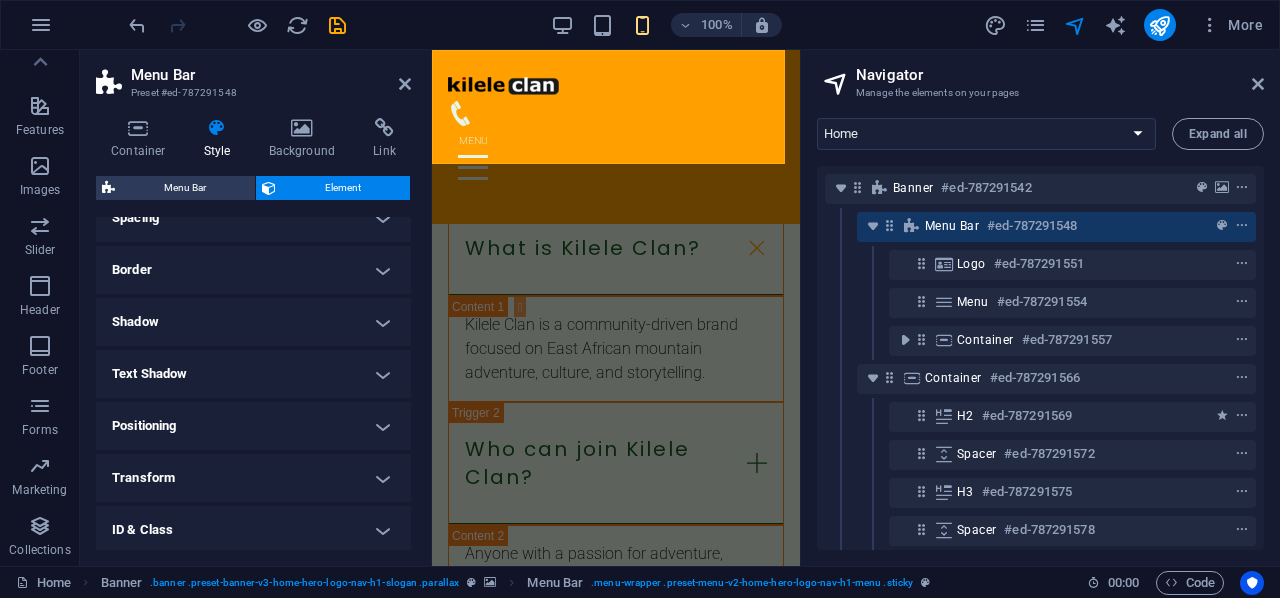 drag, startPoint x: 408, startPoint y: 393, endPoint x: 4, endPoint y: 444, distance: 407.20633 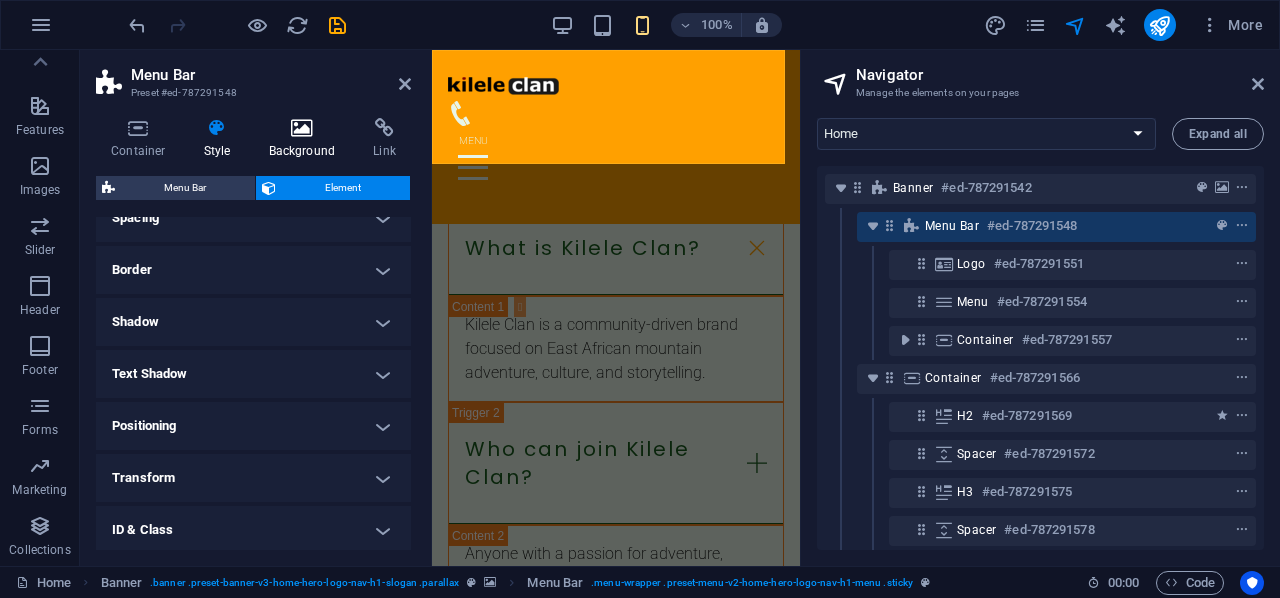 click on "Background" at bounding box center (306, 139) 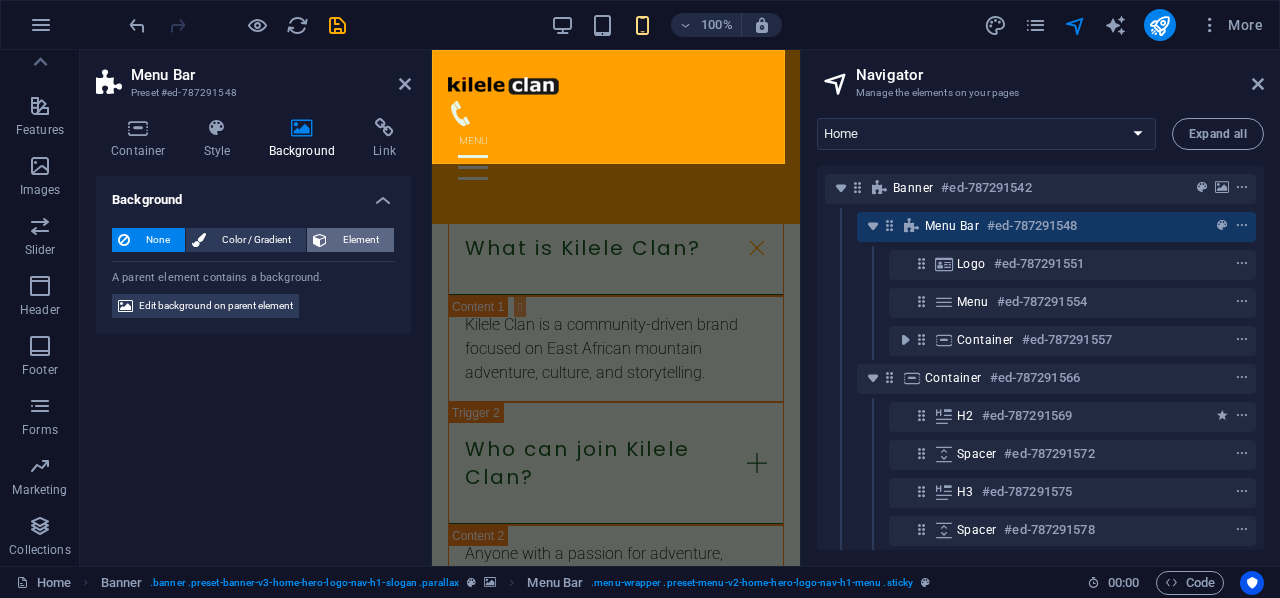 click on "Element" at bounding box center [360, 240] 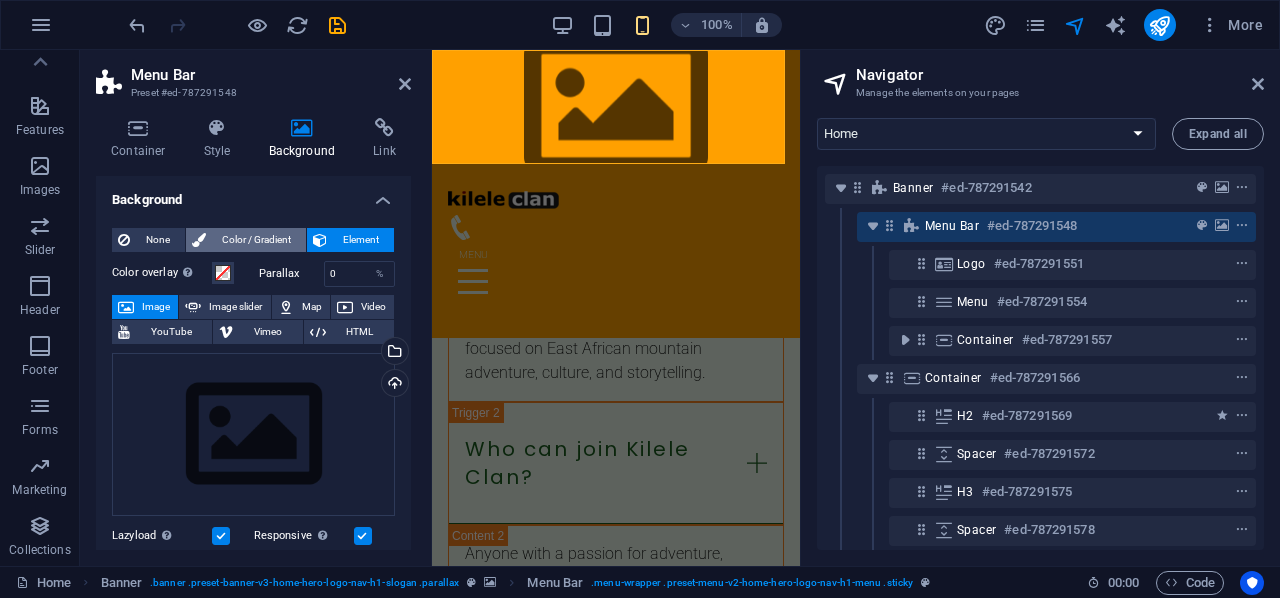 click on "Color / Gradient" at bounding box center [256, 240] 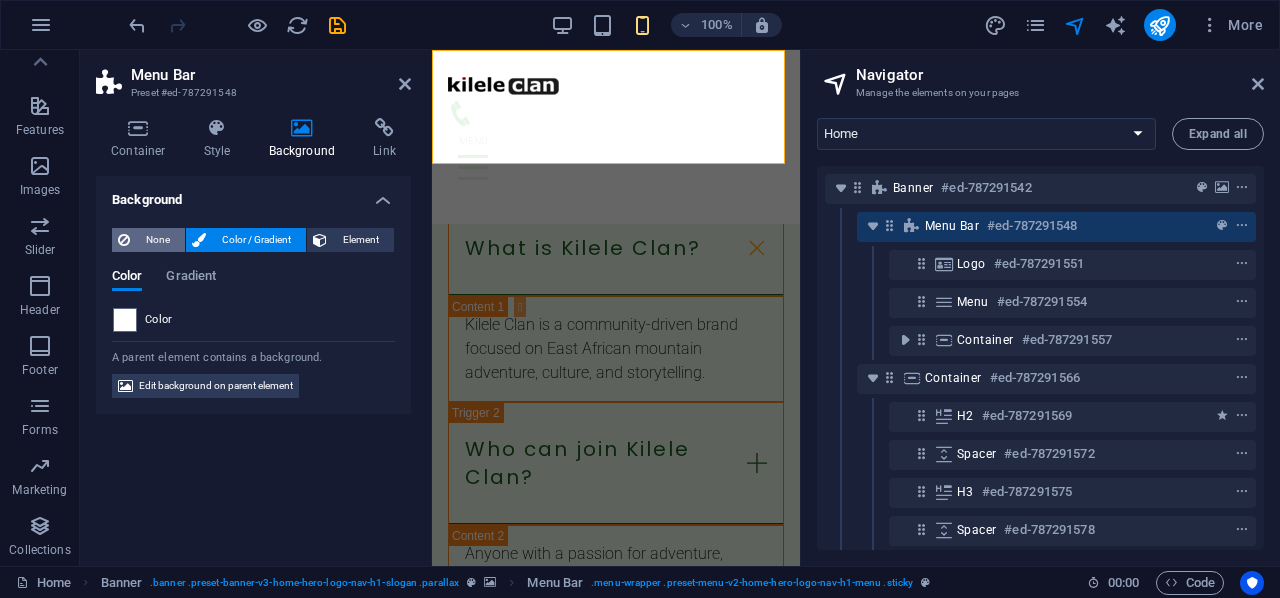 click on "None" at bounding box center (157, 240) 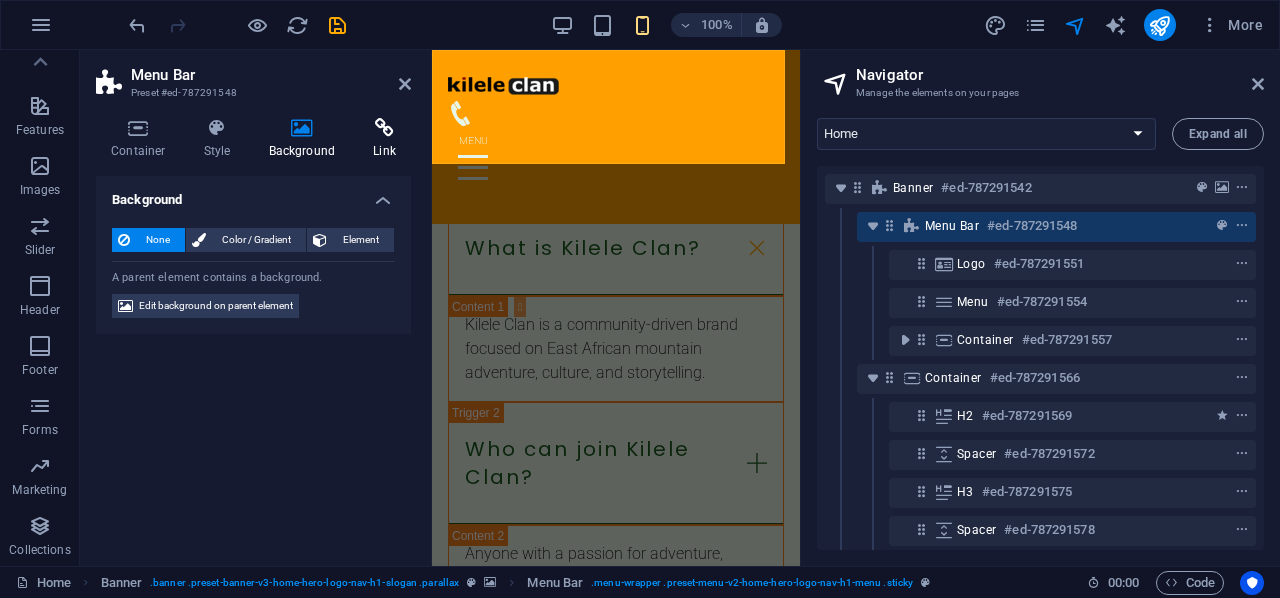 click at bounding box center [384, 128] 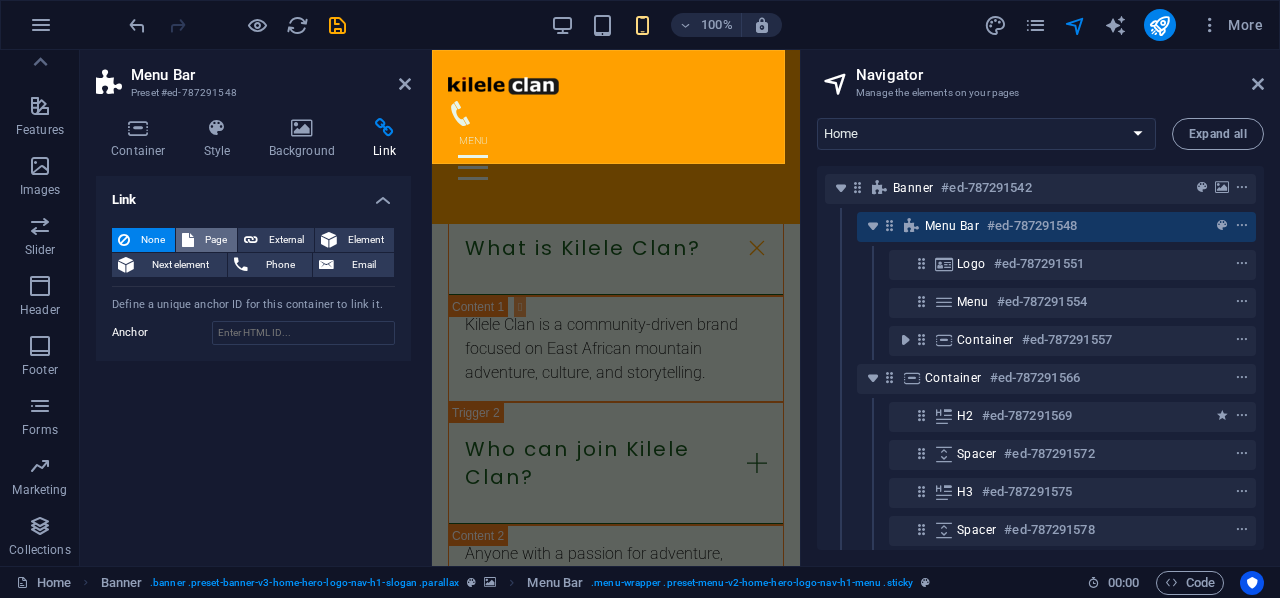 click on "Page" at bounding box center [215, 240] 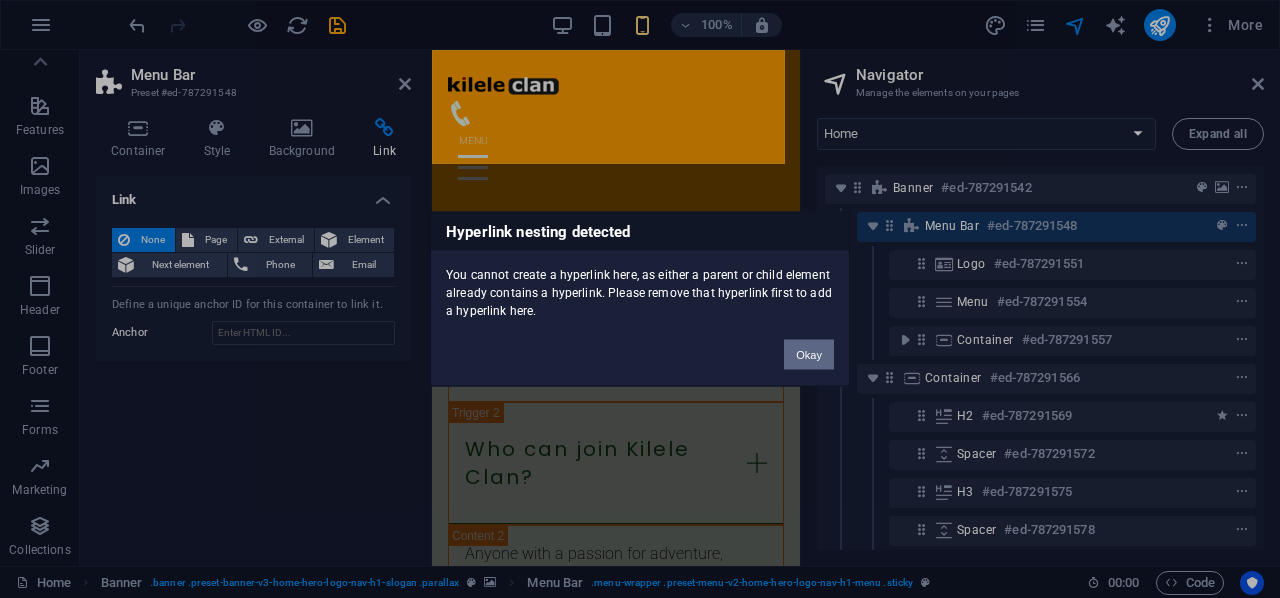 click on "Okay" at bounding box center (809, 355) 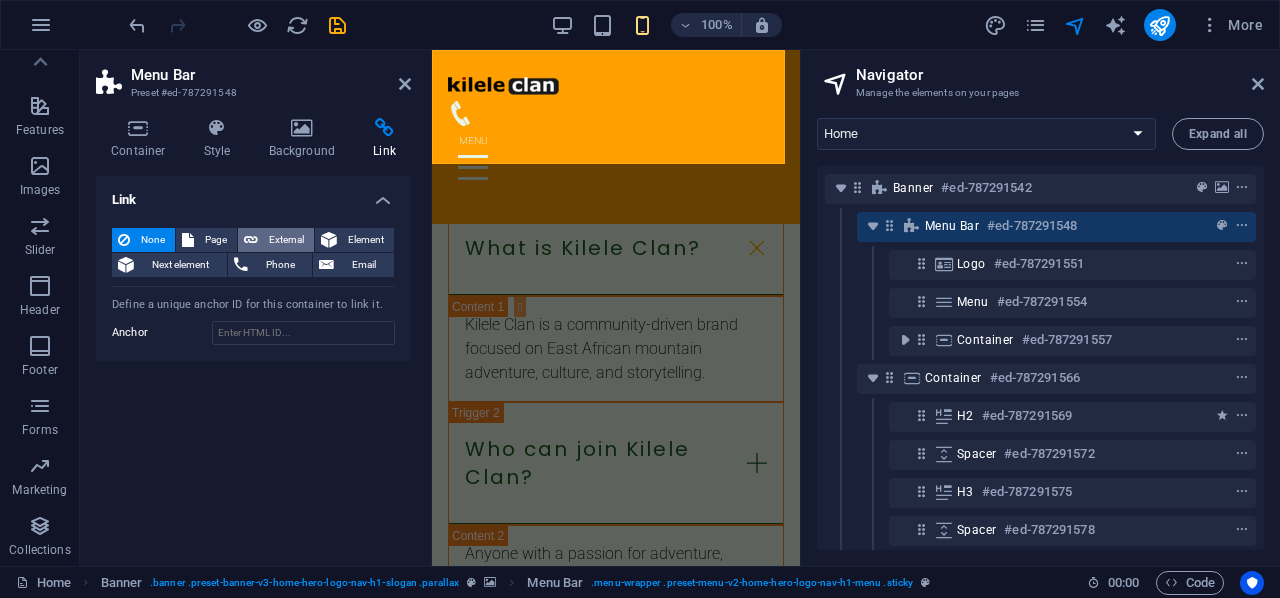 click on "External" at bounding box center (286, 240) 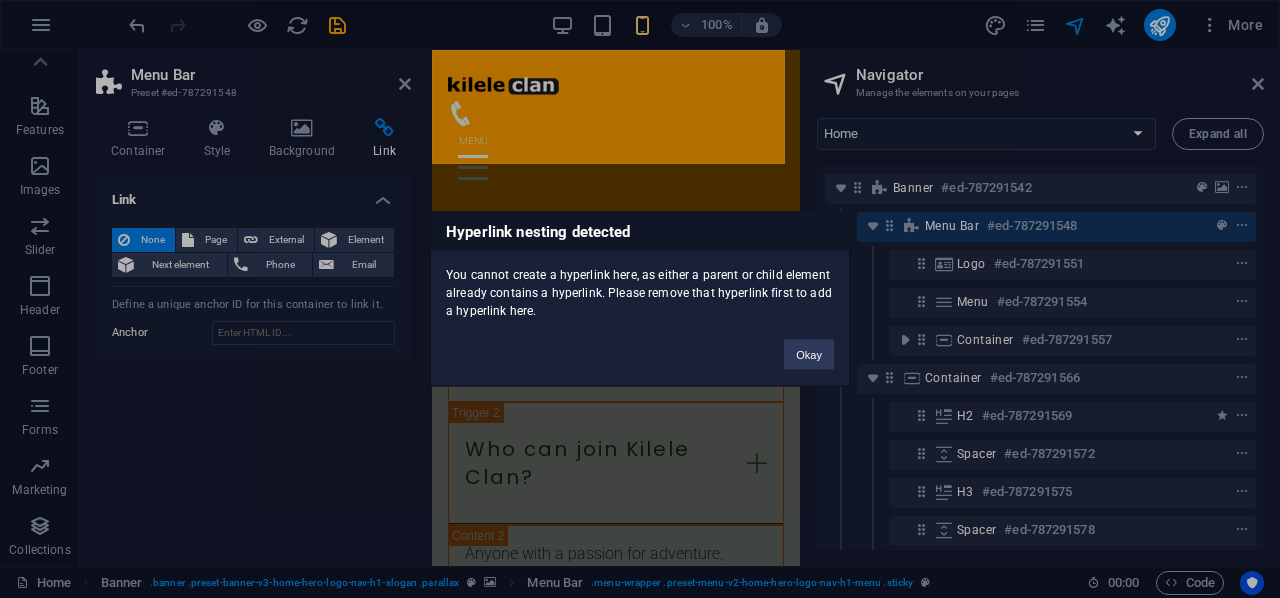 click on "Hyperlink nesting detected You cannot create a hyperlink here, as either a parent or child element already contains a hyperlink. Please remove that hyperlink first to add a hyperlink here. Okay" at bounding box center (640, 299) 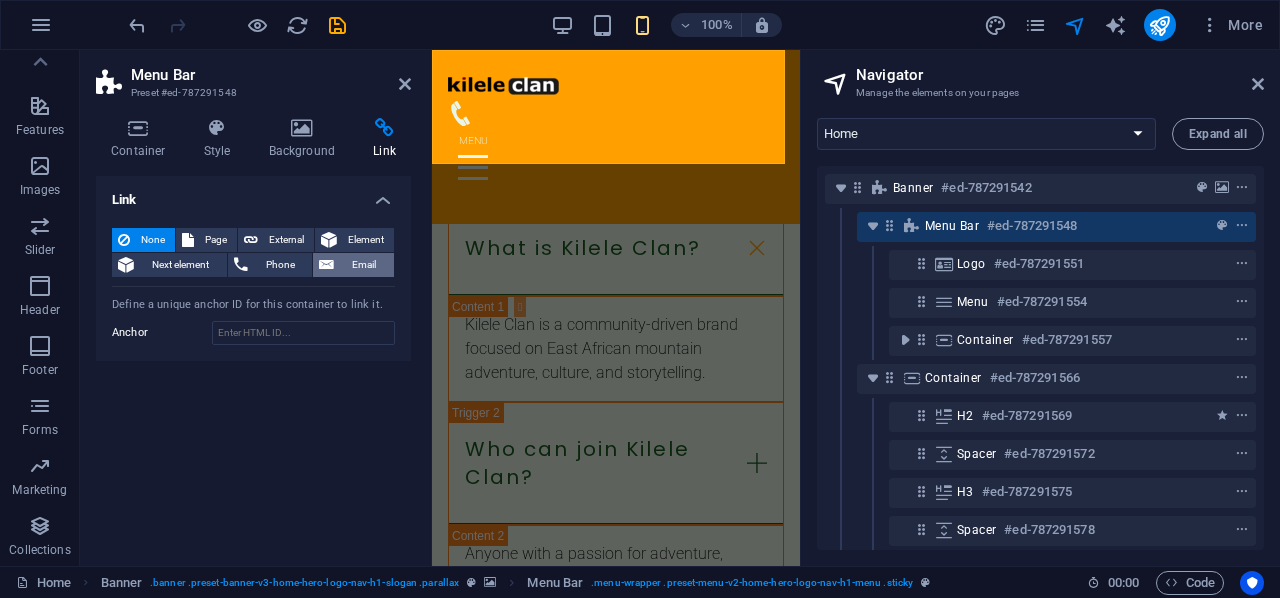click on "Email" at bounding box center (364, 265) 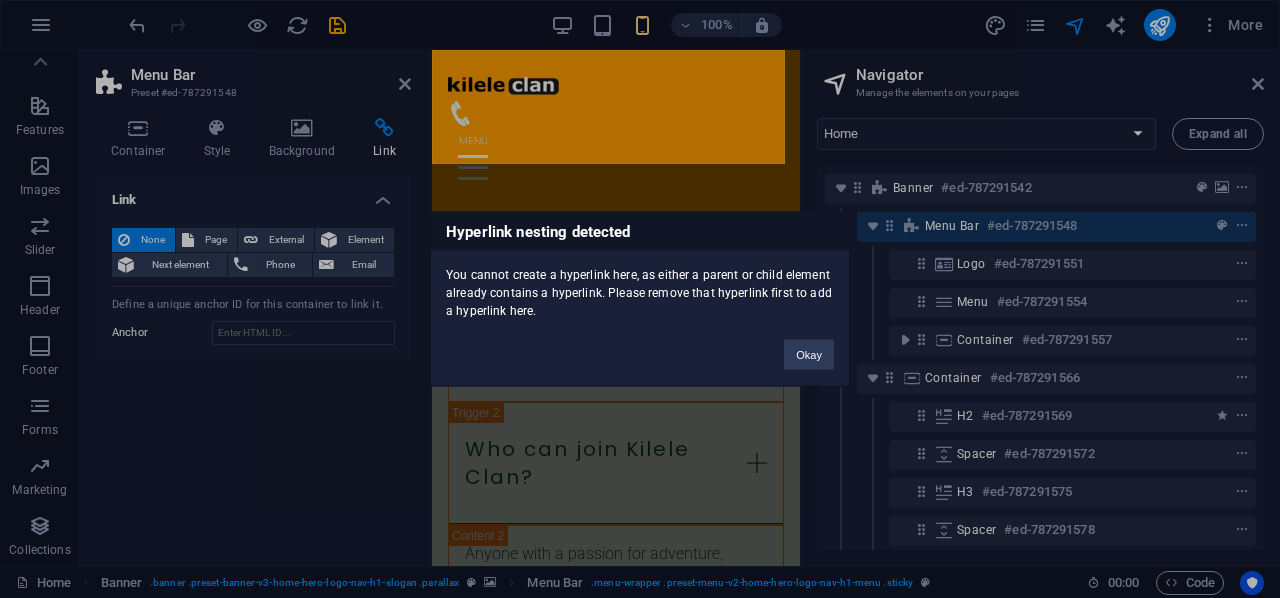 click on "Hyperlink nesting detected You cannot create a hyperlink here, as either a parent or child element already contains a hyperlink. Please remove that hyperlink first to add a hyperlink here. Okay" at bounding box center (640, 299) 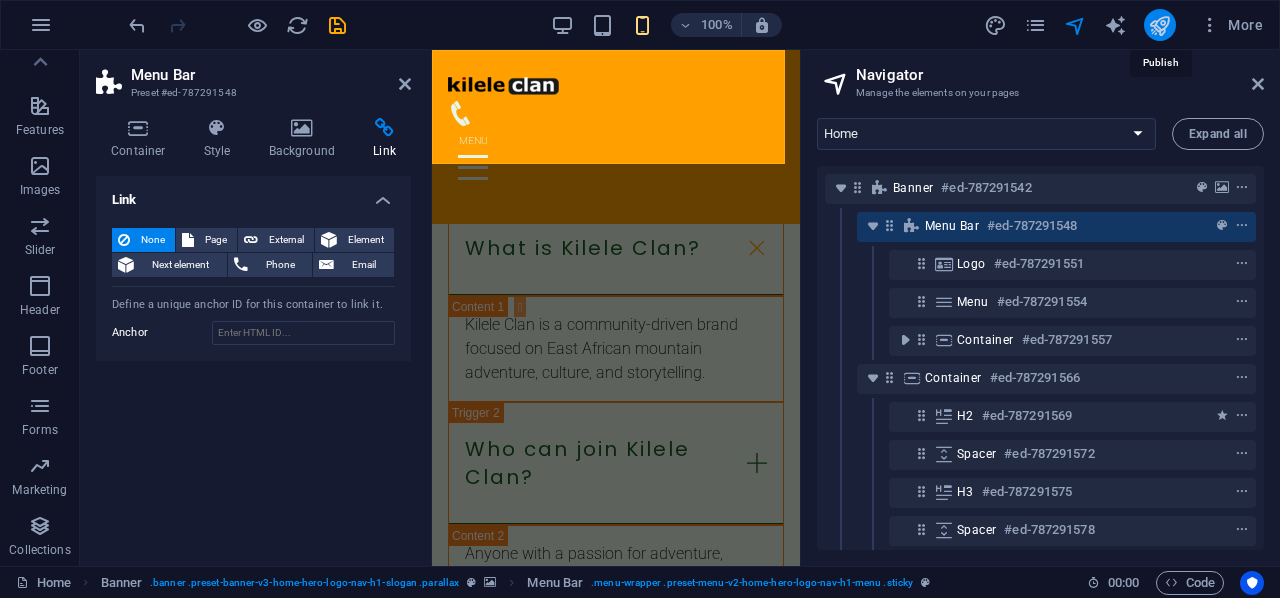 click at bounding box center [1159, 25] 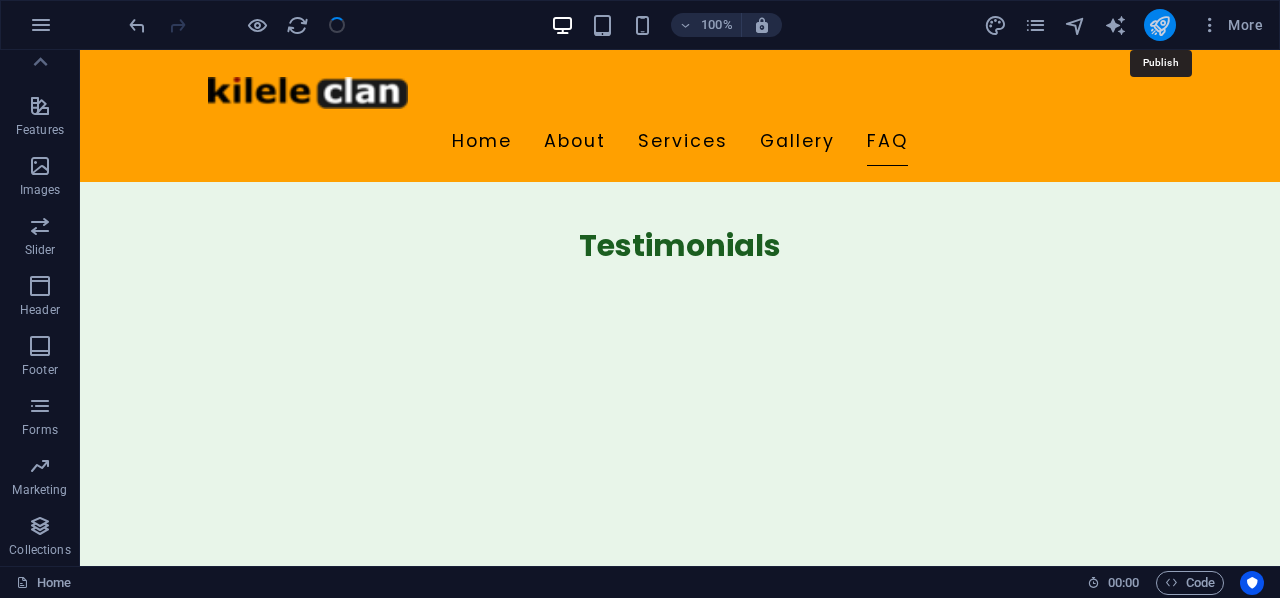 scroll, scrollTop: 3250, scrollLeft: 0, axis: vertical 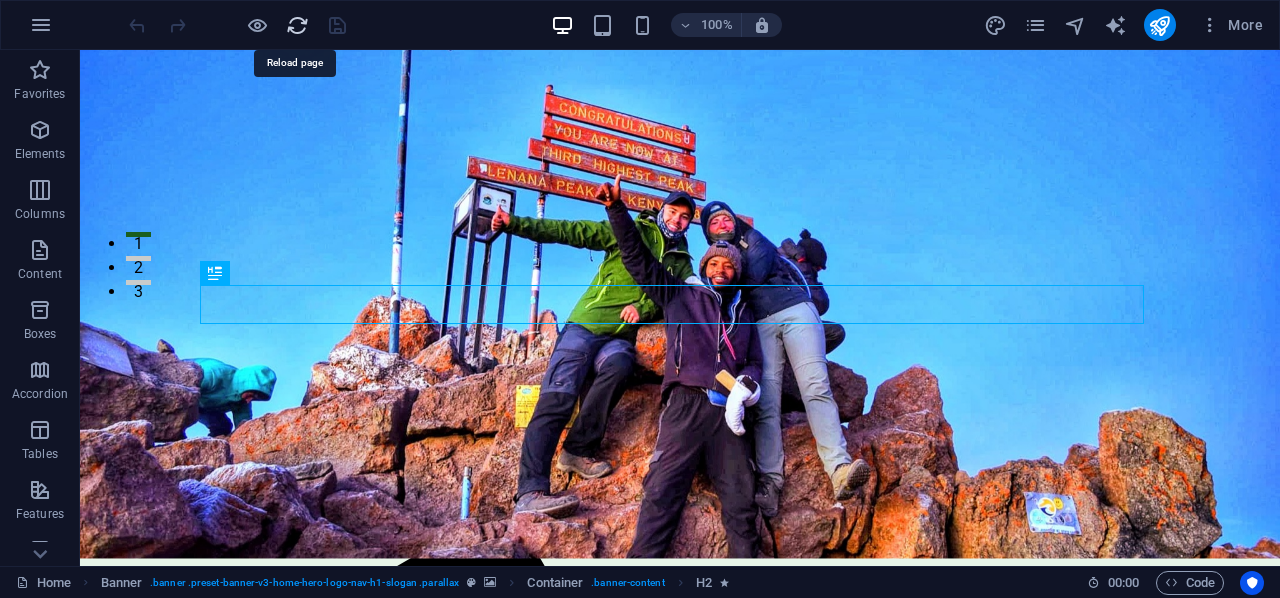 click at bounding box center [297, 25] 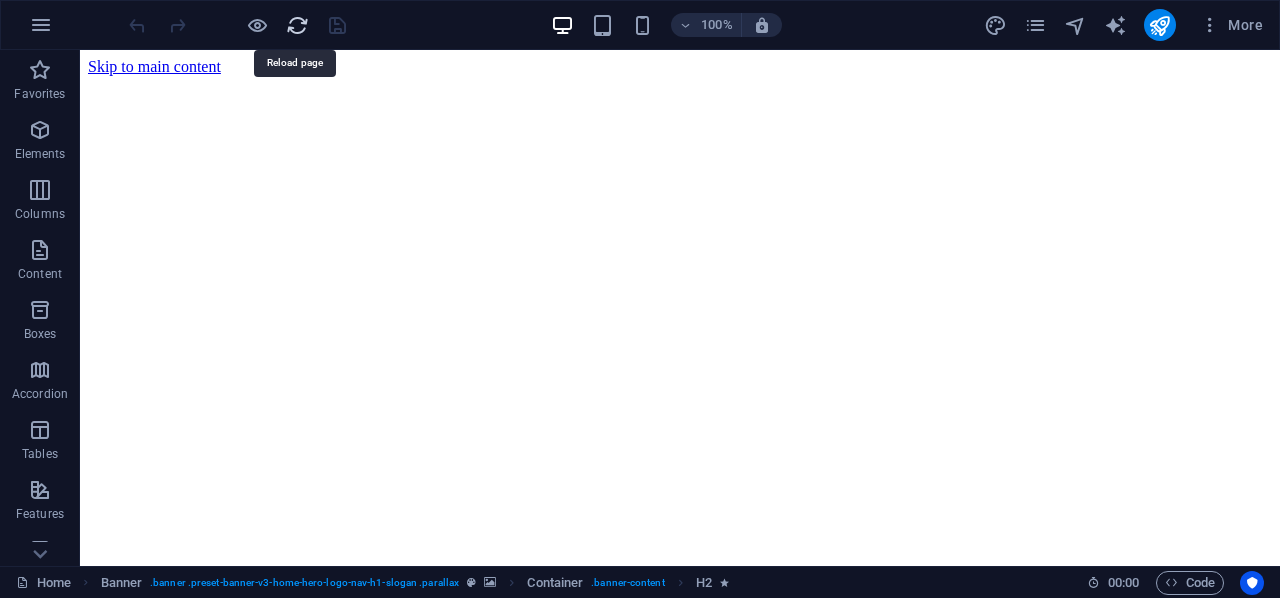 scroll, scrollTop: 0, scrollLeft: 0, axis: both 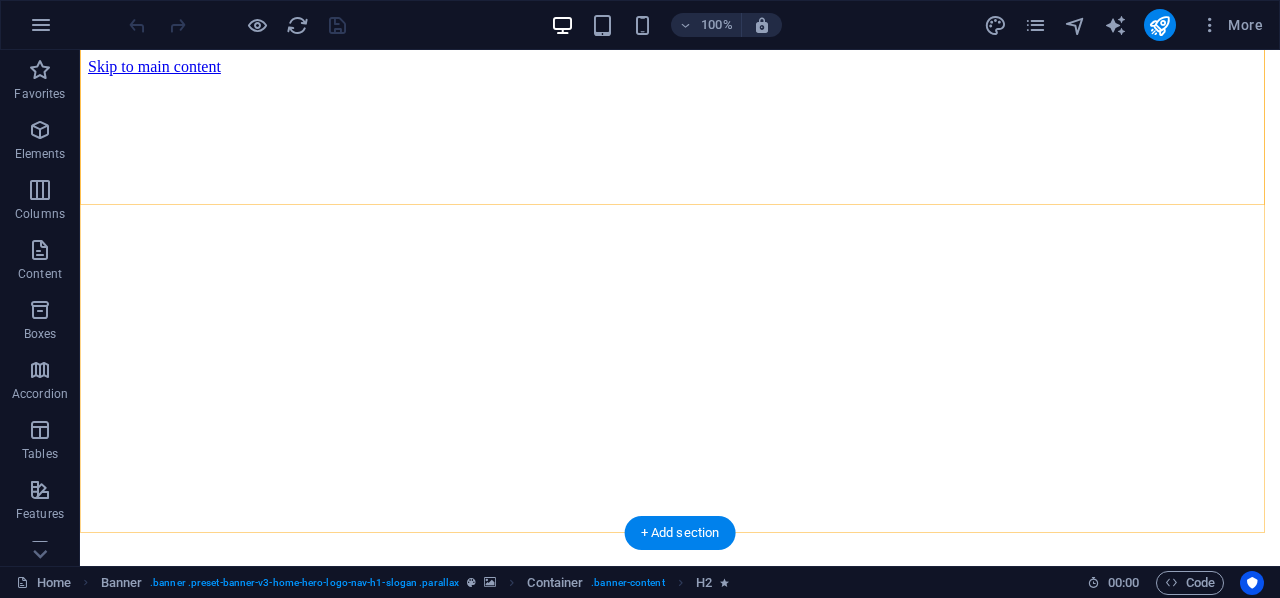 click on "Home About Services Gallery FAQ" at bounding box center (680, 1537) 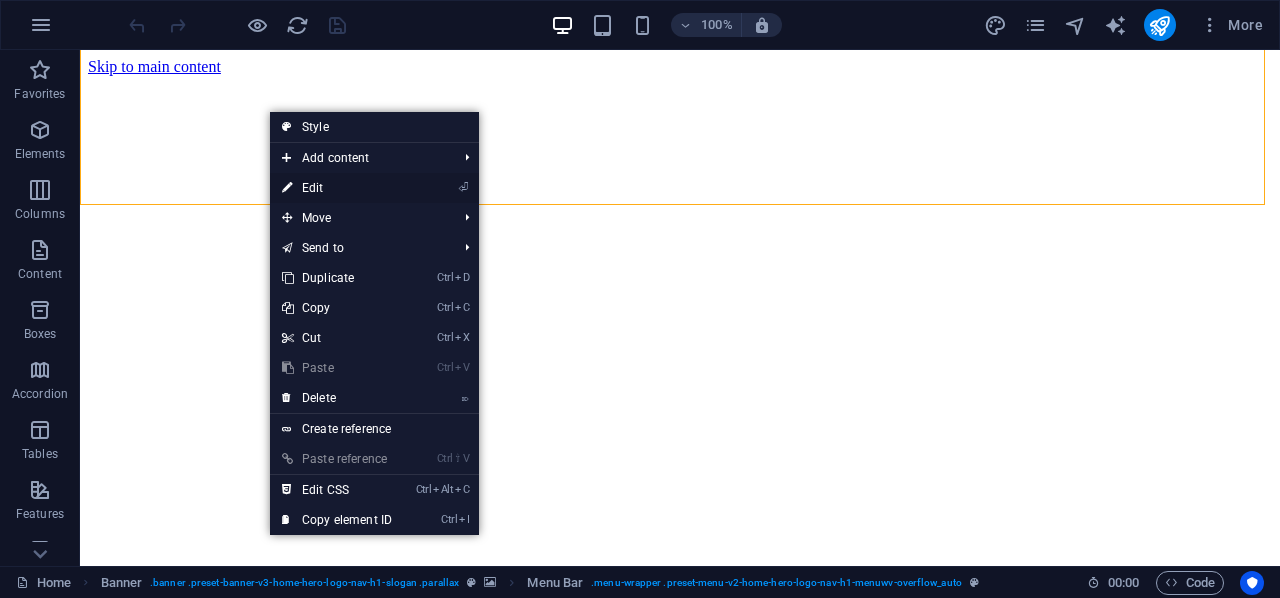 click on "⏎  Edit" at bounding box center [337, 188] 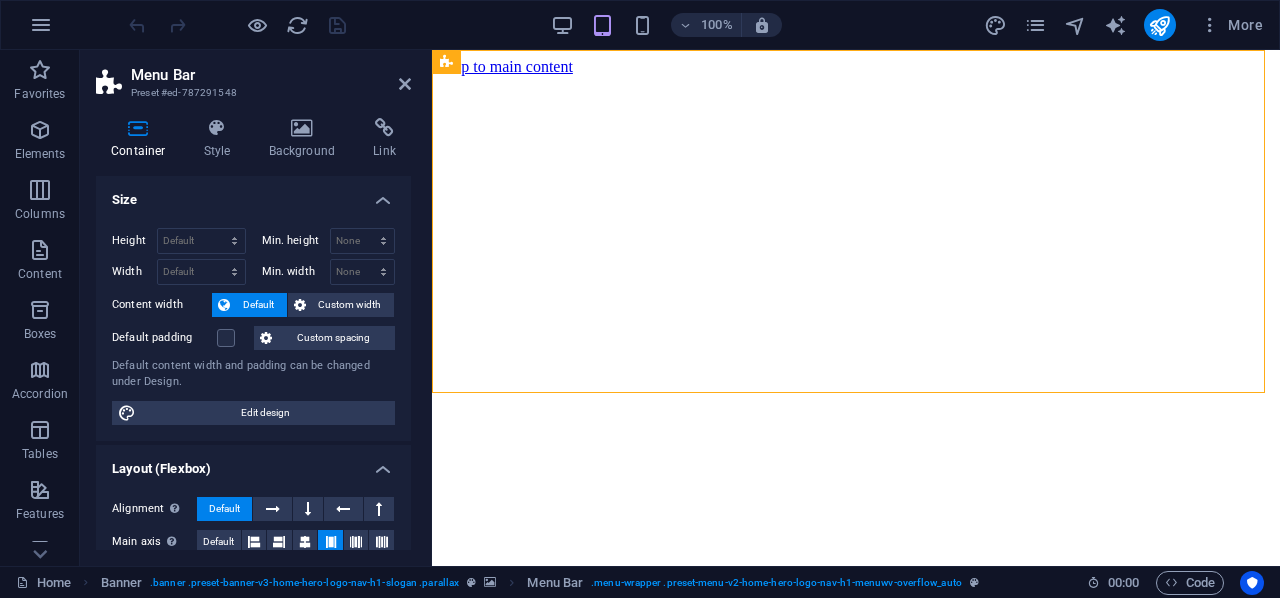 drag, startPoint x: 406, startPoint y: 250, endPoint x: 420, endPoint y: 321, distance: 72.36712 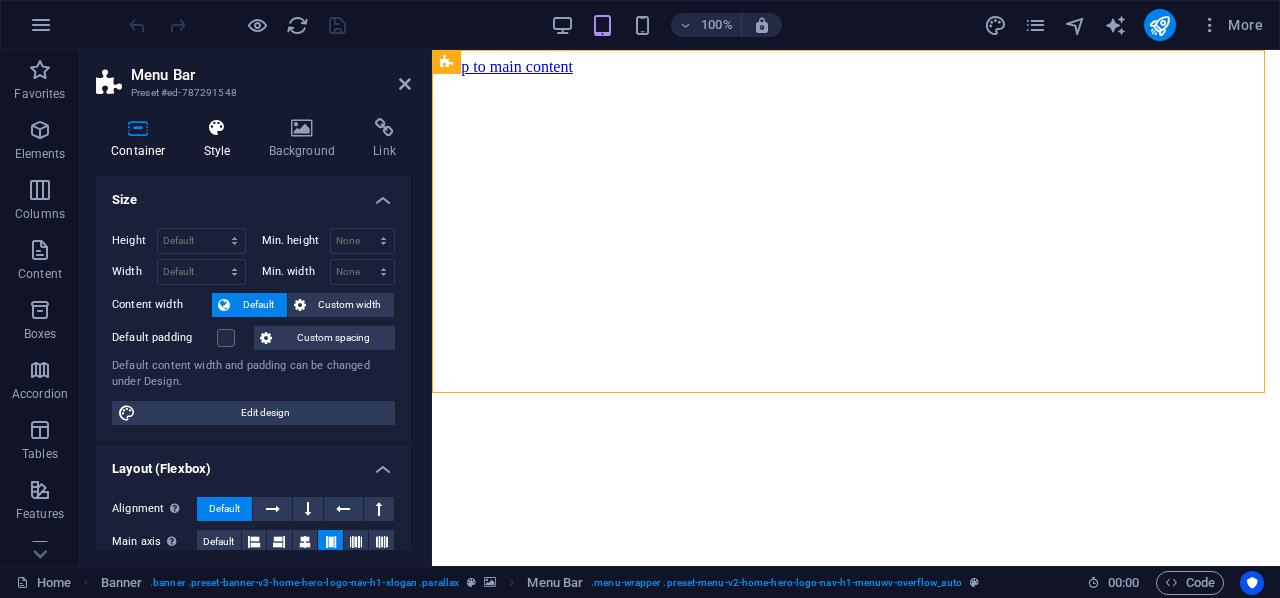 click on "Style" at bounding box center (221, 139) 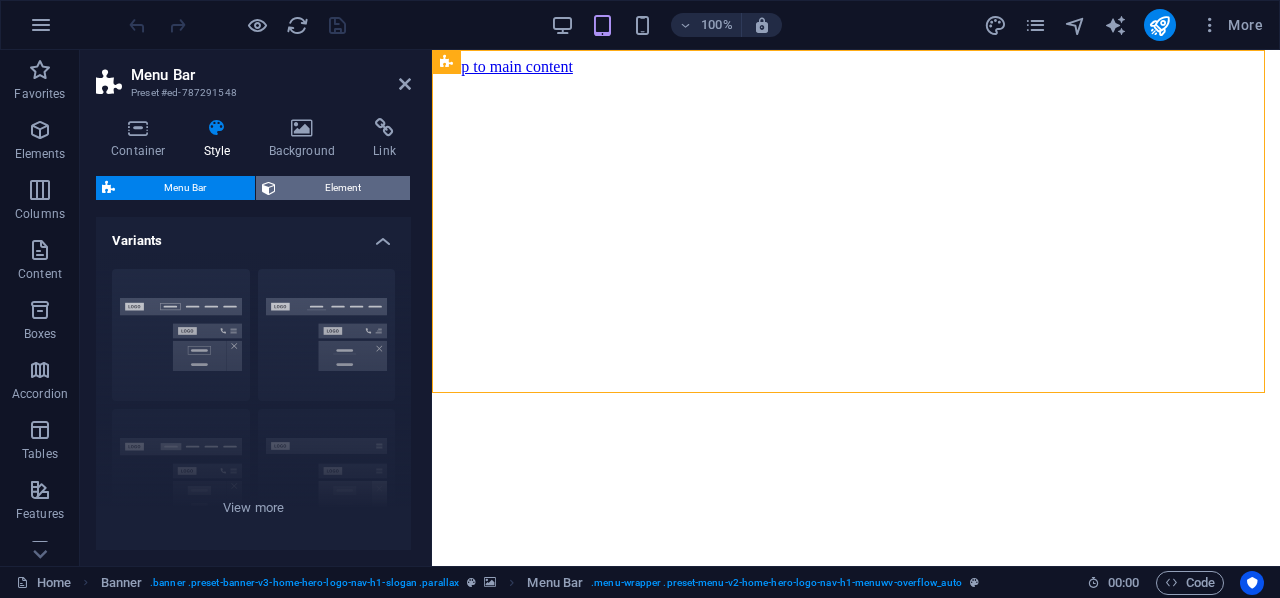 click on "Element" at bounding box center (343, 188) 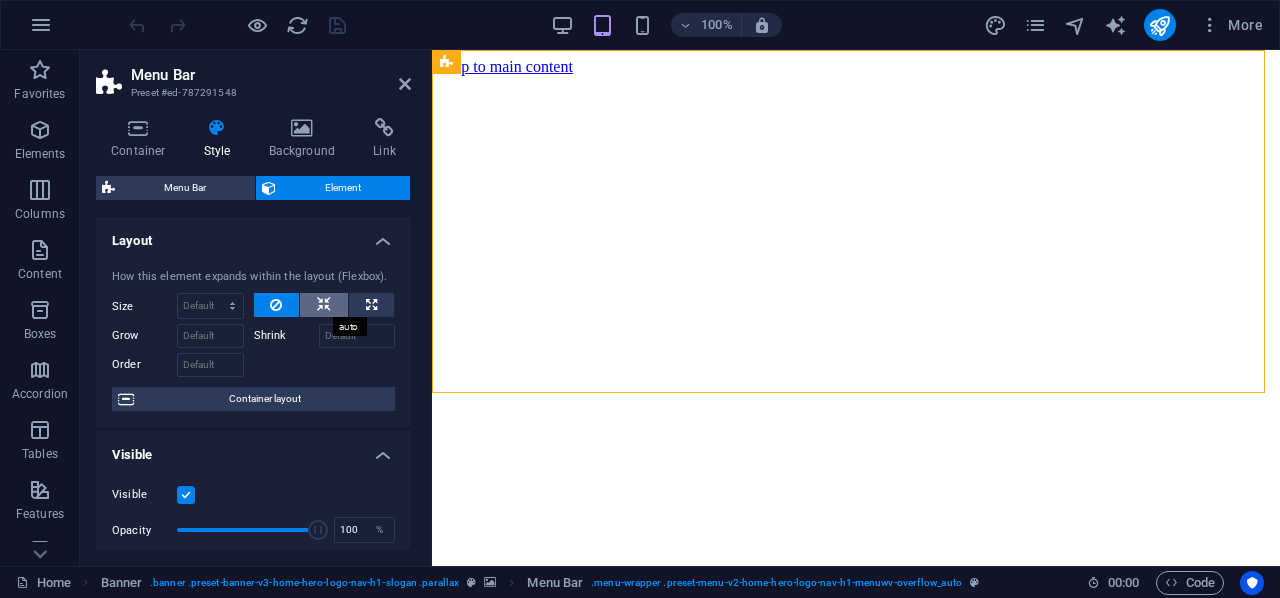 click at bounding box center (324, 305) 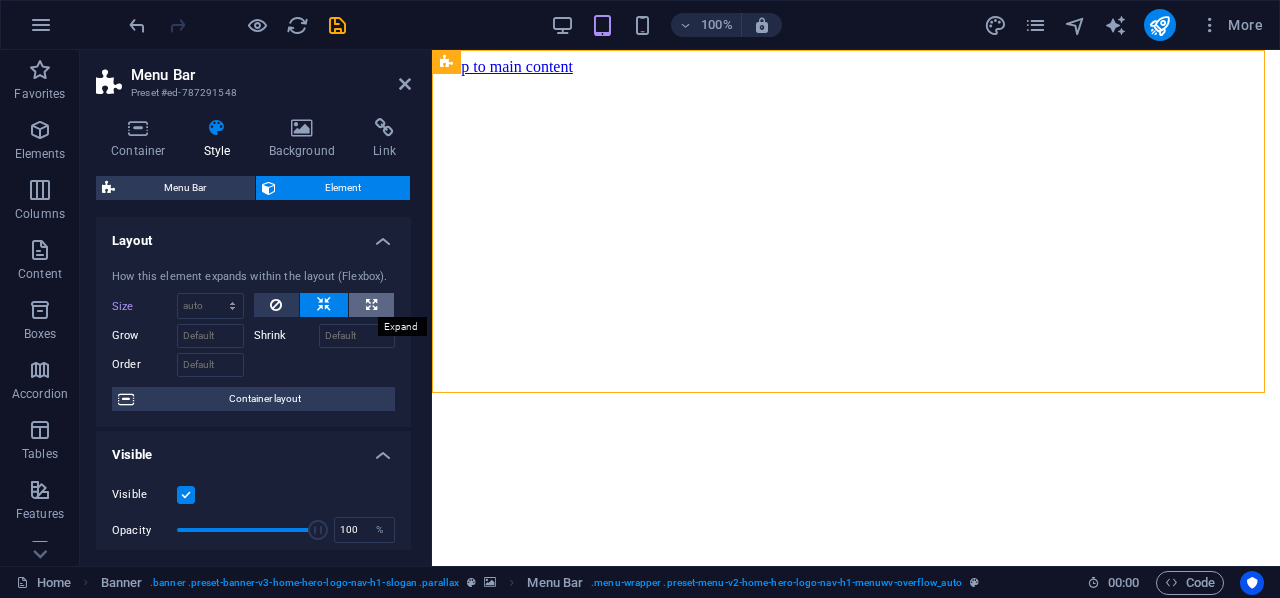 click at bounding box center (371, 305) 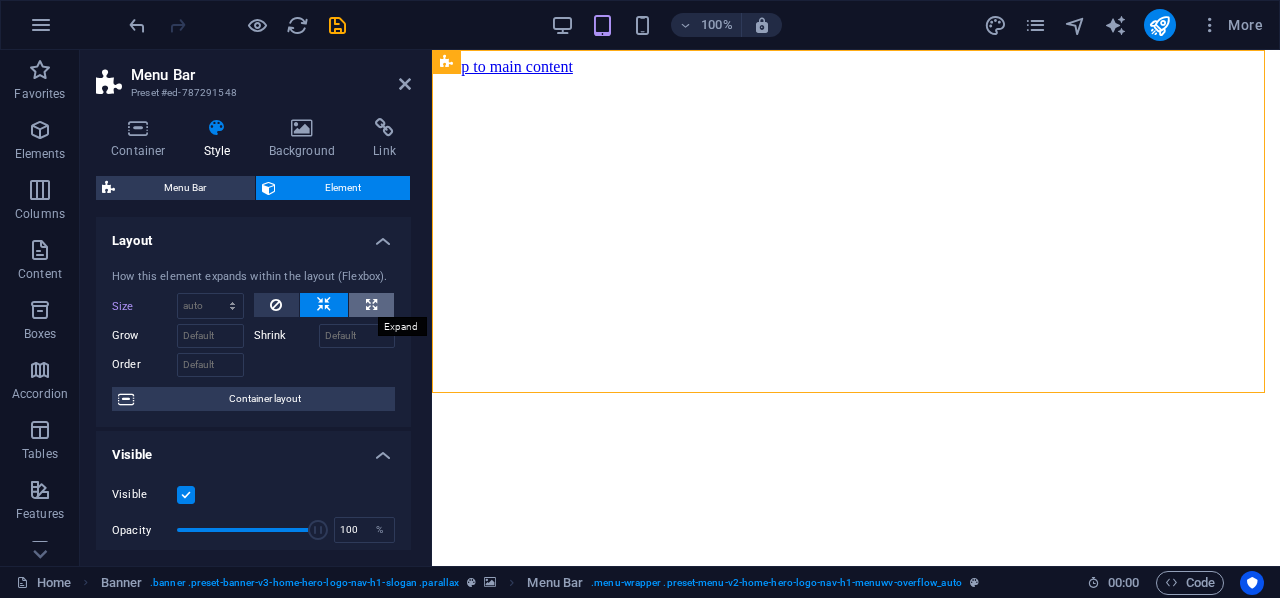 type on "100" 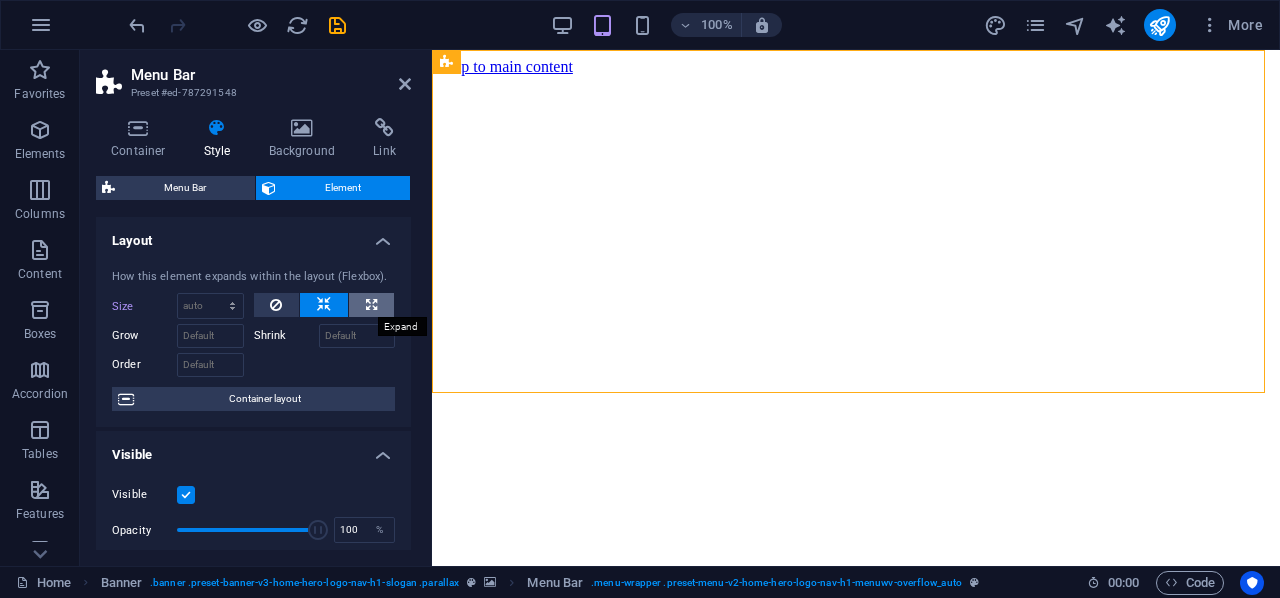 select on "%" 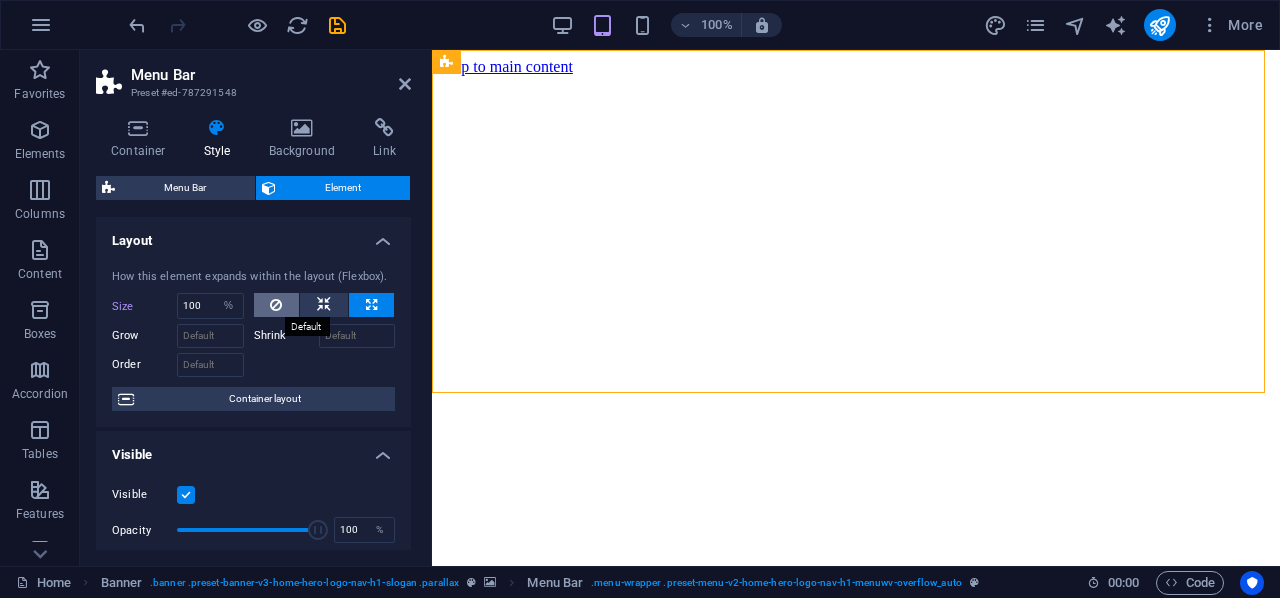 click at bounding box center [276, 305] 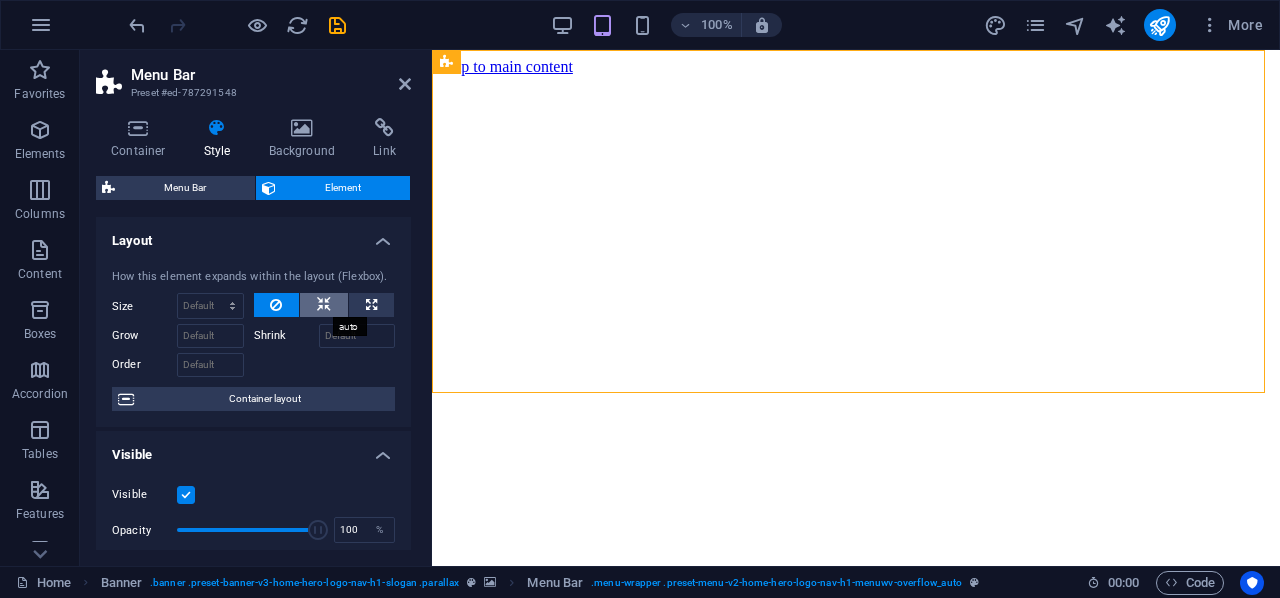 click at bounding box center (324, 305) 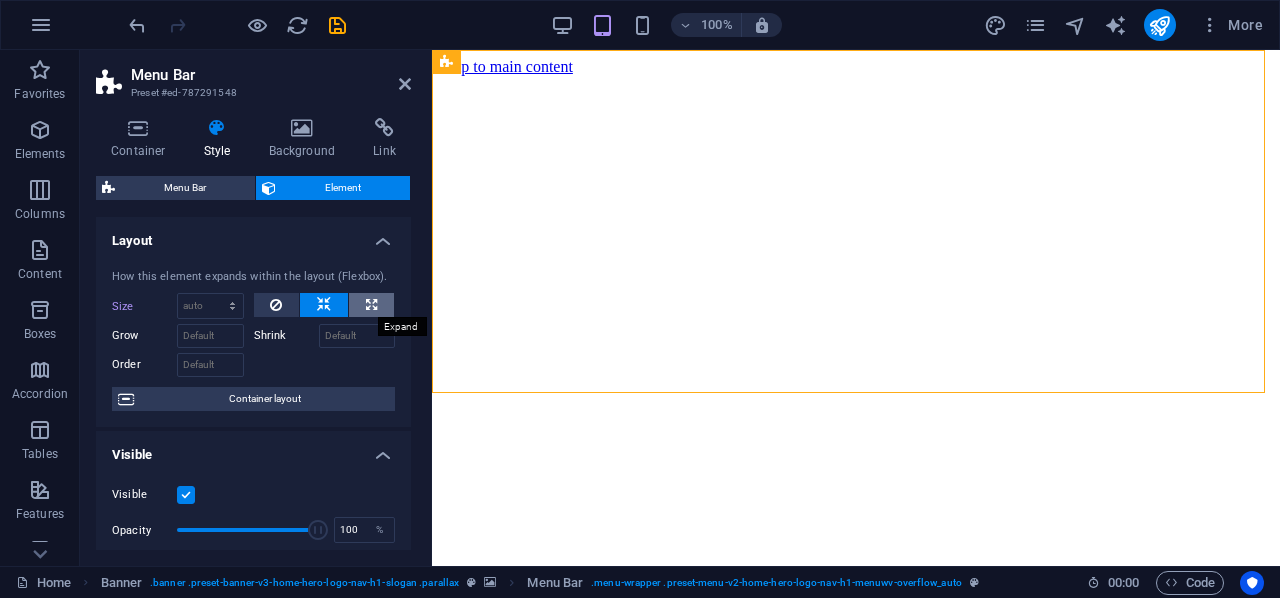 click at bounding box center (371, 305) 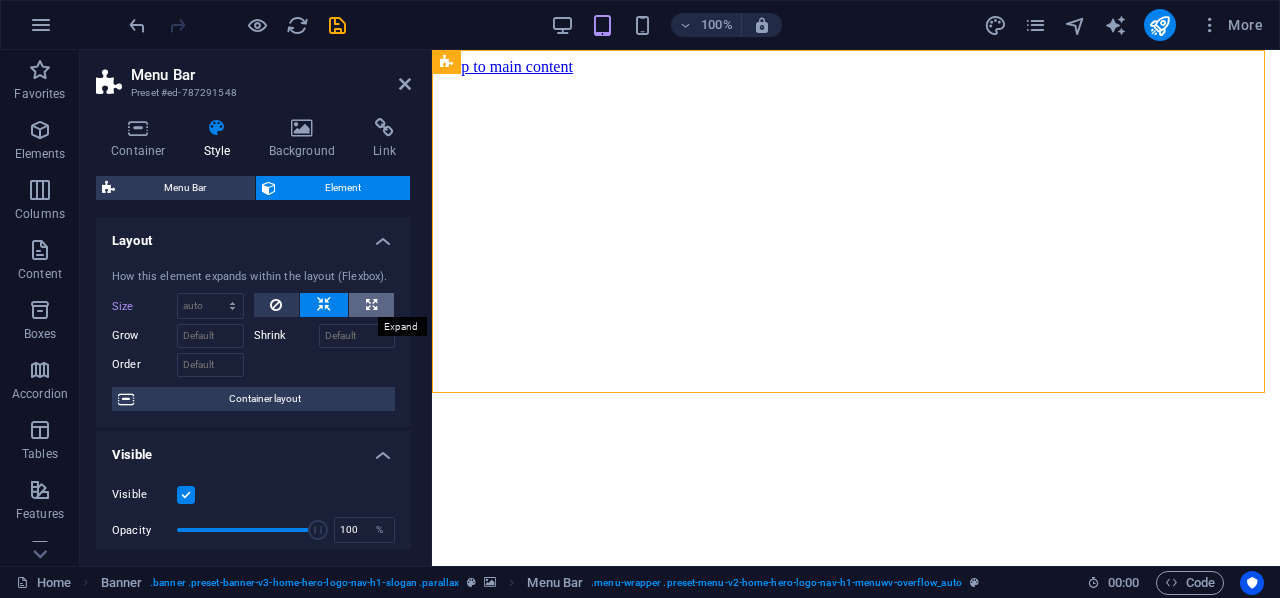 type on "100" 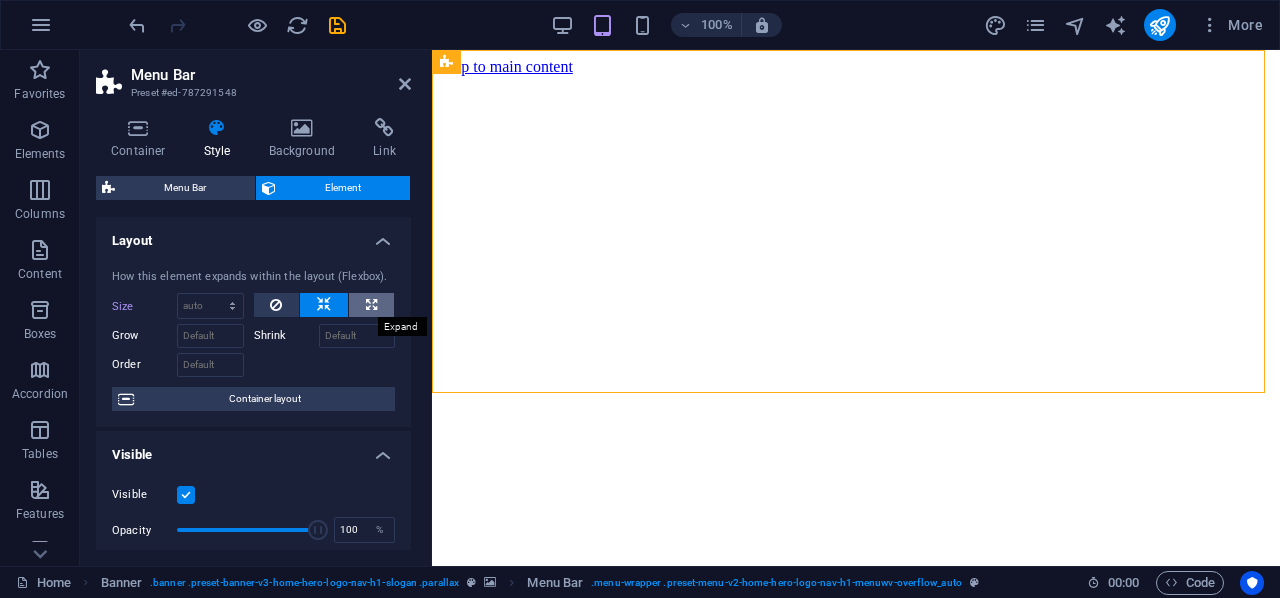 select on "%" 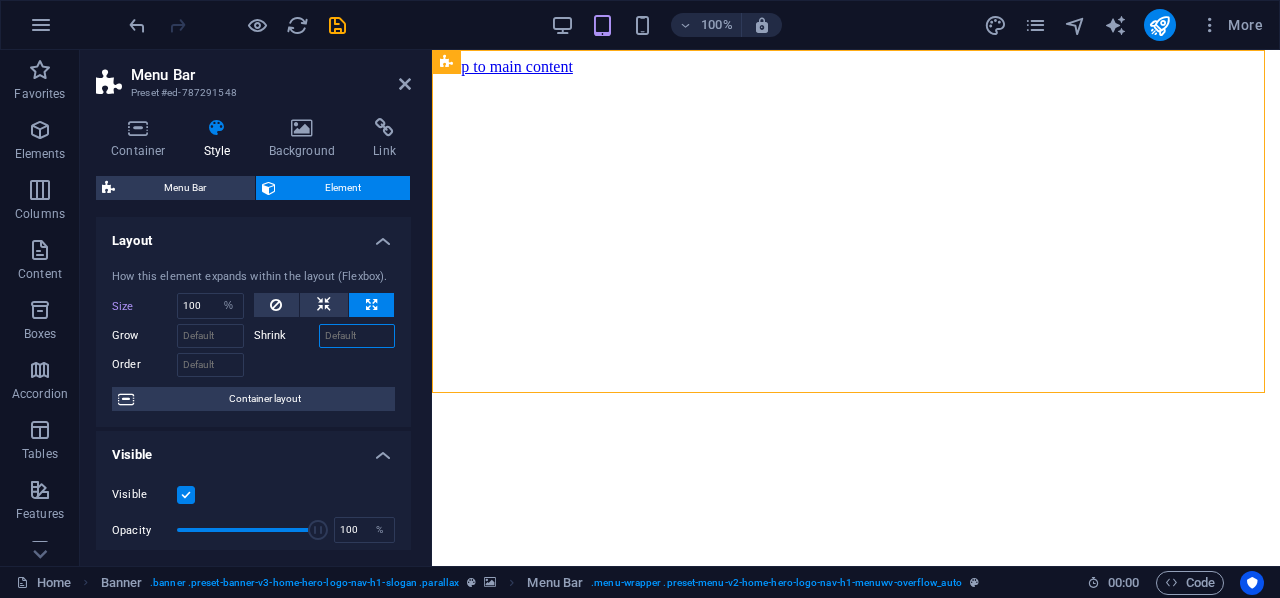 click on "Shrink" at bounding box center (357, 336) 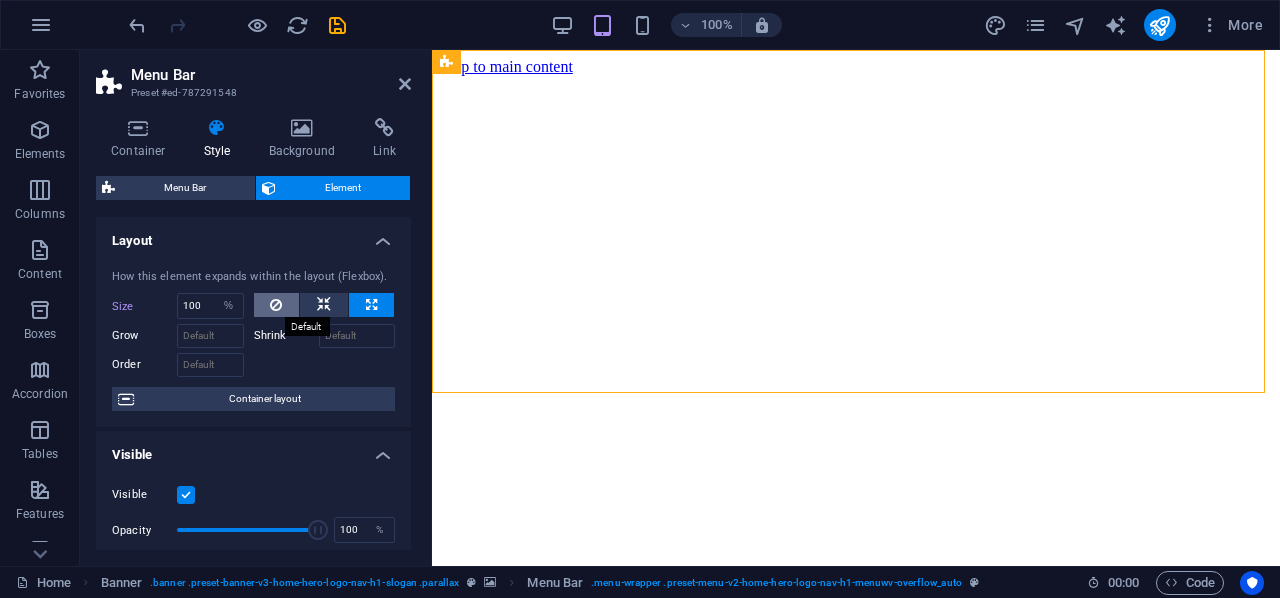 click at bounding box center (276, 305) 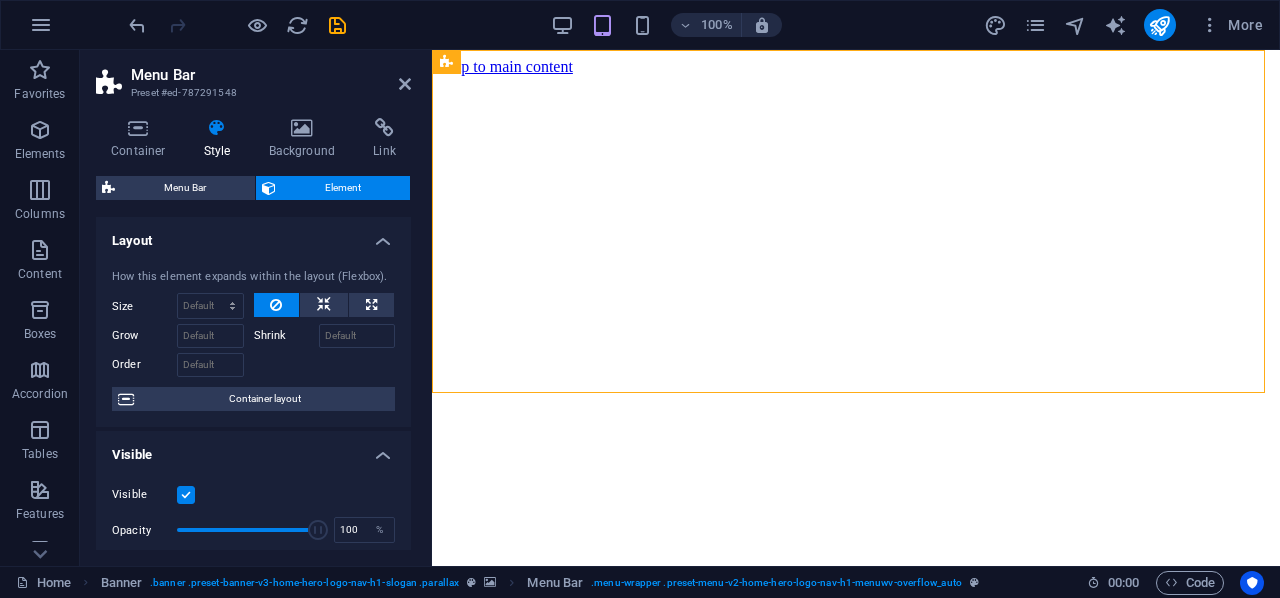 click on "Visible" at bounding box center [253, 449] 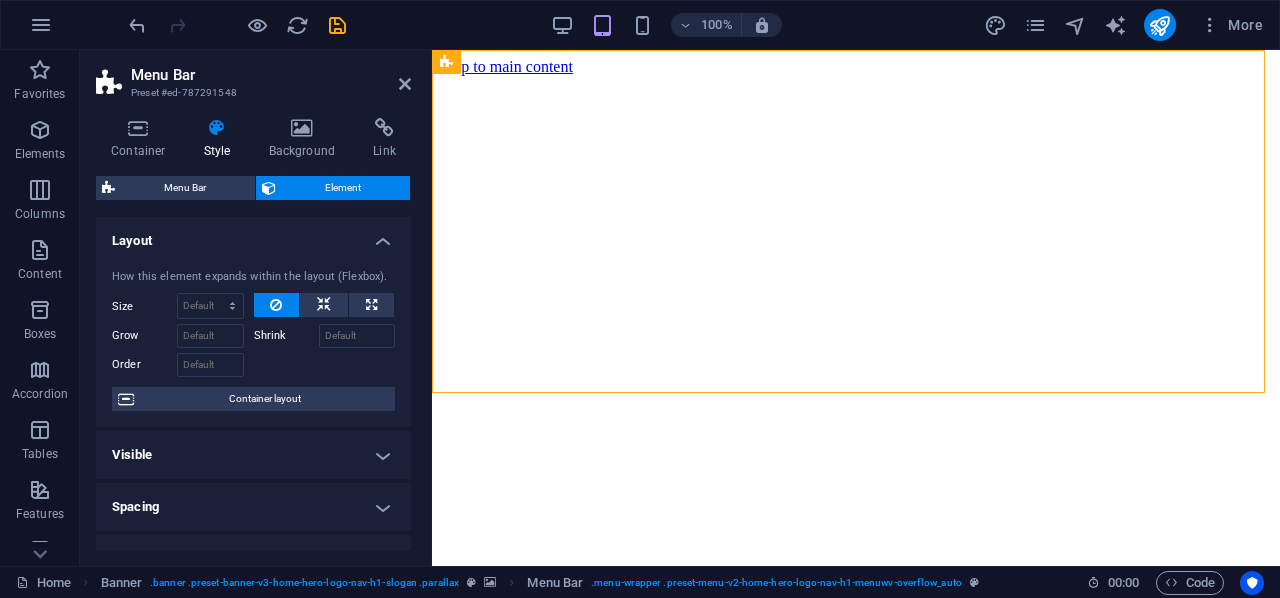 click on "Visible" at bounding box center (253, 455) 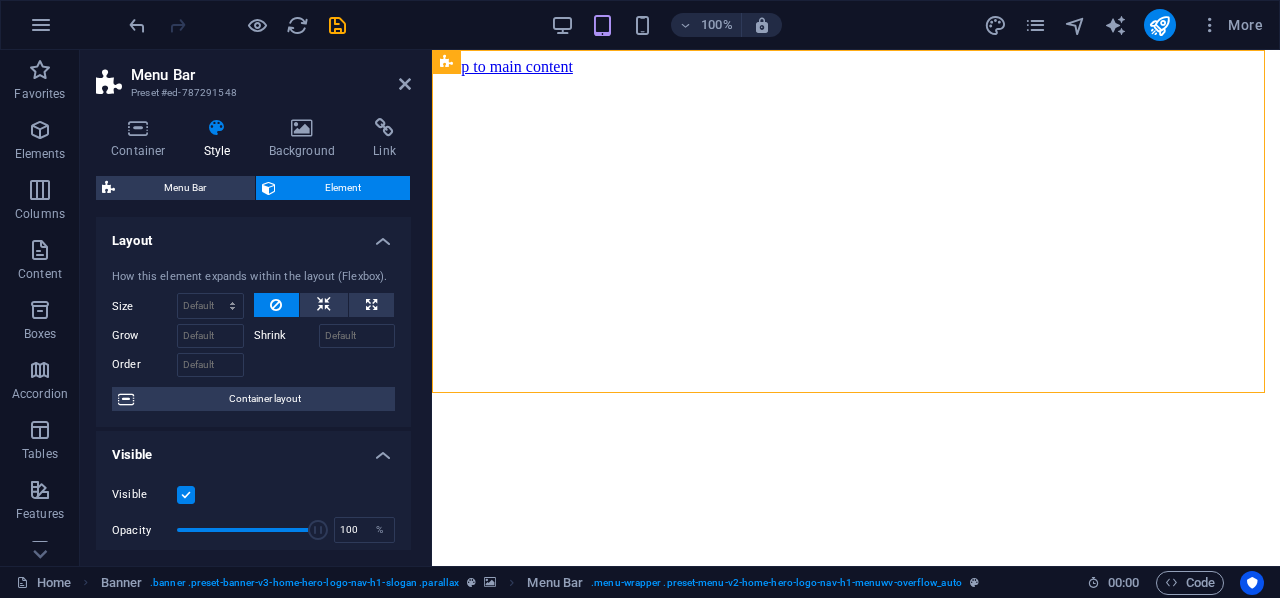 drag, startPoint x: 406, startPoint y: 320, endPoint x: 409, endPoint y: 365, distance: 45.099888 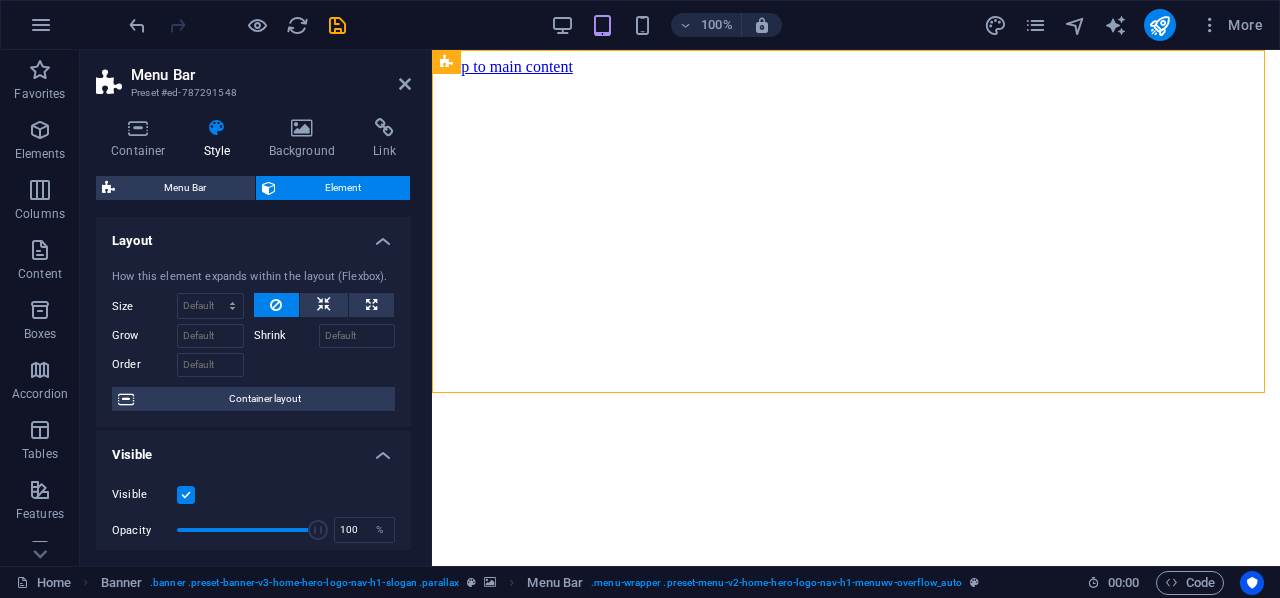 click on "Layout How this element expands within the layout (Flexbox). Size Default auto px % 1/1 1/2 1/3 1/4 1/5 1/6 1/7 1/8 1/9 1/10 Grow Shrink Order Container layout Visible Visible Opacity 100 % Overflow Spacing Margin Default auto px % rem vw vh Custom Custom auto px % rem vw vh auto px % rem vw vh auto px % rem vw vh auto px % rem vw vh Padding Default px rem % vh vw Custom Custom px rem % vh vw px rem % vh vw px rem % vh vw px rem % vh vw Border Style              - Width 1 auto px rem % vh vw Custom Custom 1 auto px rem % vh vw 1 auto px rem % vh vw 1 auto px rem % vh vw 1 auto px rem % vh vw  - Color Round corners For background overlay and background images, the overflow must be hidden so that the round corners are visible Default px rem % vh vw Custom Custom px rem % vh vw px rem % vh vw px rem % vh vw px rem % vh vw Shadow Default None Outside Inside Color X offset 0 px rem vh vw Y offset 0 px rem vh vw Blur 0 px rem % vh vw Spread 0 px rem vh vw Text Shadow Default None Outside Color X offset 0" at bounding box center [253, 383] 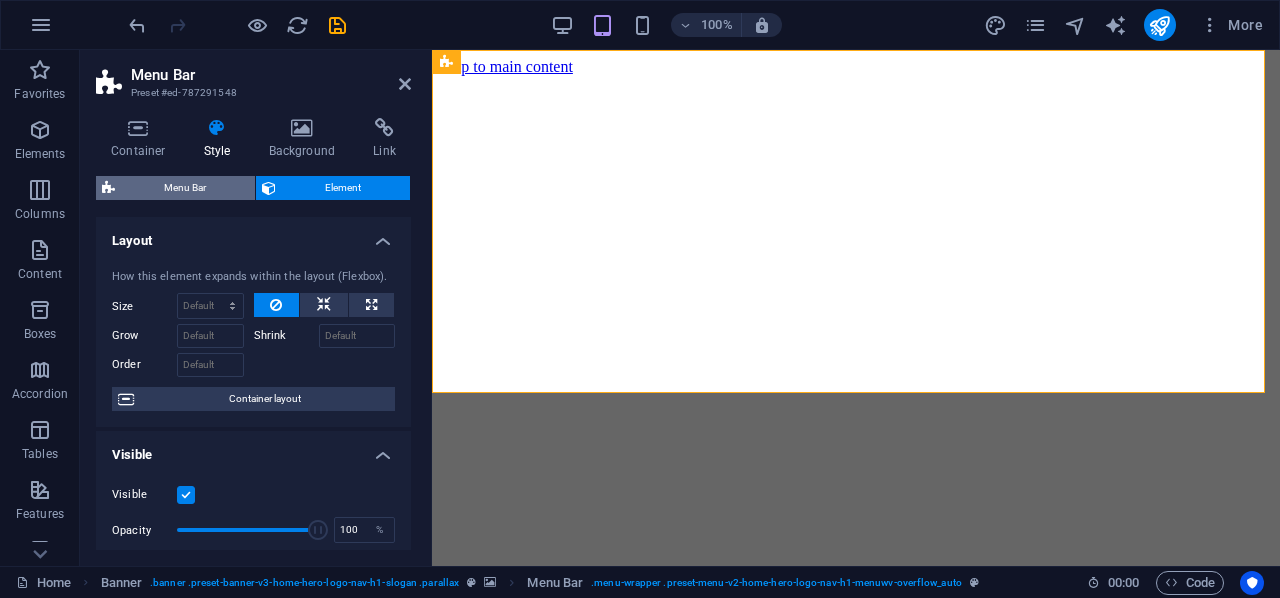click on "Menu Bar" at bounding box center (185, 188) 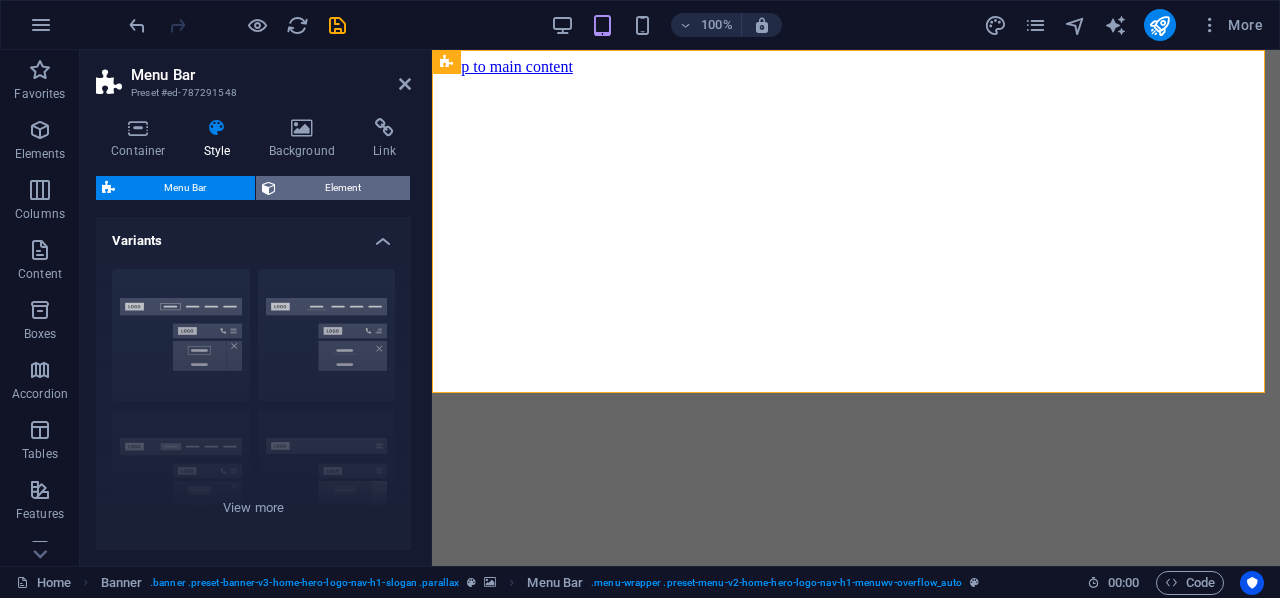 click on "Element" at bounding box center (343, 188) 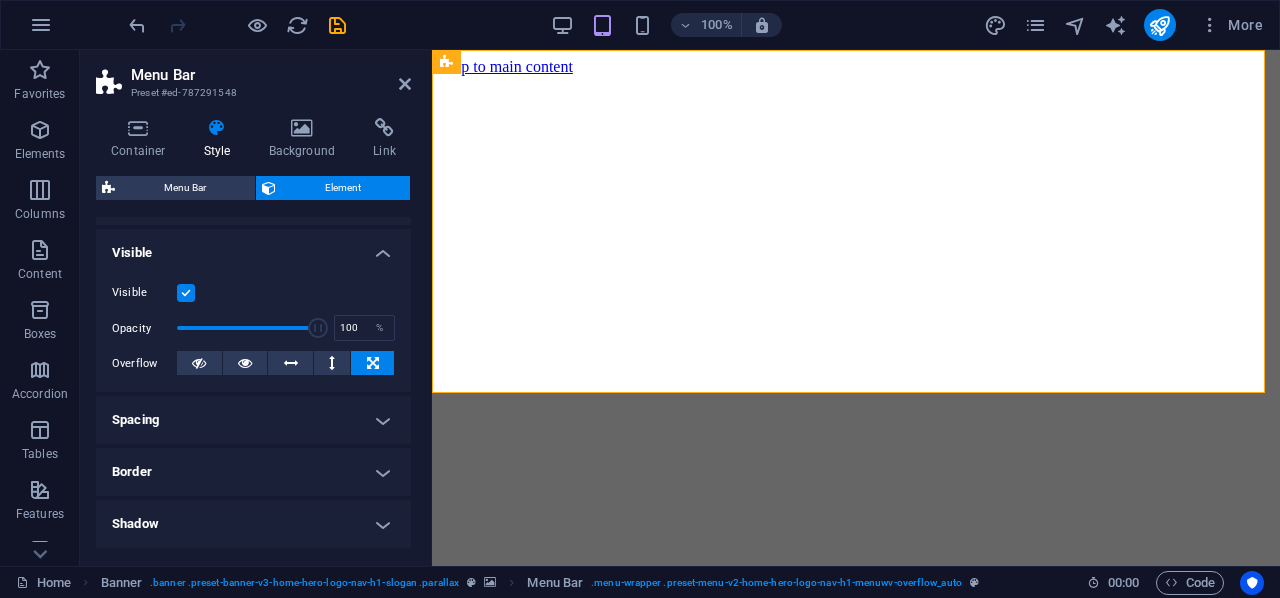 scroll, scrollTop: 206, scrollLeft: 0, axis: vertical 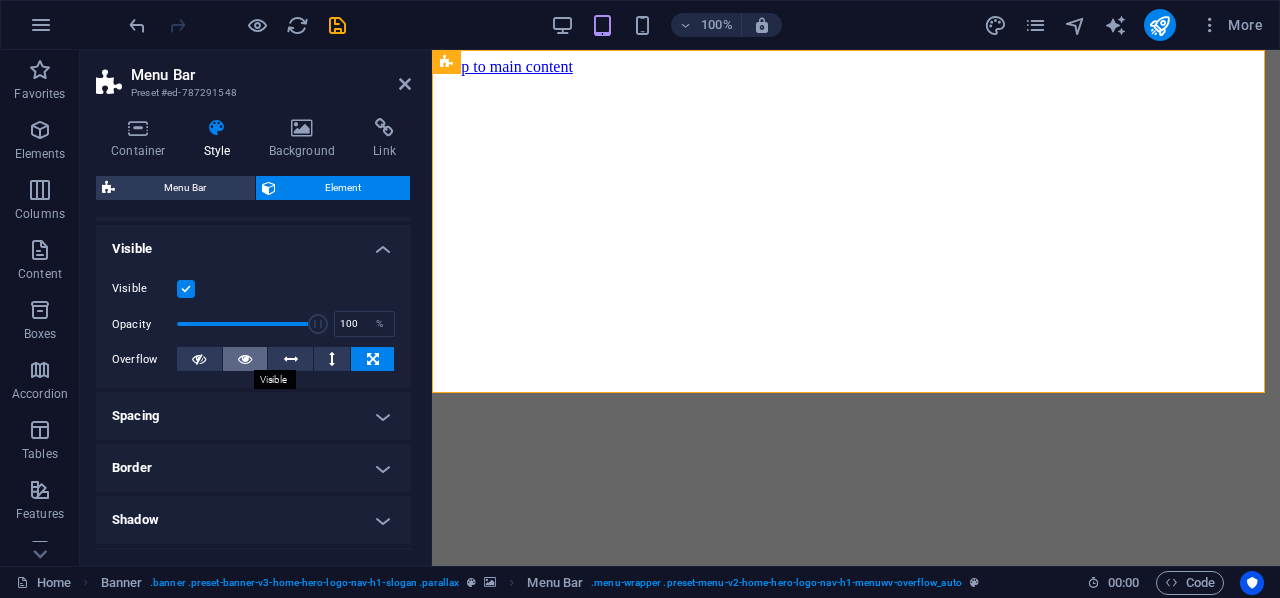 click at bounding box center (245, 359) 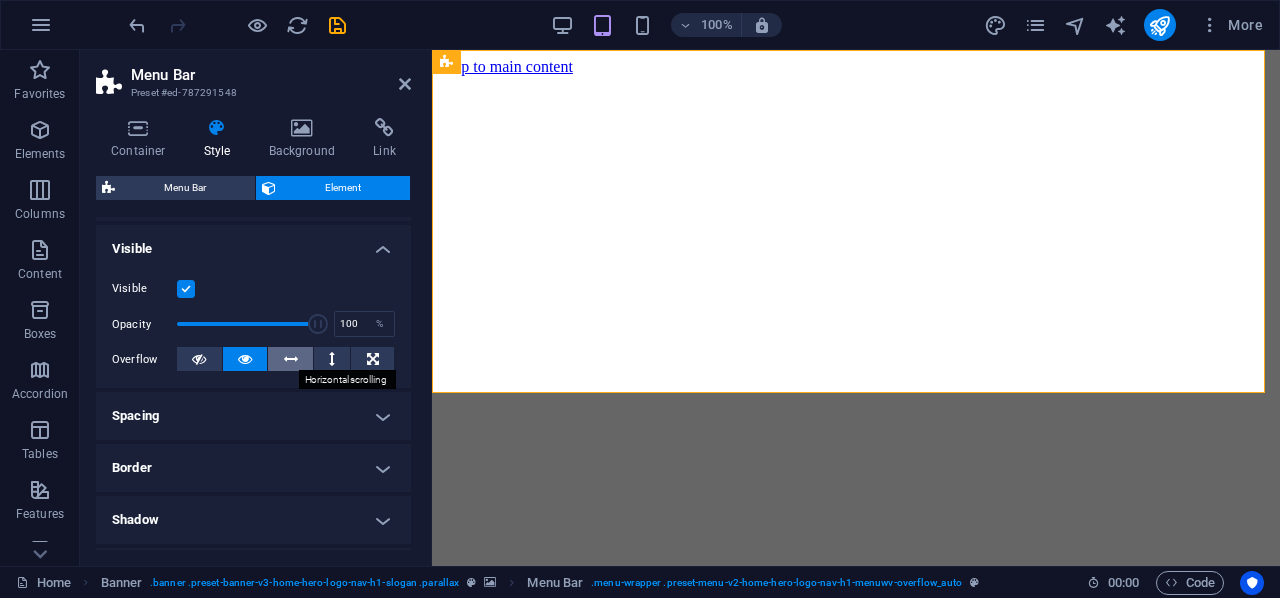 click at bounding box center [291, 359] 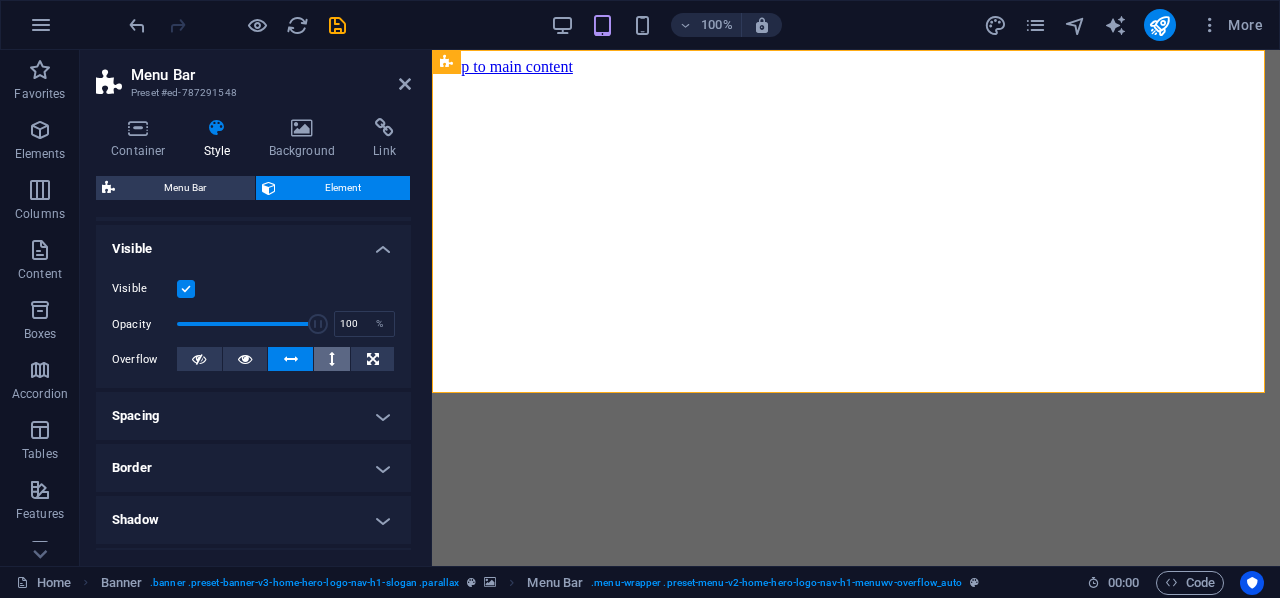 click at bounding box center (332, 359) 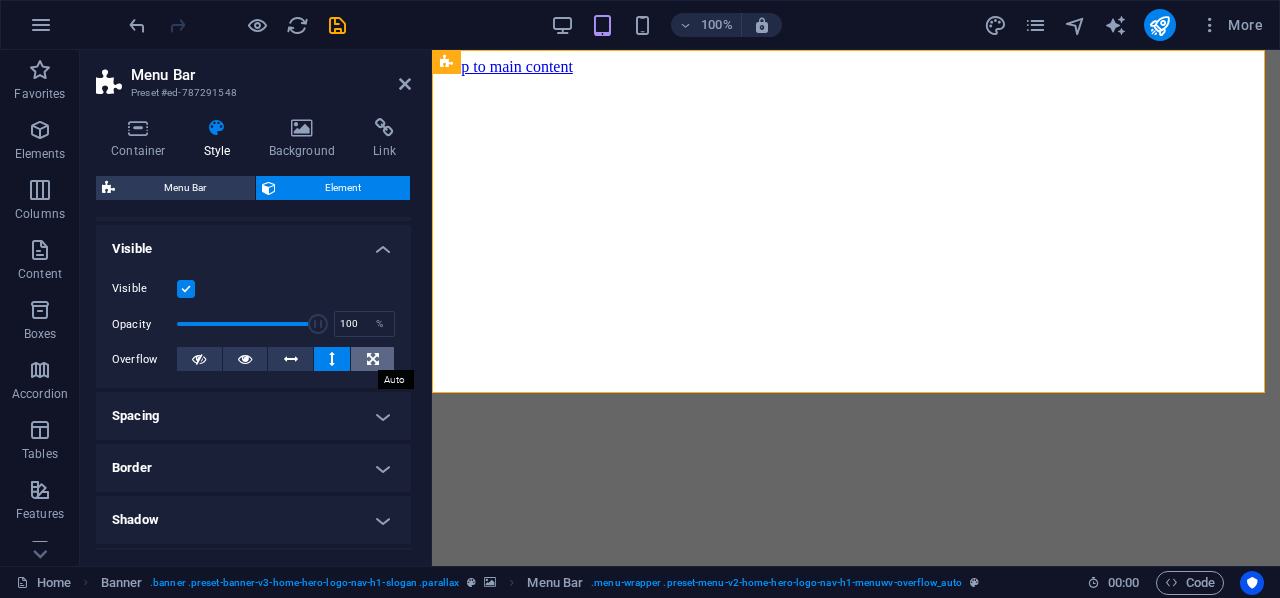 click at bounding box center [372, 359] 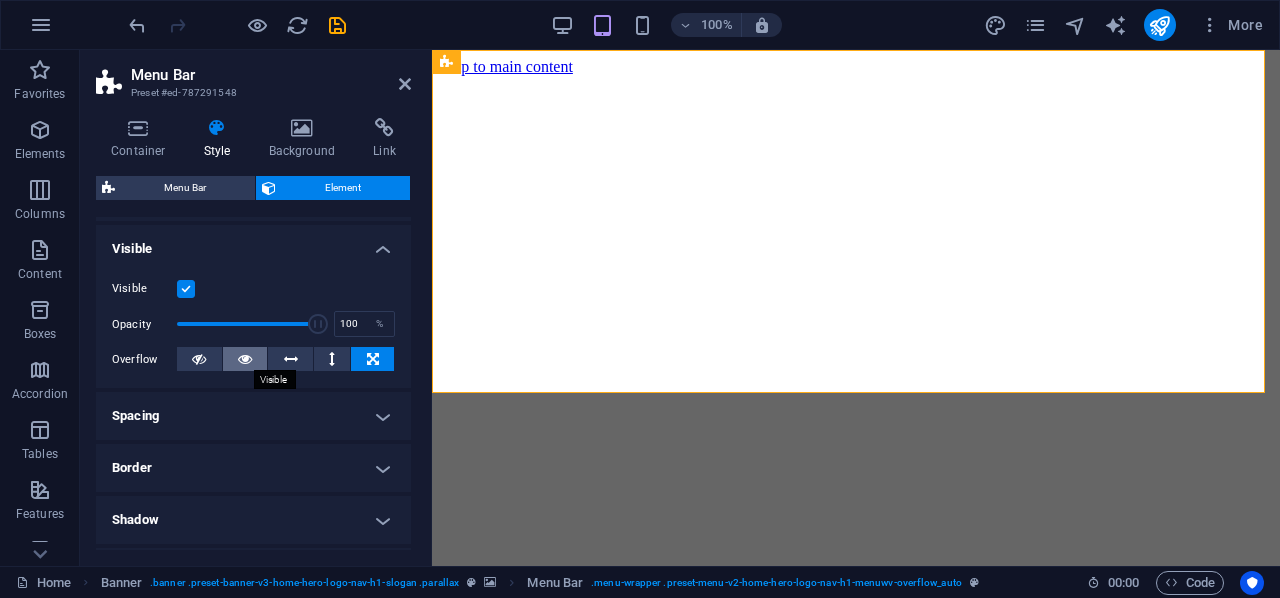 click at bounding box center [245, 359] 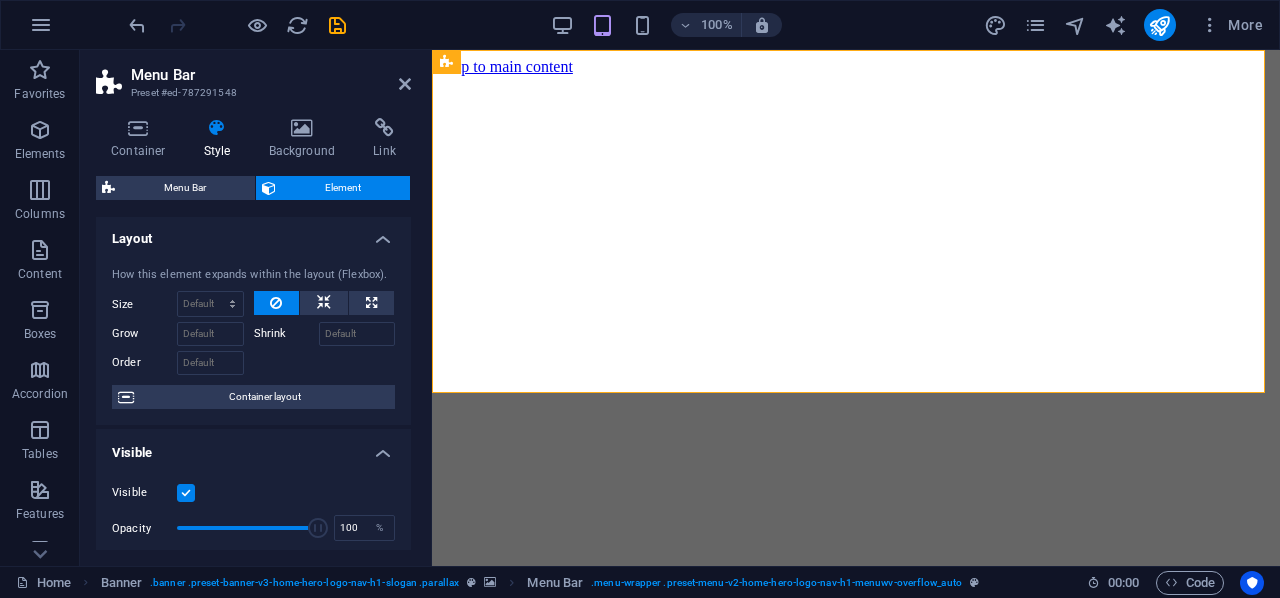 scroll, scrollTop: 0, scrollLeft: 0, axis: both 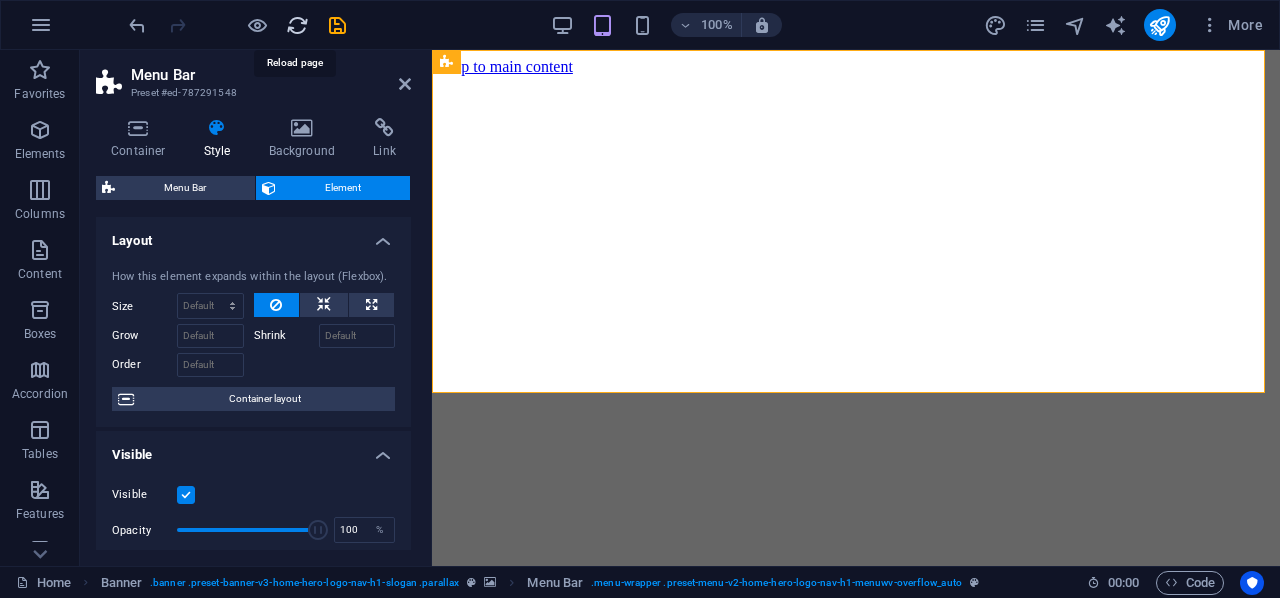 click at bounding box center [297, 25] 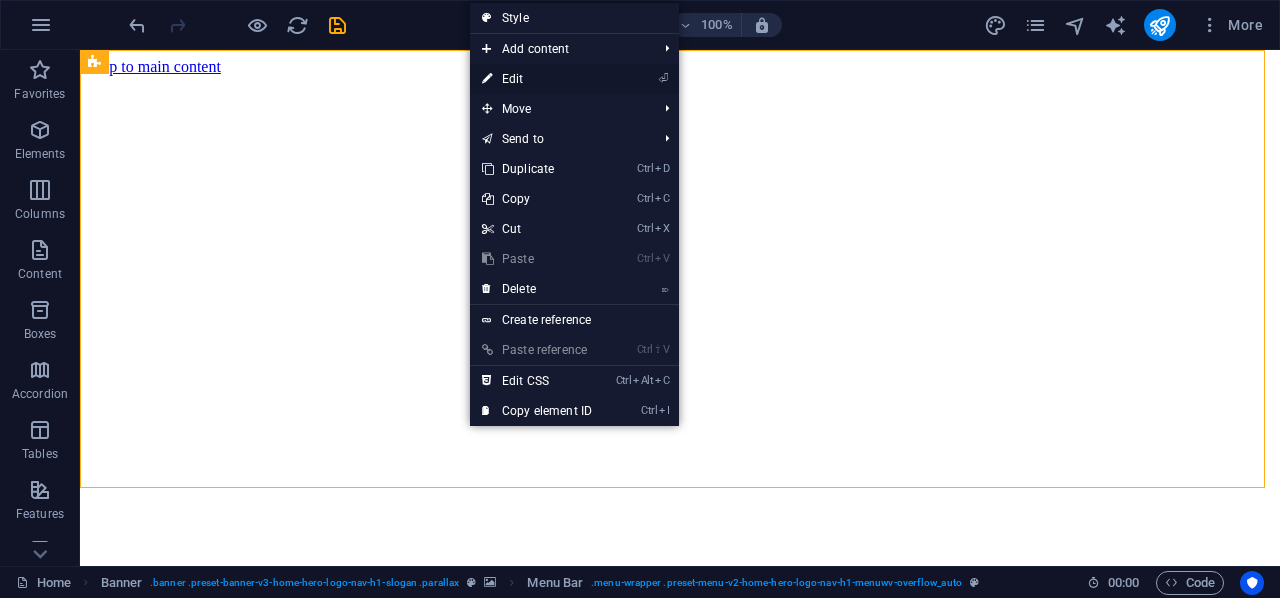 click on "⏎  Edit" at bounding box center (537, 79) 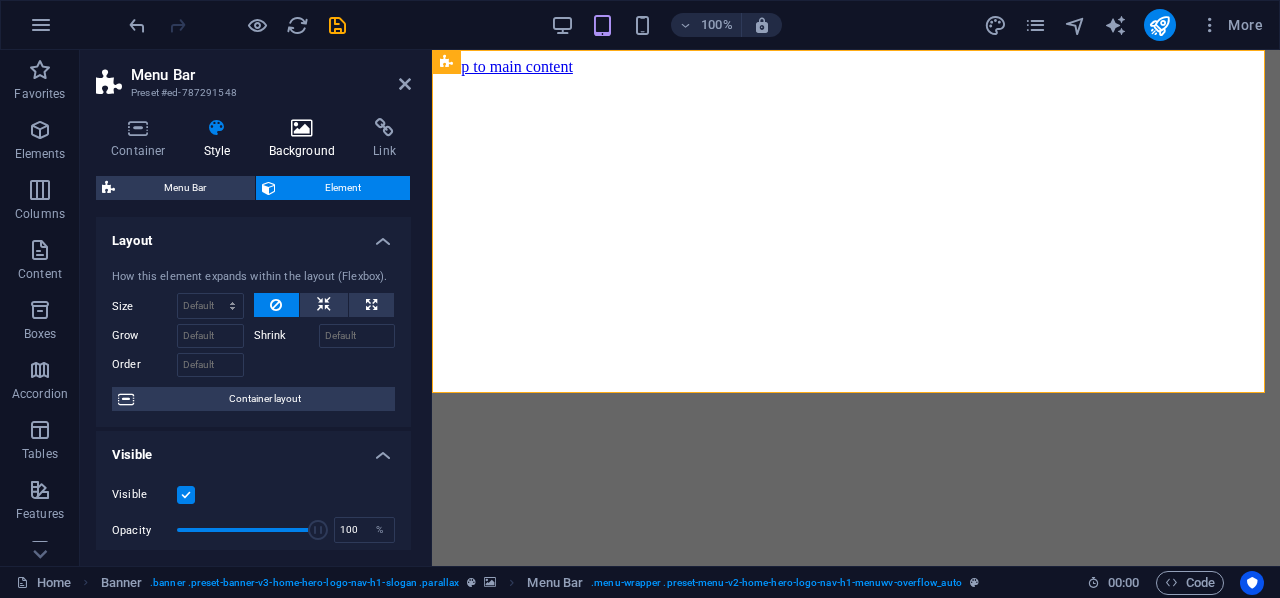 click on "Background" at bounding box center (306, 139) 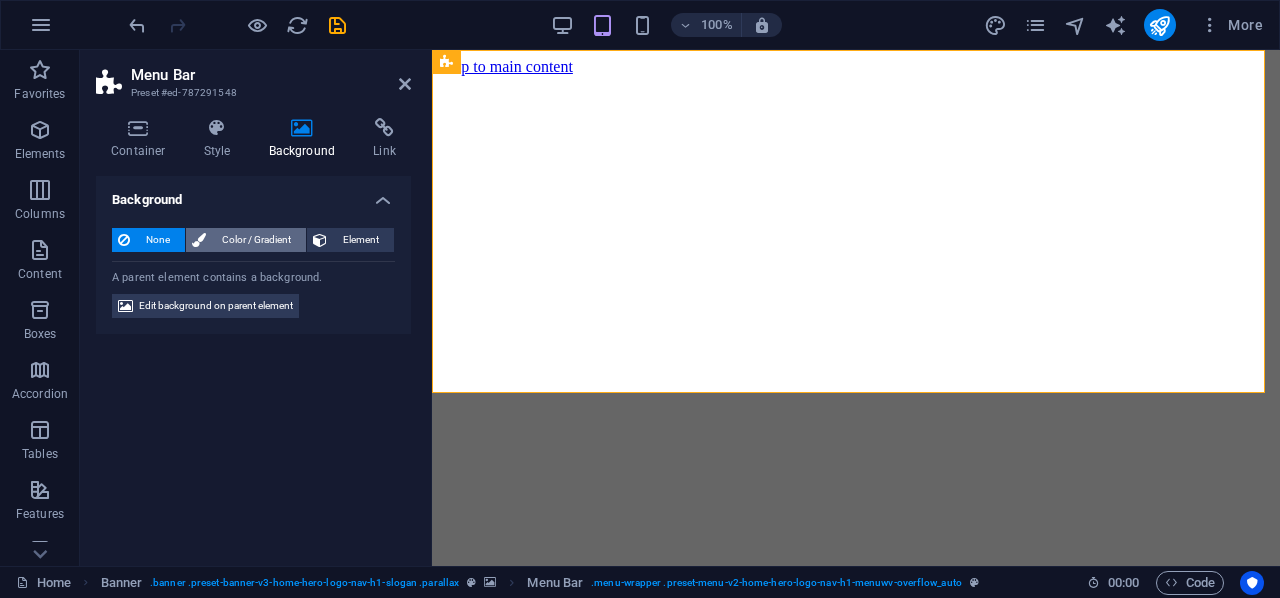 click on "Color / Gradient" at bounding box center (256, 240) 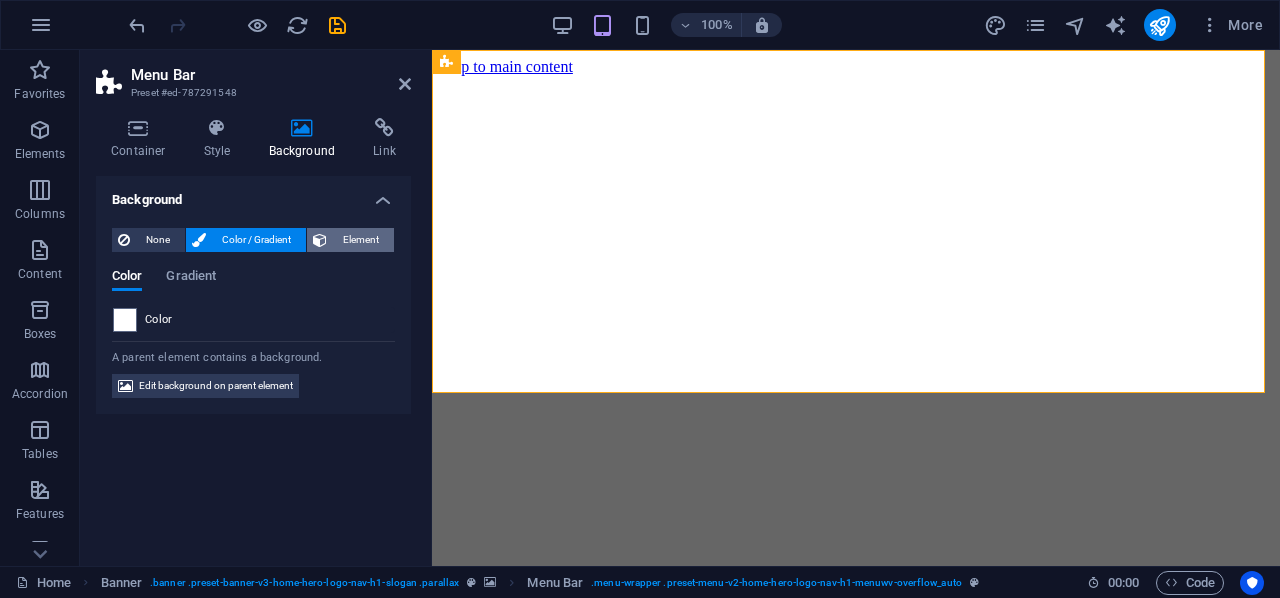 click on "Element" at bounding box center [360, 240] 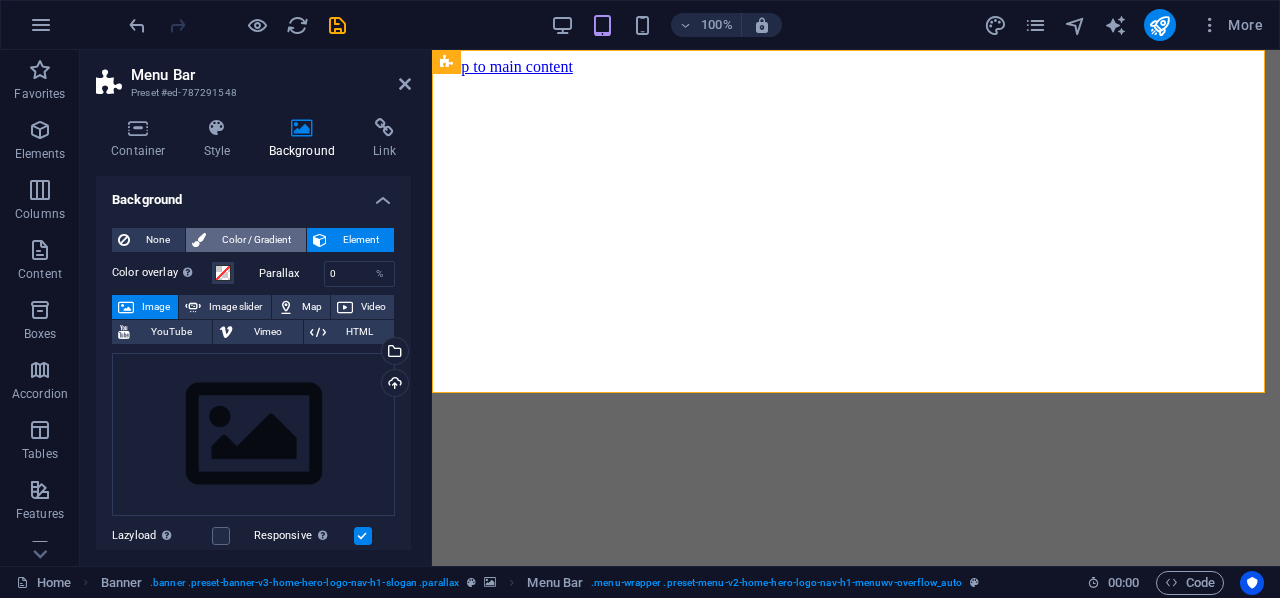 click on "Color / Gradient" at bounding box center (256, 240) 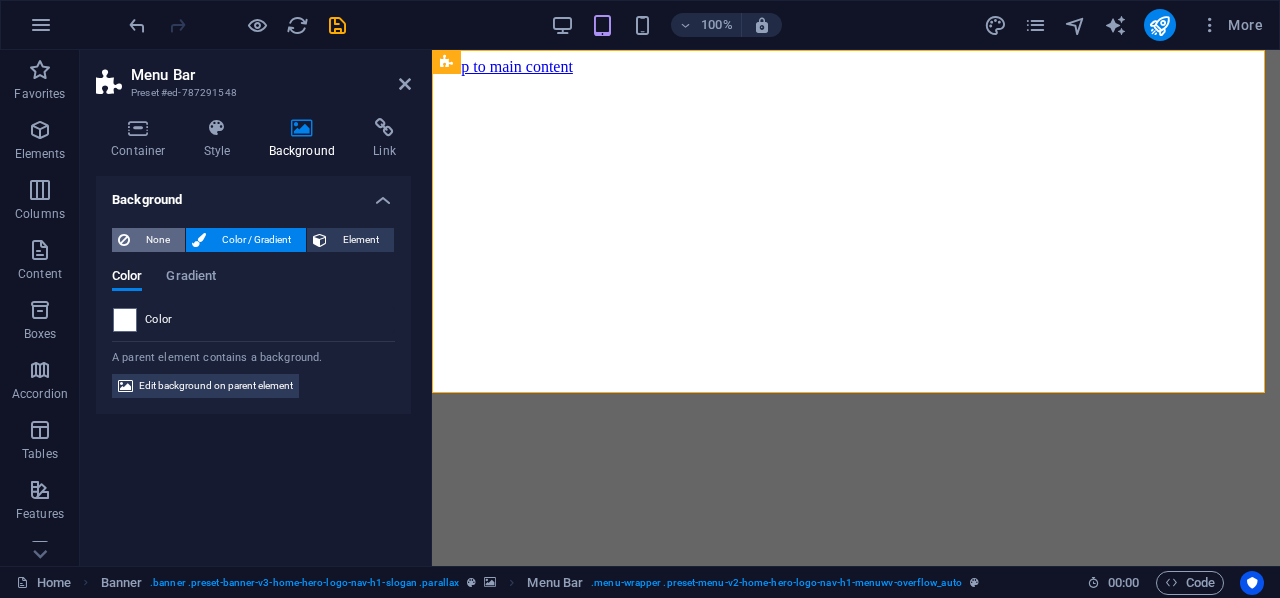 click on "None" at bounding box center (157, 240) 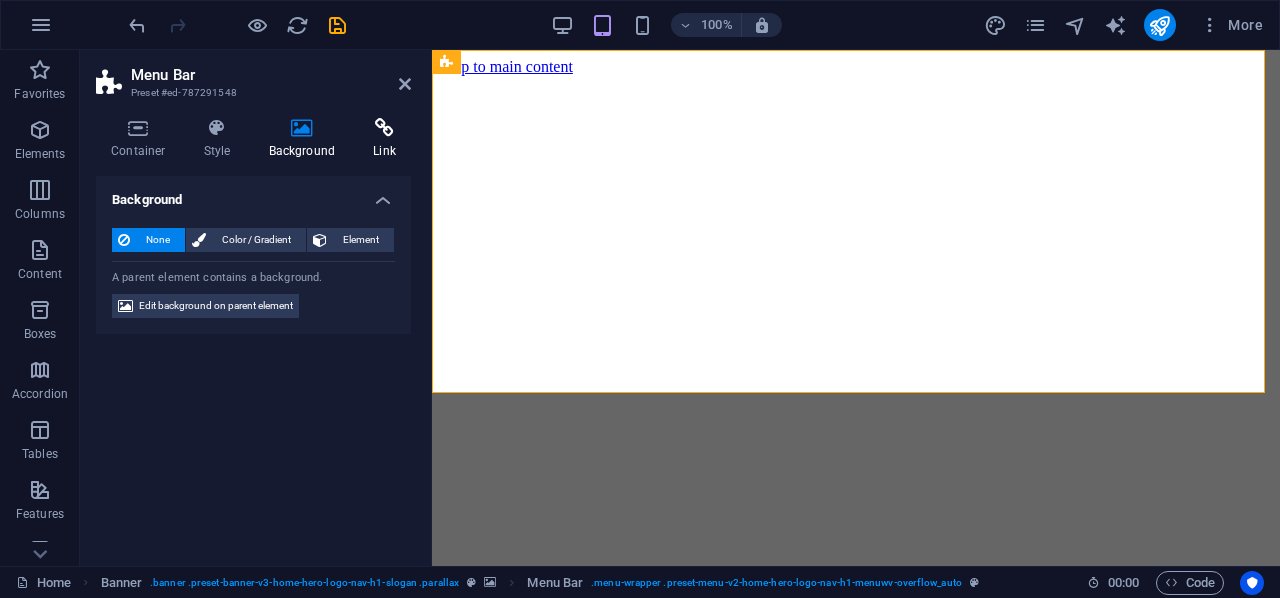 click on "Link" at bounding box center (384, 139) 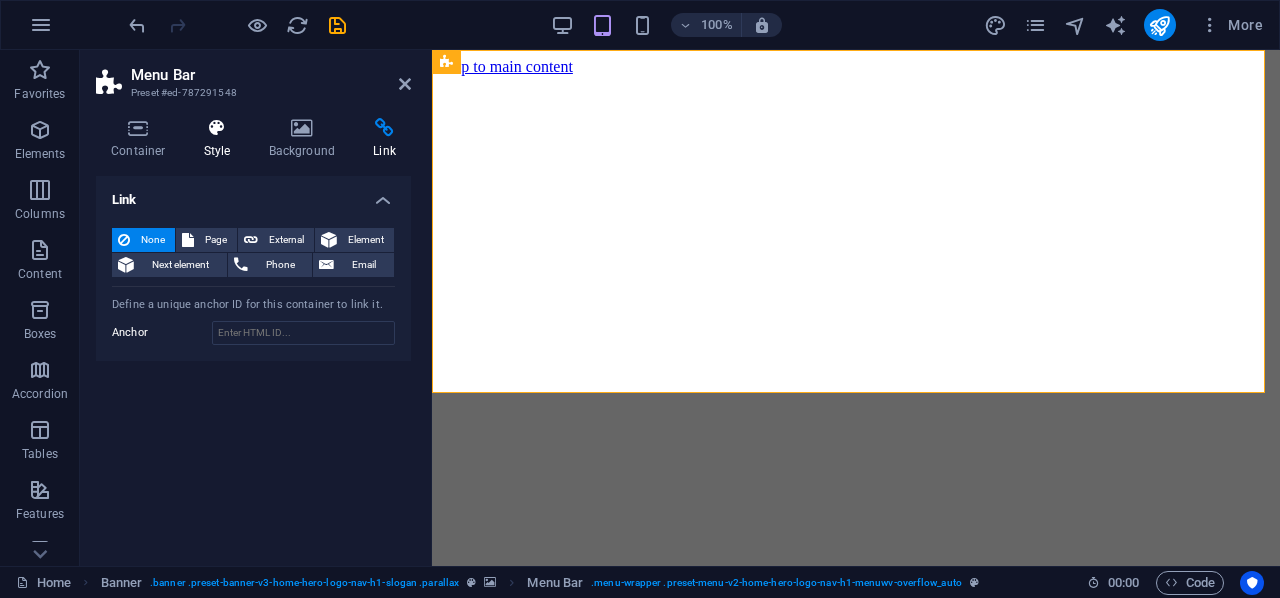 click at bounding box center [217, 128] 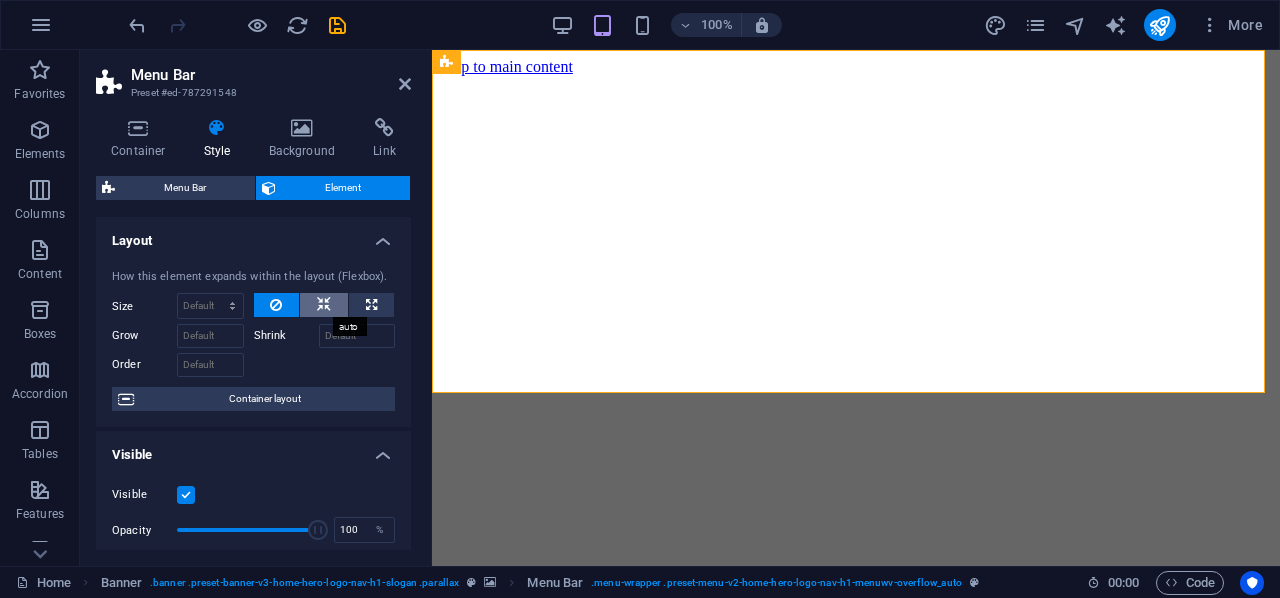 click at bounding box center (324, 305) 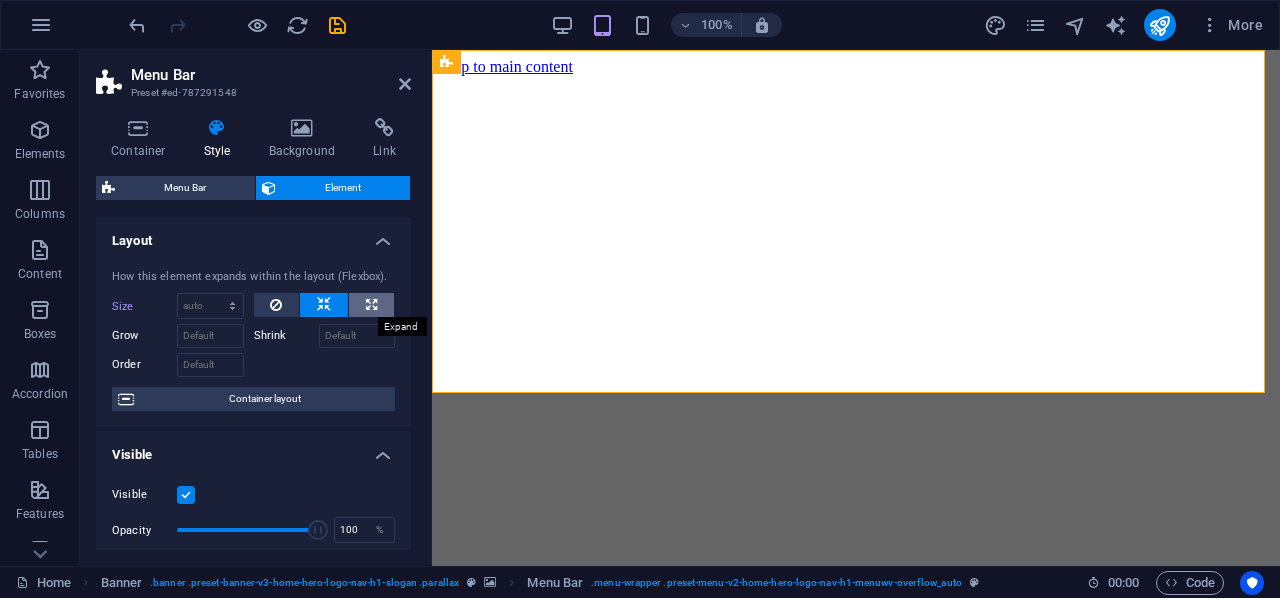 click at bounding box center [371, 305] 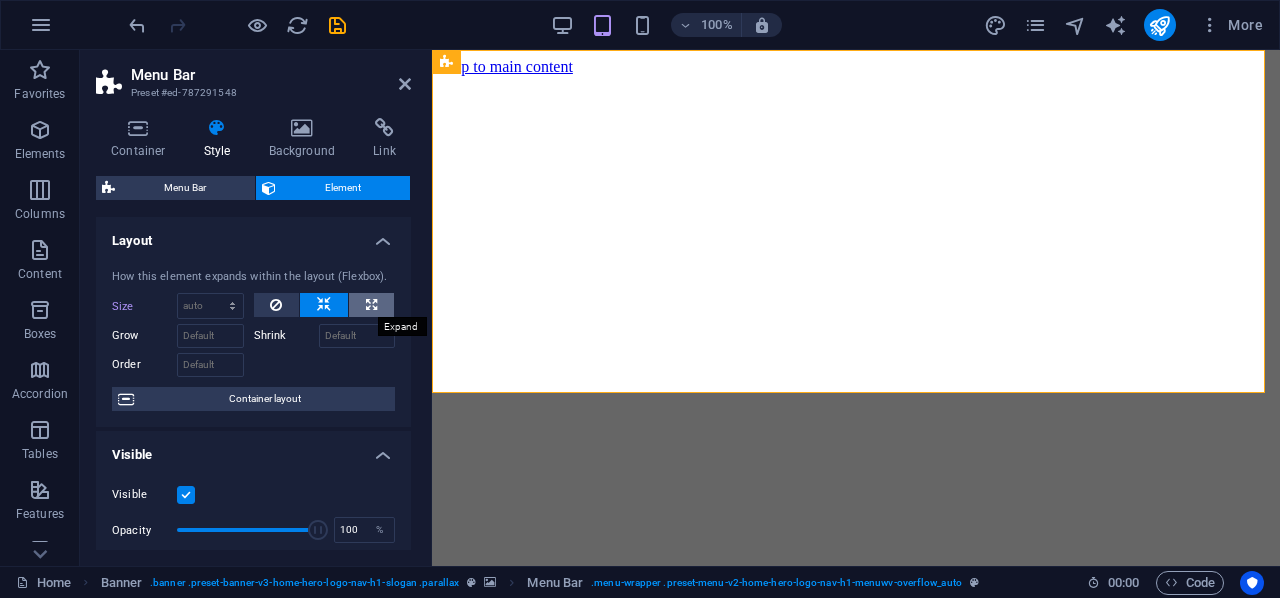 type on "100" 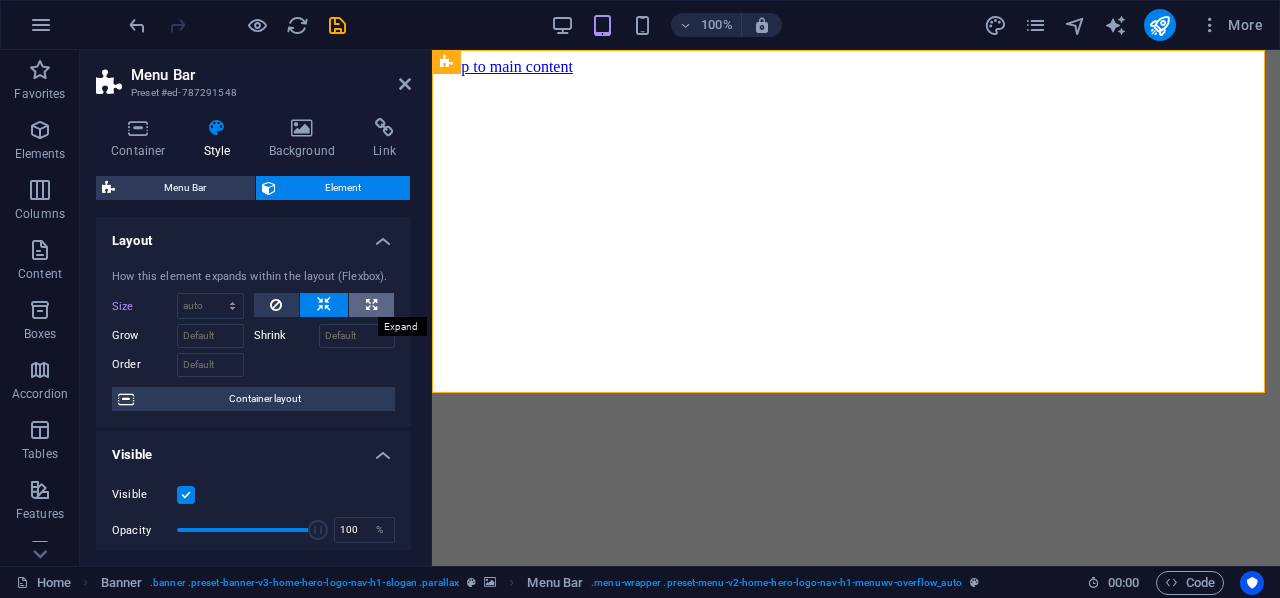 select on "%" 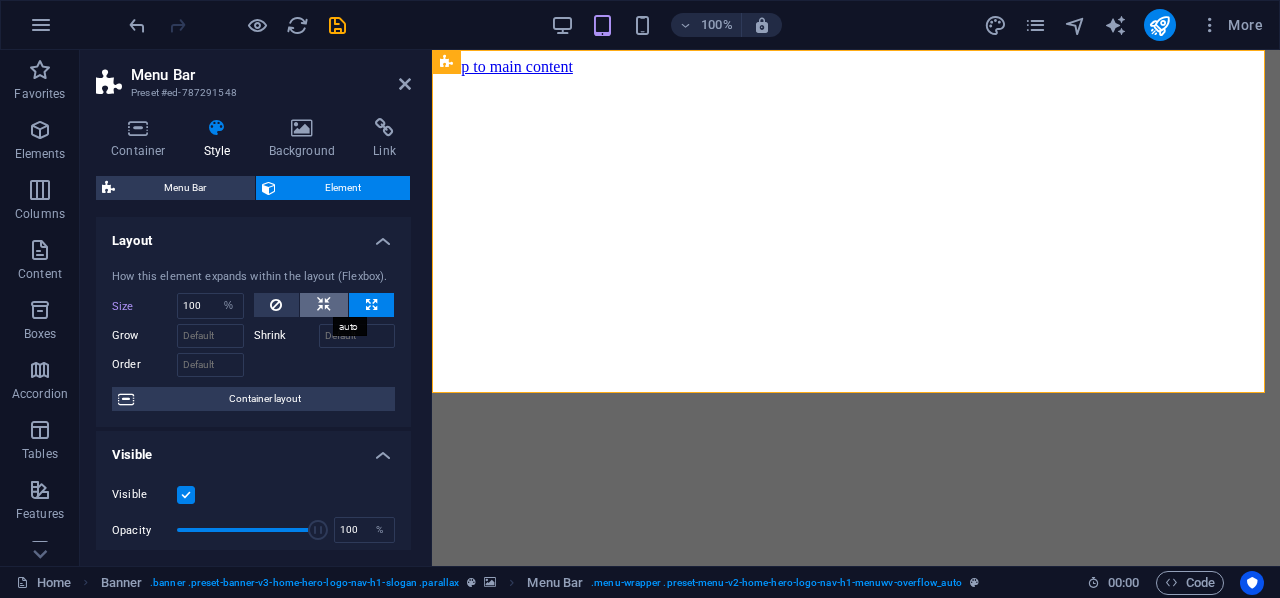 click at bounding box center (324, 305) 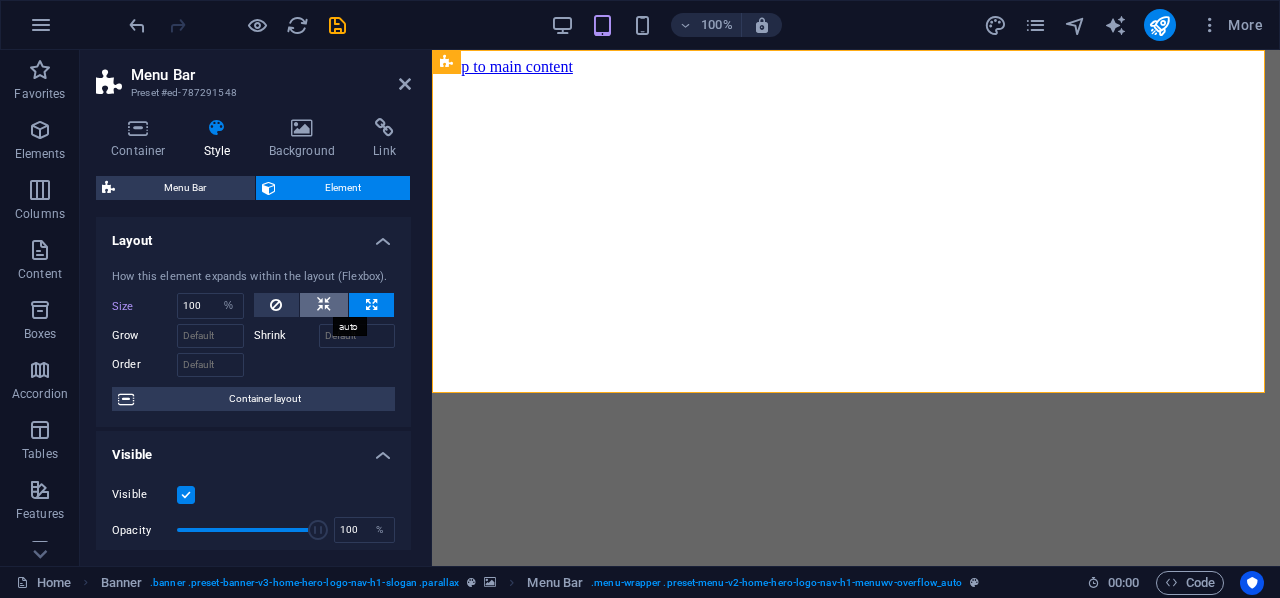 select on "DISABLED_OPTION_VALUE" 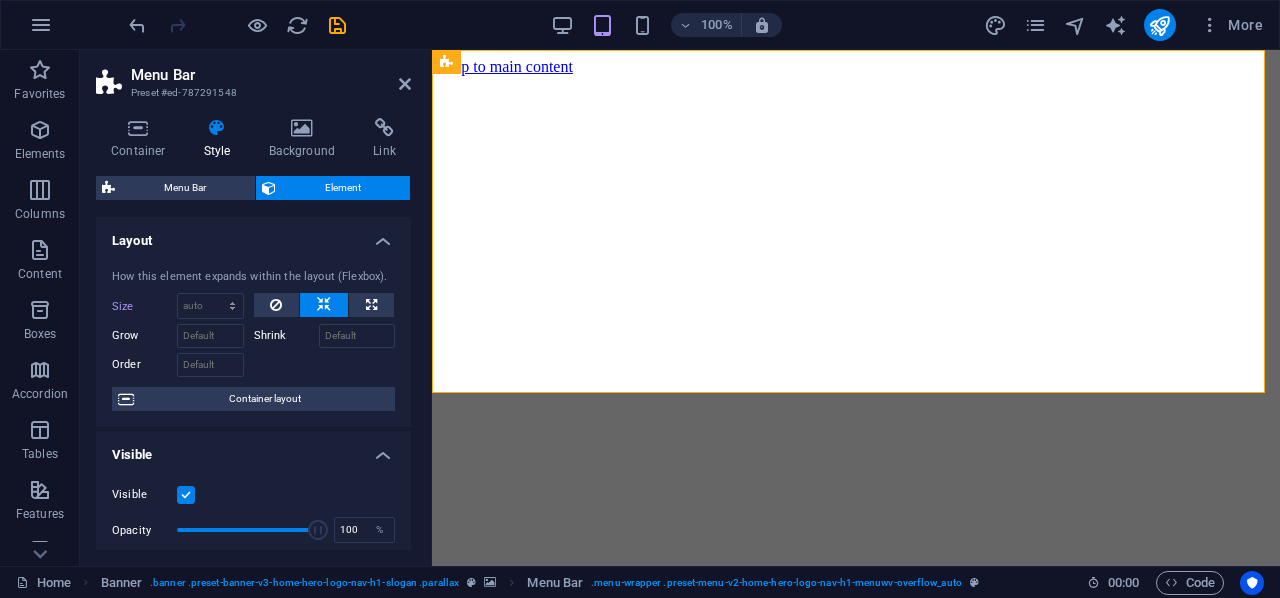 drag, startPoint x: 405, startPoint y: 323, endPoint x: 404, endPoint y: 342, distance: 19.026299 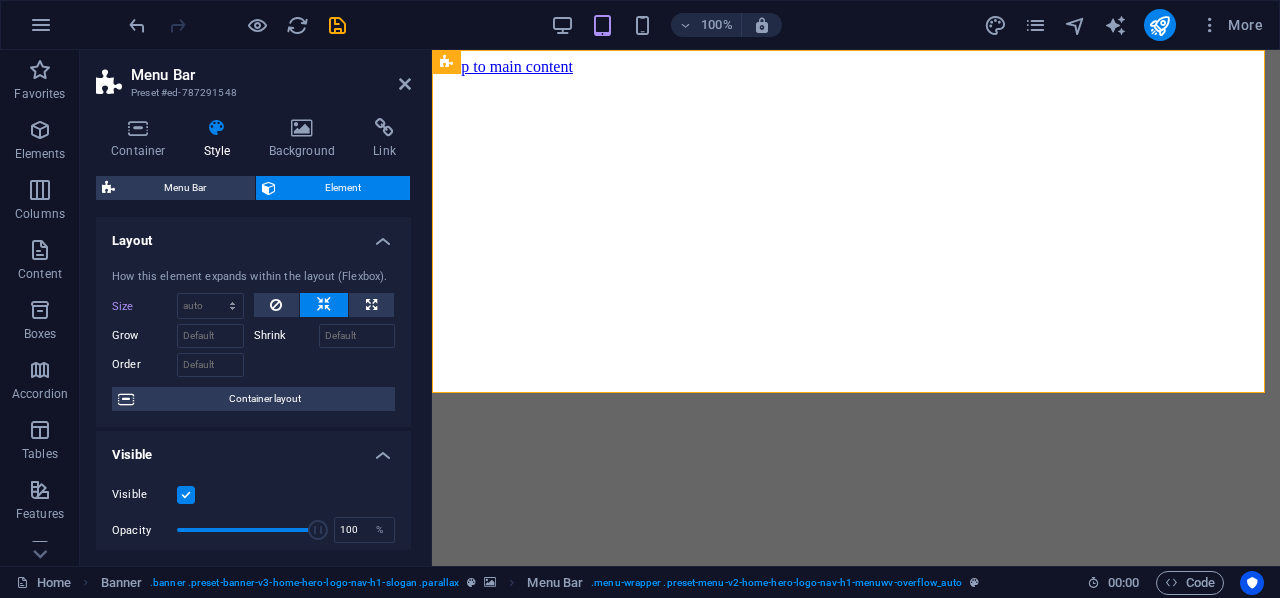 click on "How this element expands within the layout (Flexbox). Size Default auto px % 1/1 1/2 1/3 1/4 1/5 1/6 1/7 1/8 1/9 1/10 Grow Shrink Order Container layout" at bounding box center [253, 340] 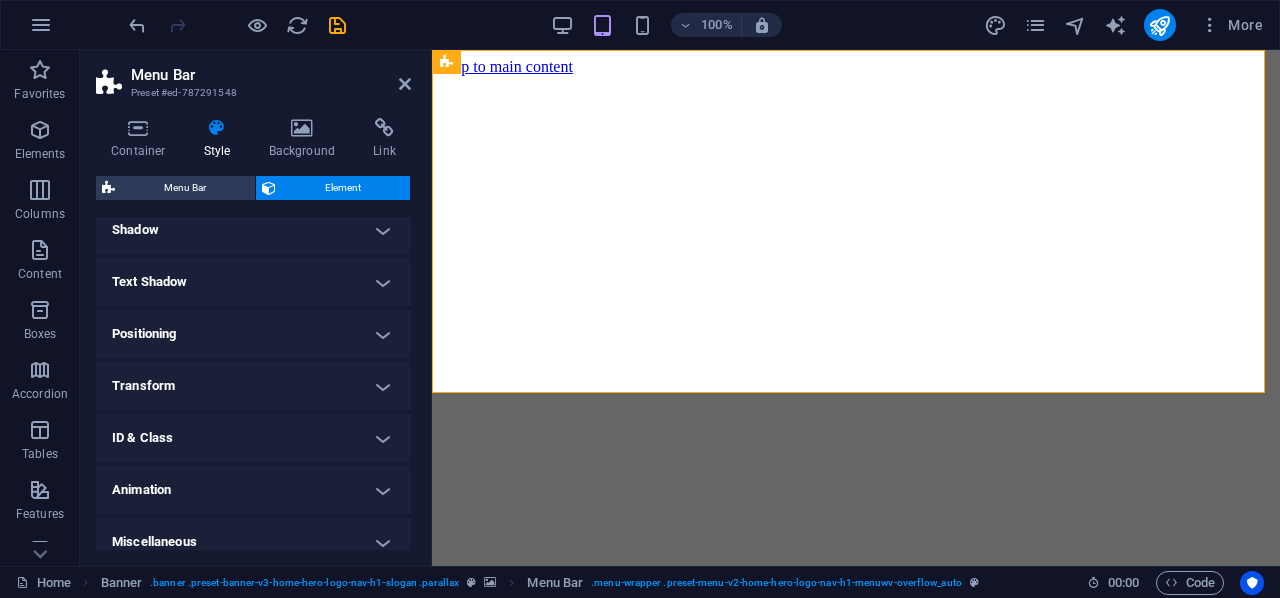 scroll, scrollTop: 501, scrollLeft: 0, axis: vertical 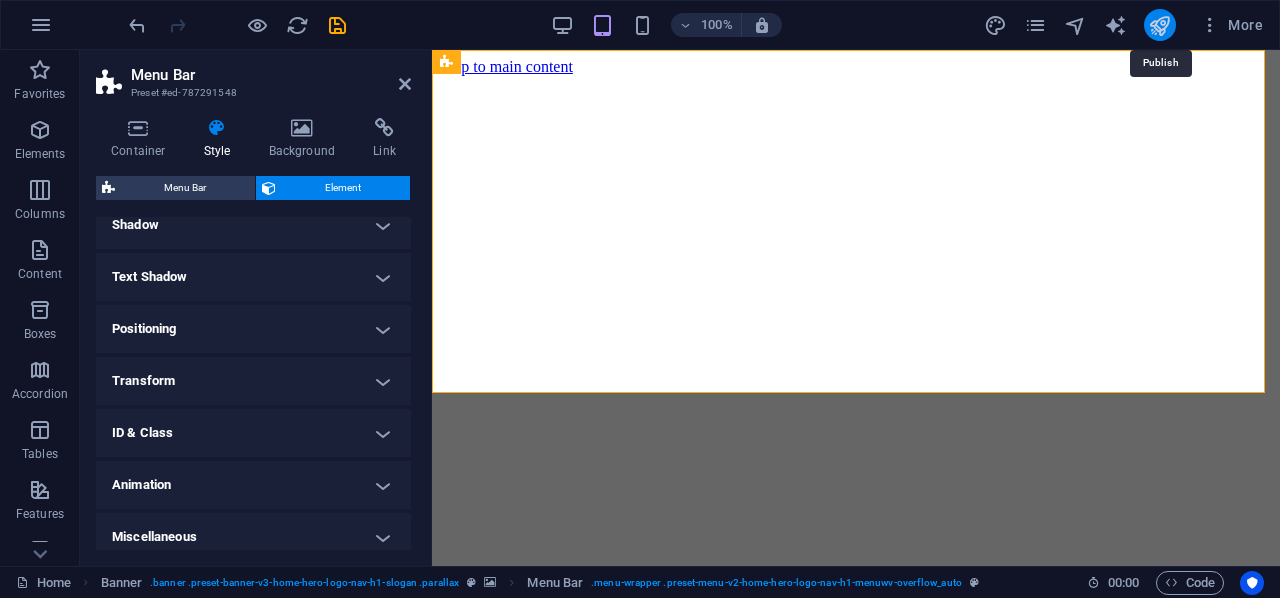 click at bounding box center (1159, 25) 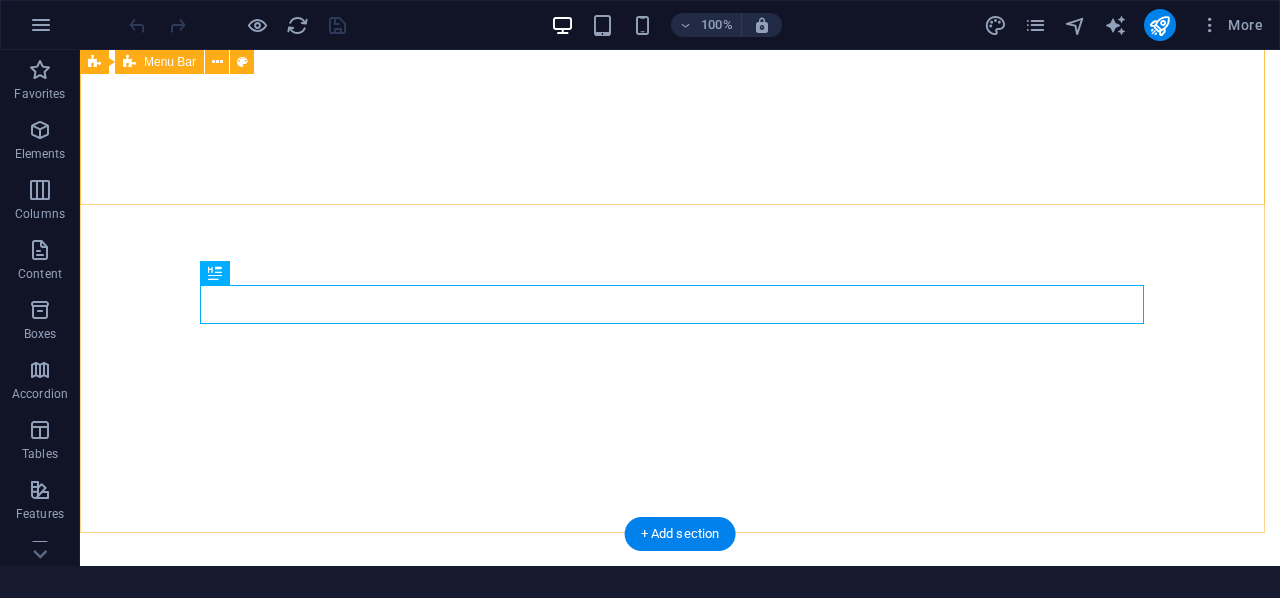 scroll, scrollTop: 0, scrollLeft: 0, axis: both 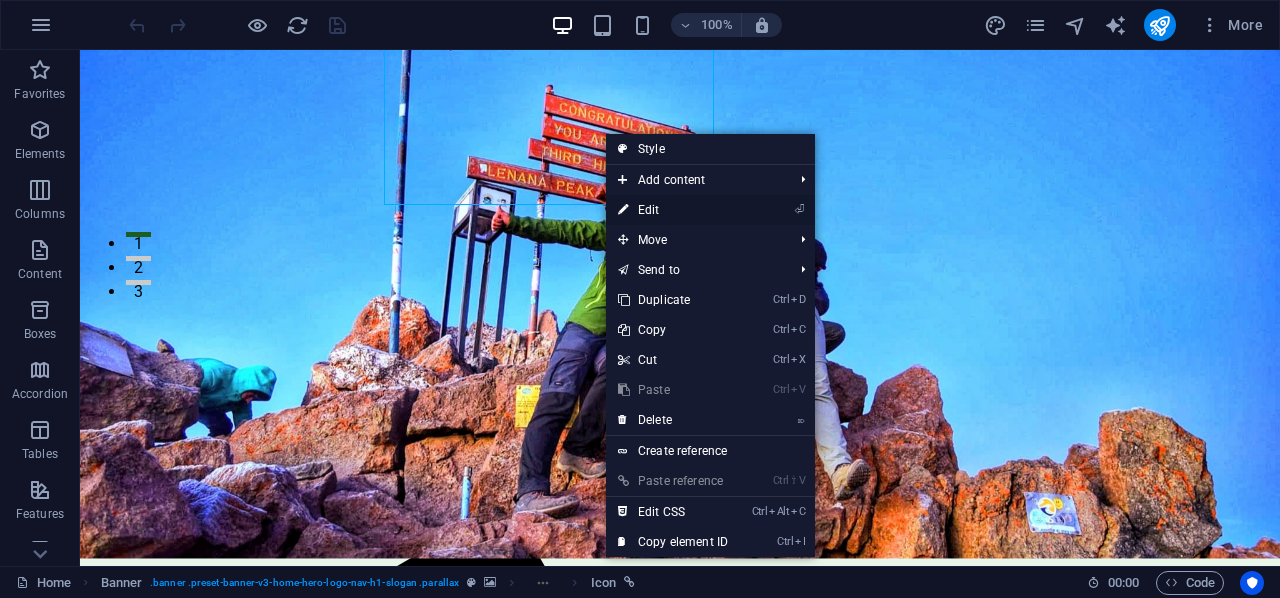 click on "⏎  Edit" at bounding box center [673, 210] 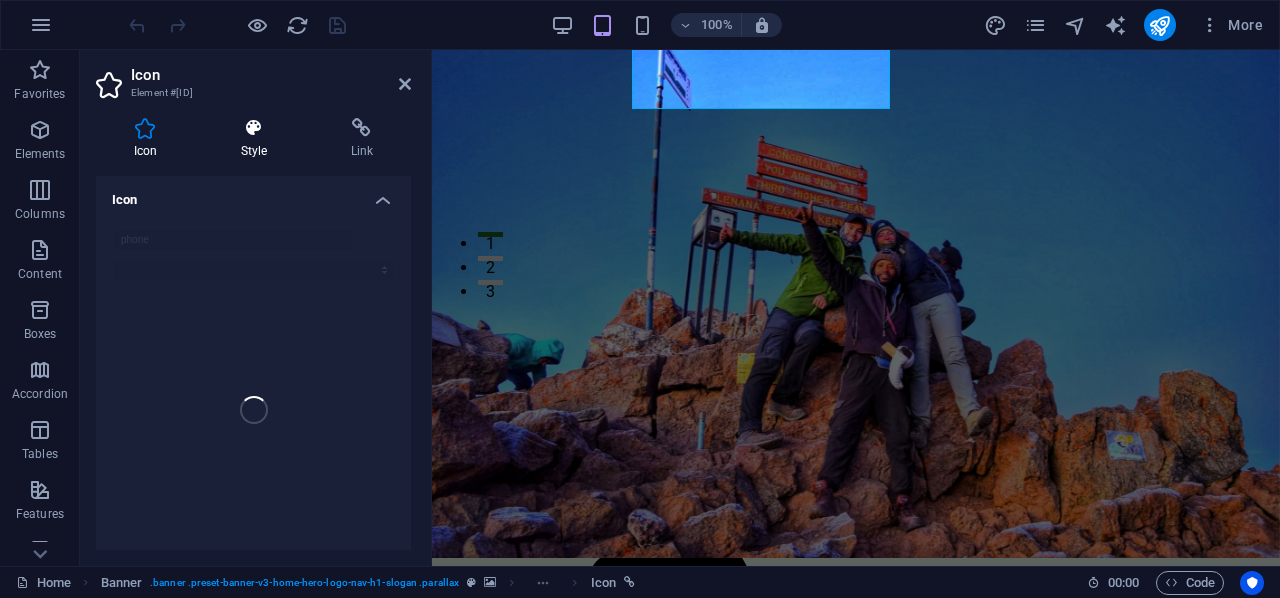 click on "Style" at bounding box center [258, 139] 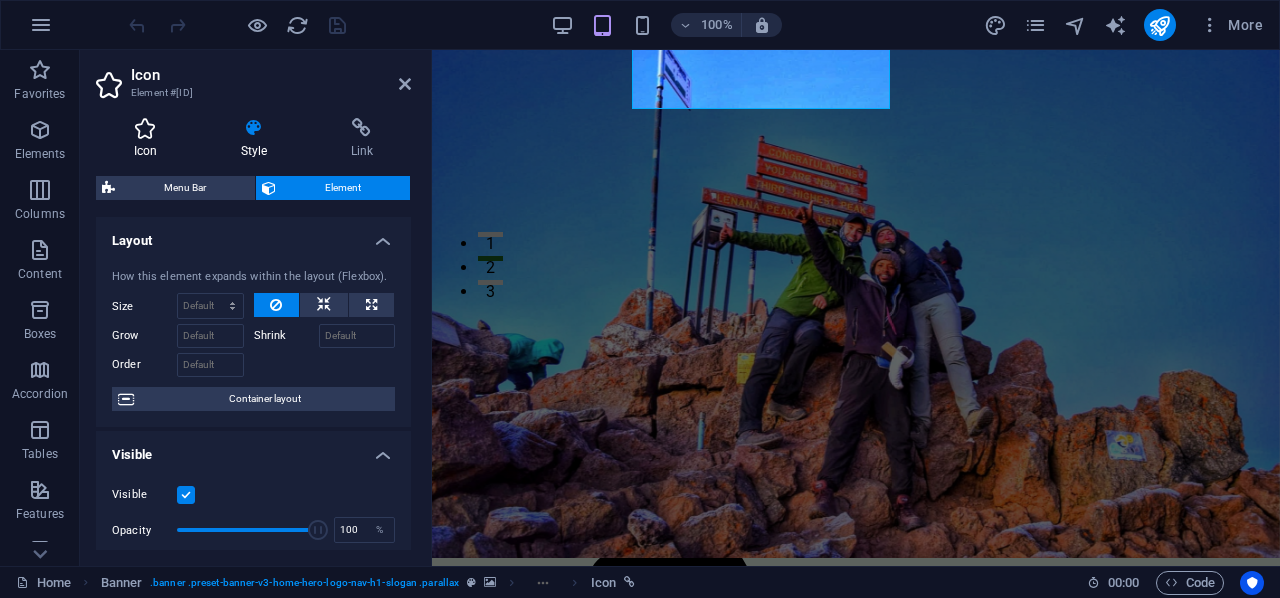 click on "Icon" at bounding box center (149, 139) 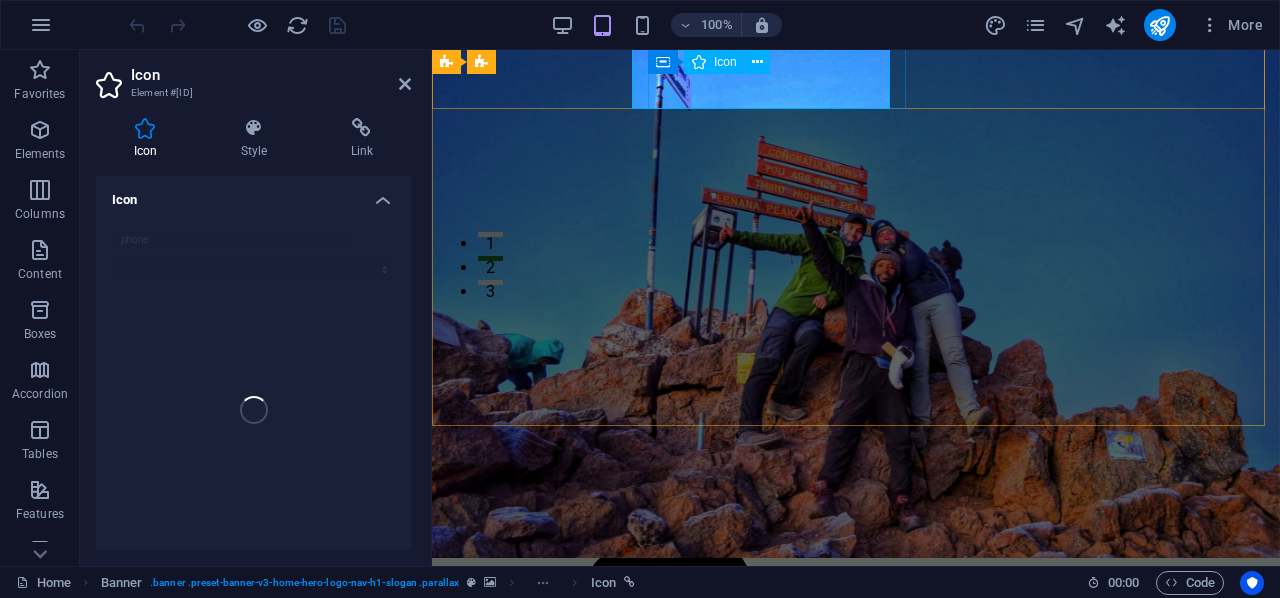 click at bounding box center [848, 1043] 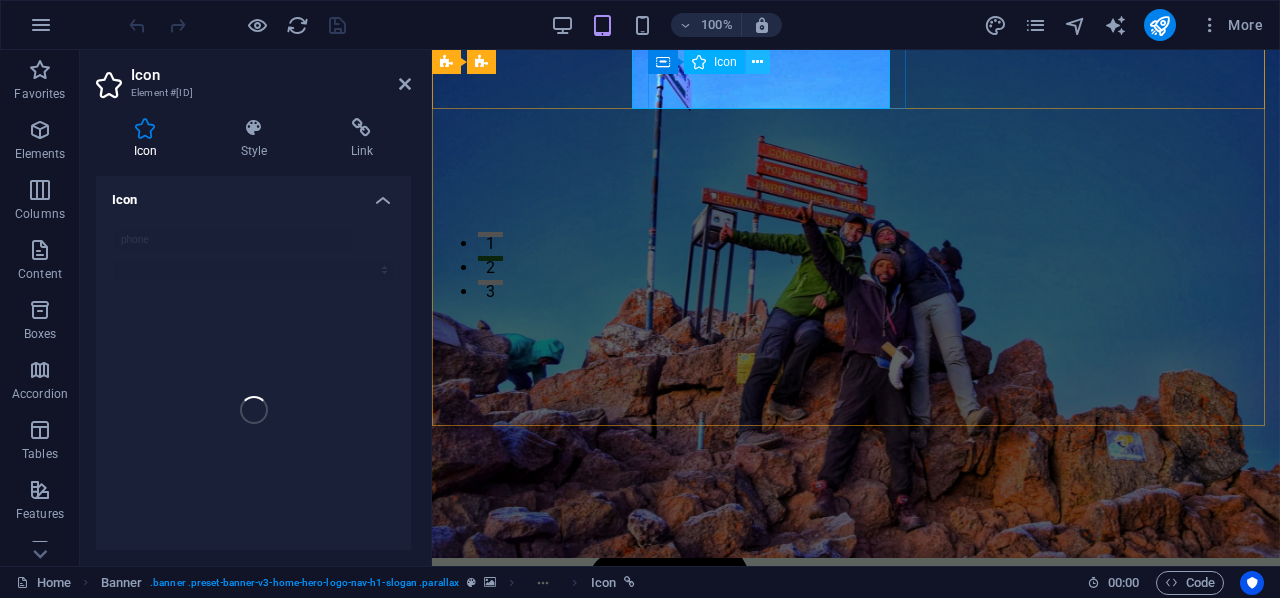 click at bounding box center [757, 62] 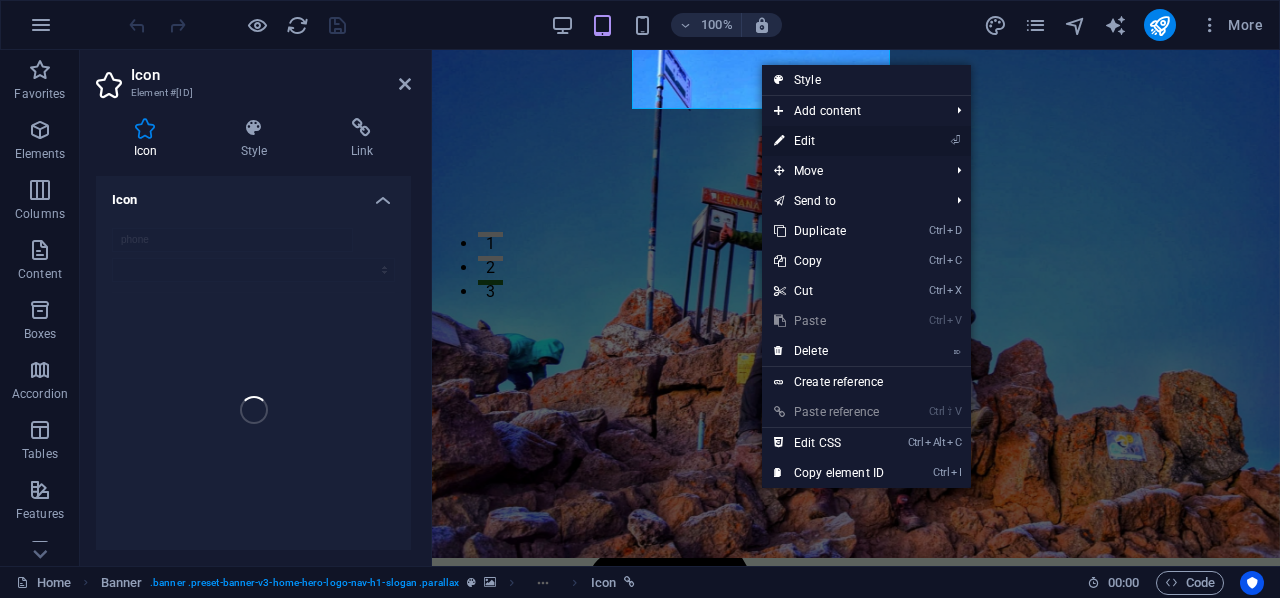 click on "⏎  Edit" at bounding box center [829, 141] 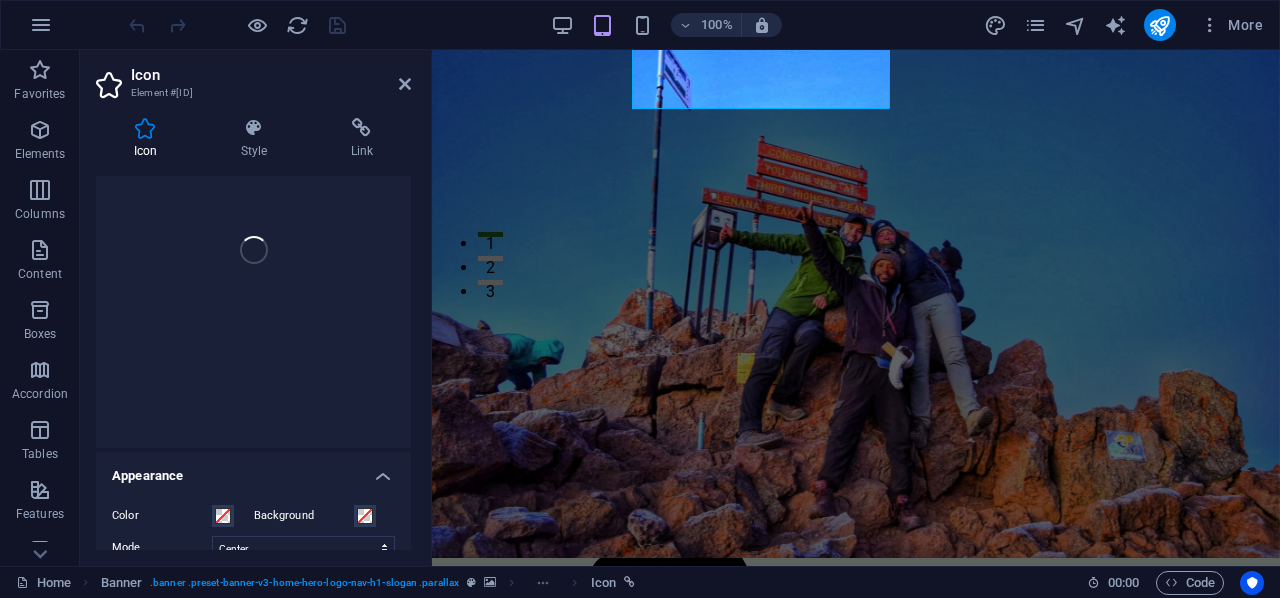 scroll, scrollTop: 171, scrollLeft: 0, axis: vertical 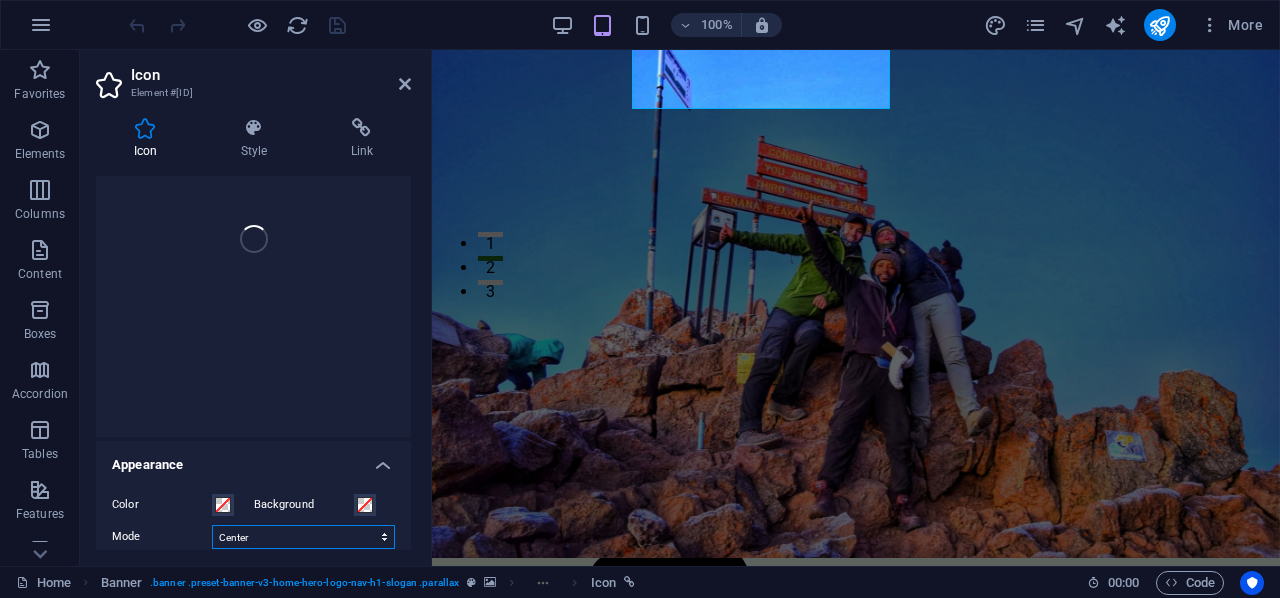 click on "Scale Left Center Right" at bounding box center [303, 537] 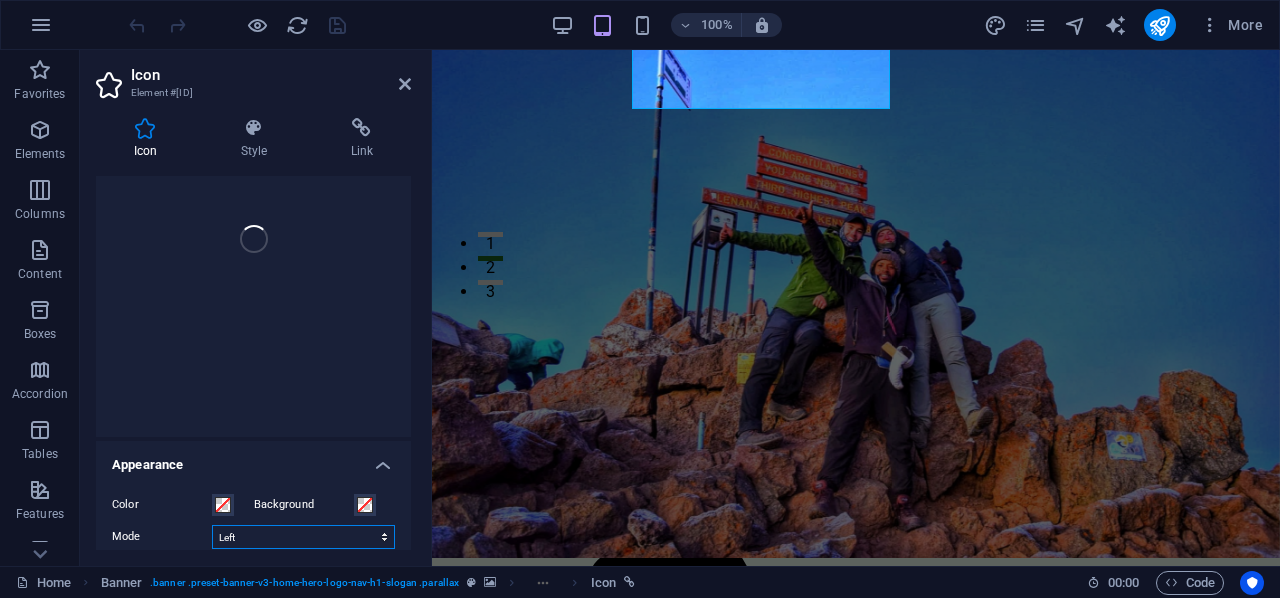 click on "Scale Left Center Right" at bounding box center [303, 537] 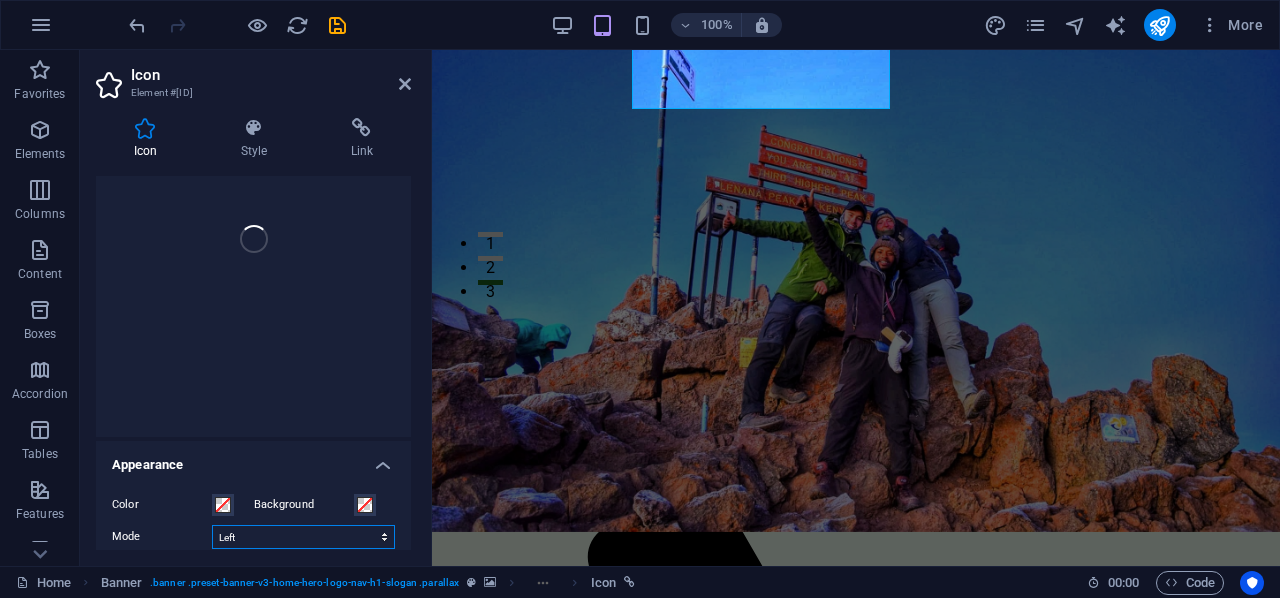 click on "Scale Left Center Right" at bounding box center (303, 537) 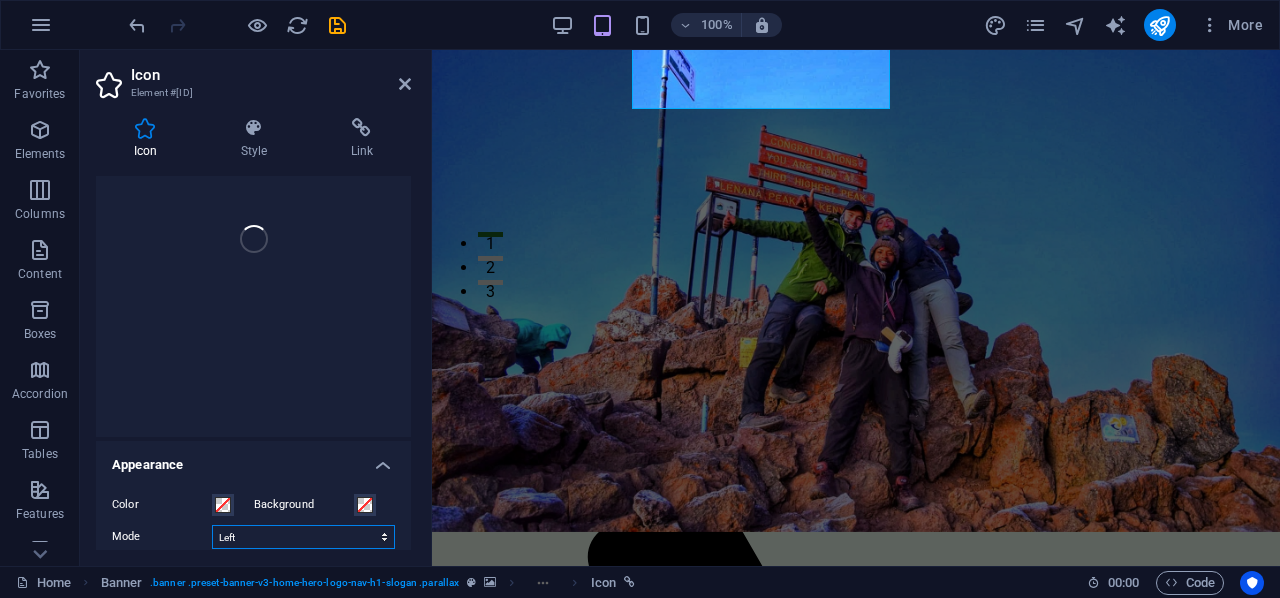 select on "none" 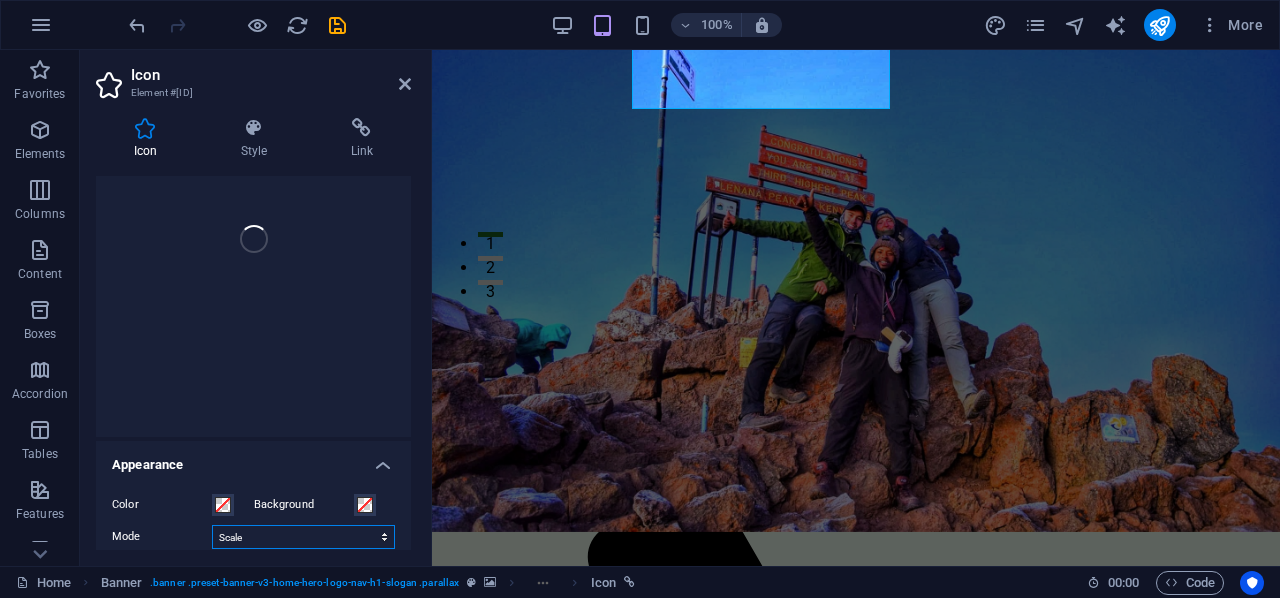 click on "Scale Left Center Right" at bounding box center [303, 537] 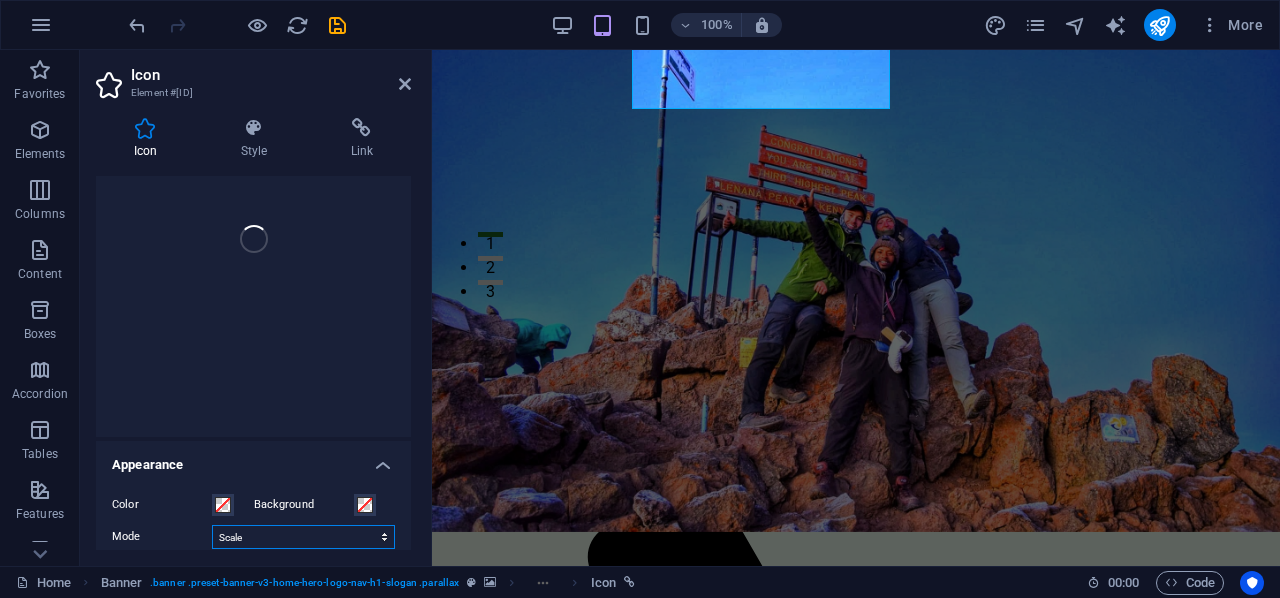 click on "Scale Left Center Right" at bounding box center (303, 537) 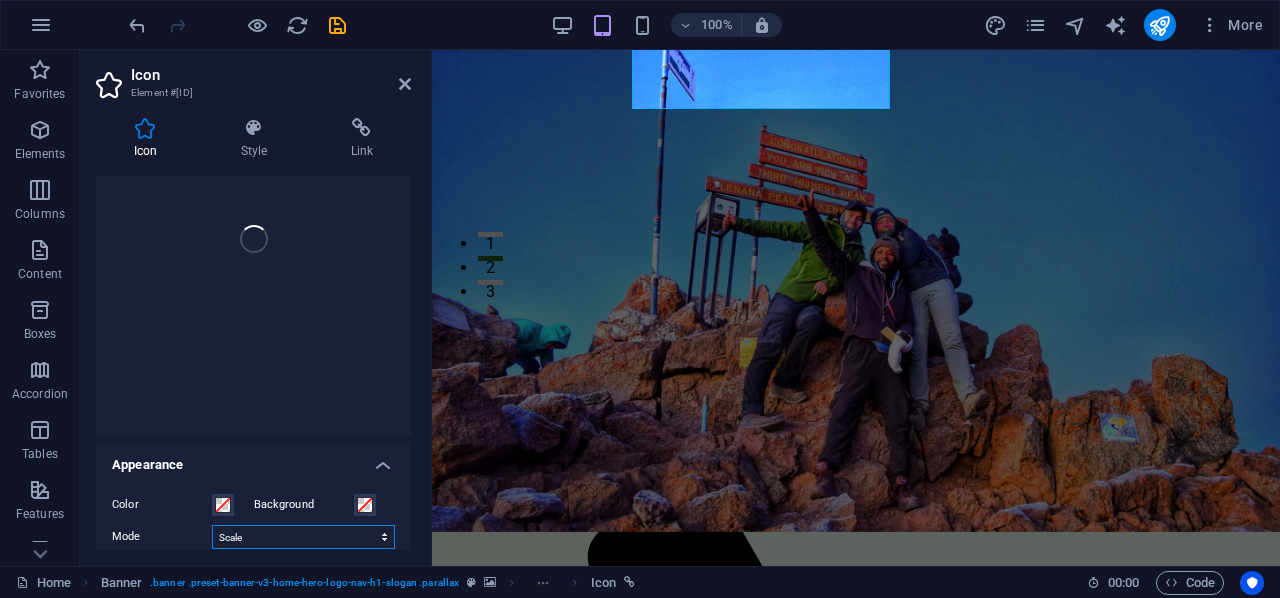 click on "Scale Left Center Right" at bounding box center (303, 537) 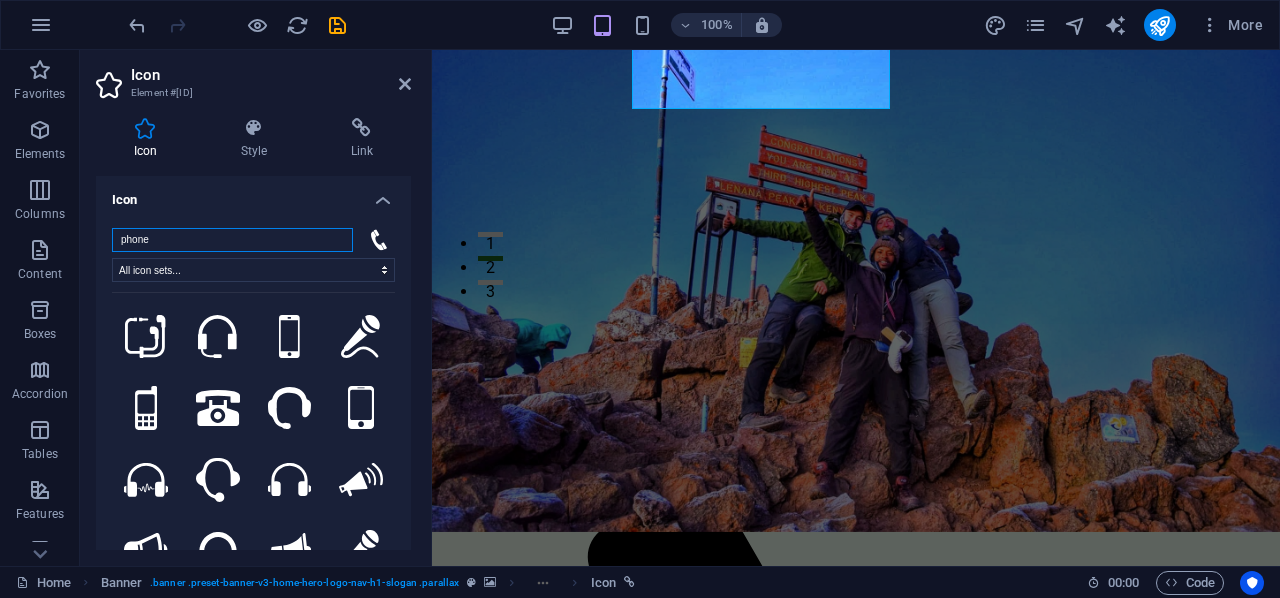 scroll, scrollTop: 327, scrollLeft: 0, axis: vertical 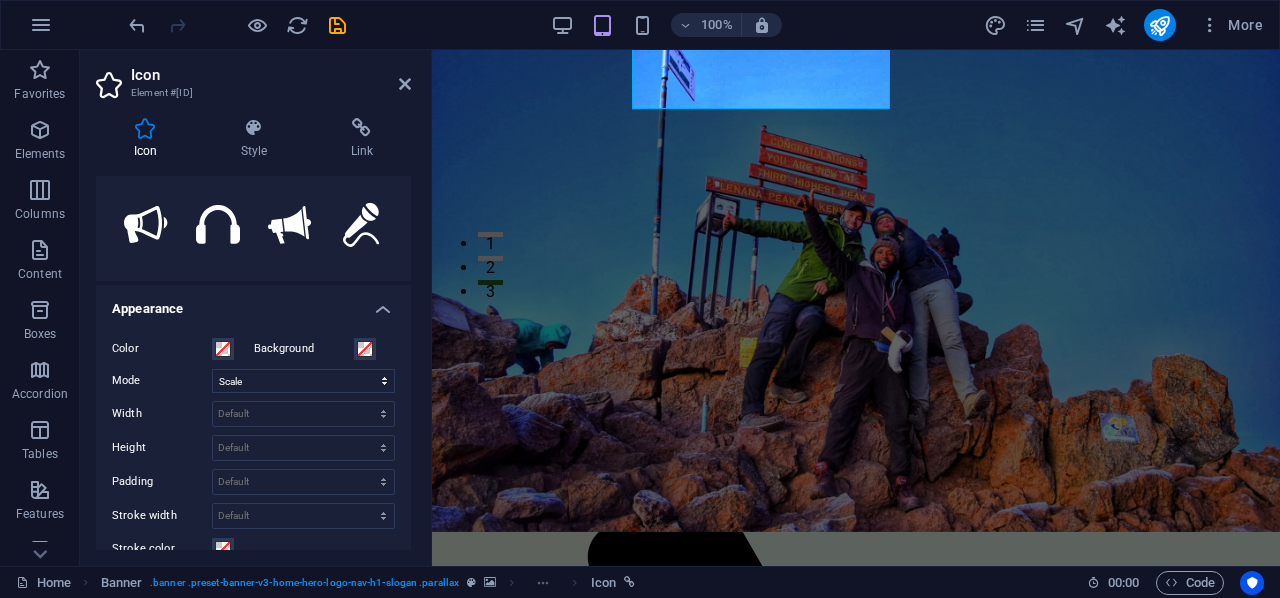 drag, startPoint x: 412, startPoint y: 333, endPoint x: 412, endPoint y: 312, distance: 21 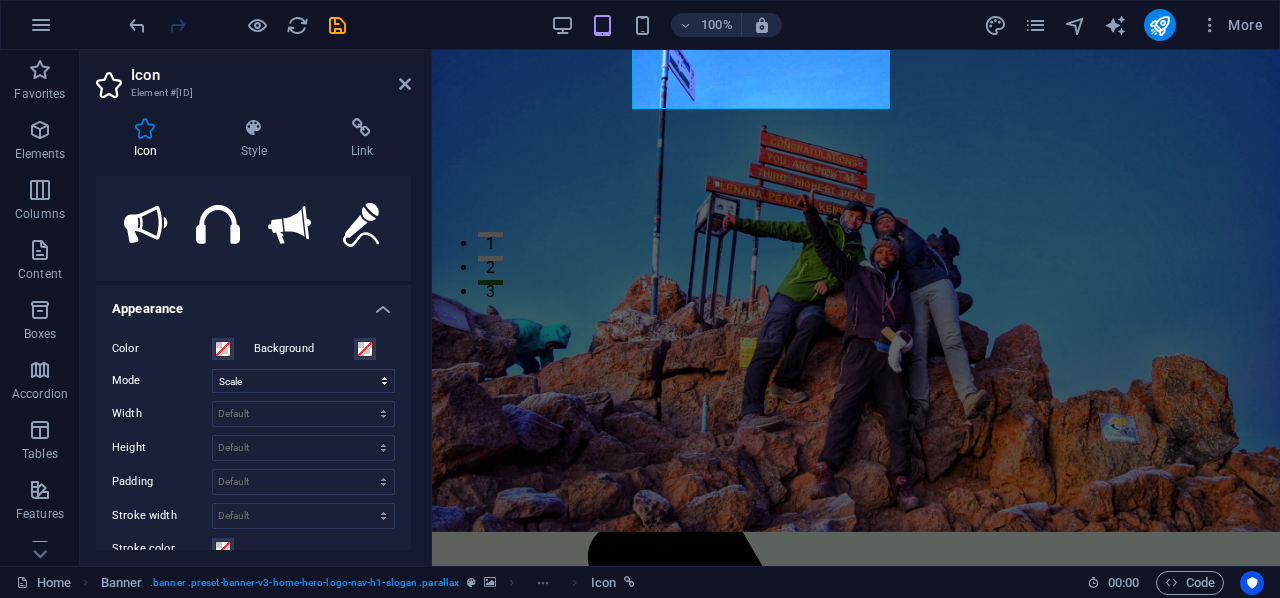 click on "Icon Style Link Icon phone All icon sets... IcoFont Ionicons FontAwesome Brands FontAwesome Duotone FontAwesome Solid FontAwesome Regular FontAwesome Light FontAwesome Thin FontAwesome Sharp Solid FontAwesome Sharp Regular FontAwesome Sharp Light FontAwesome Sharp Thin .fa-secondary{opacity:.4} .fa-secondary{opacity:.4} .fa-secondary{opacity:.4} .fa-secondary{opacity:.4} .fa-secondary{opacity:.4} .fa-secondary{opacity:.4} .fa-secondary{opacity:.4} .fa-secondary{opacity:.4} .fa-secondary{opacity:.4} .fa-secondary{opacity:.4} .fa-secondary{opacity:.4} .fa-secondary{opacity:.4} .fa-secondary{opacity:.4} .fa-secondary{opacity:.4} .fa-secondary{opacity:.4} .fa-secondary{opacity:.4} .fa-secondary{opacity:.4} .fa-secondary{opacity:.4} .fa-secondary{opacity:.4} .fa-secondary{opacity:.4} .fa-secondary{opacity:.4} .fa-secondary{opacity:.4} .fa-secondary{opacity:.4} .fa-secondary{opacity:.4} .fa-secondary{opacity:.4} .fa-secondary{opacity:.4} .fa-secondary{opacity:.4} .fa-secondary{opacity:.4} .fa-secondary{opacity:.4}" at bounding box center [253, 334] 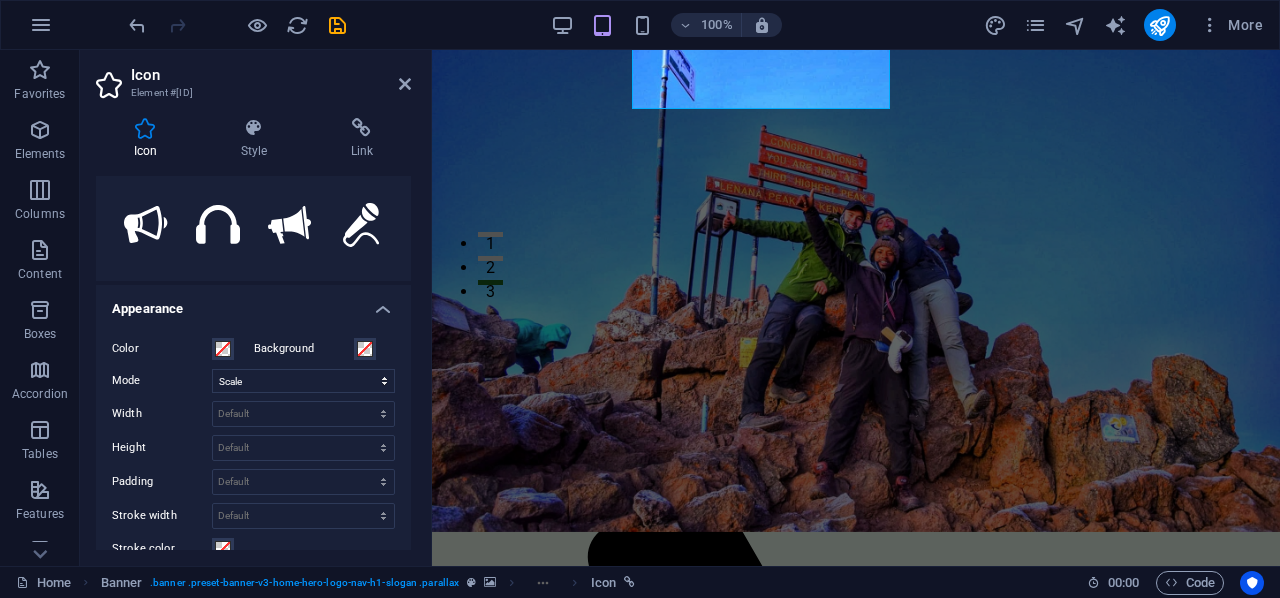 drag, startPoint x: 411, startPoint y: 347, endPoint x: 412, endPoint y: 289, distance: 58.00862 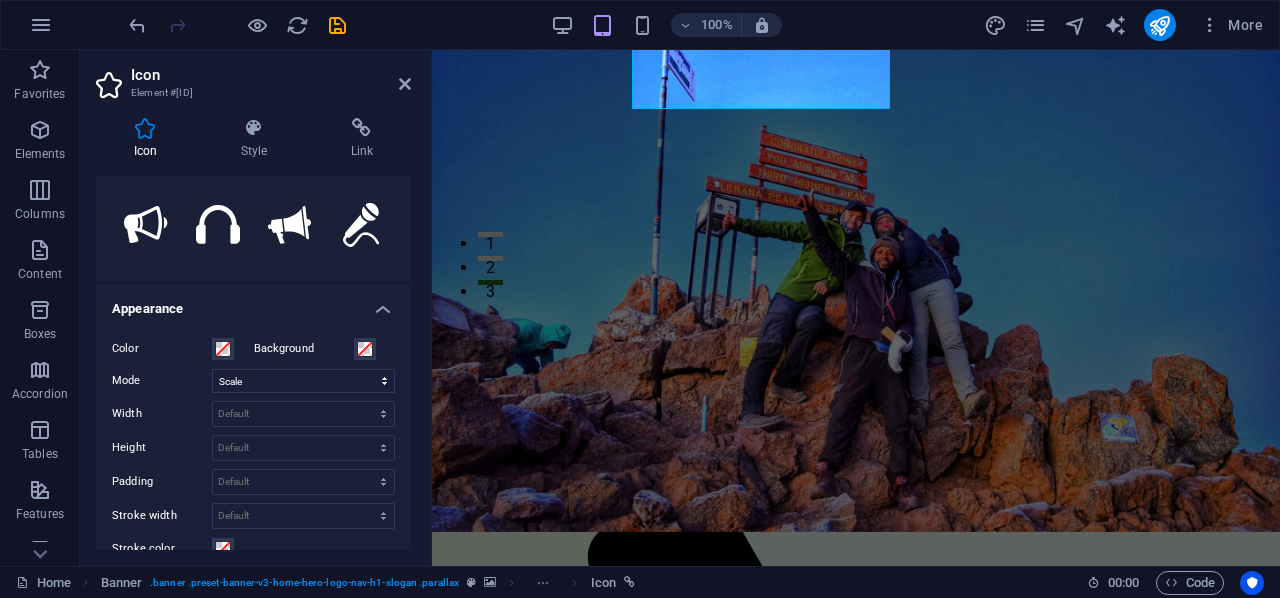 click on "Icon Style Link Icon phone All icon sets... IcoFont Ionicons FontAwesome Brands FontAwesome Duotone FontAwesome Solid FontAwesome Regular FontAwesome Light FontAwesome Thin FontAwesome Sharp Solid FontAwesome Sharp Regular FontAwesome Sharp Light FontAwesome Sharp Thin .fa-secondary{opacity:.4} .fa-secondary{opacity:.4} .fa-secondary{opacity:.4} .fa-secondary{opacity:.4} .fa-secondary{opacity:.4} .fa-secondary{opacity:.4} .fa-secondary{opacity:.4} .fa-secondary{opacity:.4} .fa-secondary{opacity:.4} .fa-secondary{opacity:.4} .fa-secondary{opacity:.4} .fa-secondary{opacity:.4} .fa-secondary{opacity:.4} .fa-secondary{opacity:.4} .fa-secondary{opacity:.4} .fa-secondary{opacity:.4} .fa-secondary{opacity:.4} .fa-secondary{opacity:.4} .fa-secondary{opacity:.4} .fa-secondary{opacity:.4} .fa-secondary{opacity:.4} .fa-secondary{opacity:.4} .fa-secondary{opacity:.4} .fa-secondary{opacity:.4} .fa-secondary{opacity:.4} .fa-secondary{opacity:.4} .fa-secondary{opacity:.4} .fa-secondary{opacity:.4} .fa-secondary{opacity:.4}" at bounding box center (253, 334) 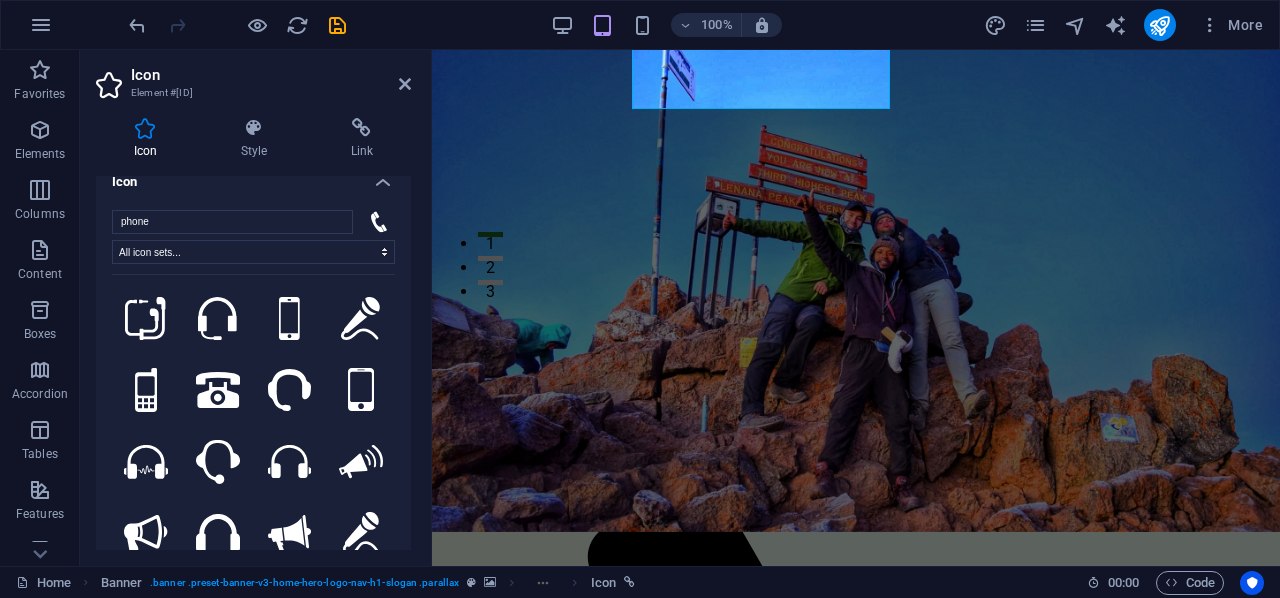 scroll, scrollTop: 0, scrollLeft: 0, axis: both 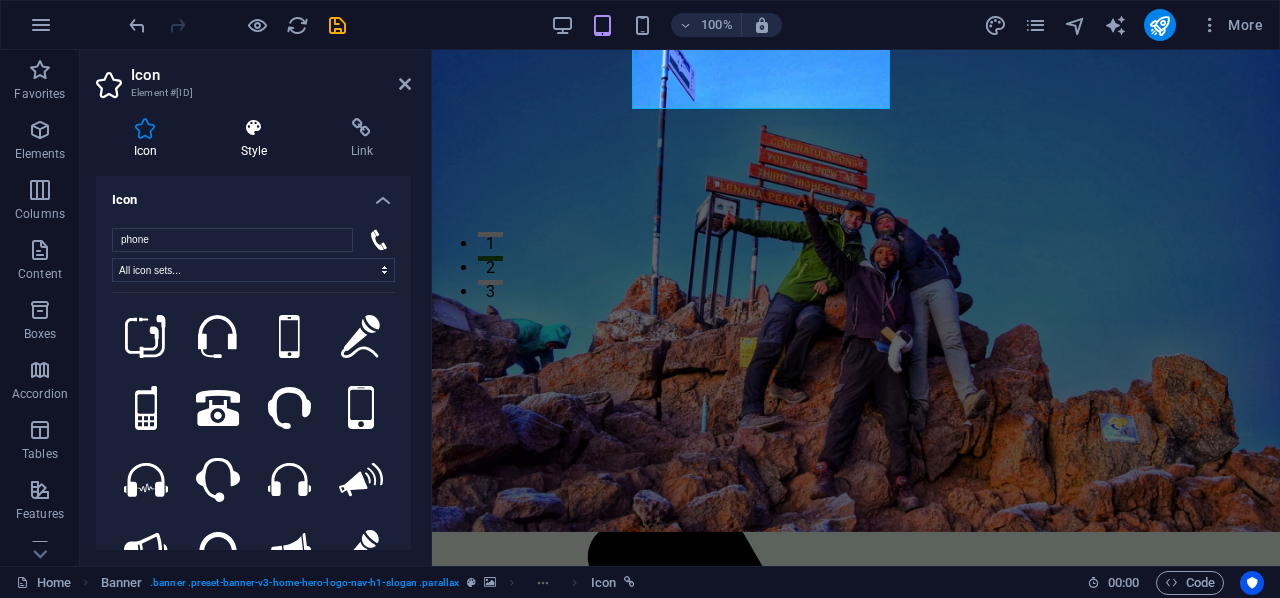 click at bounding box center (254, 128) 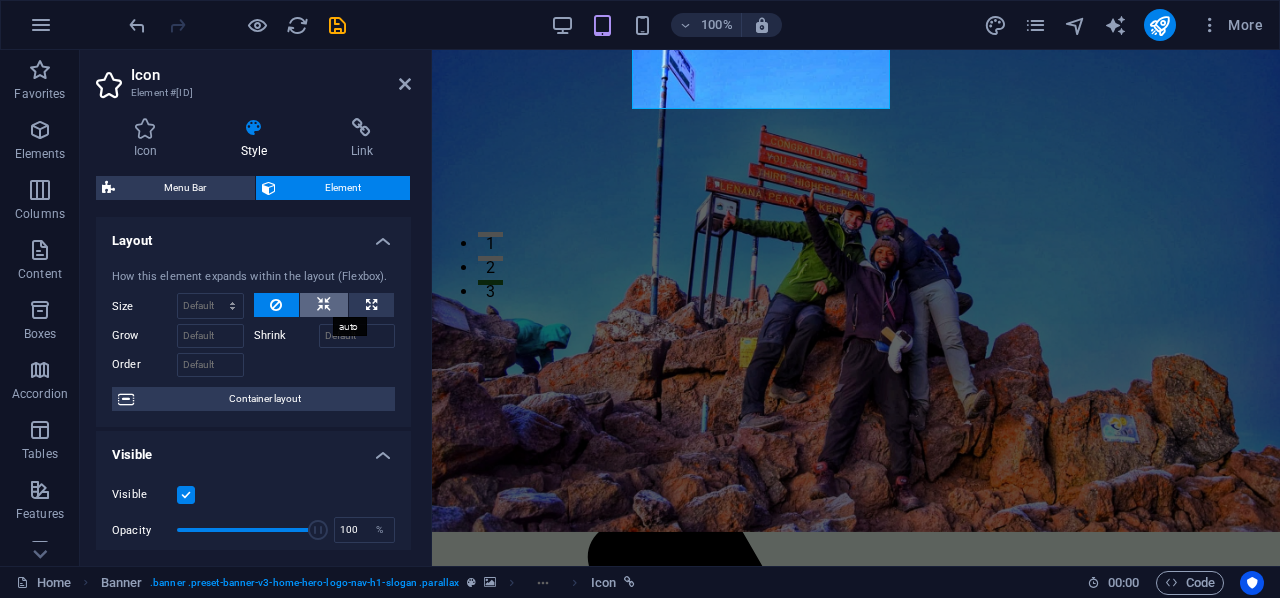 click at bounding box center [324, 305] 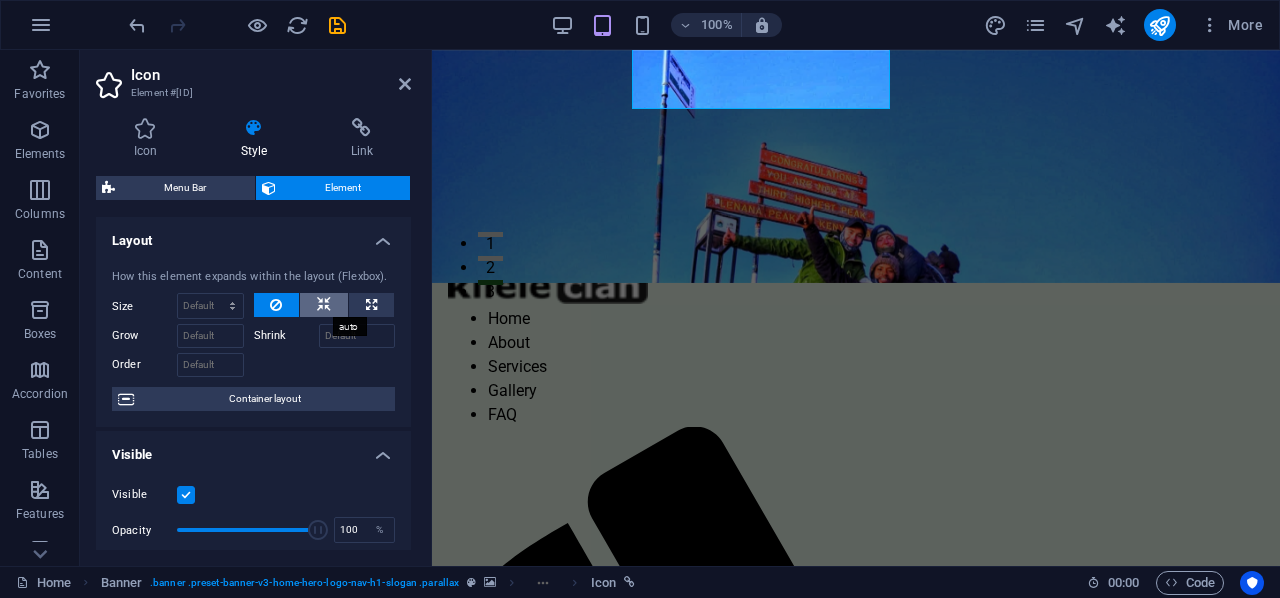 scroll, scrollTop: 0, scrollLeft: 0, axis: both 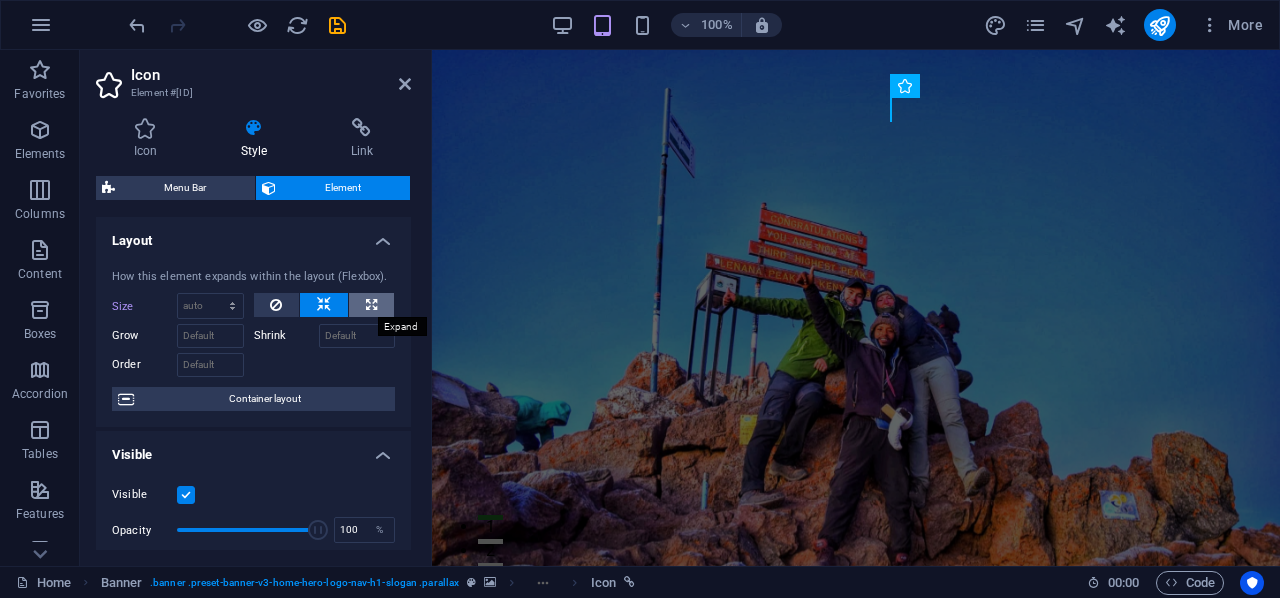 click at bounding box center (371, 305) 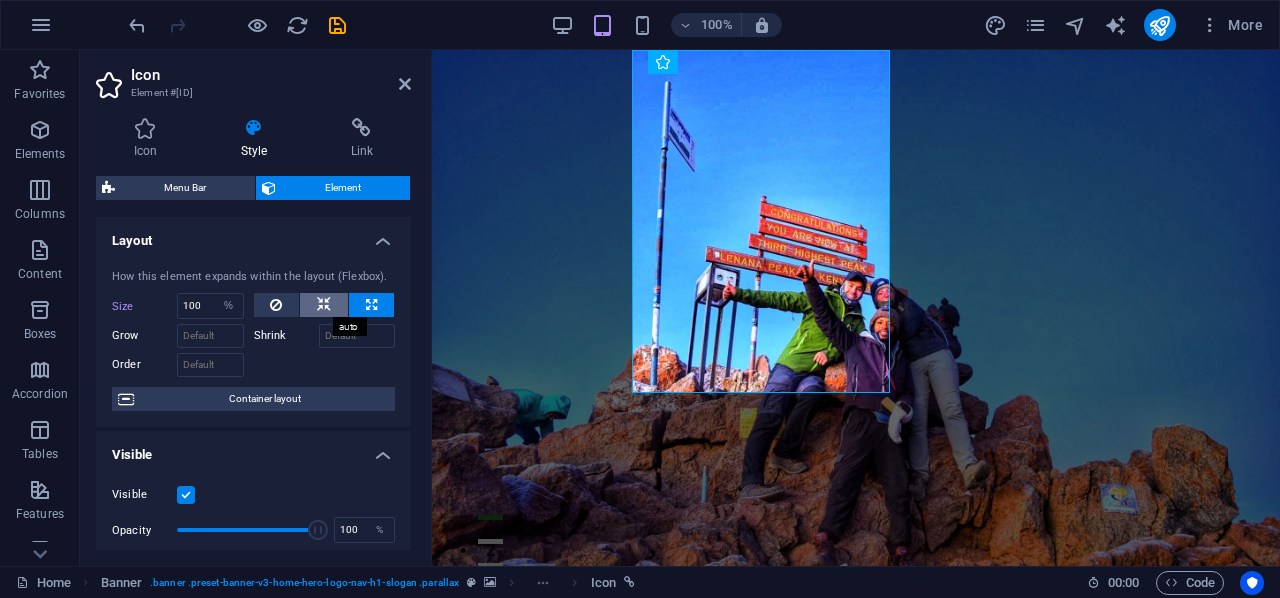 click at bounding box center [324, 305] 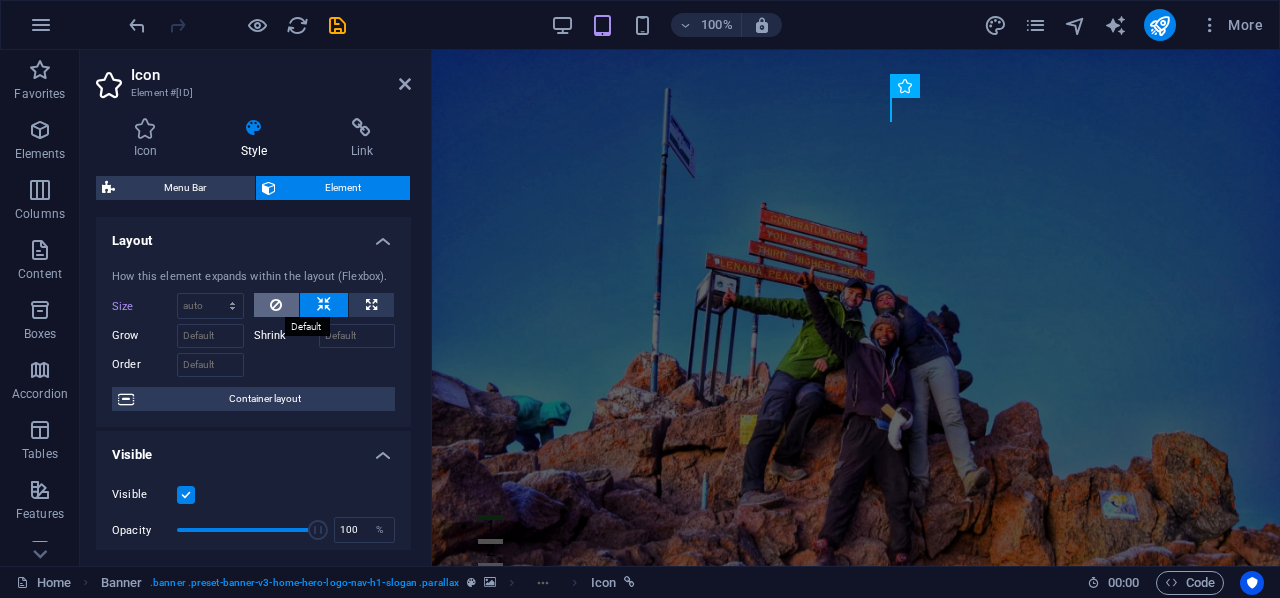 click at bounding box center [277, 305] 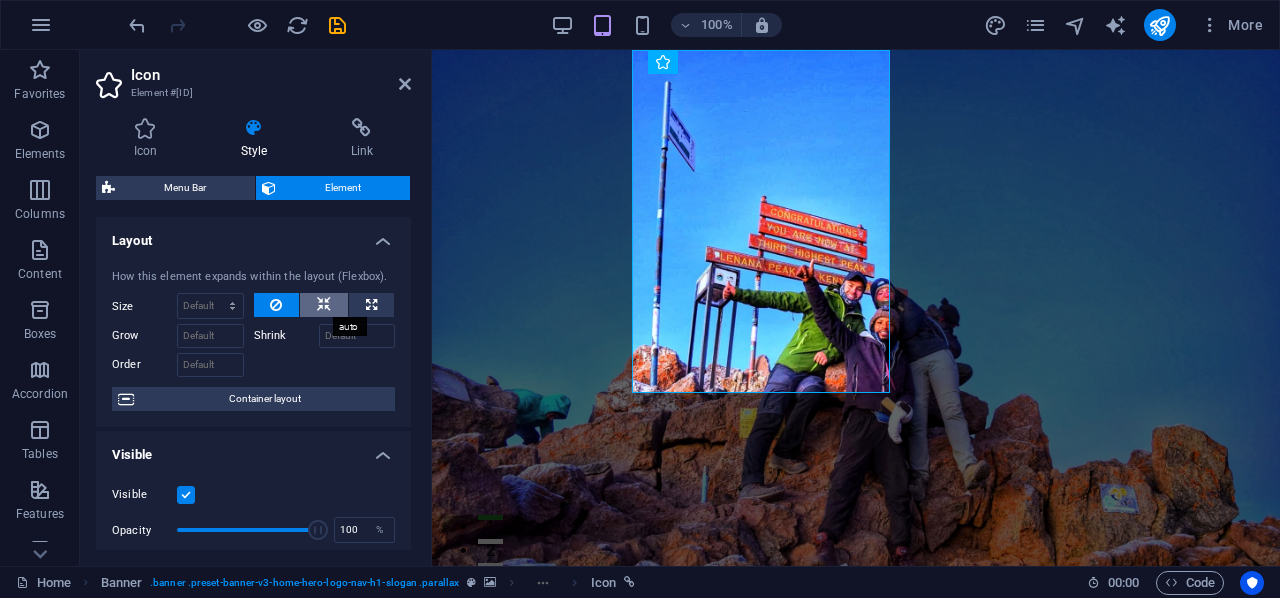 click at bounding box center (324, 305) 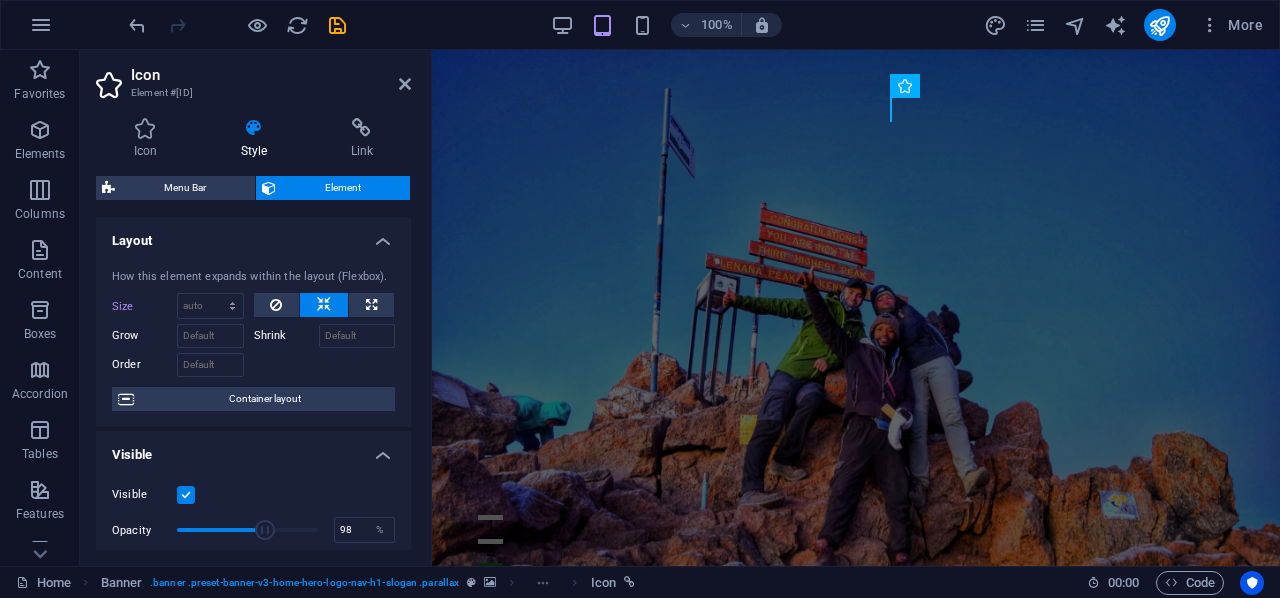 type on "100" 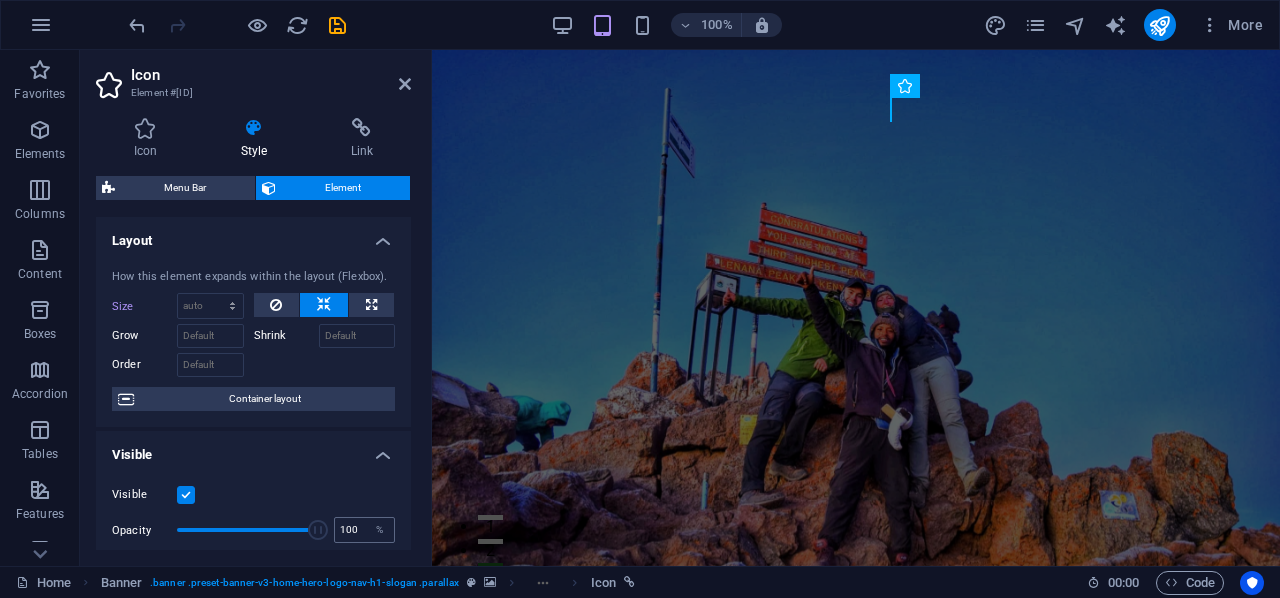 drag, startPoint x: 316, startPoint y: 532, endPoint x: 340, endPoint y: 529, distance: 24.186773 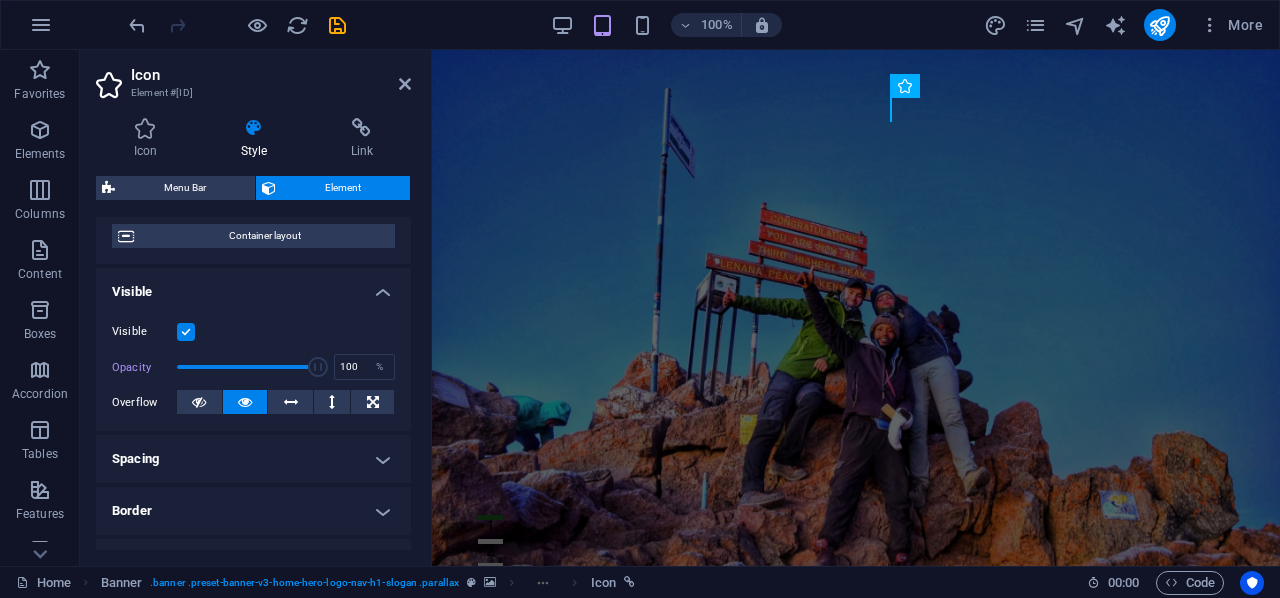 scroll, scrollTop: 166, scrollLeft: 0, axis: vertical 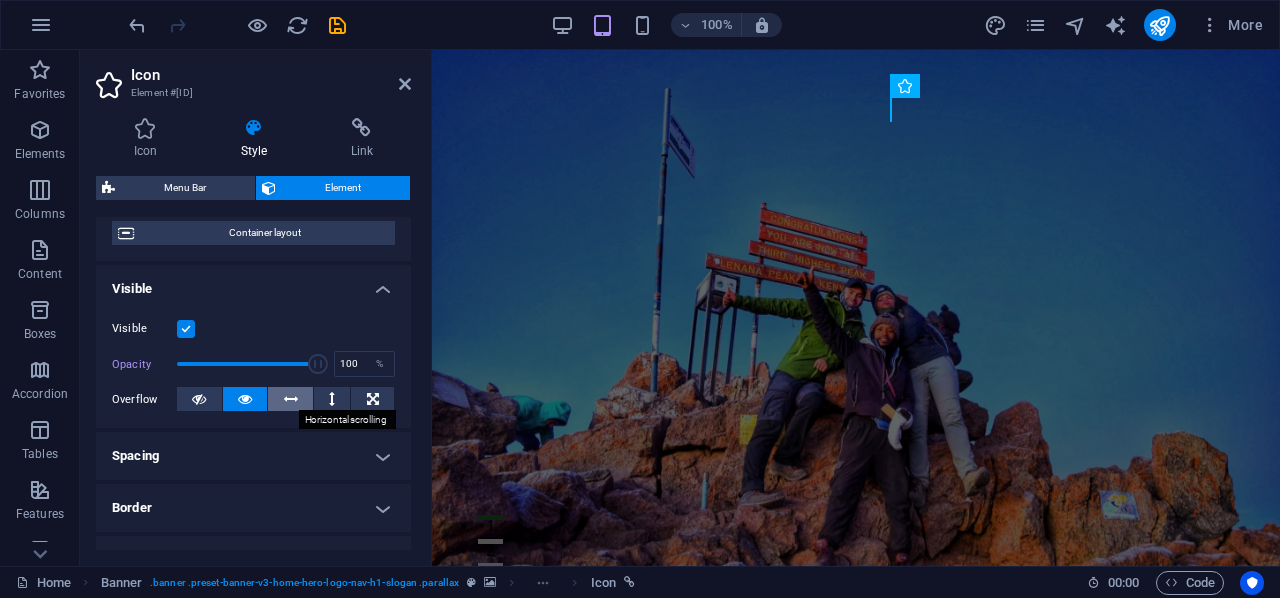 click at bounding box center (290, 399) 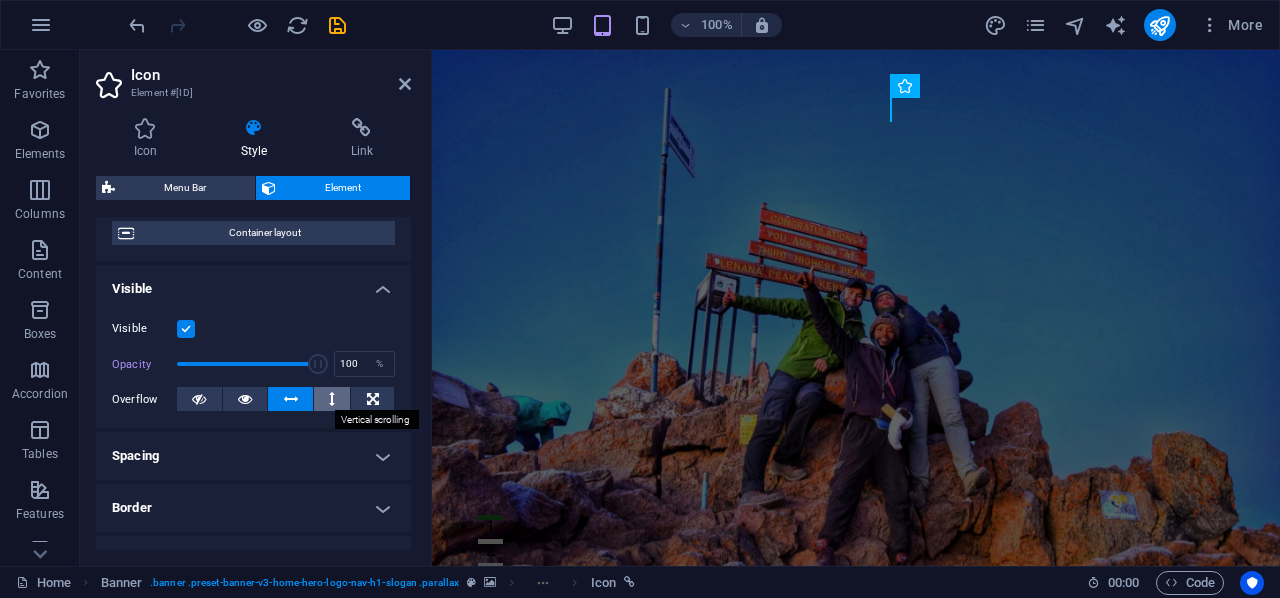 click at bounding box center (332, 399) 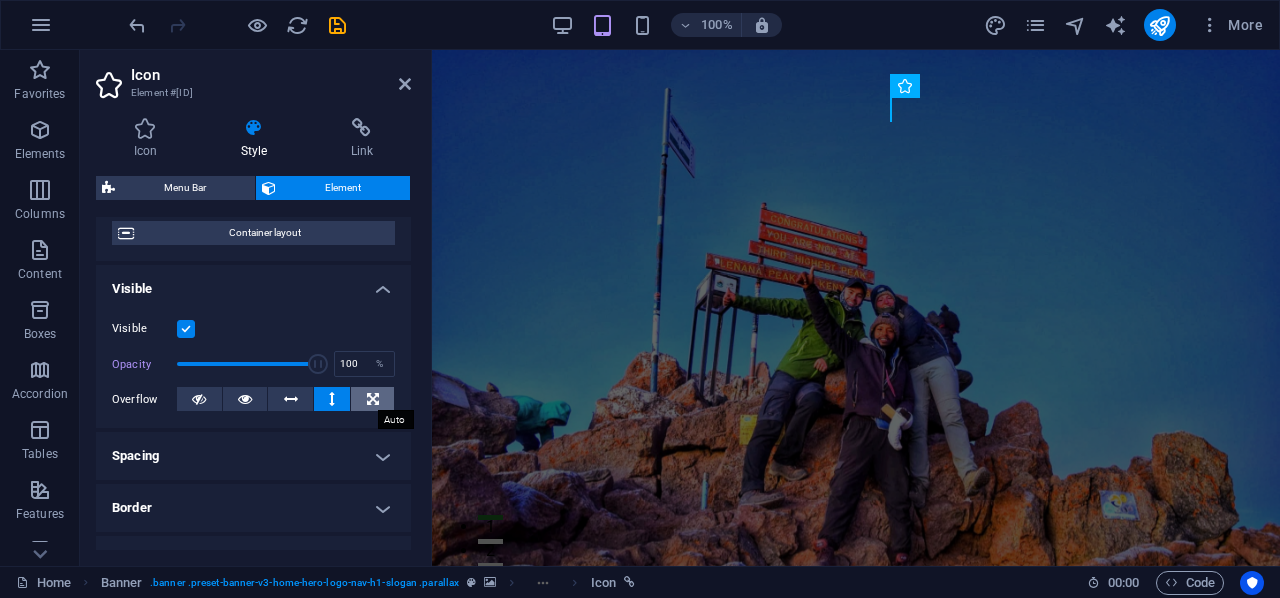 click at bounding box center (373, 399) 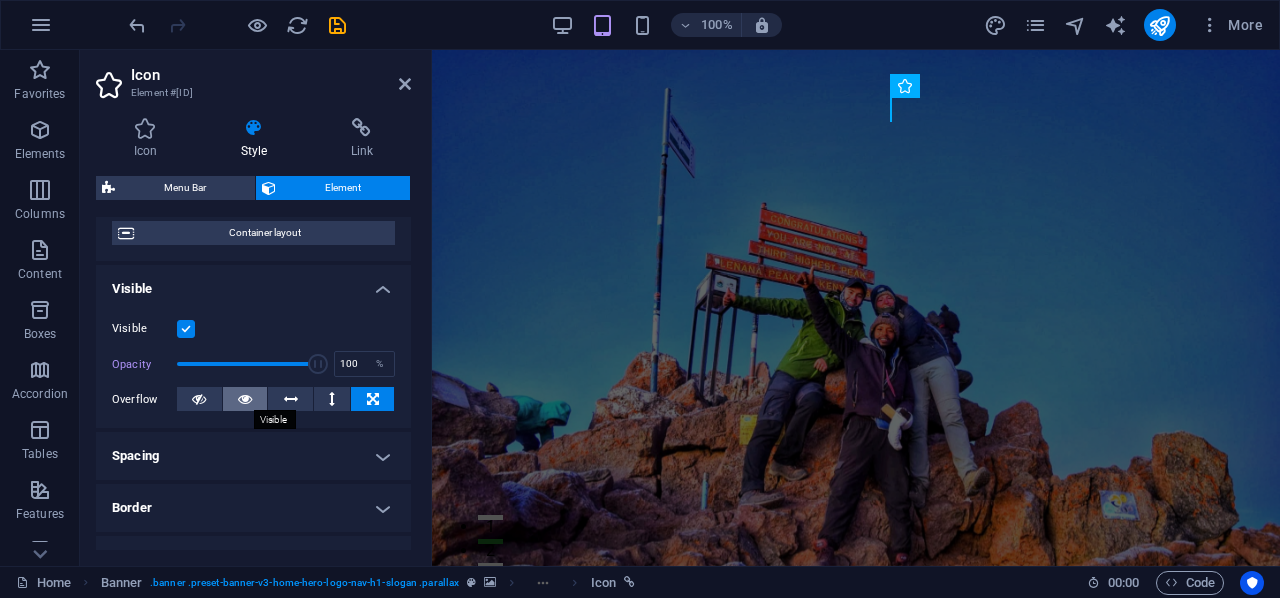 click at bounding box center (245, 399) 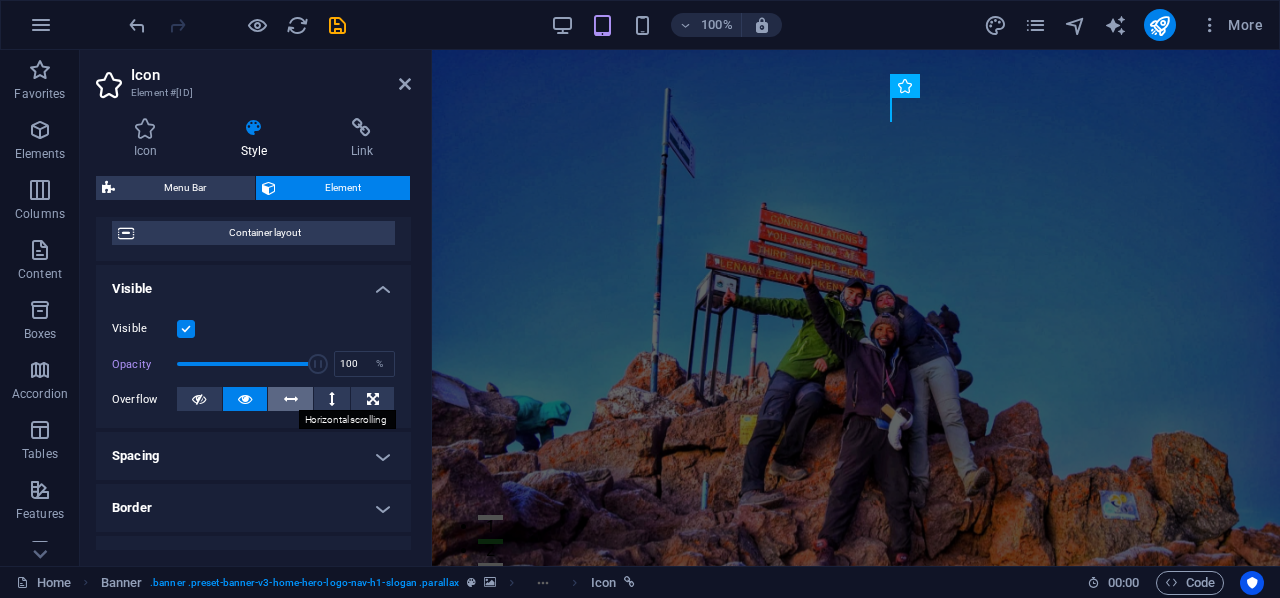 click at bounding box center [291, 399] 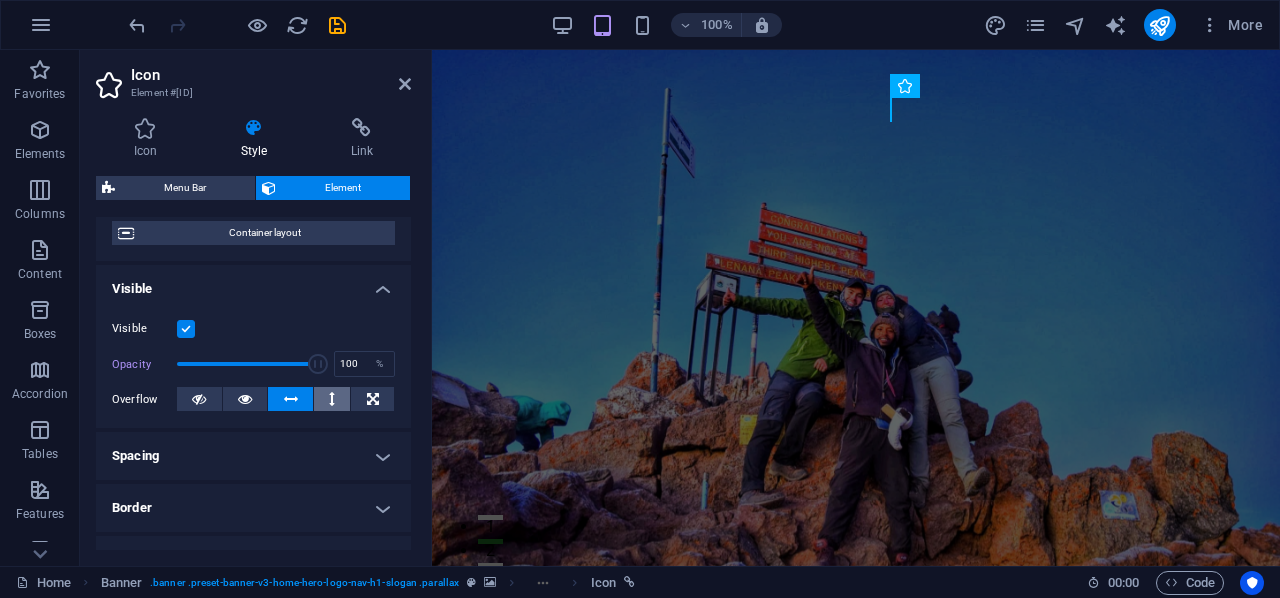 click at bounding box center [332, 399] 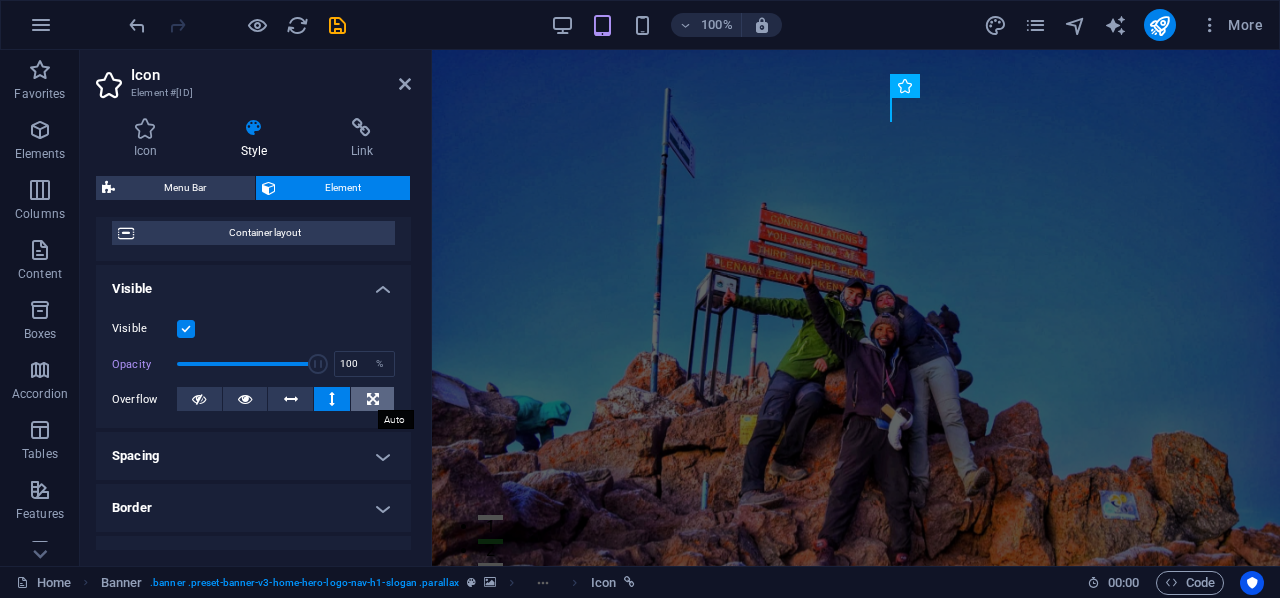 click at bounding box center [373, 399] 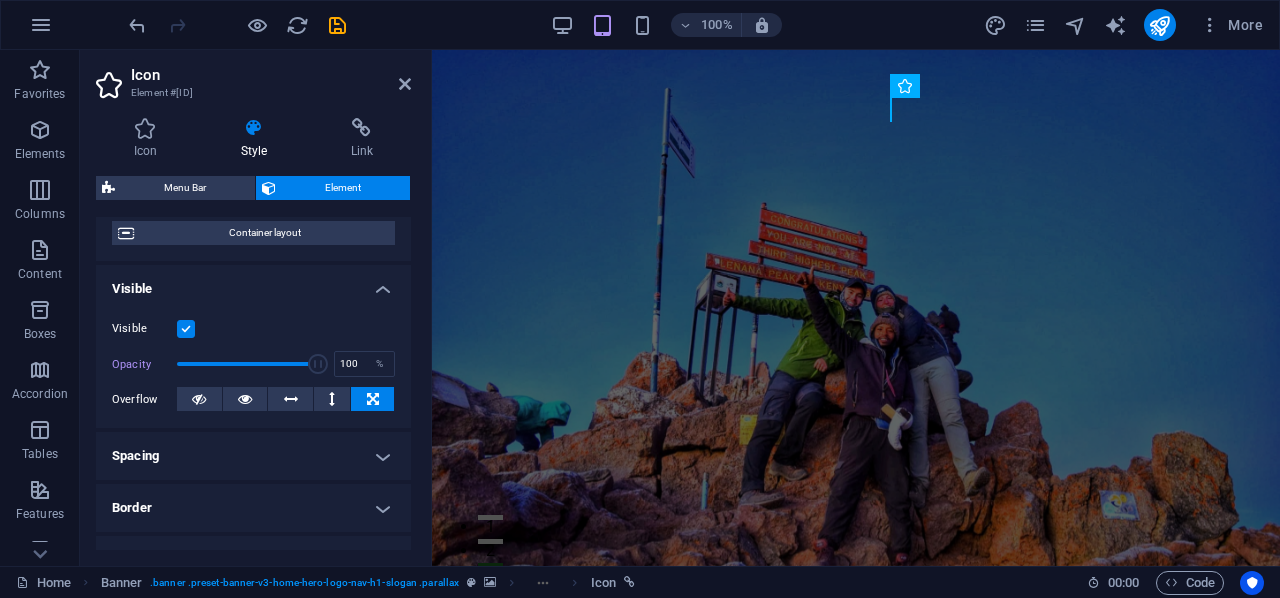 drag, startPoint x: 406, startPoint y: 394, endPoint x: 405, endPoint y: 429, distance: 35.014282 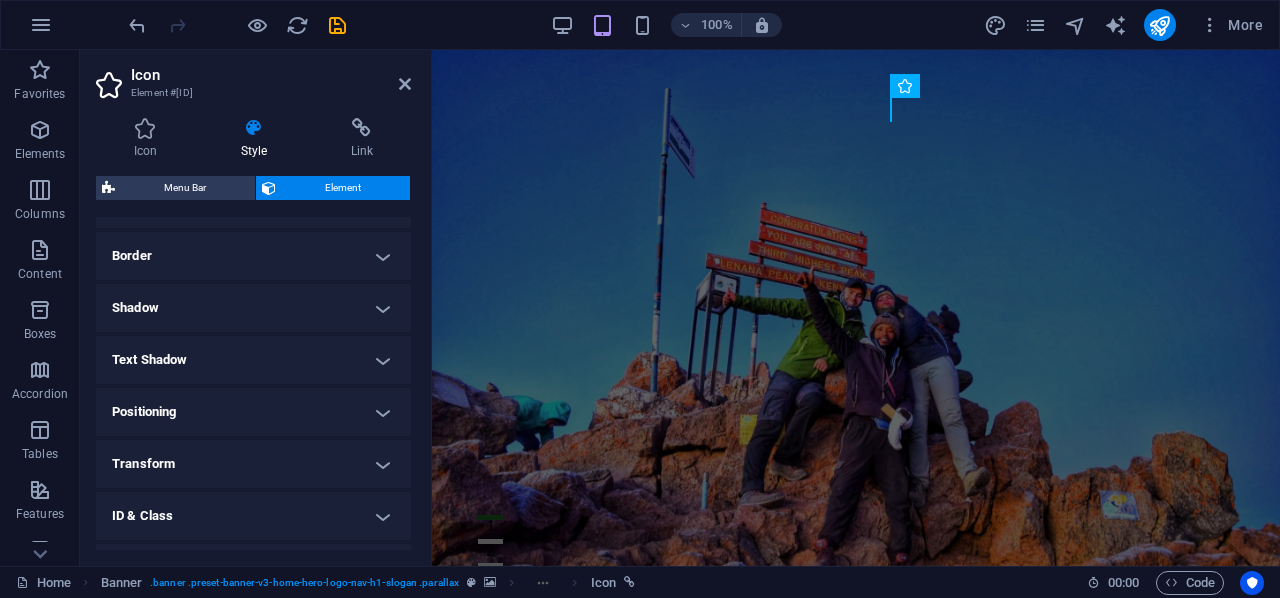 scroll, scrollTop: 415, scrollLeft: 0, axis: vertical 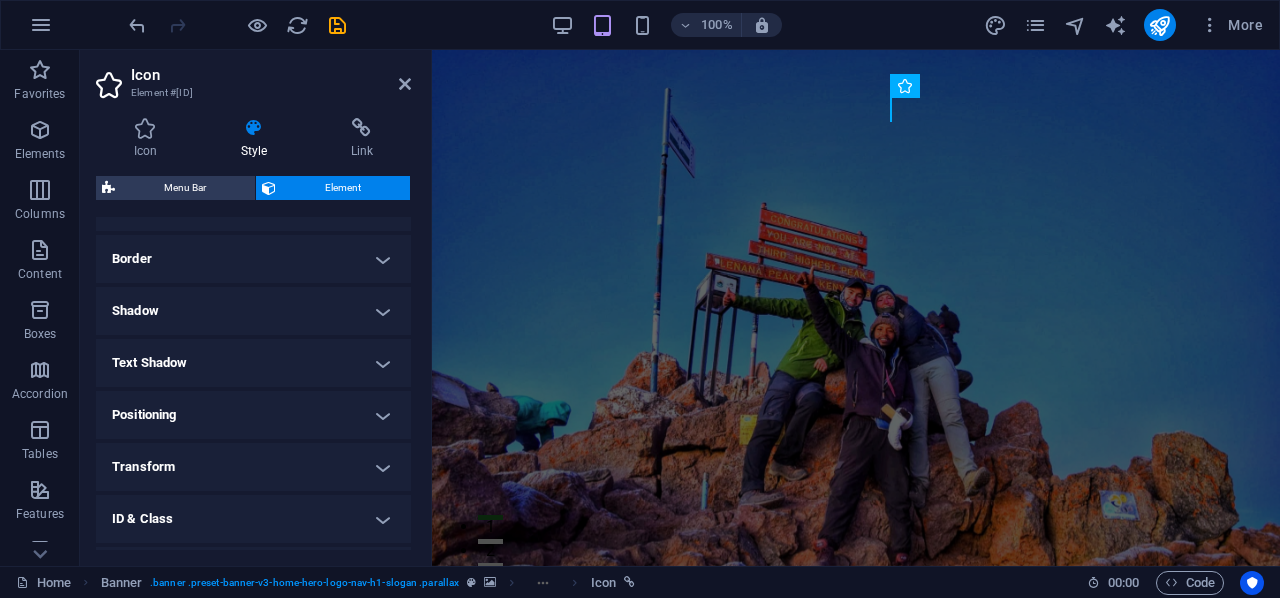 click on "Positioning" at bounding box center (253, 415) 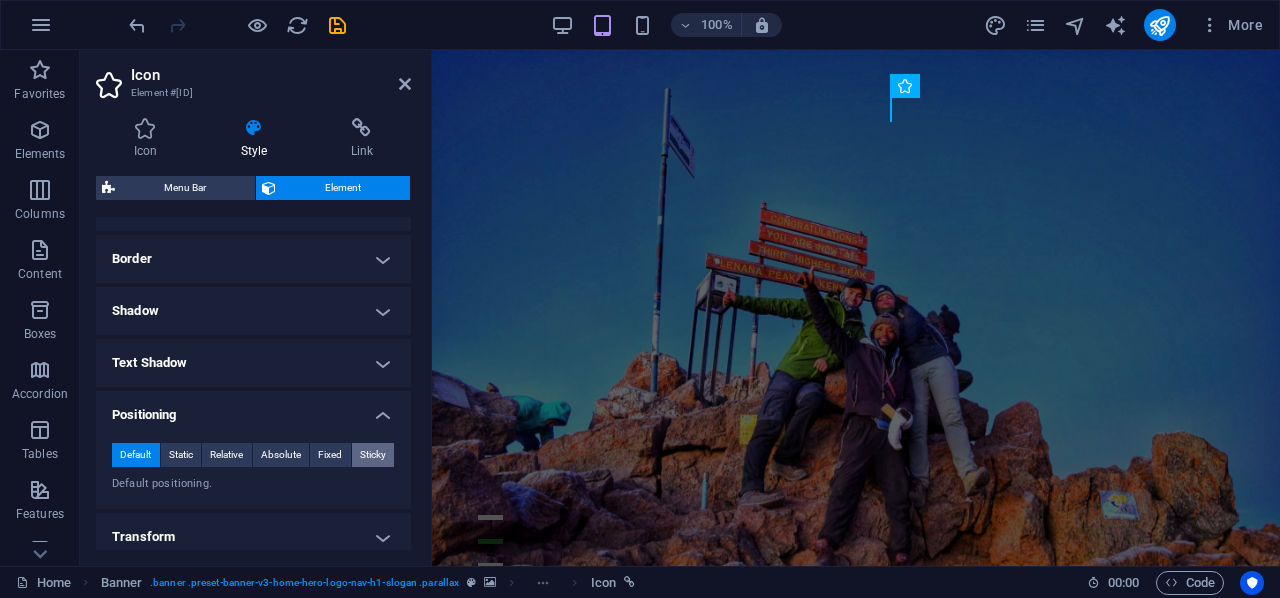 click on "Sticky" at bounding box center [373, 455] 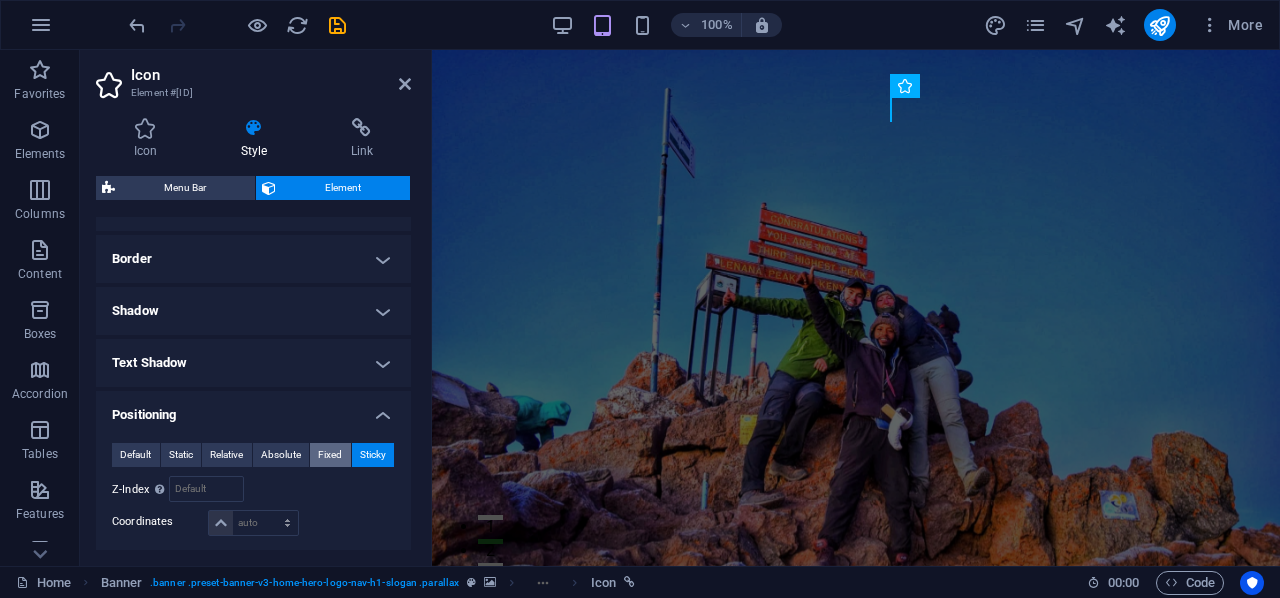 click on "Fixed" at bounding box center [330, 455] 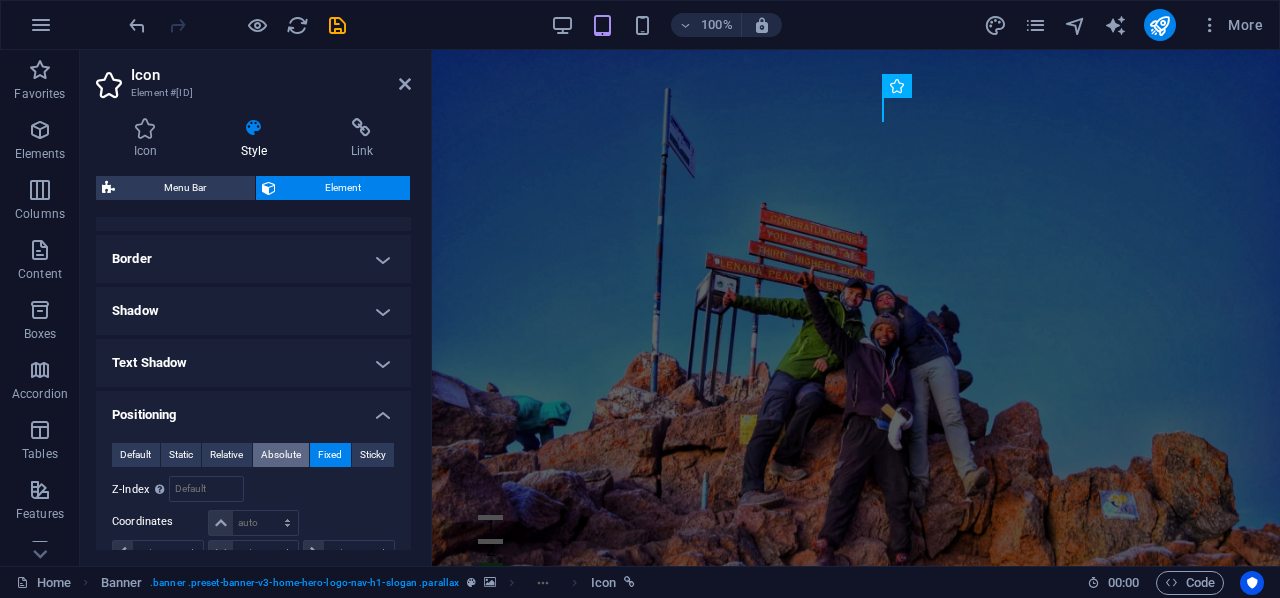 click on "Absolute" at bounding box center [281, 455] 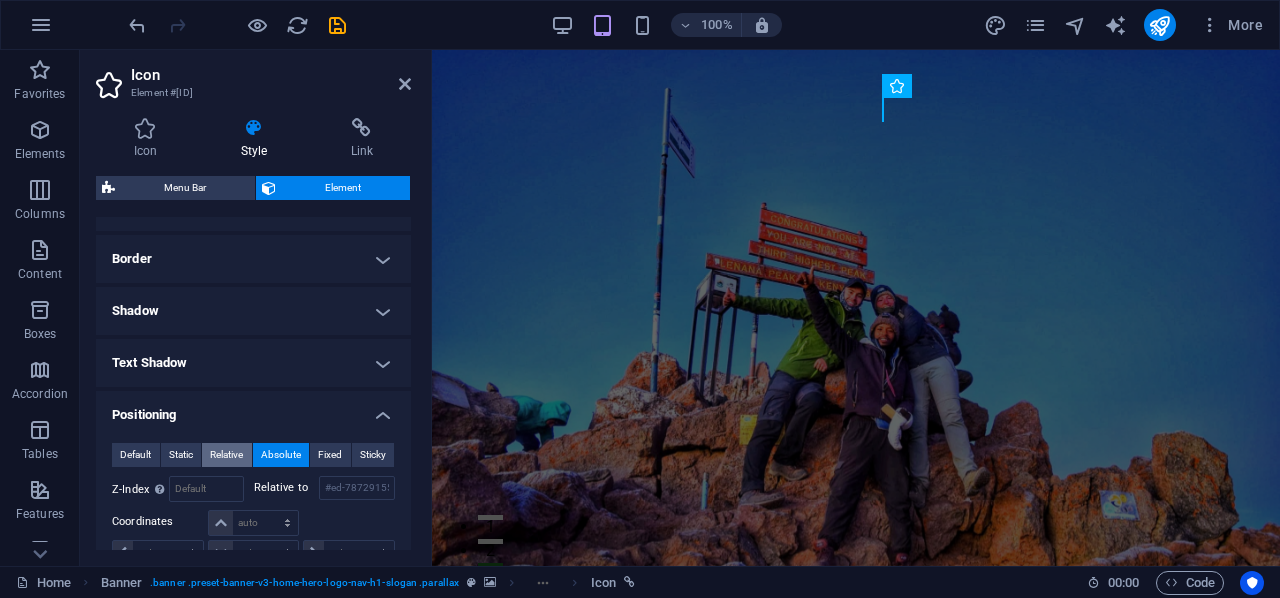 click on "Relative" at bounding box center (226, 455) 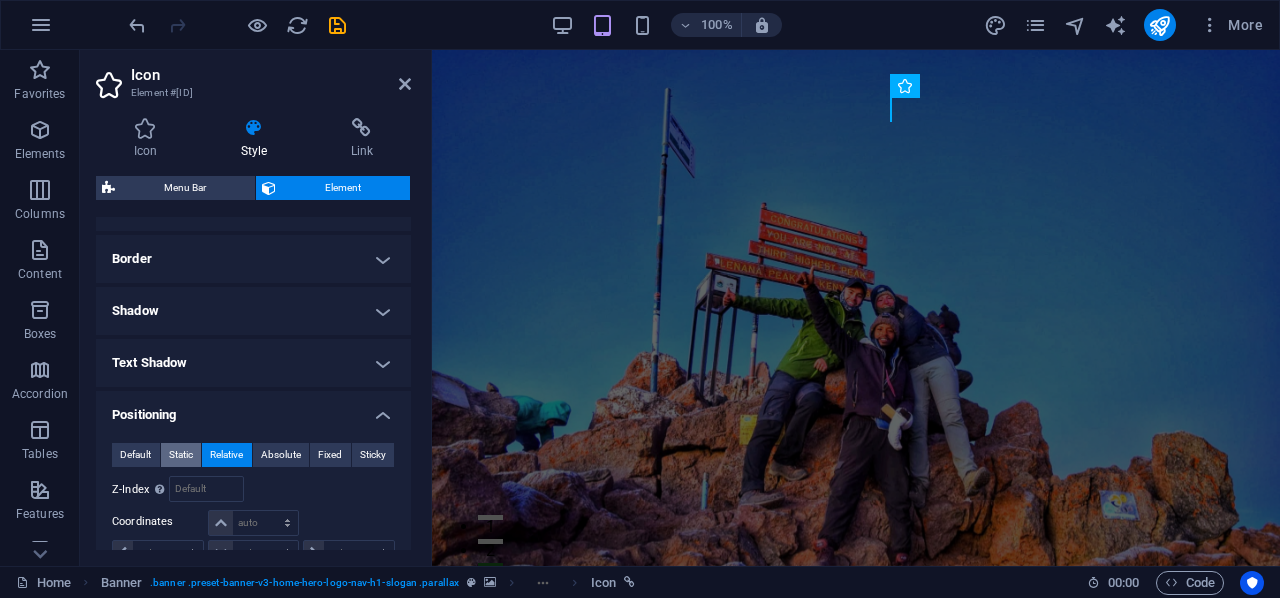 click on "Static" at bounding box center (181, 455) 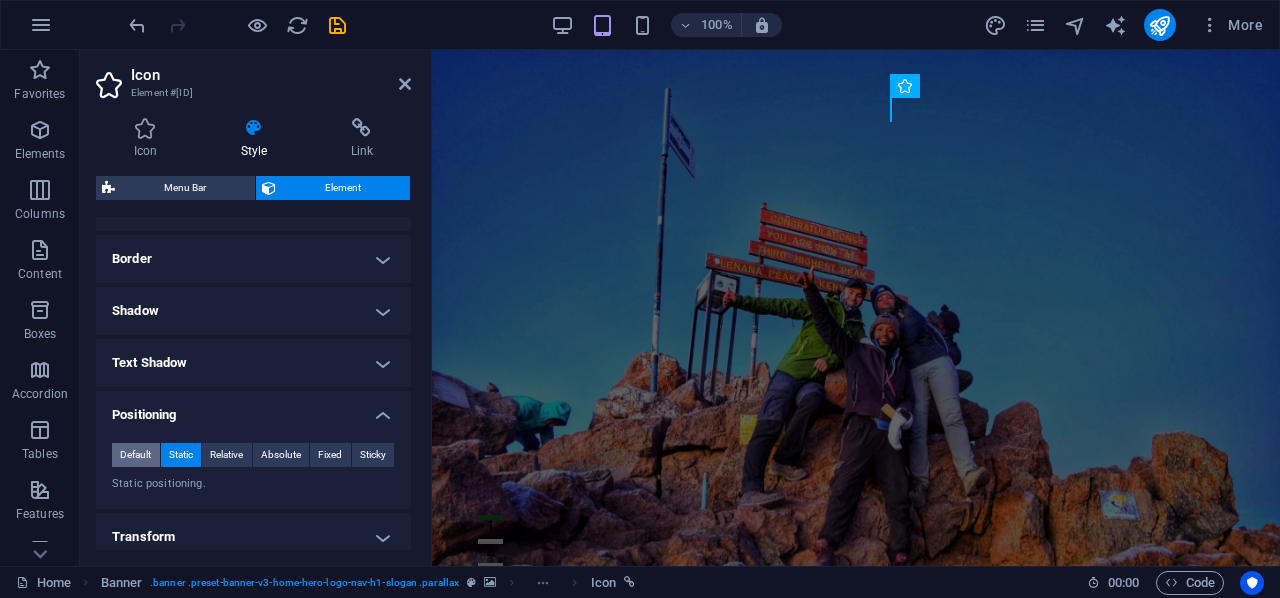 click on "Default" at bounding box center [135, 455] 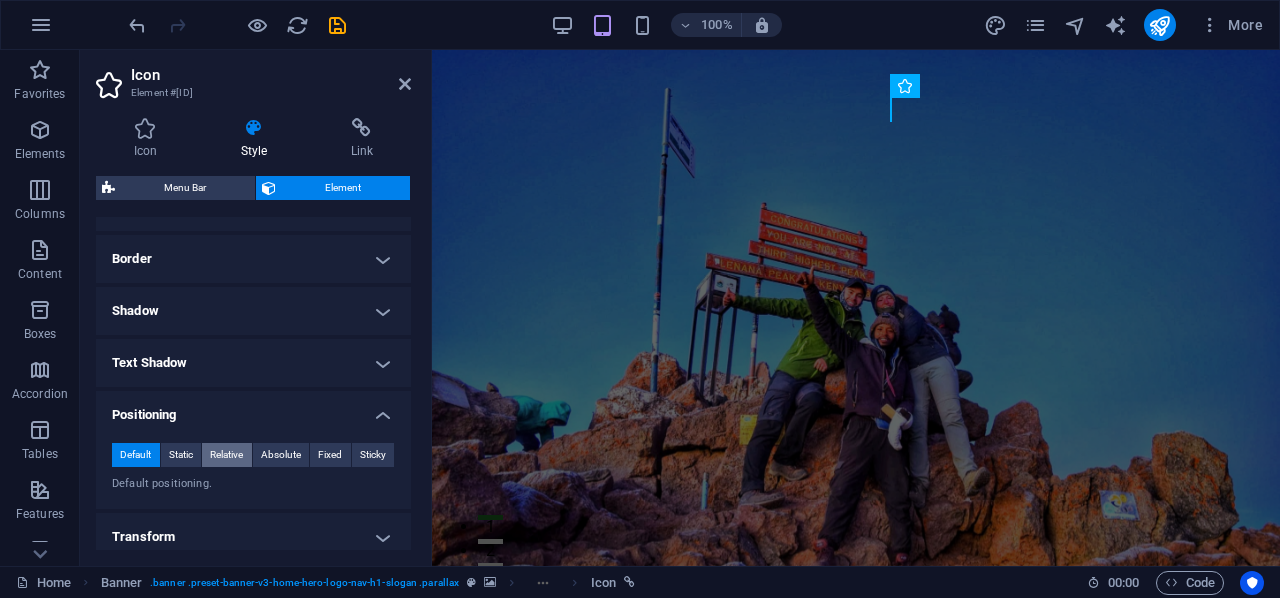 click on "Relative" at bounding box center (226, 455) 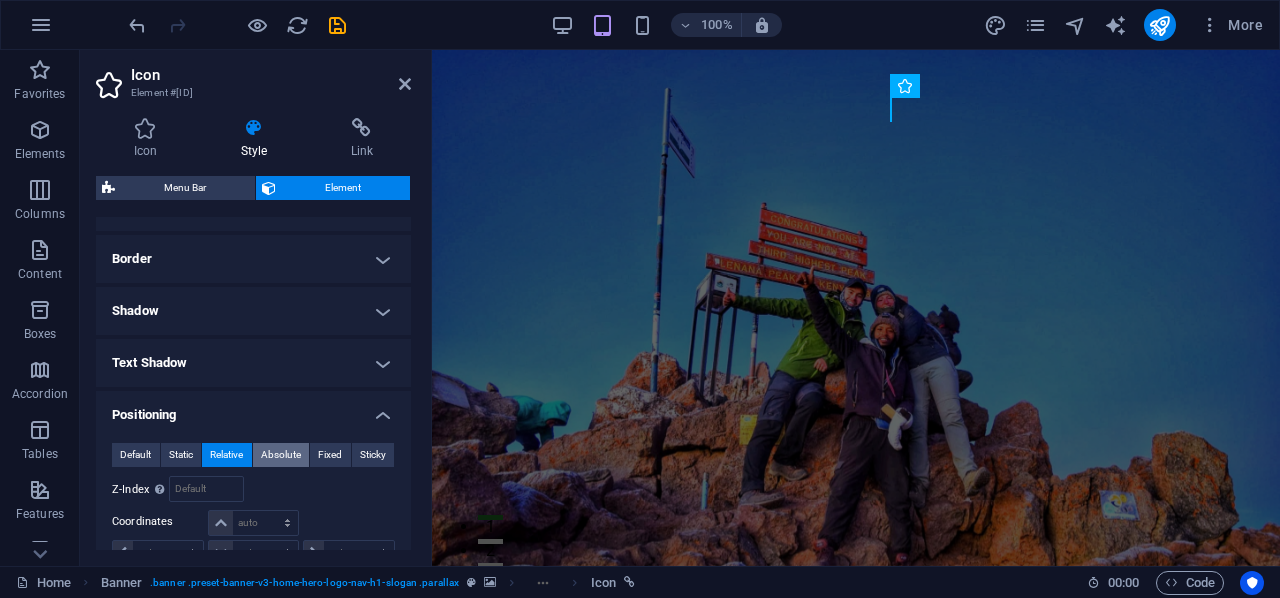 click on "Absolute" at bounding box center (281, 455) 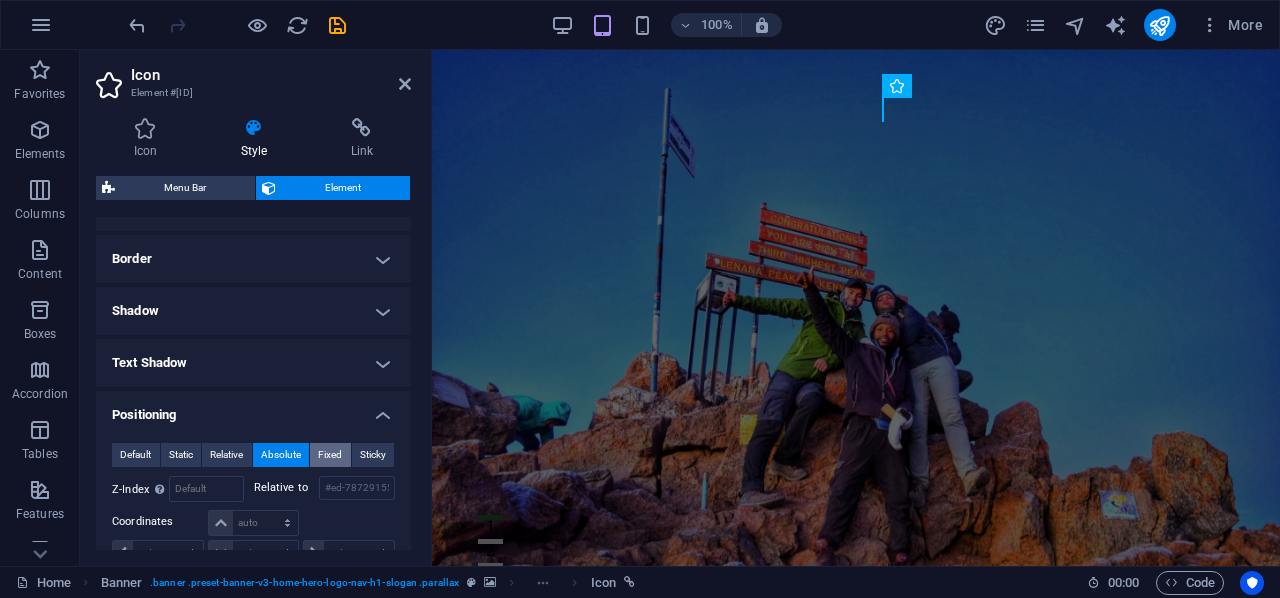 click on "Fixed" at bounding box center (330, 455) 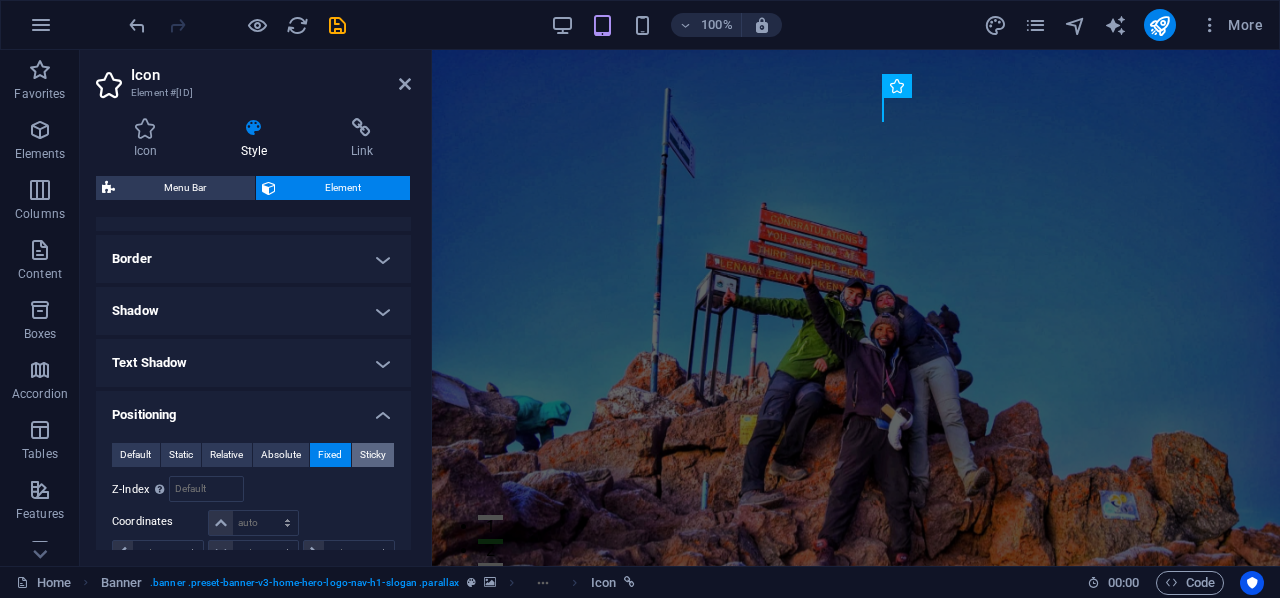 click on "Sticky" at bounding box center [373, 455] 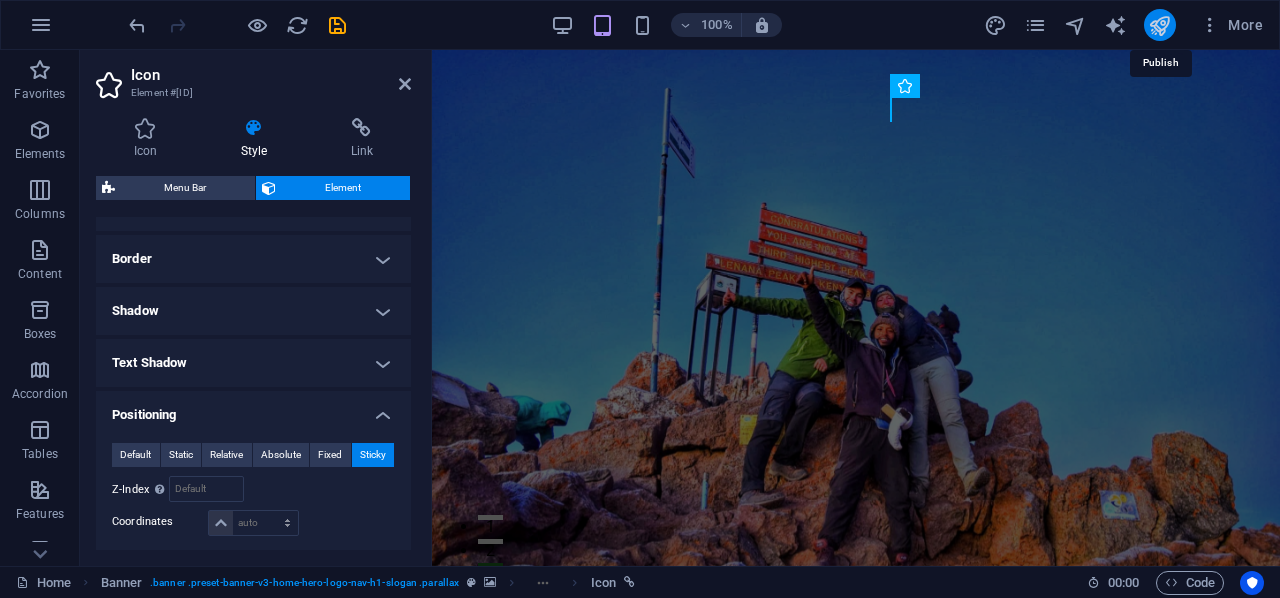 click at bounding box center [1159, 25] 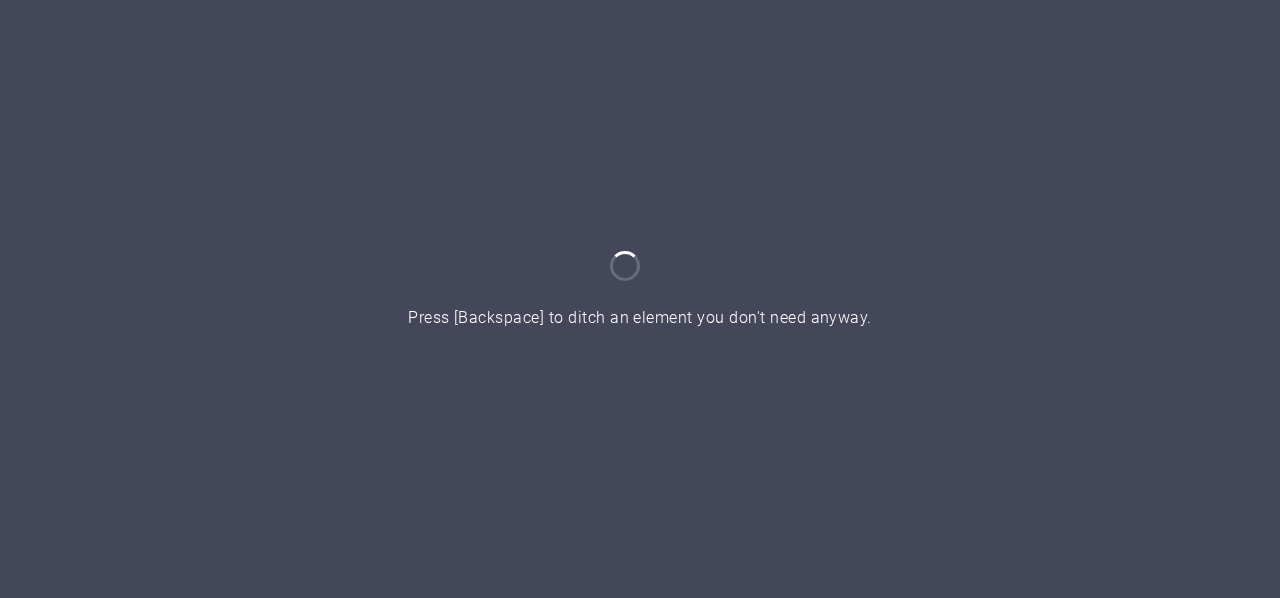scroll, scrollTop: 0, scrollLeft: 0, axis: both 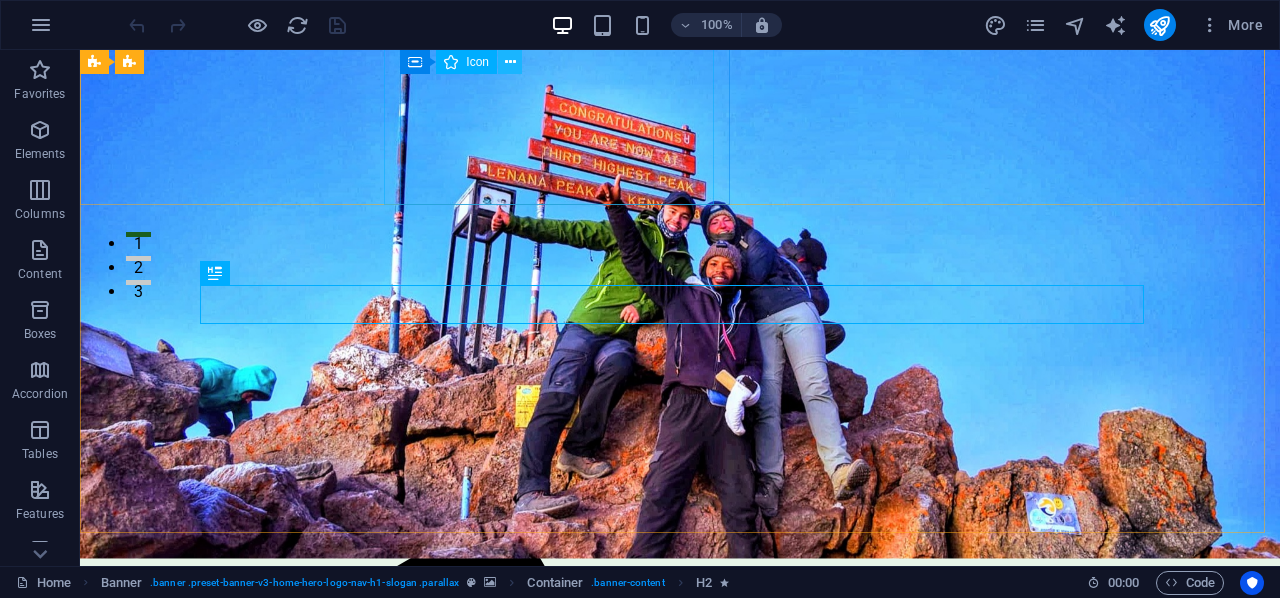 click at bounding box center [510, 62] 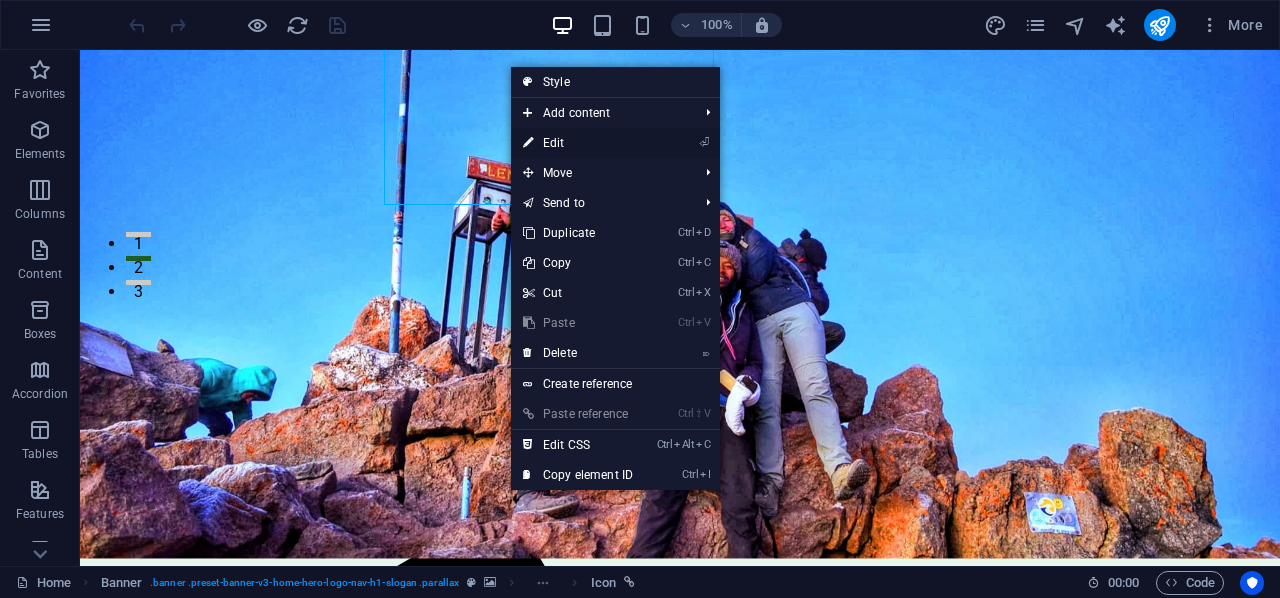 click on "⏎  Edit" at bounding box center (578, 143) 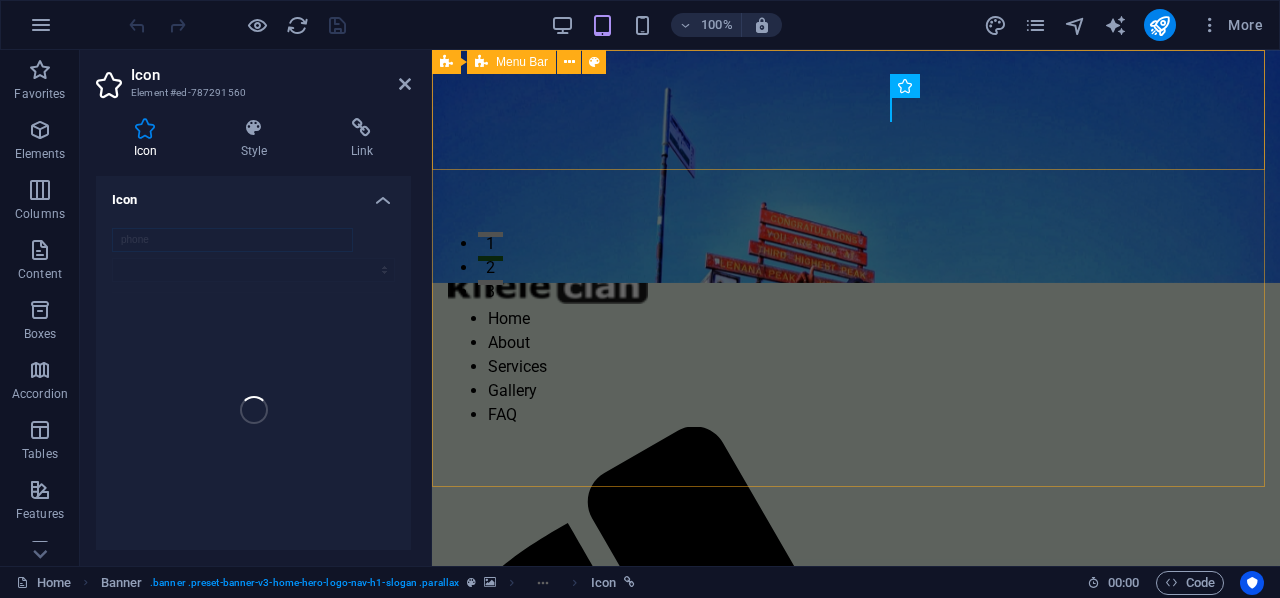 scroll, scrollTop: 0, scrollLeft: 0, axis: both 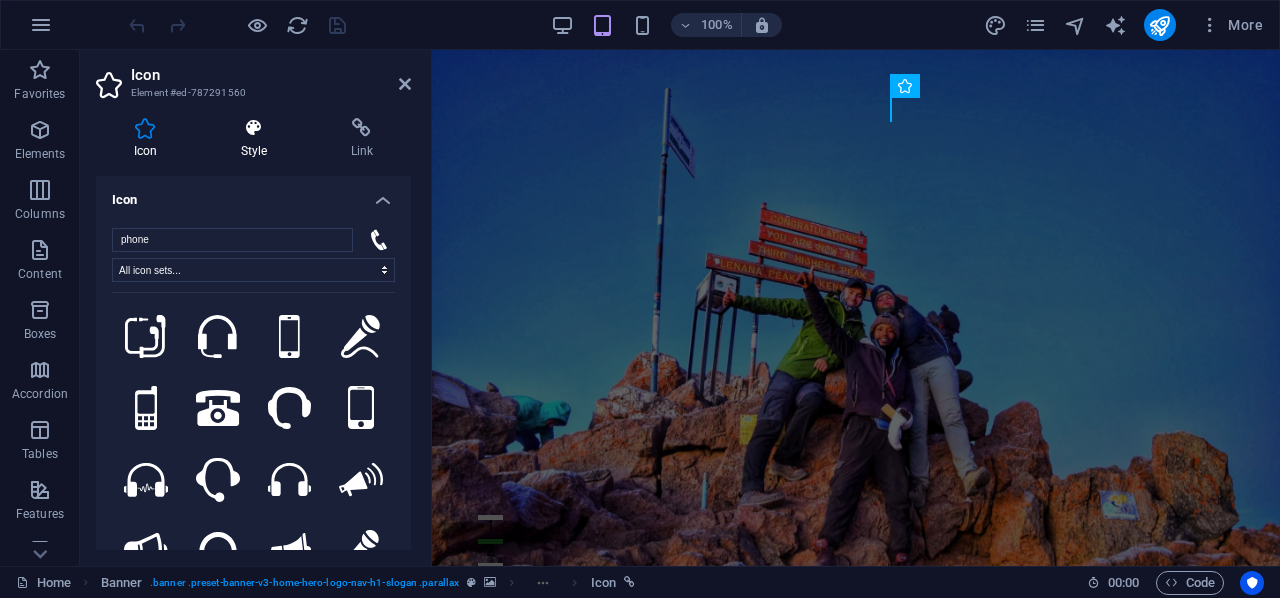 click on "Style" at bounding box center (258, 139) 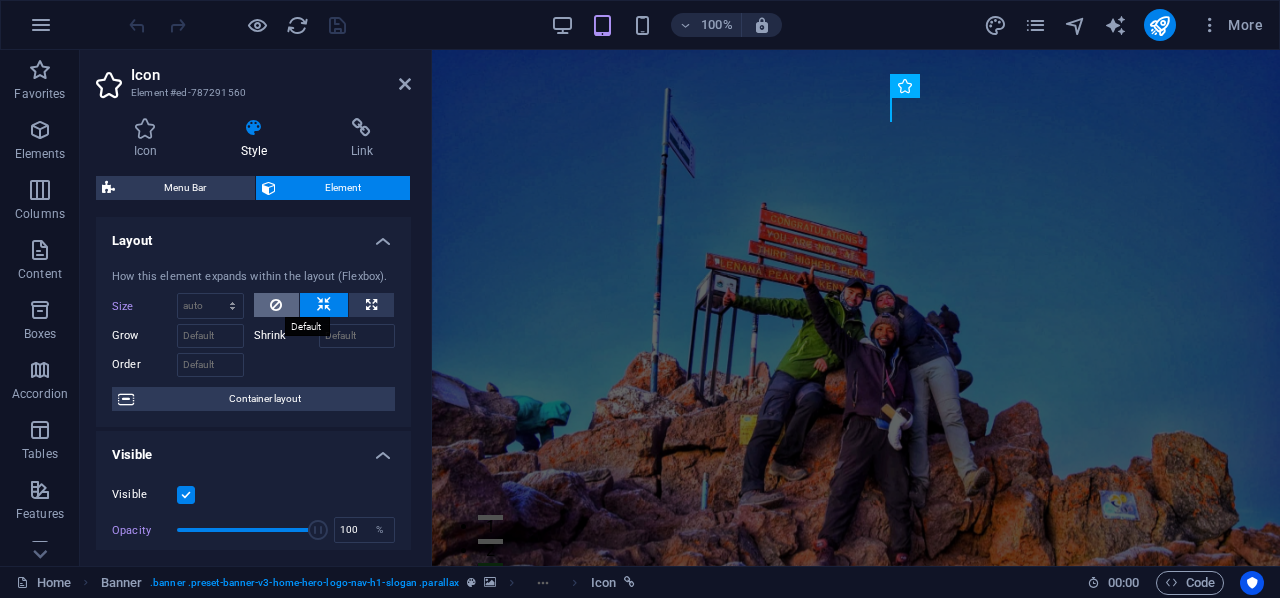 click at bounding box center [276, 305] 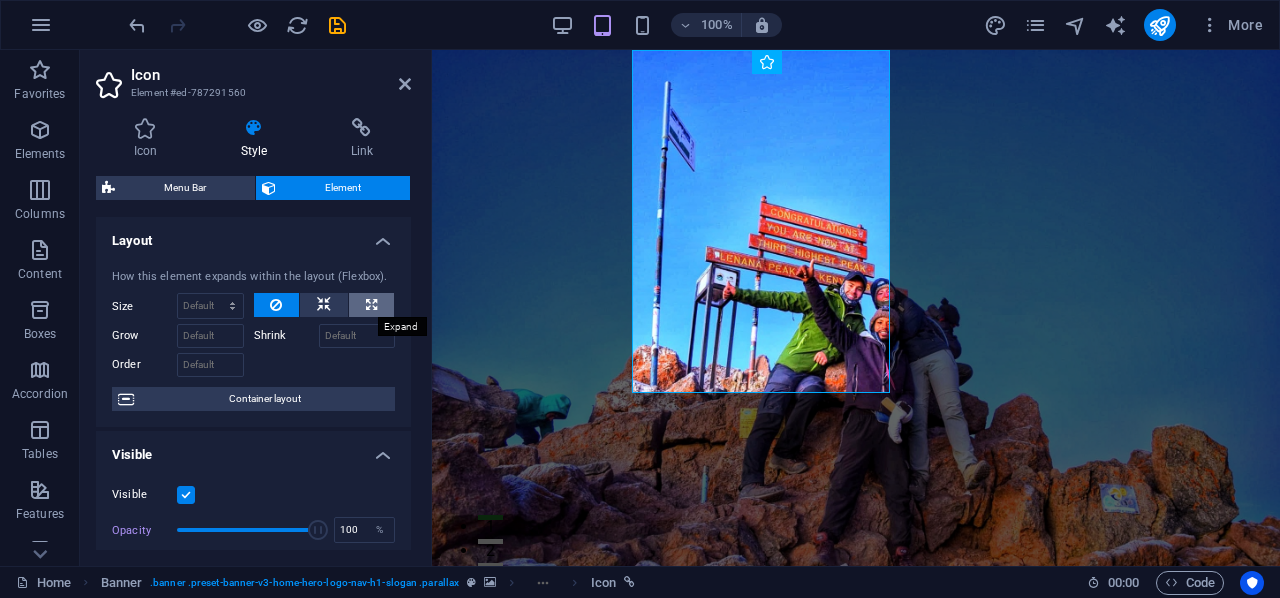 click at bounding box center (371, 305) 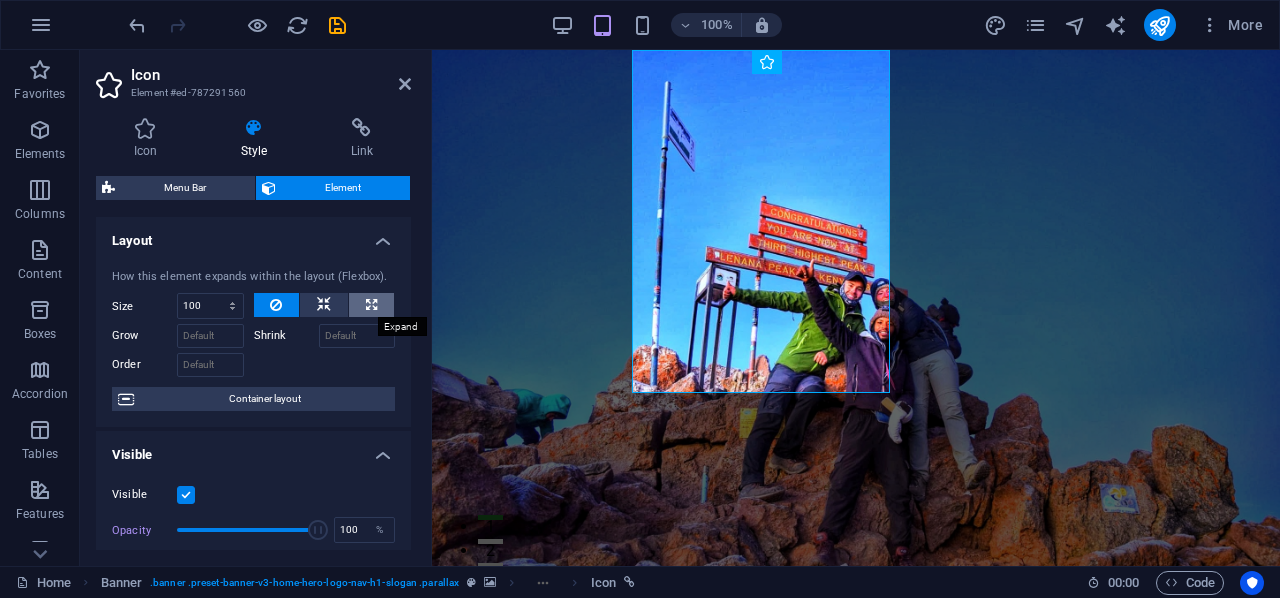 select on "%" 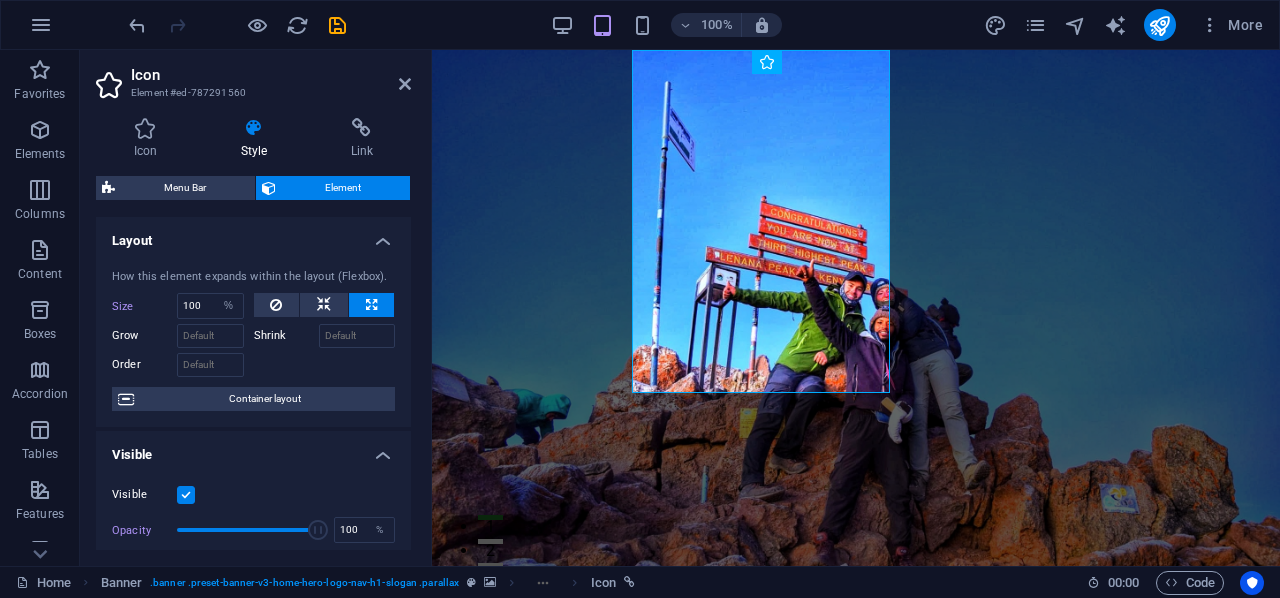 click at bounding box center [371, 305] 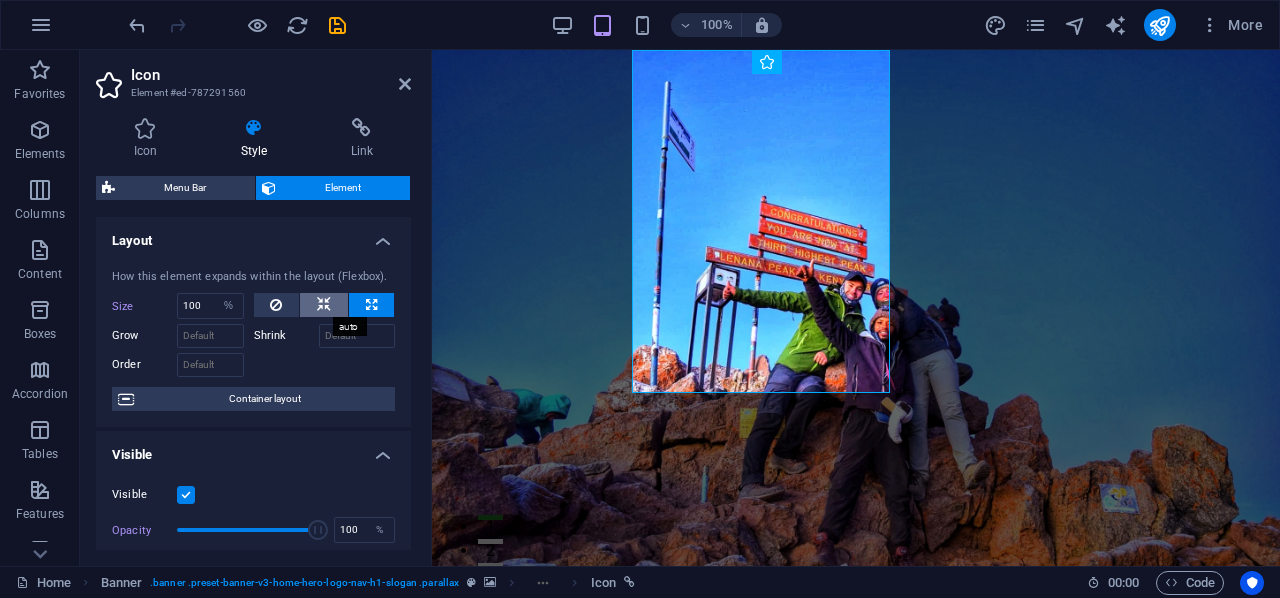 click at bounding box center [324, 305] 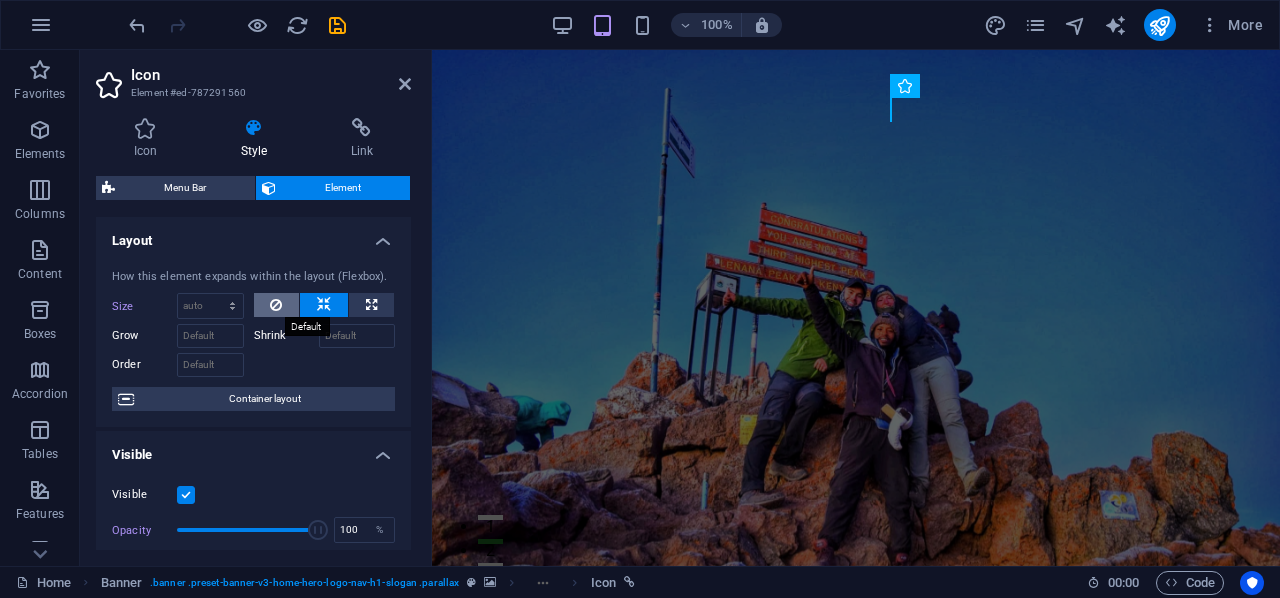 click at bounding box center (276, 305) 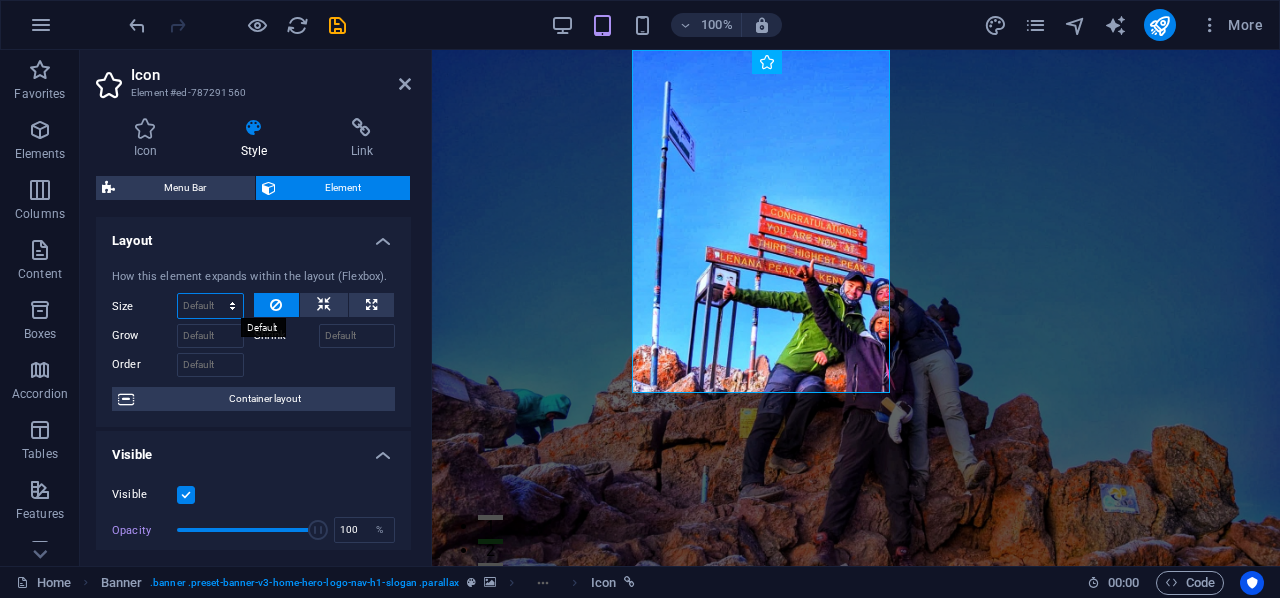 click on "Default auto px % 1/1 1/2 1/3 1/4 1/5 1/6 1/7 1/8 1/9 1/10" at bounding box center (210, 306) 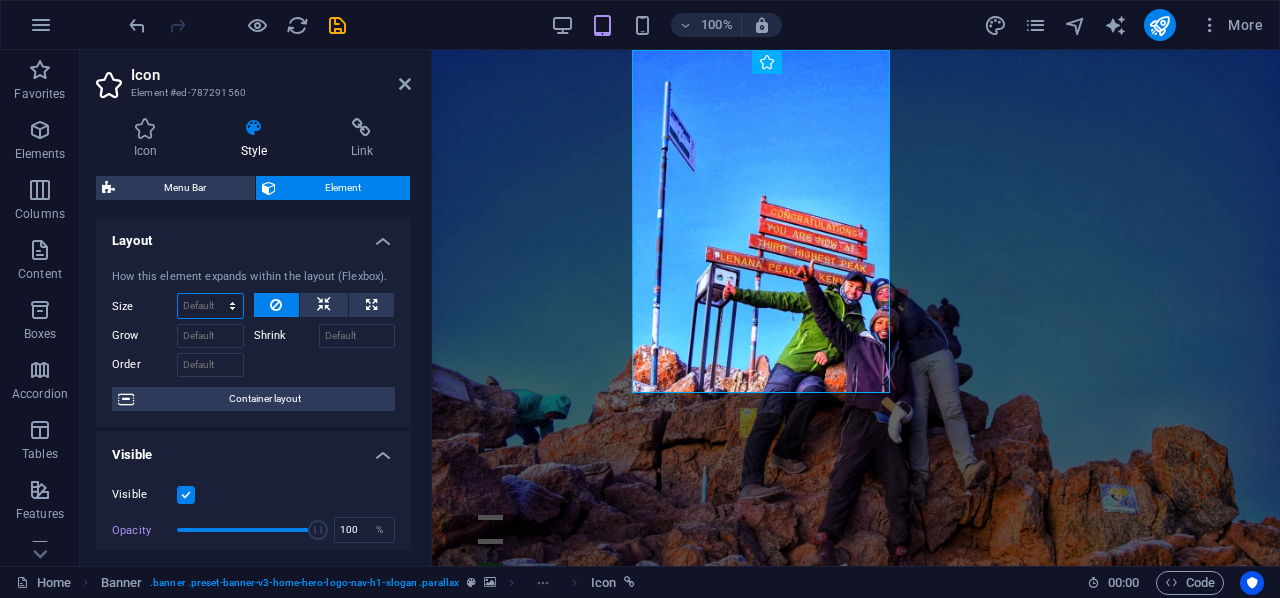 select on "1/1" 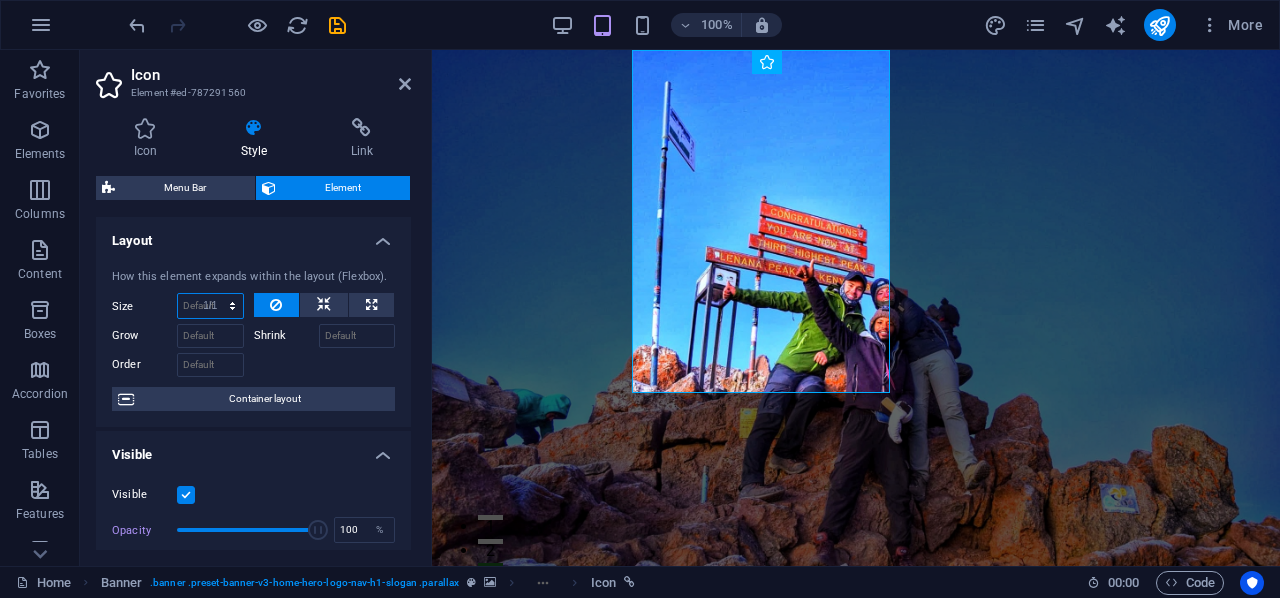 click on "Default auto px % 1/1 1/2 1/3 1/4 1/5 1/6 1/7 1/8 1/9 1/10" at bounding box center (210, 306) 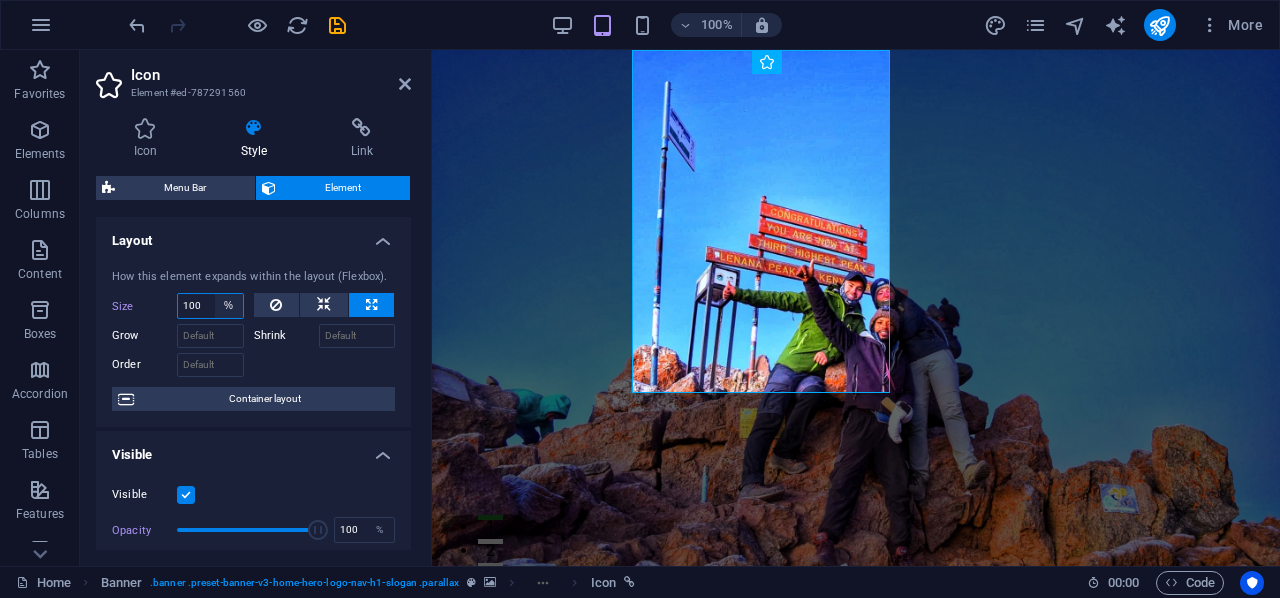 click on "Default auto px % 1/1 1/2 1/3 1/4 1/5 1/6 1/7 1/8 1/9 1/10" at bounding box center (229, 306) 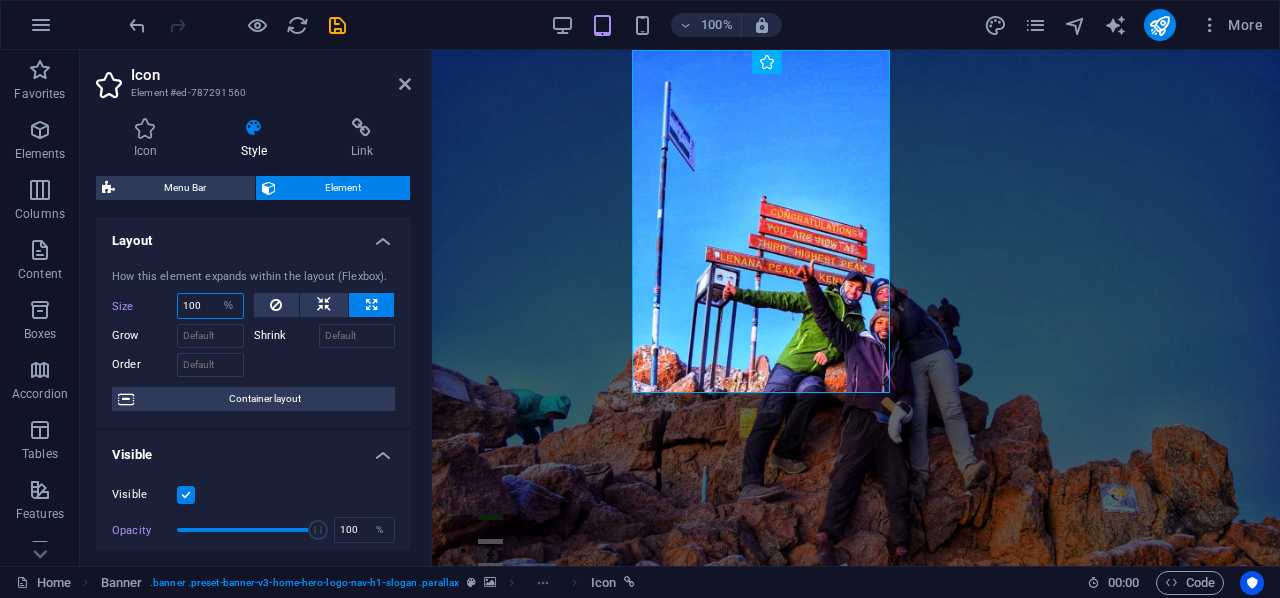 select on "1/1" 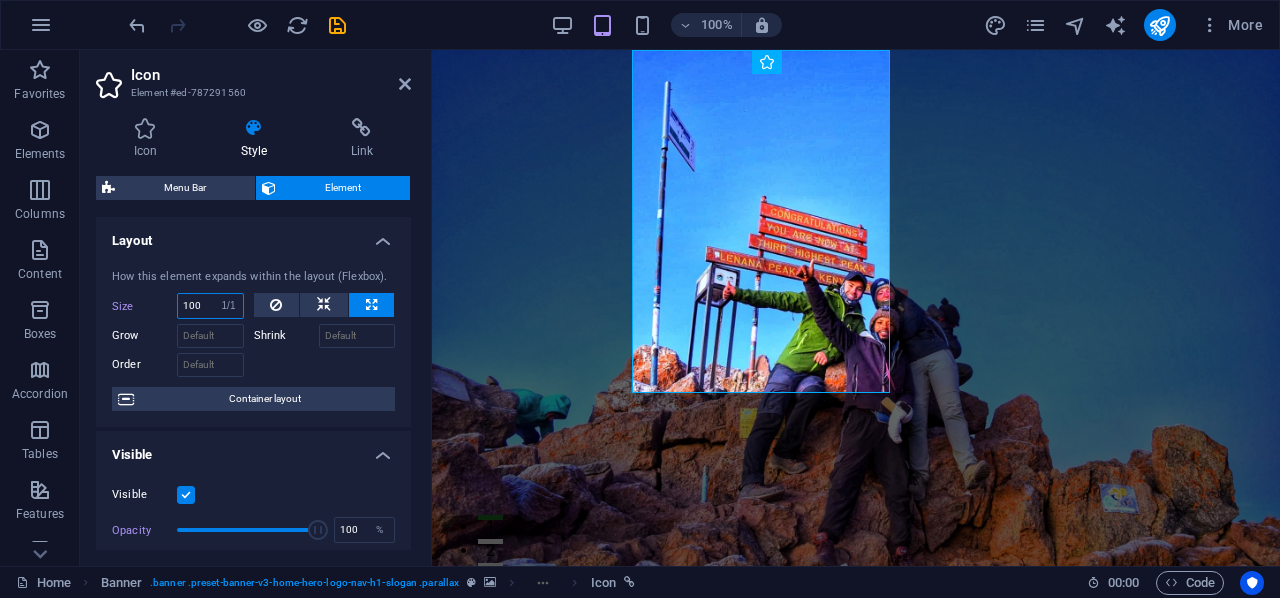 click on "Default auto px % 1/1 1/2 1/3 1/4 1/5 1/6 1/7 1/8 1/9 1/10" at bounding box center [229, 306] 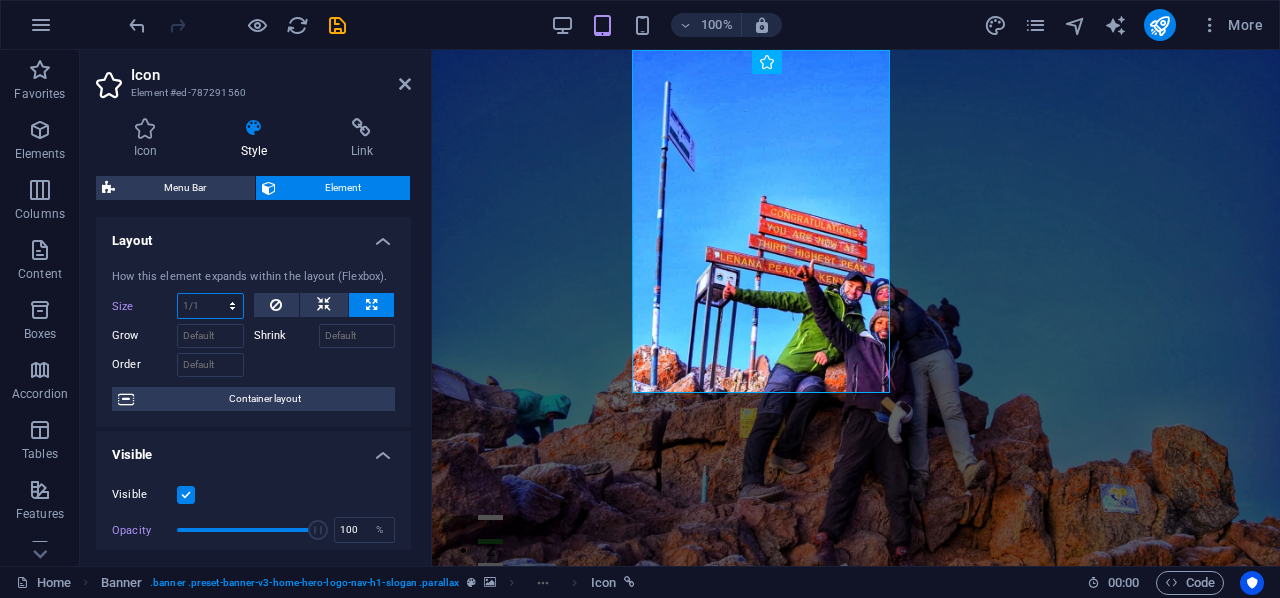 click on "Default auto px % 1/1 1/2 1/3 1/4 1/5 1/6 1/7 1/8 1/9 1/10" at bounding box center (210, 306) 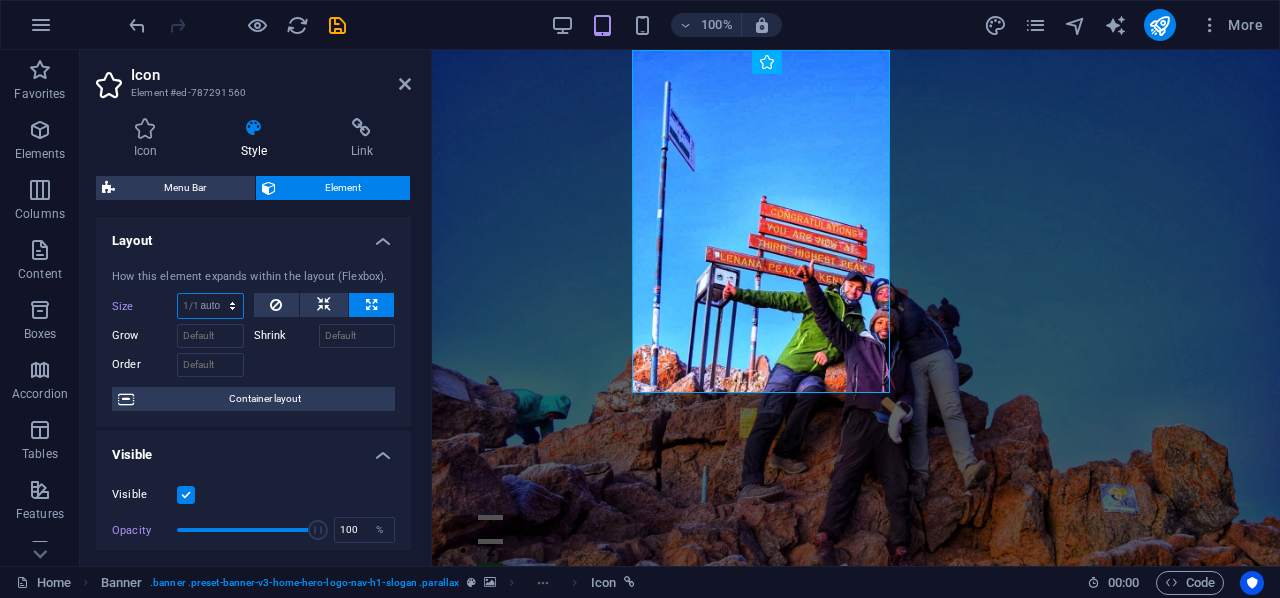 click on "Default auto px % 1/1 1/2 1/3 1/4 1/5 1/6 1/7 1/8 1/9 1/10" at bounding box center [210, 306] 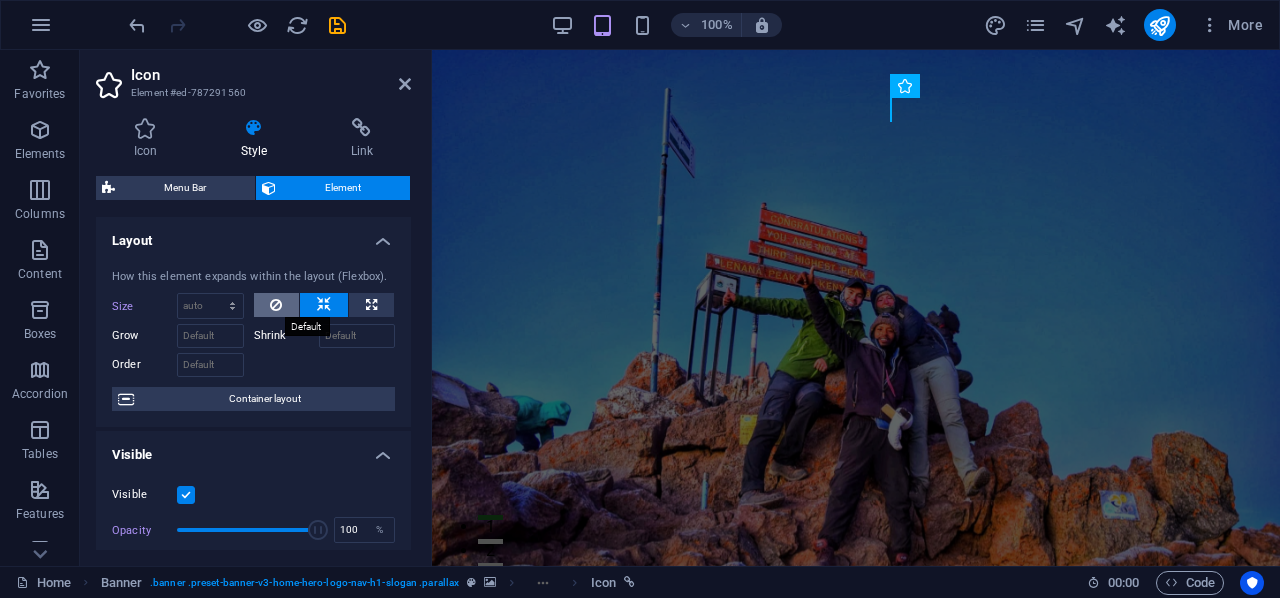click at bounding box center [277, 305] 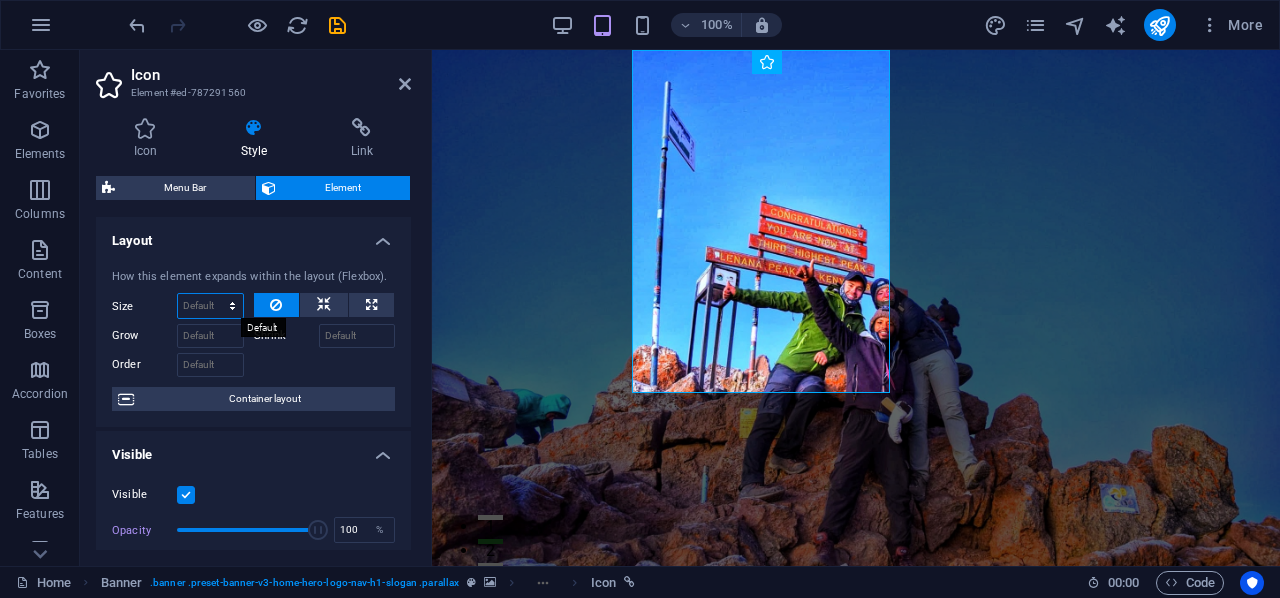 click on "Default auto px % 1/1 1/2 1/3 1/4 1/5 1/6 1/7 1/8 1/9 1/10" at bounding box center (210, 306) 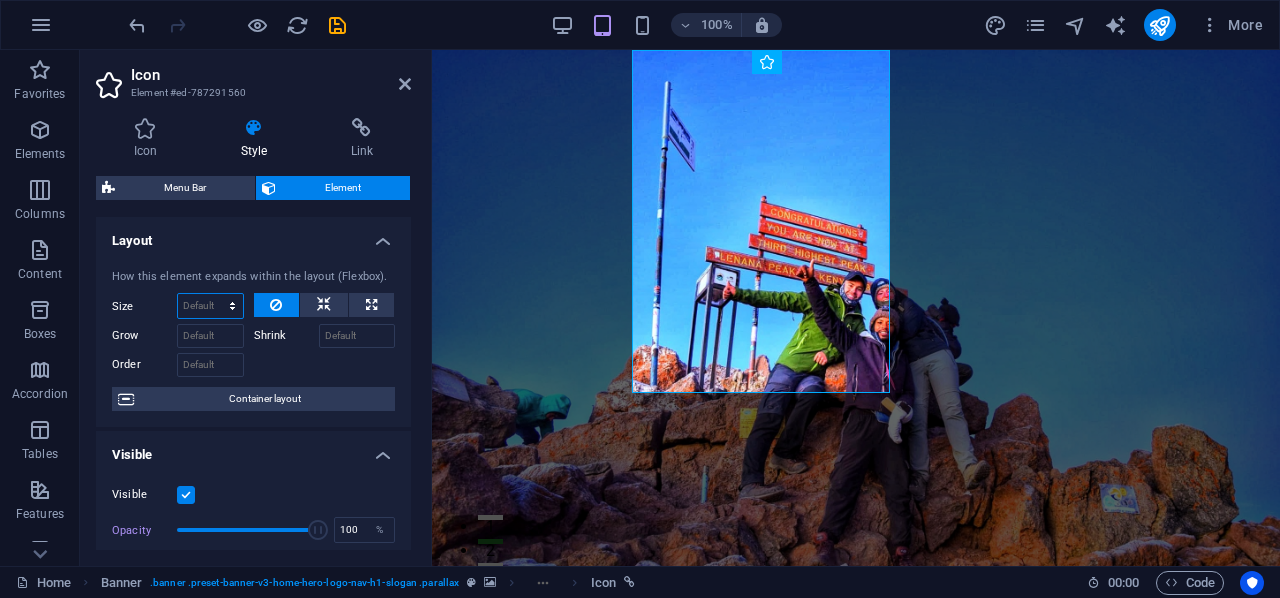 select on "%" 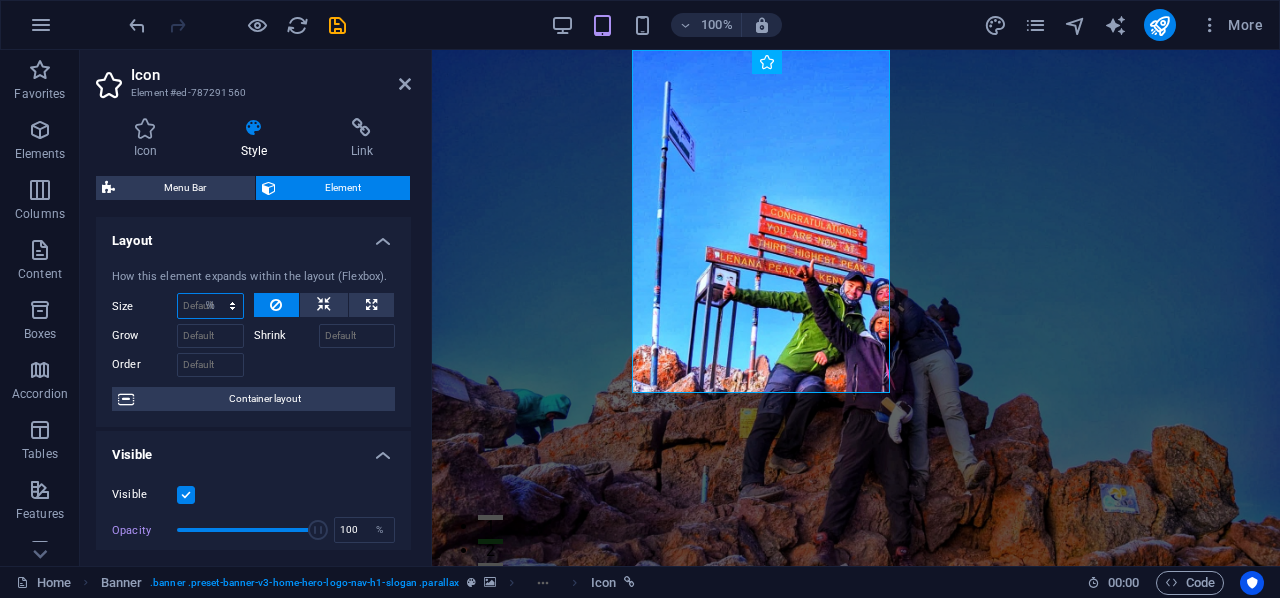 click on "Default auto px % 1/1 1/2 1/3 1/4 1/5 1/6 1/7 1/8 1/9 1/10" at bounding box center [210, 306] 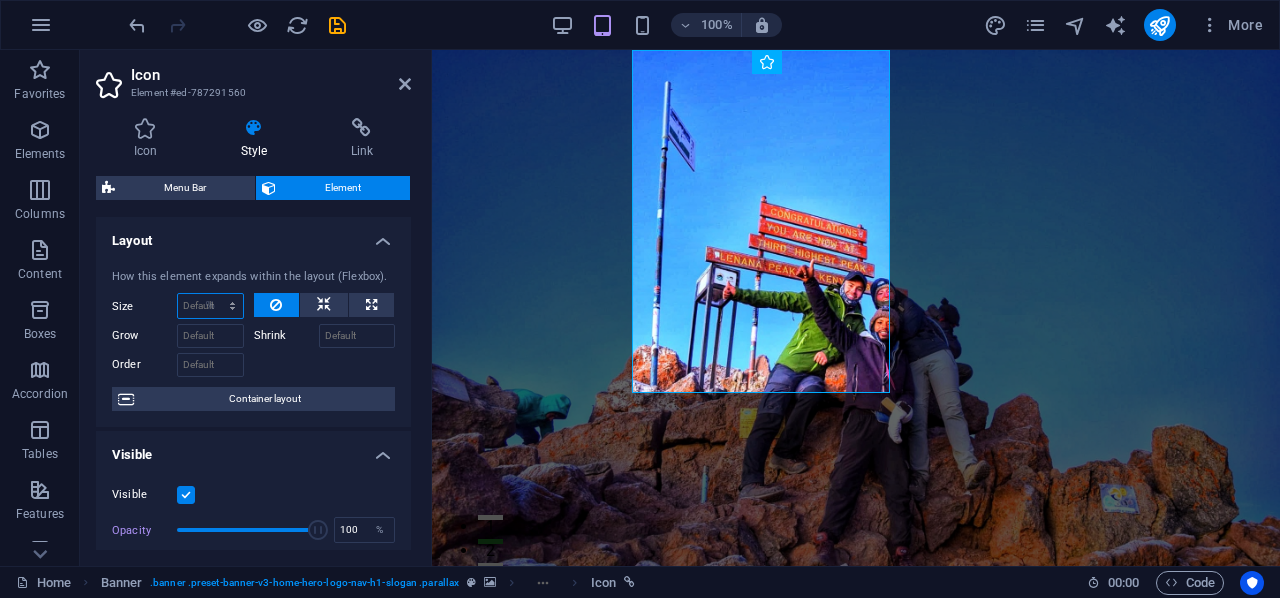 type on "100" 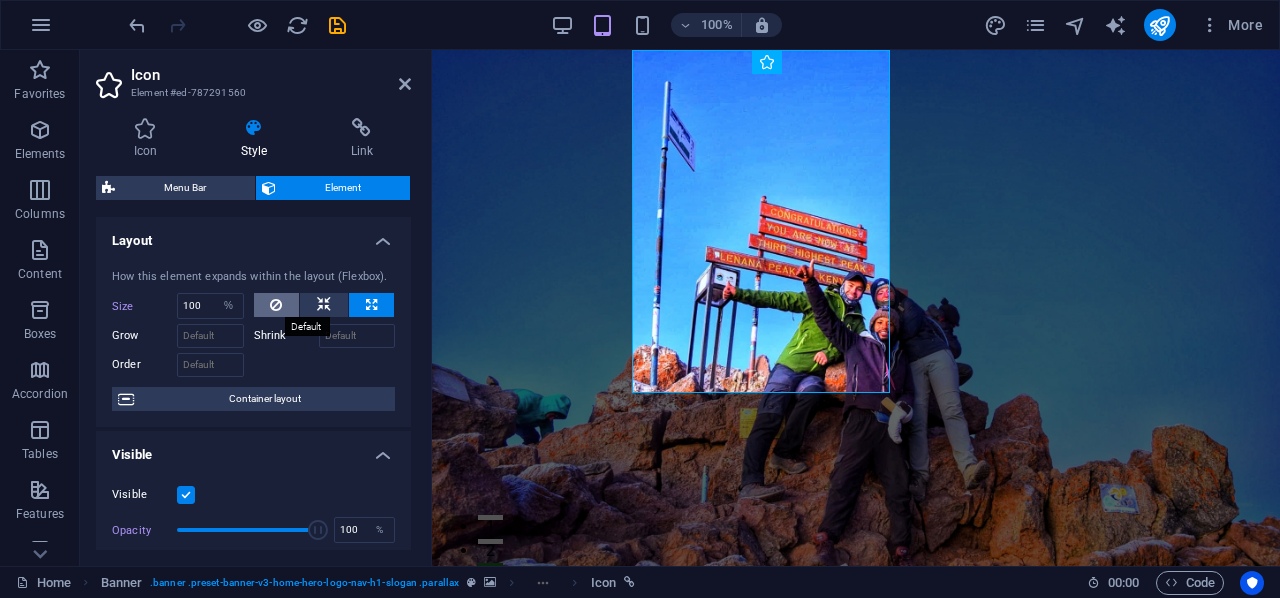 click at bounding box center (276, 305) 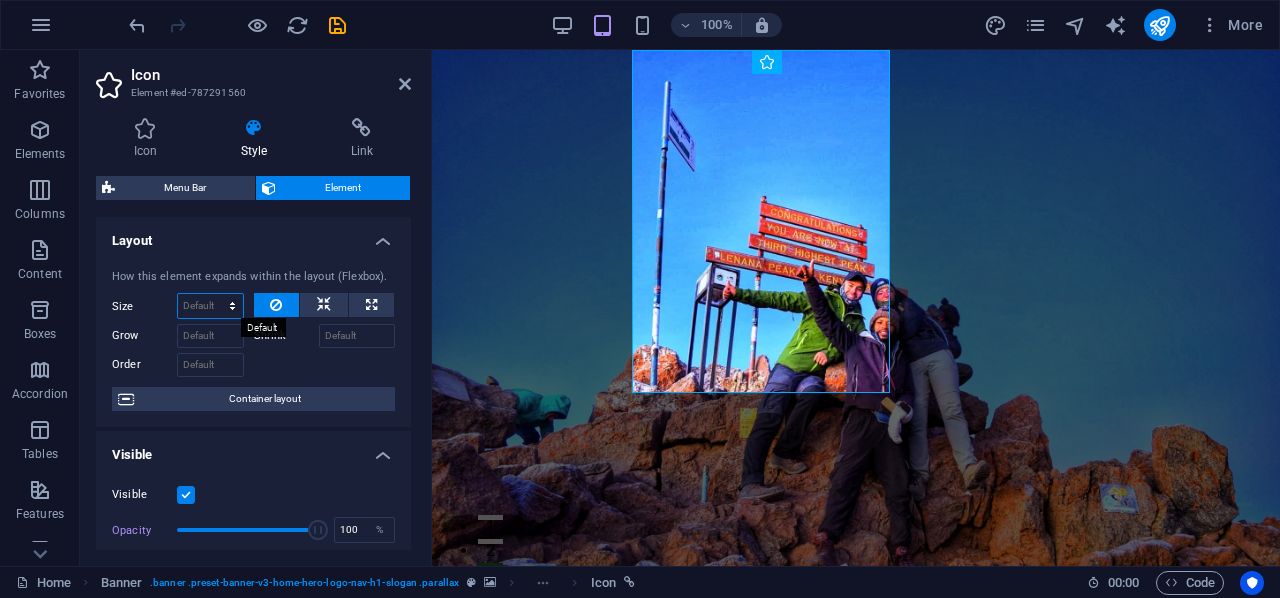 click on "Default auto px % 1/1 1/2 1/3 1/4 1/5 1/6 1/7 1/8 1/9 1/10" at bounding box center [210, 306] 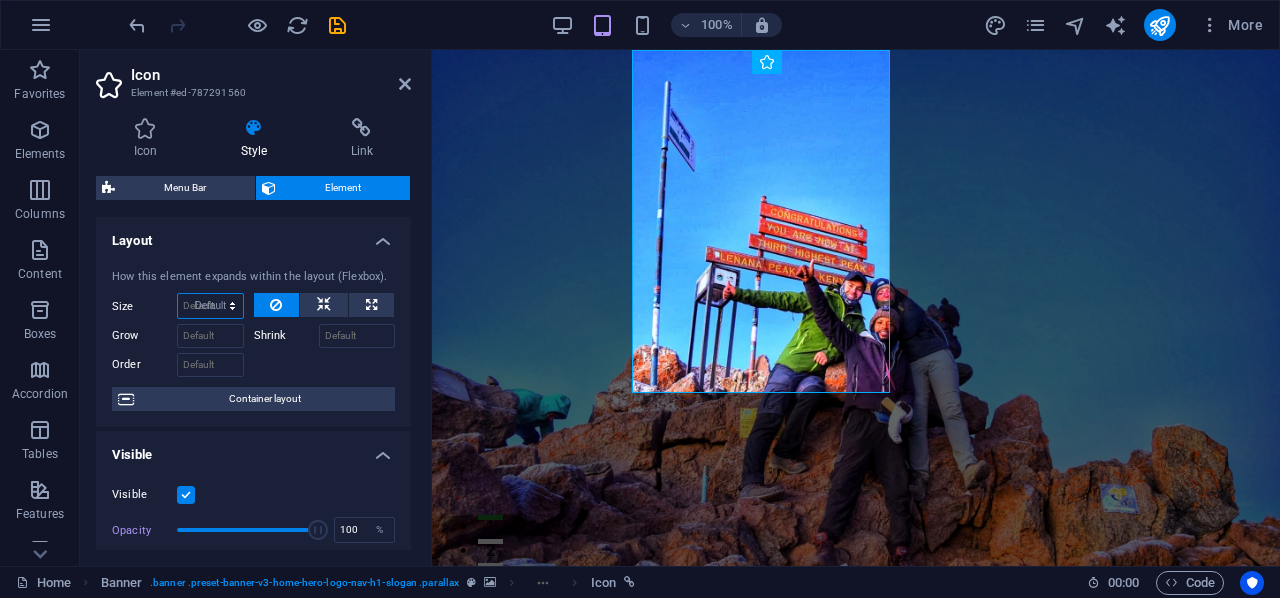 click on "Default auto px % 1/1 1/2 1/3 1/4 1/5 1/6 1/7 1/8 1/9 1/10" at bounding box center (210, 306) 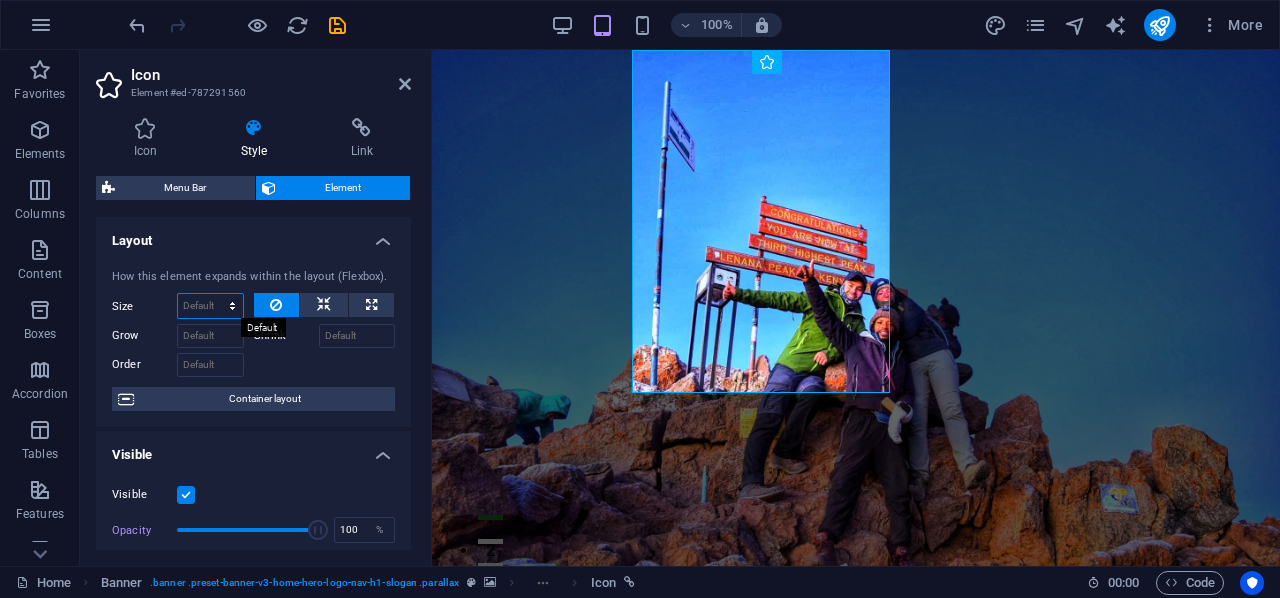 click on "Default auto px % 1/1 1/2 1/3 1/4 1/5 1/6 1/7 1/8 1/9 1/10" at bounding box center (210, 306) 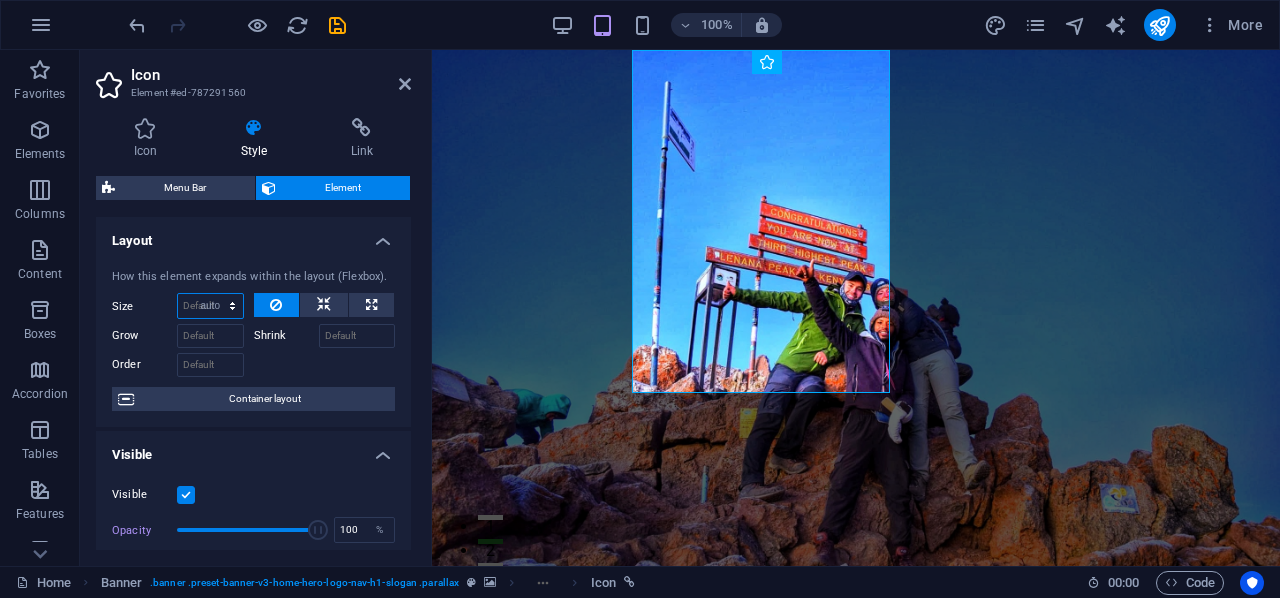 click on "Default auto px % 1/1 1/2 1/3 1/4 1/5 1/6 1/7 1/8 1/9 1/10" at bounding box center [210, 306] 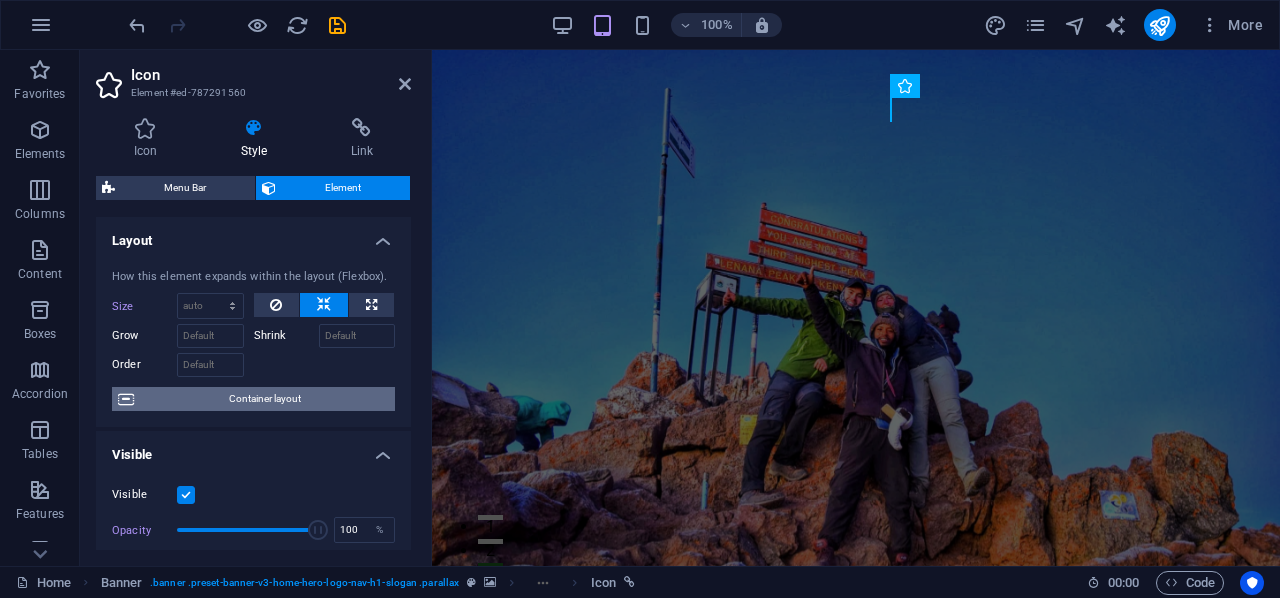 click on "Container layout" at bounding box center (264, 399) 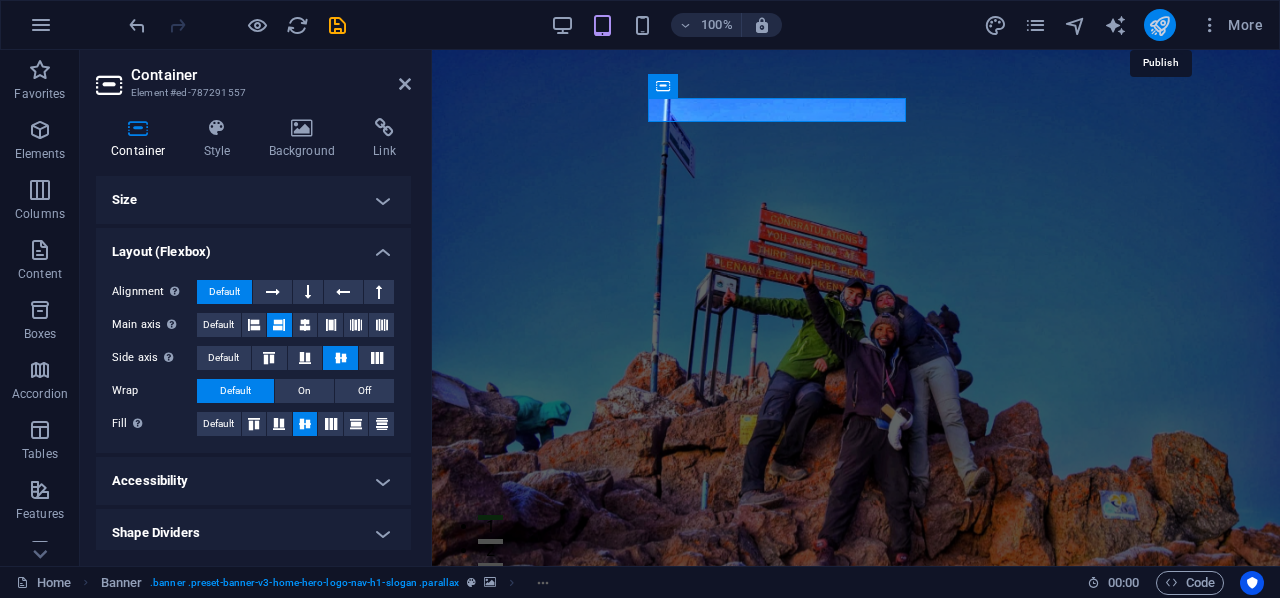 click at bounding box center [1159, 25] 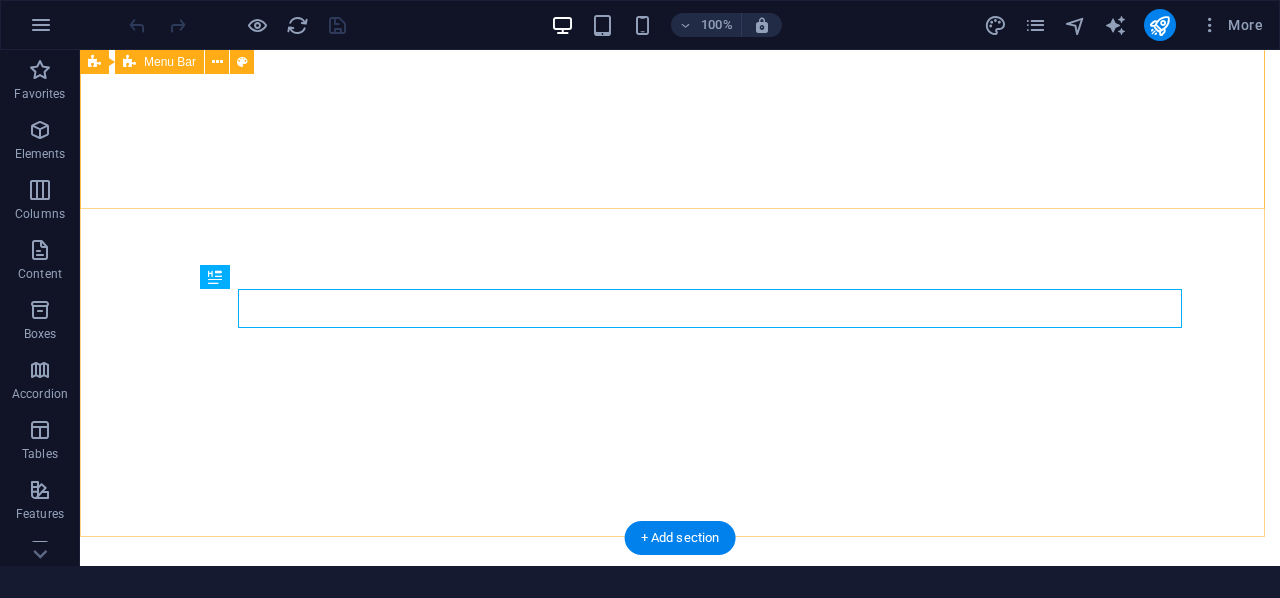 scroll, scrollTop: 0, scrollLeft: 0, axis: both 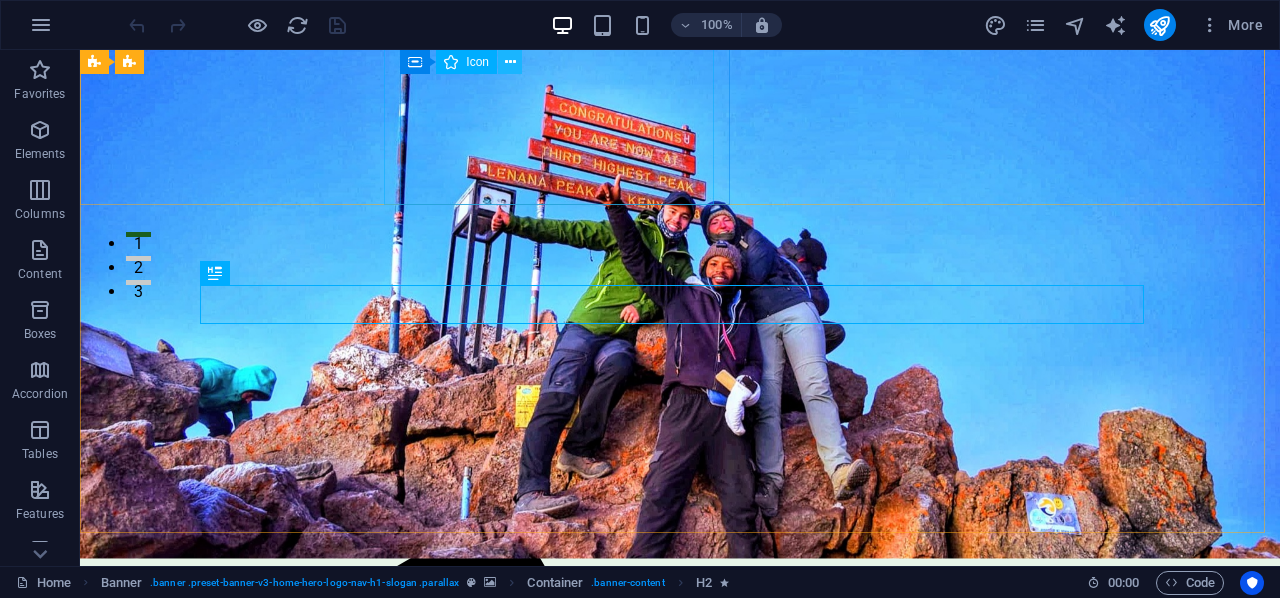 click at bounding box center (510, 62) 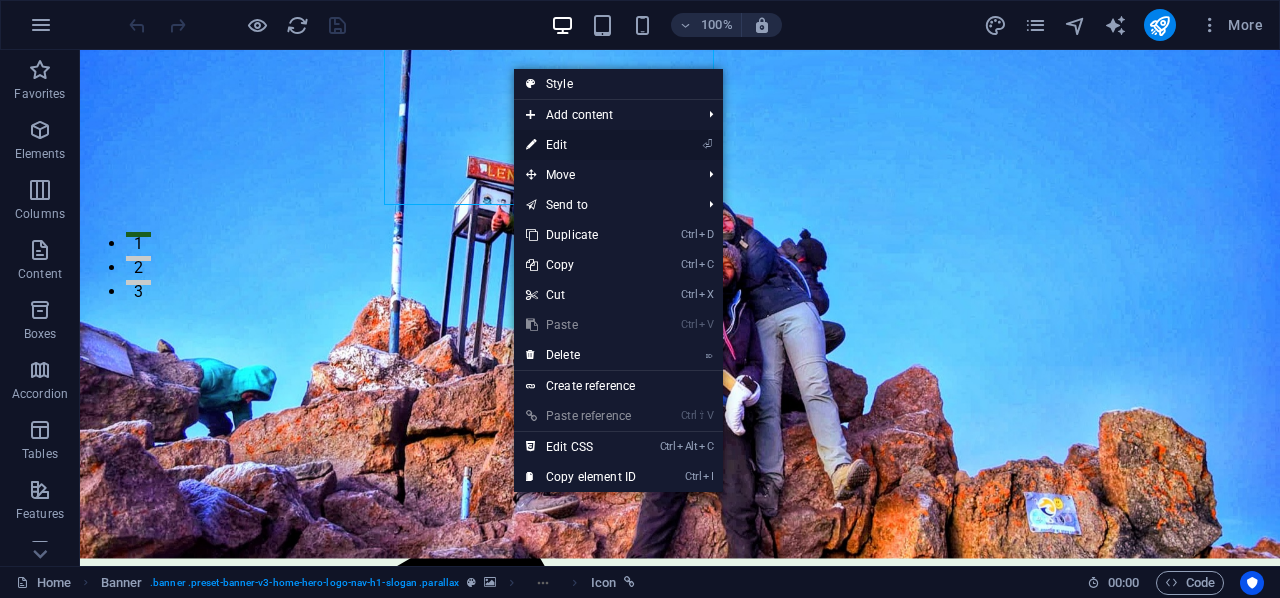 click on "⏎  Edit" at bounding box center (581, 145) 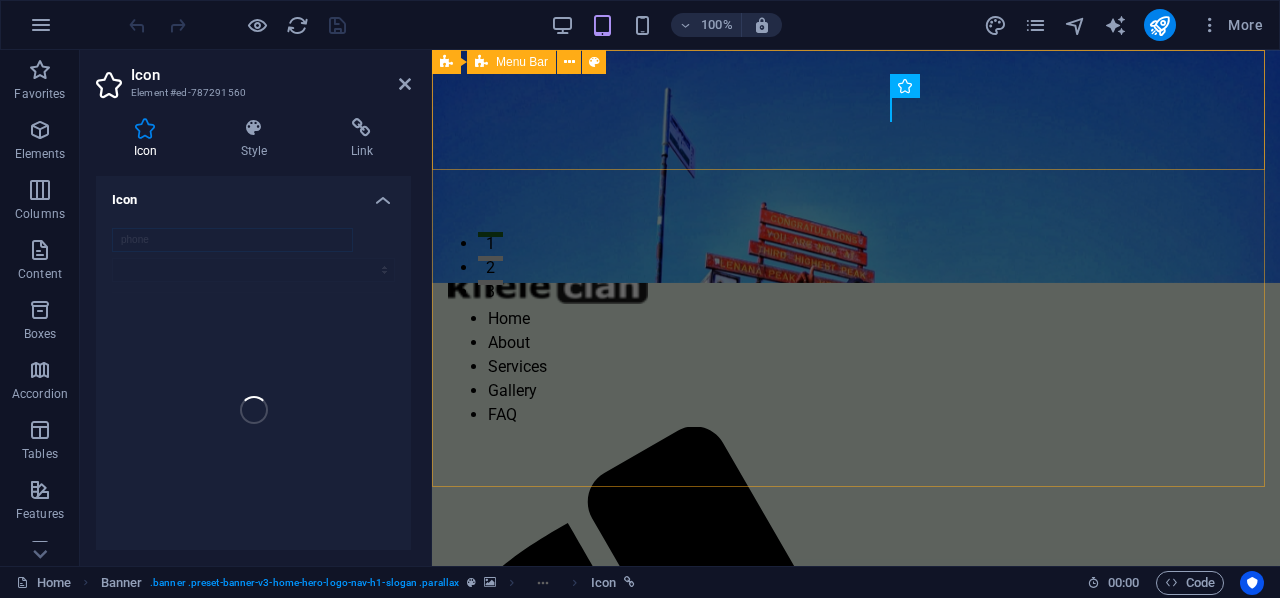 scroll, scrollTop: 0, scrollLeft: 0, axis: both 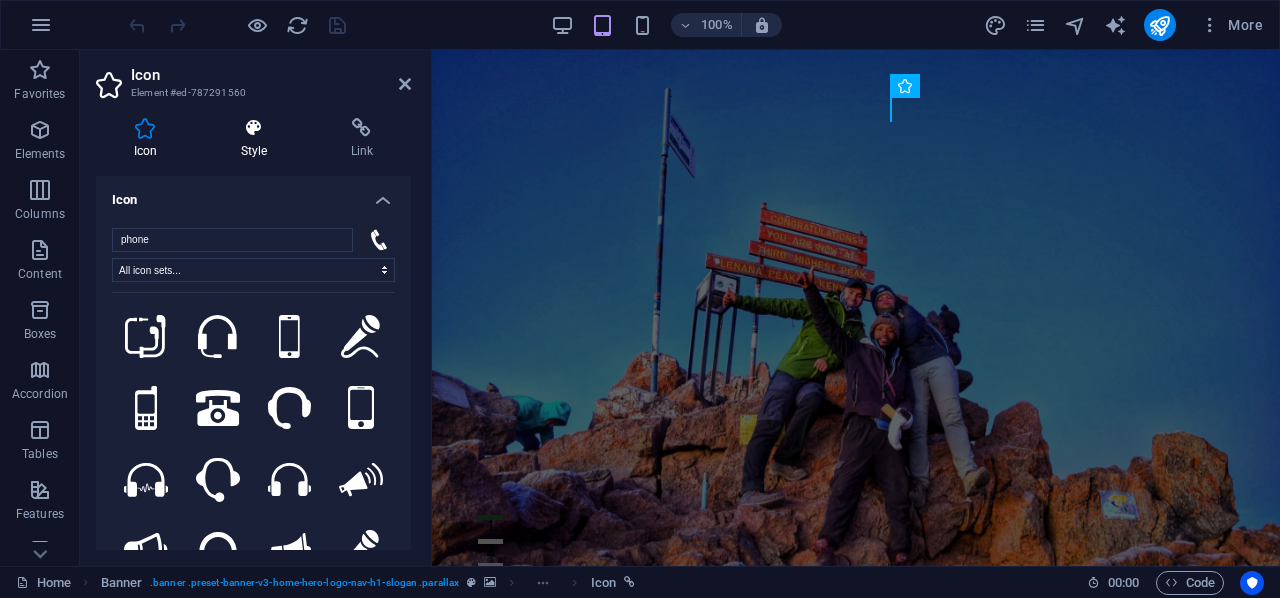 click on "Style" at bounding box center (258, 139) 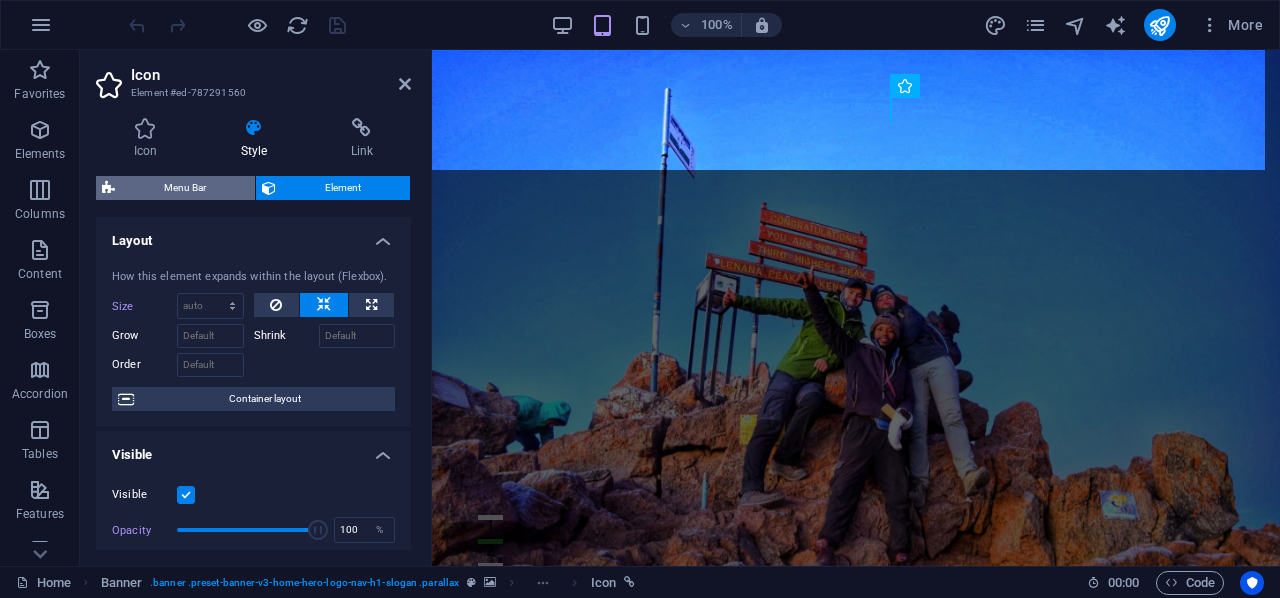 click on "Menu Bar" at bounding box center (185, 188) 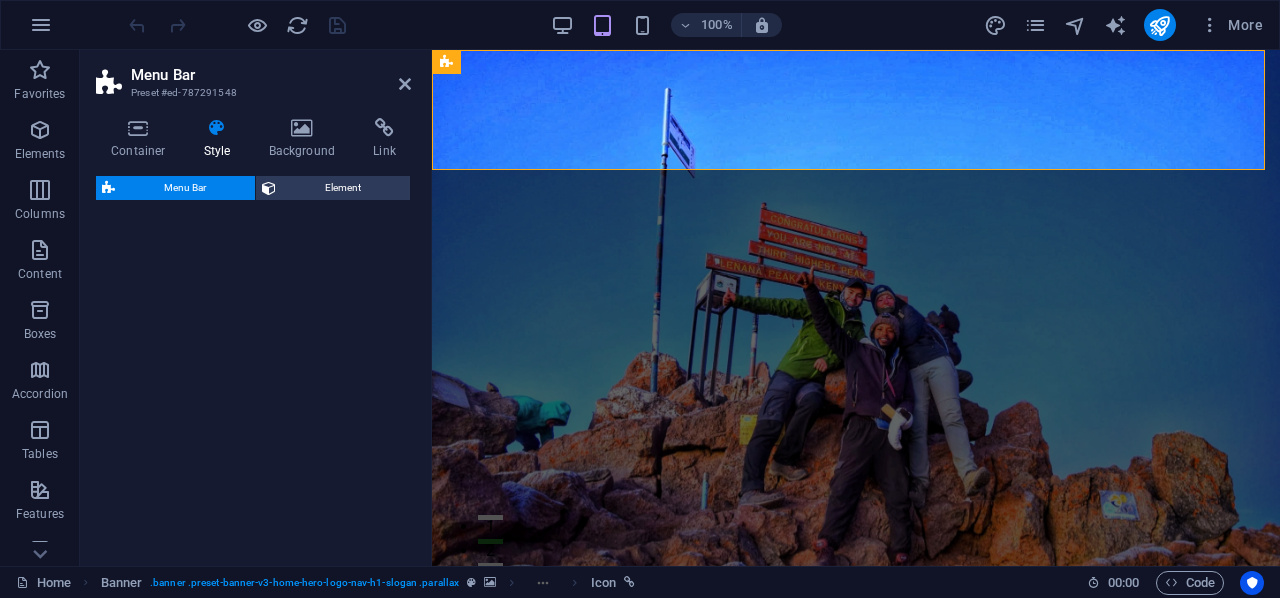 select on "rem" 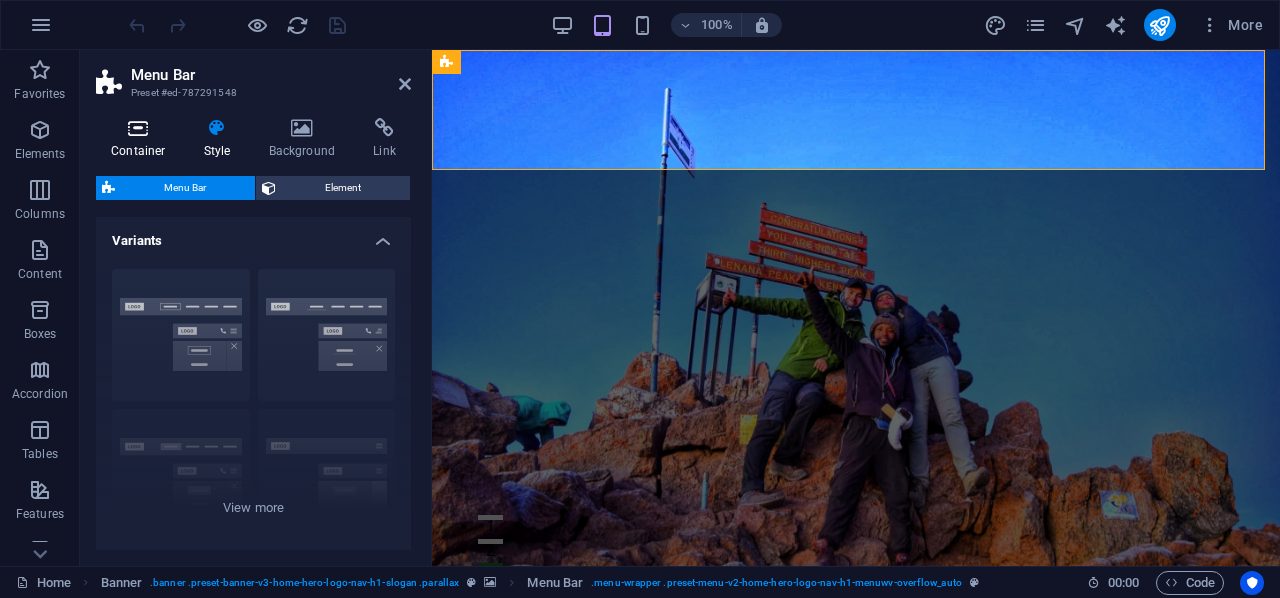 click at bounding box center (138, 128) 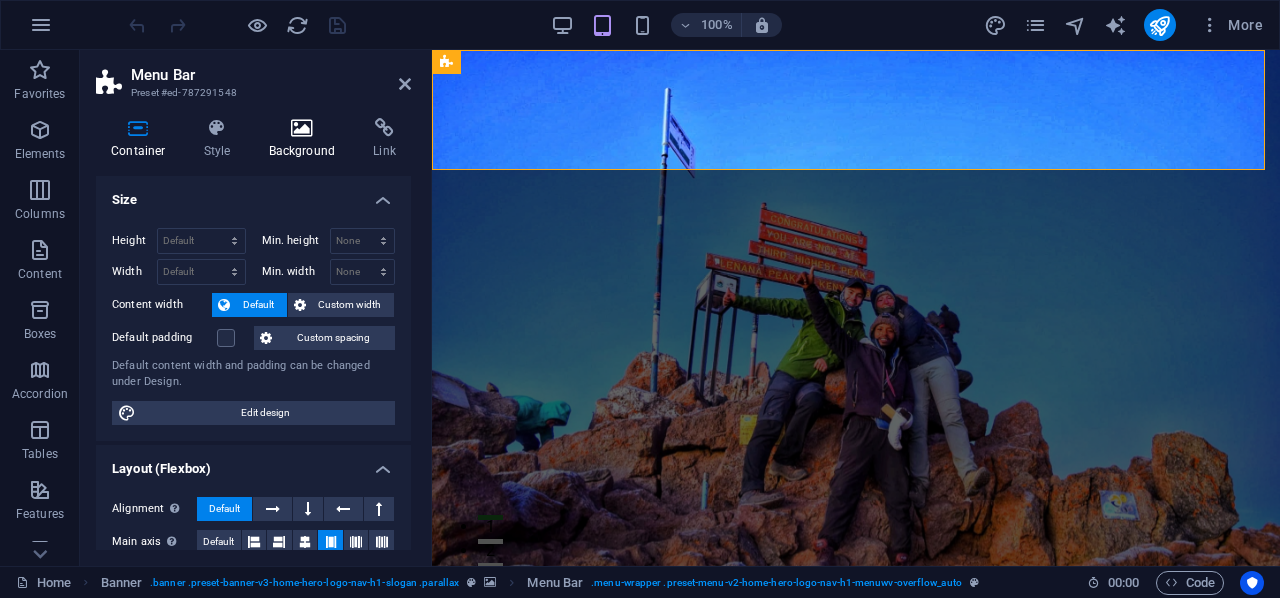 click at bounding box center [302, 128] 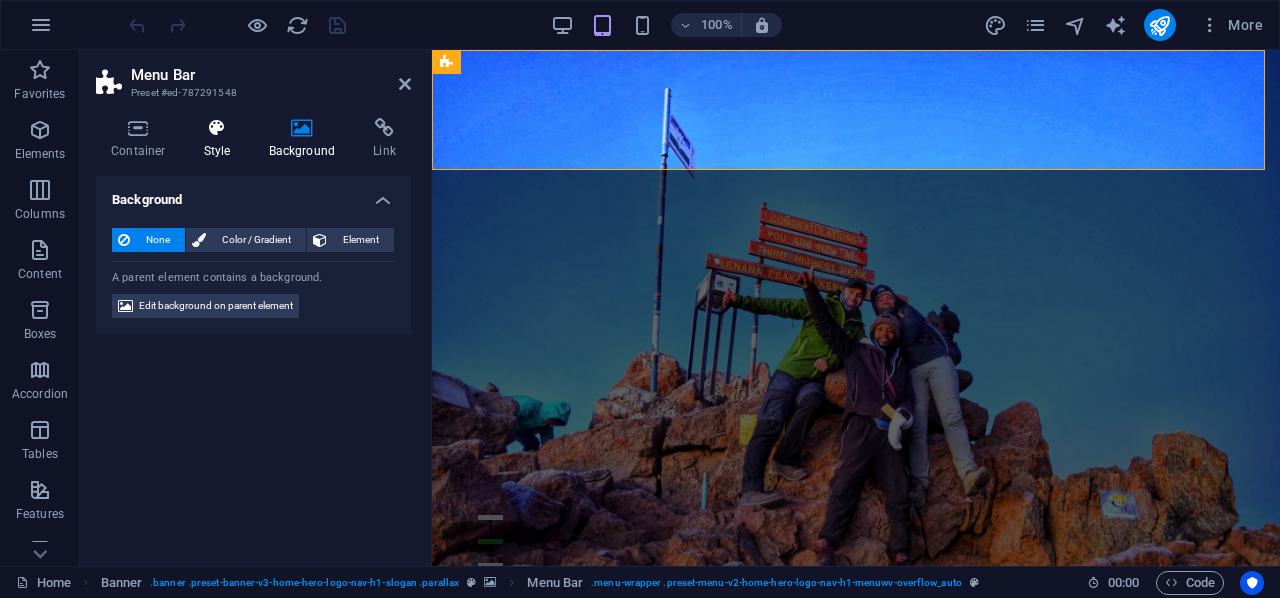 click at bounding box center [217, 128] 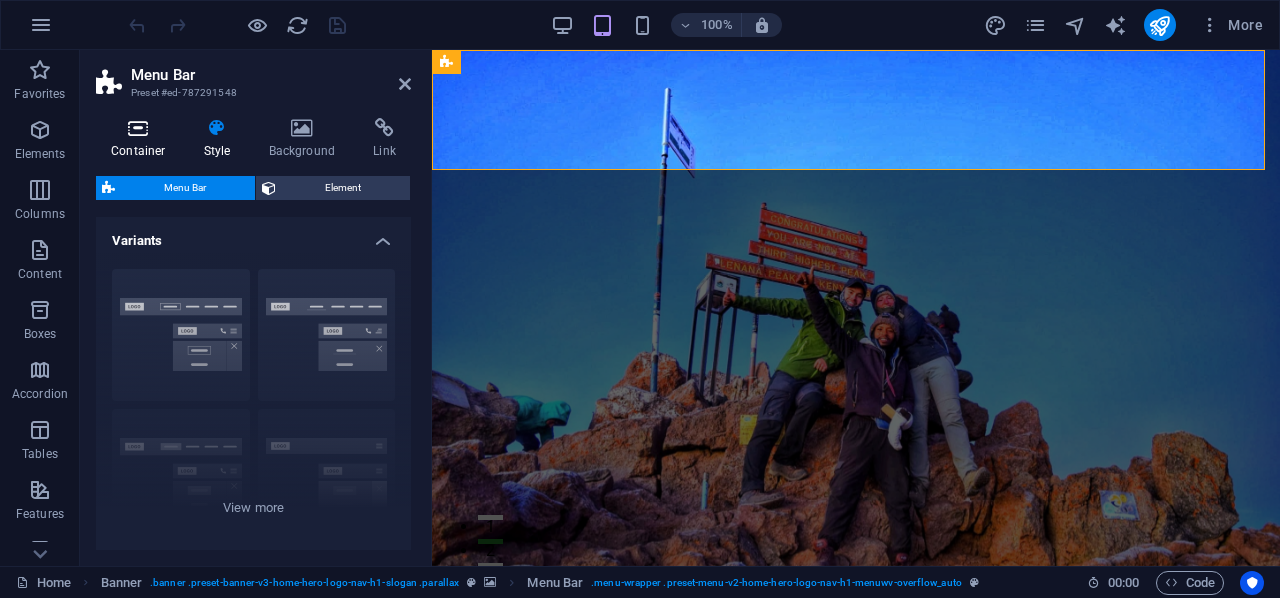click at bounding box center (138, 128) 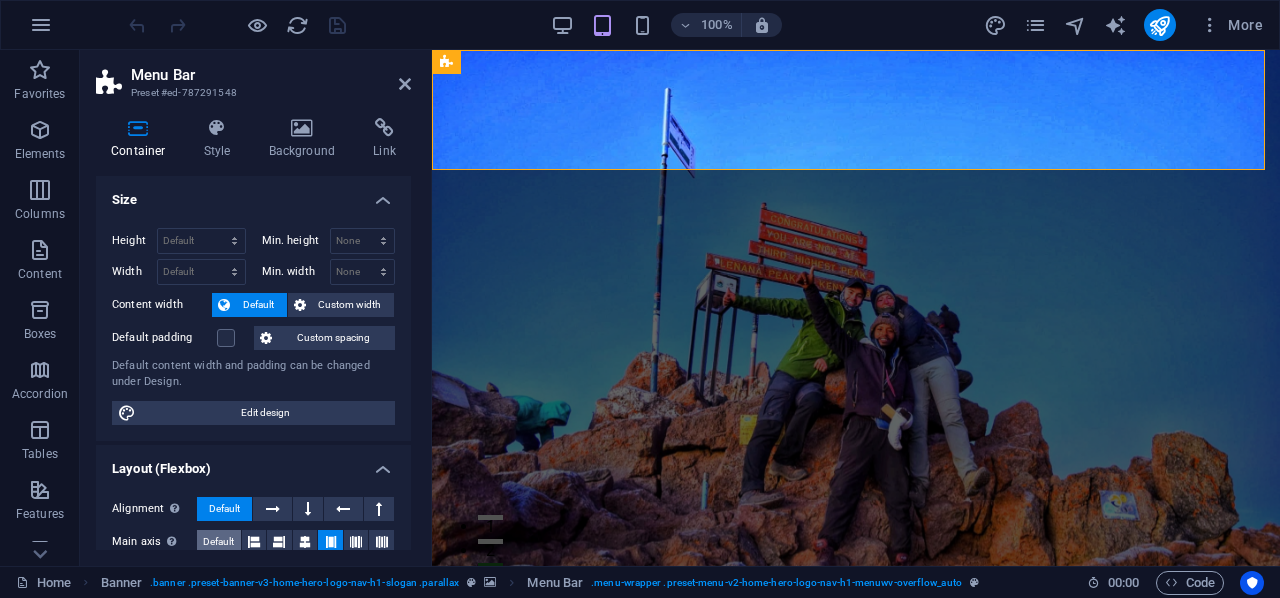 click on "Default" at bounding box center (218, 542) 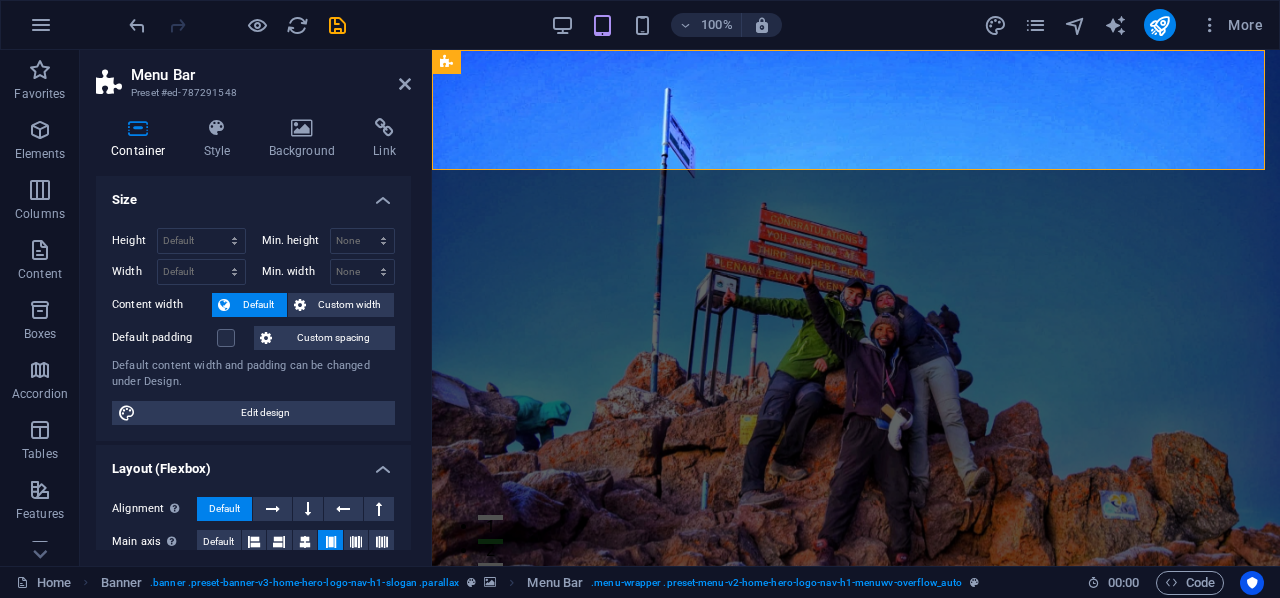 drag, startPoint x: 417, startPoint y: 219, endPoint x: 412, endPoint y: 260, distance: 41.303753 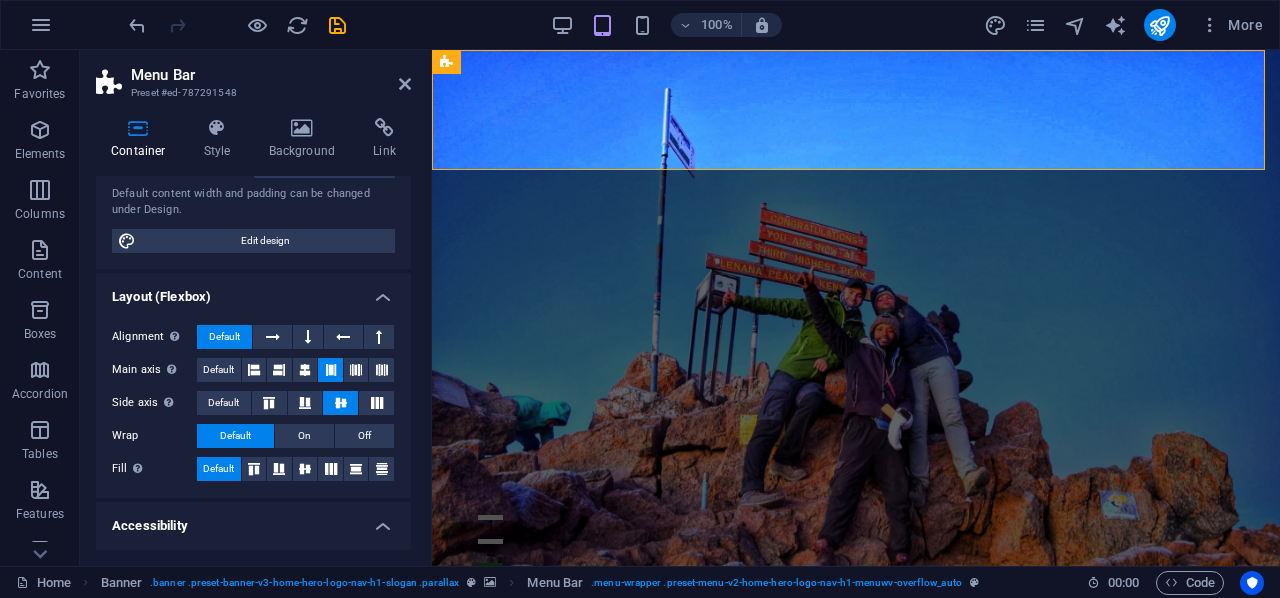 scroll, scrollTop: 180, scrollLeft: 0, axis: vertical 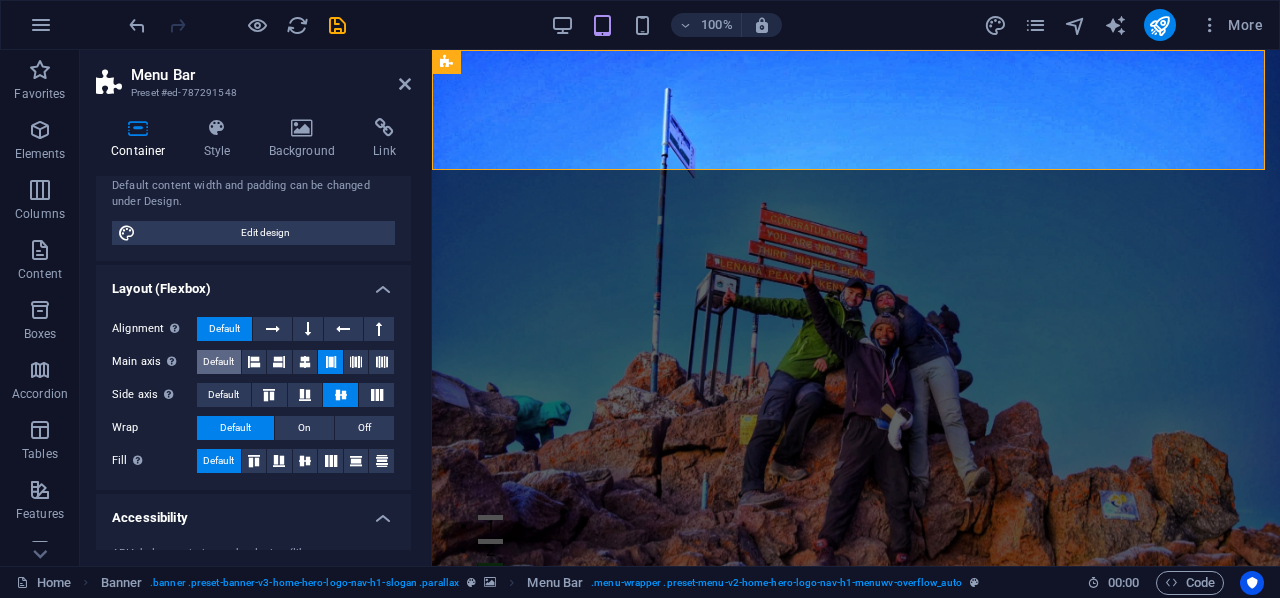 click on "Default" at bounding box center (218, 362) 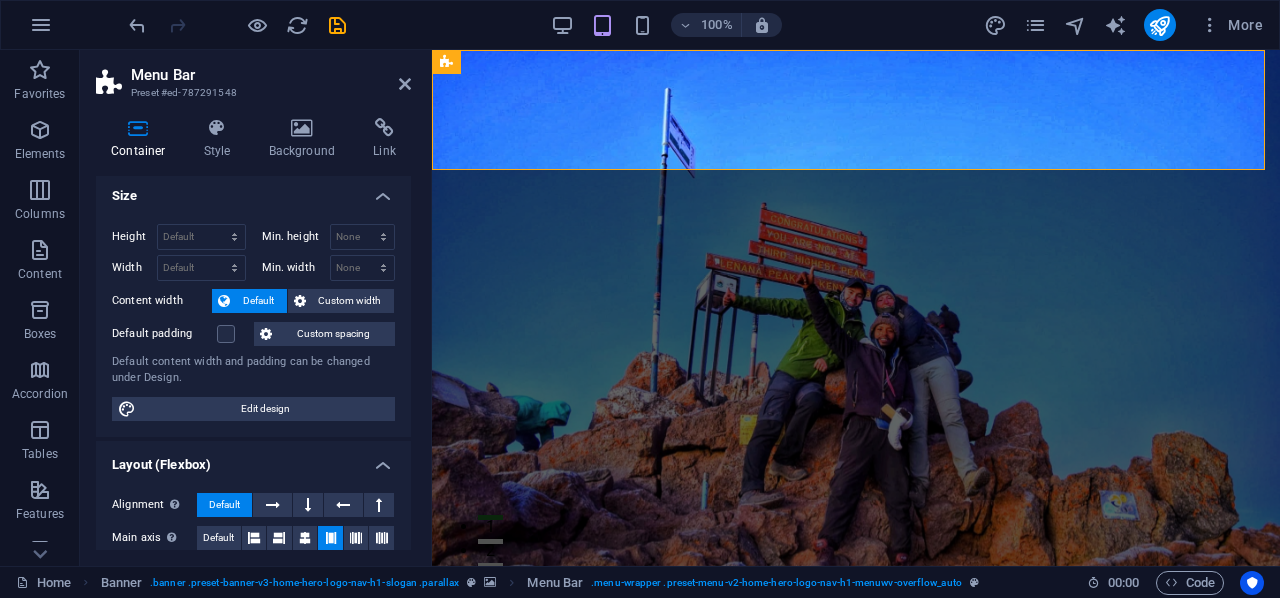 scroll, scrollTop: 0, scrollLeft: 0, axis: both 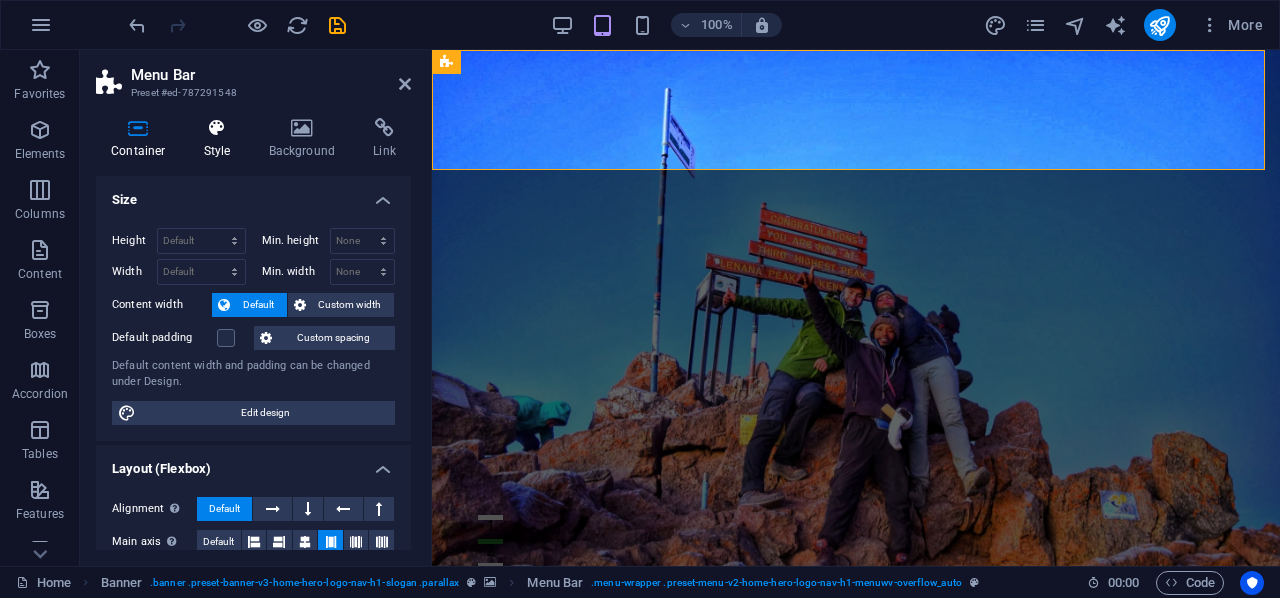 click at bounding box center [217, 128] 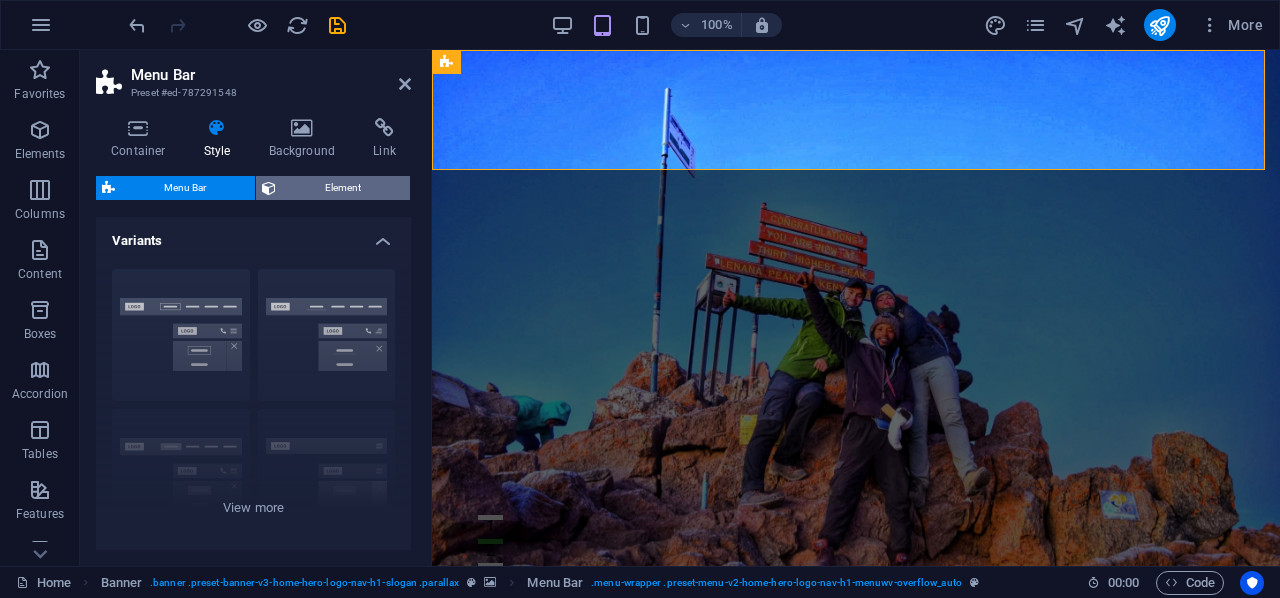 click on "Element" at bounding box center [343, 188] 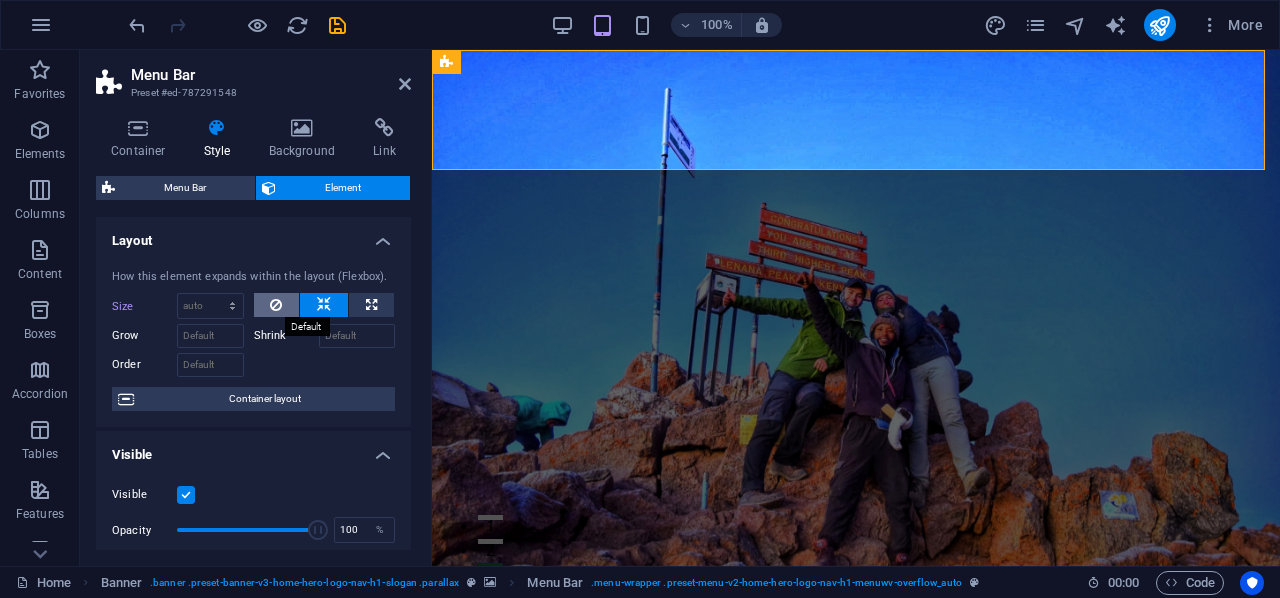 click at bounding box center [277, 305] 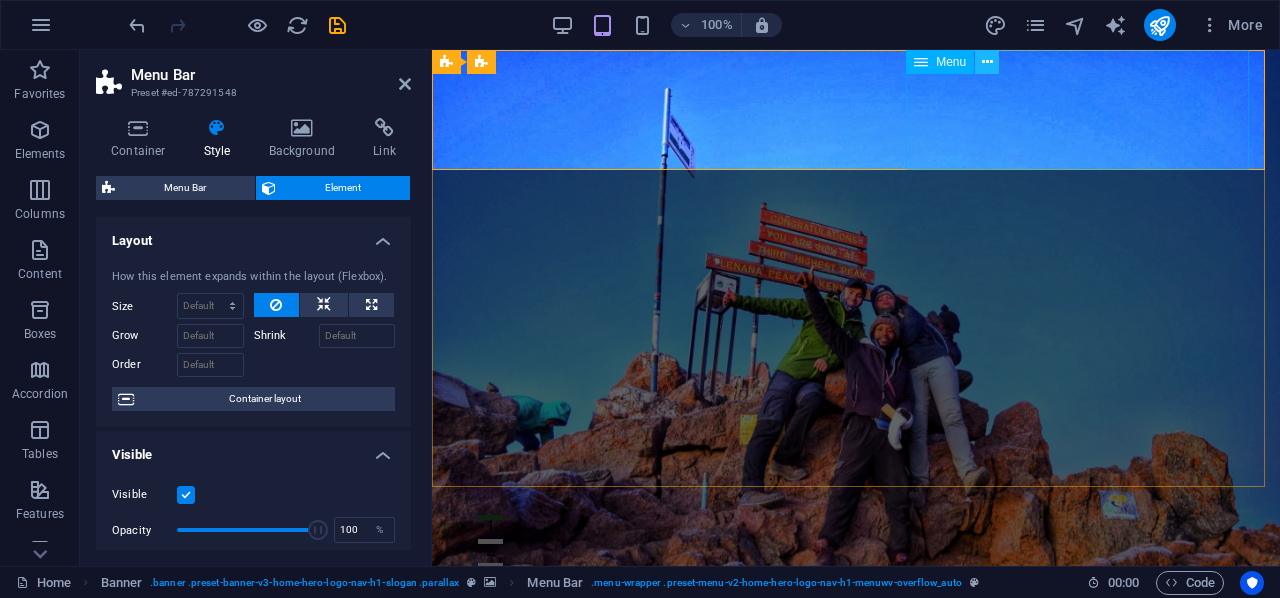 click at bounding box center [987, 62] 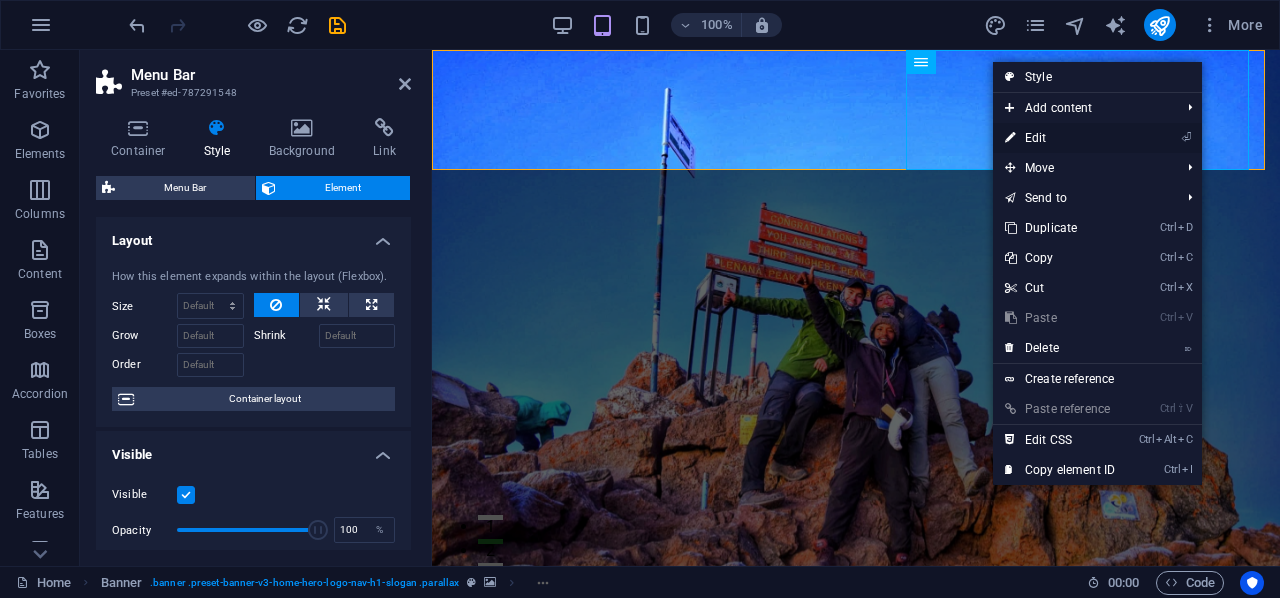 click on "⏎  Edit" at bounding box center [1060, 138] 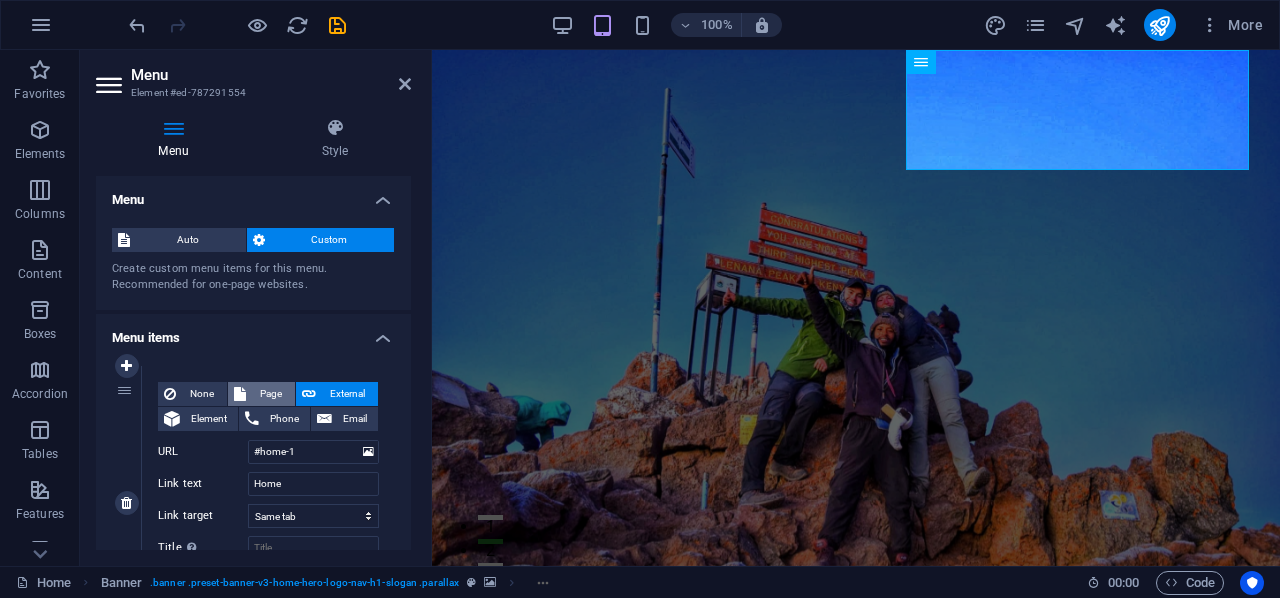 click on "Page" at bounding box center [270, 394] 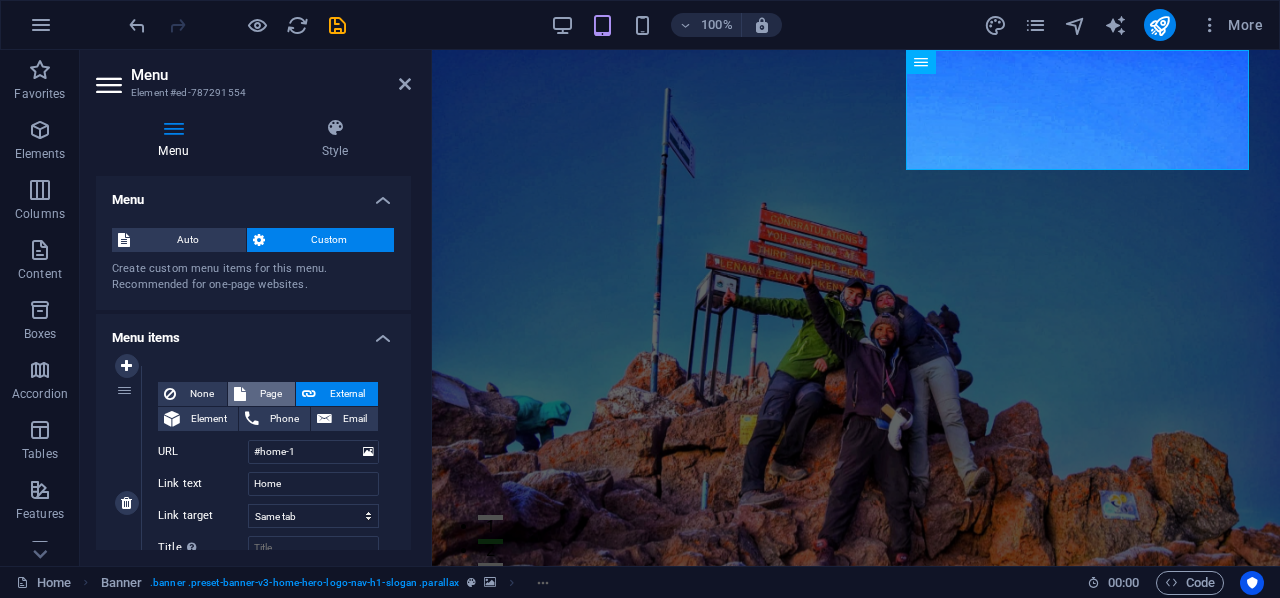 select 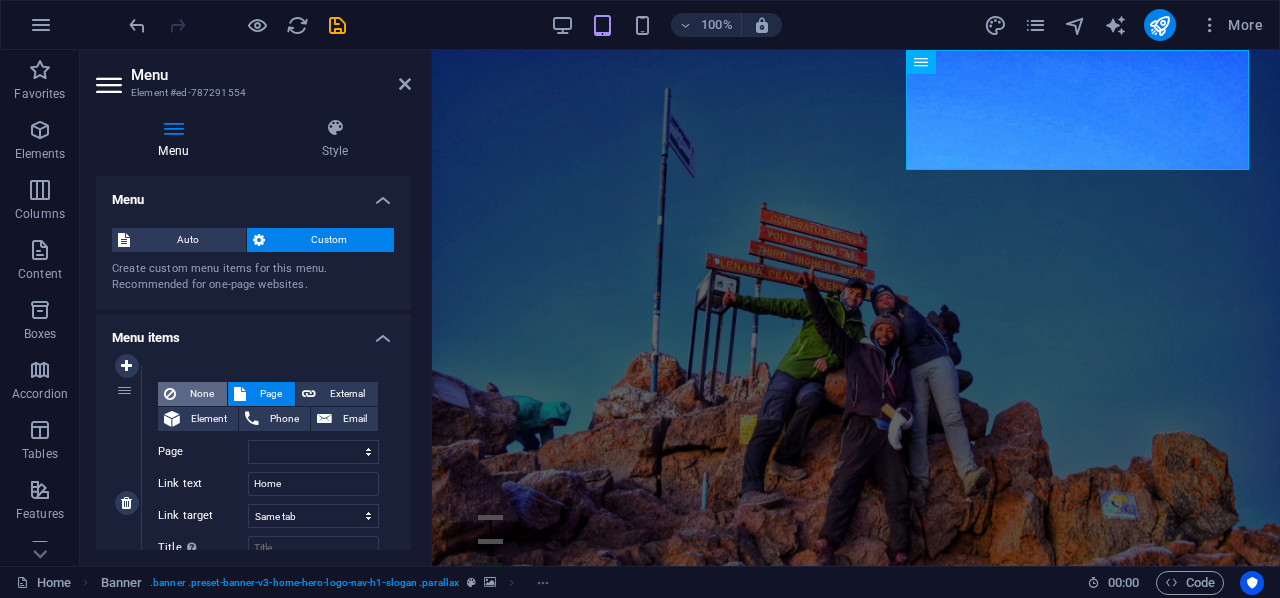 click on "None" at bounding box center (201, 394) 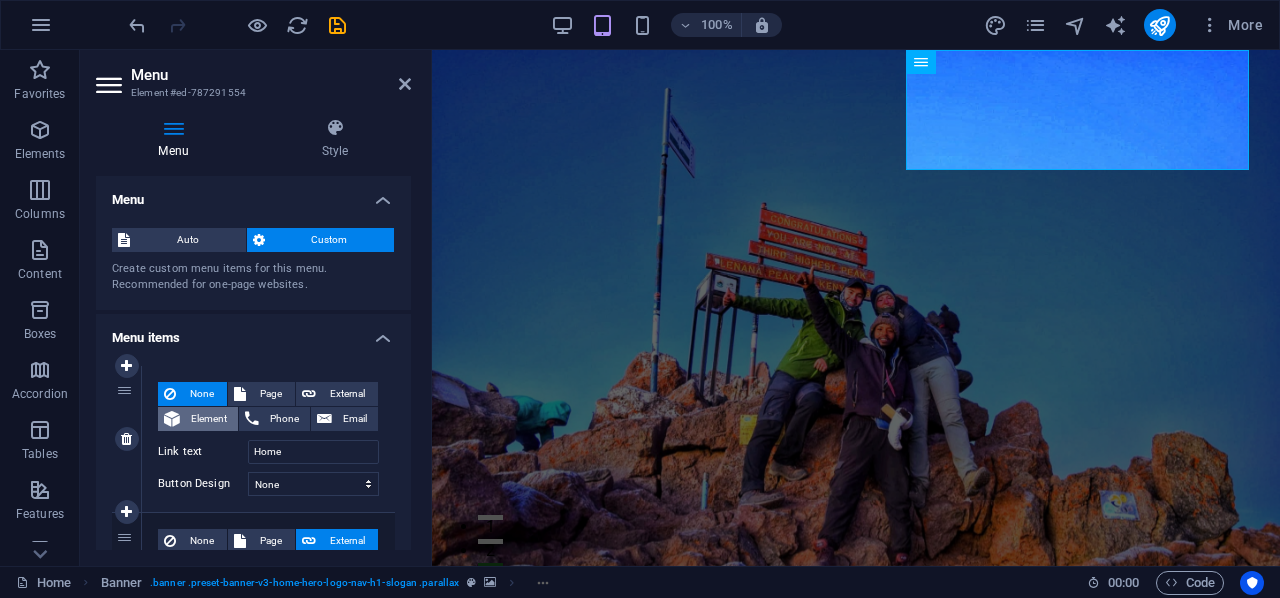 click on "Element" at bounding box center (209, 419) 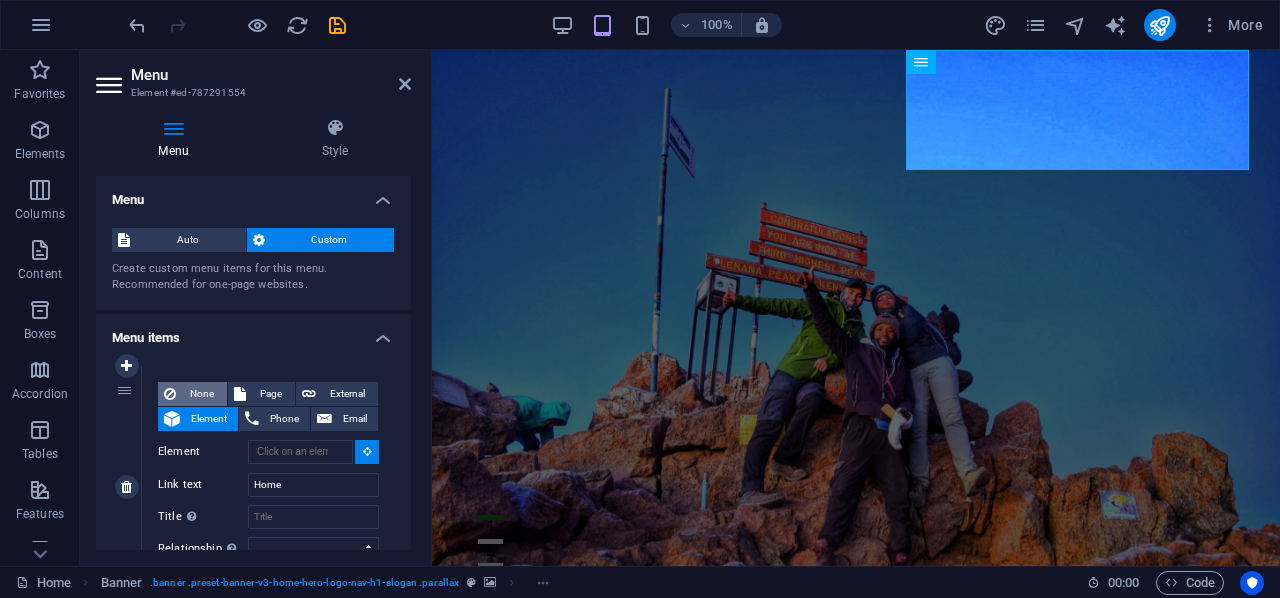 click on "None" at bounding box center [201, 394] 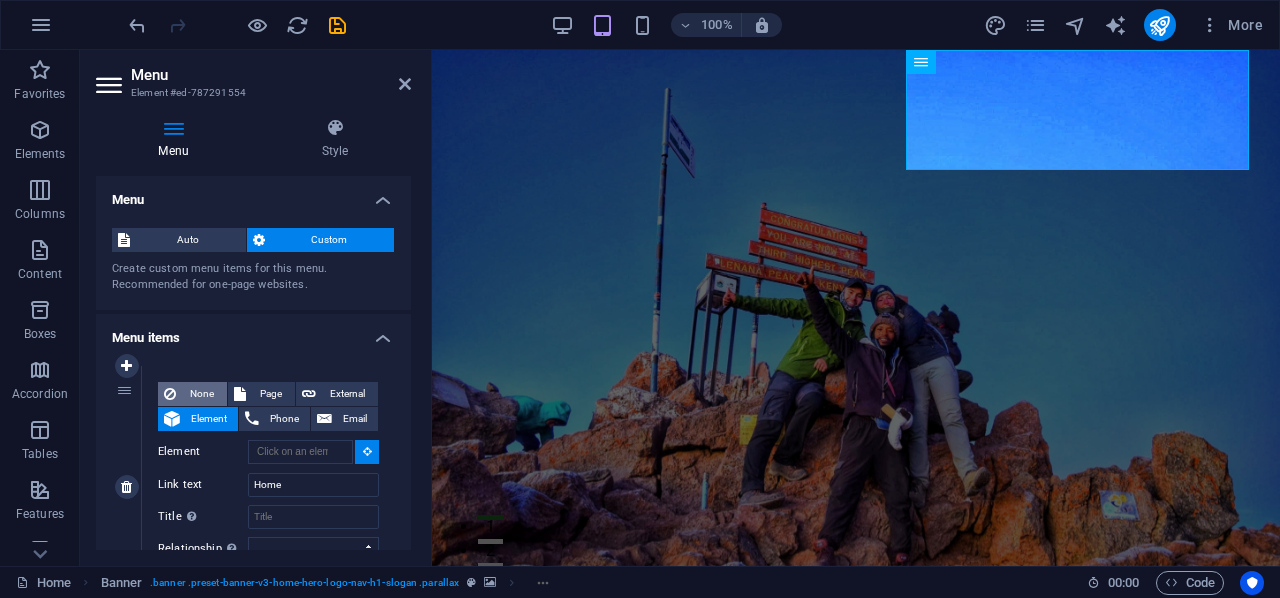 select 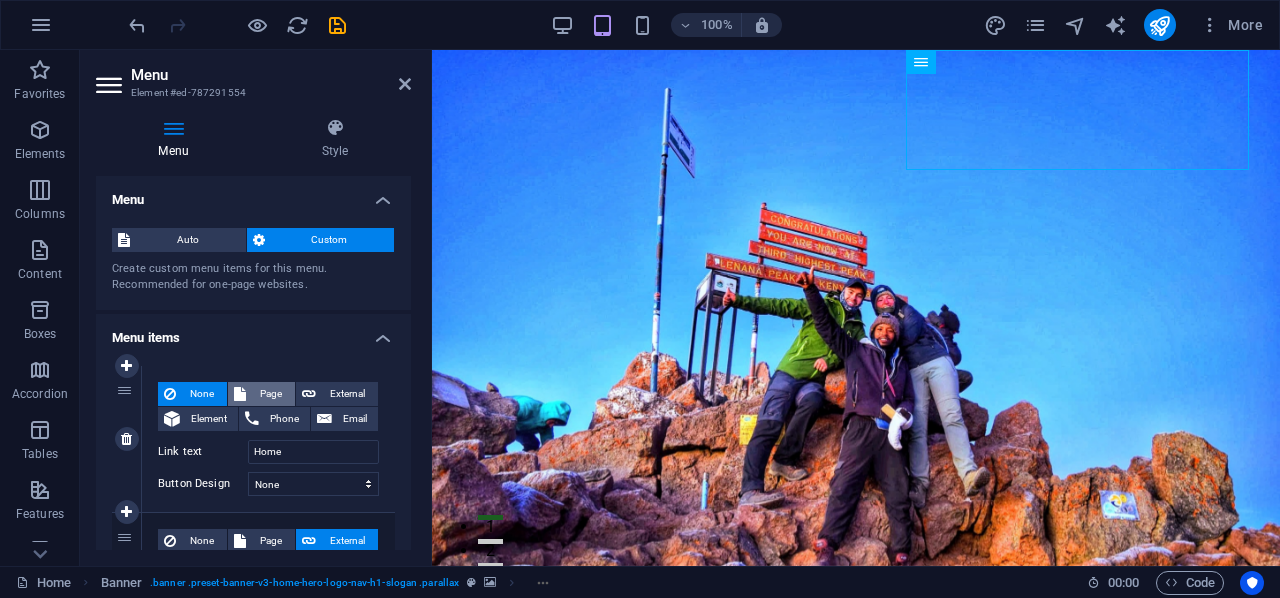 click on "Page" at bounding box center [270, 394] 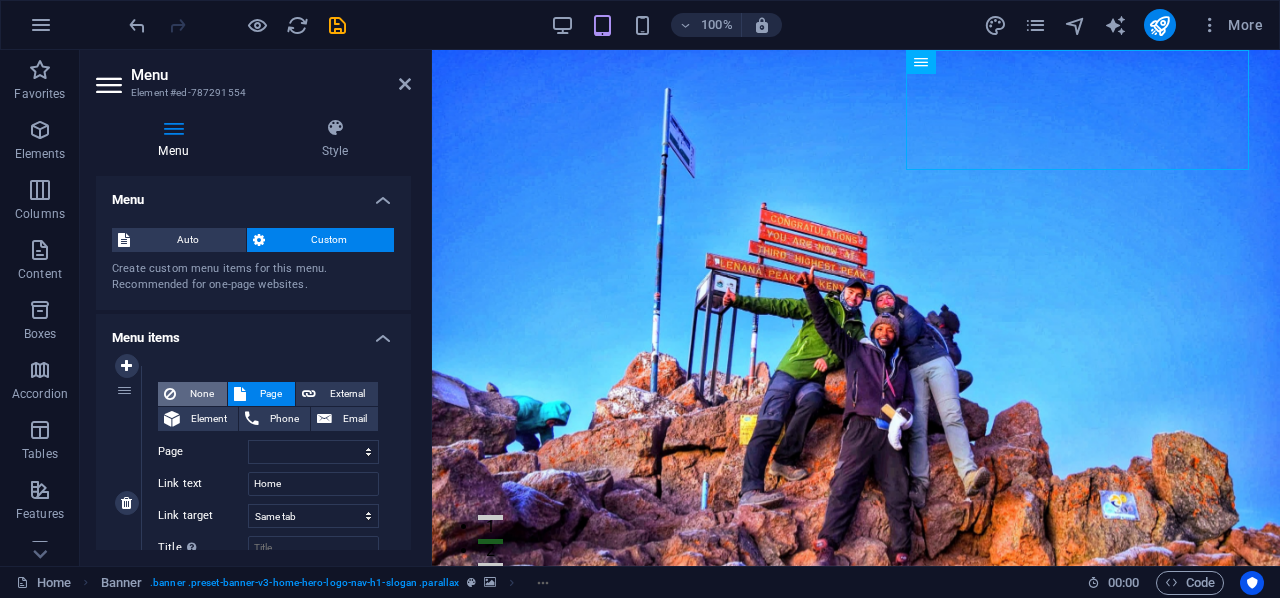 click on "None" at bounding box center (201, 394) 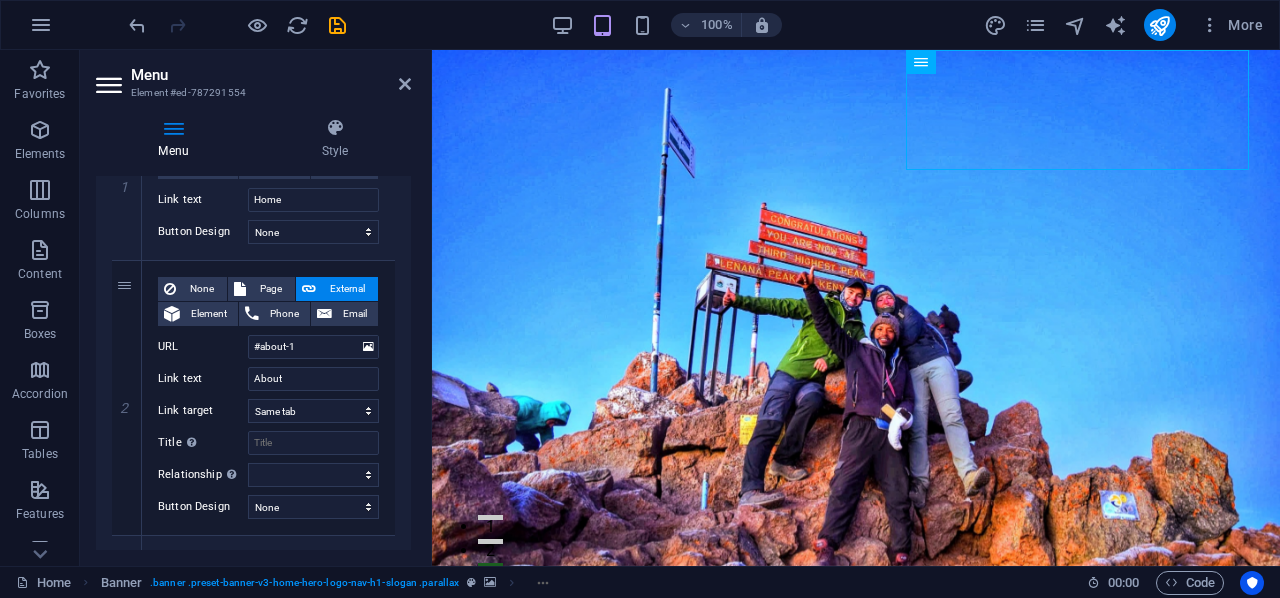 scroll, scrollTop: 257, scrollLeft: 0, axis: vertical 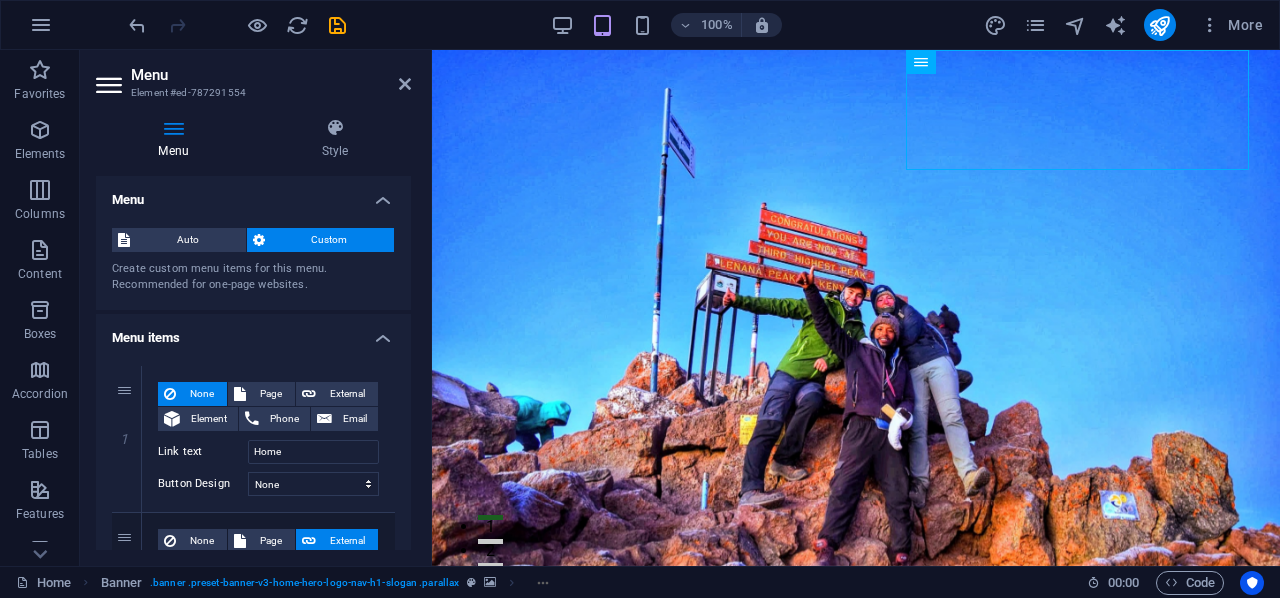 click on "Menu" at bounding box center [177, 139] 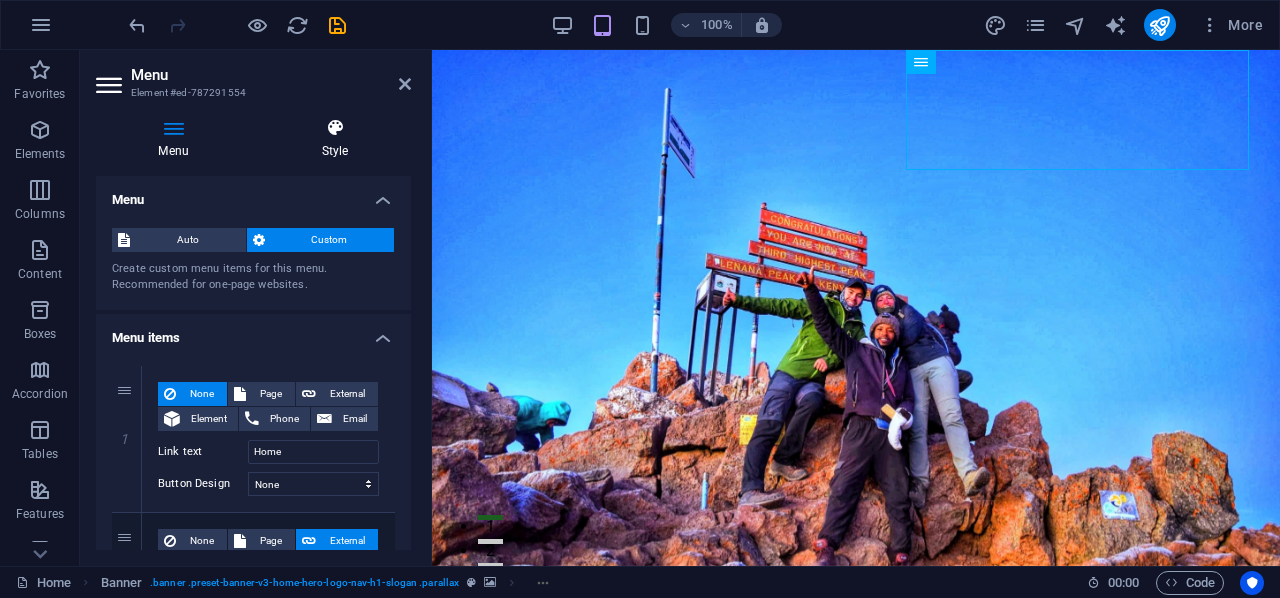 click on "Style" at bounding box center (335, 139) 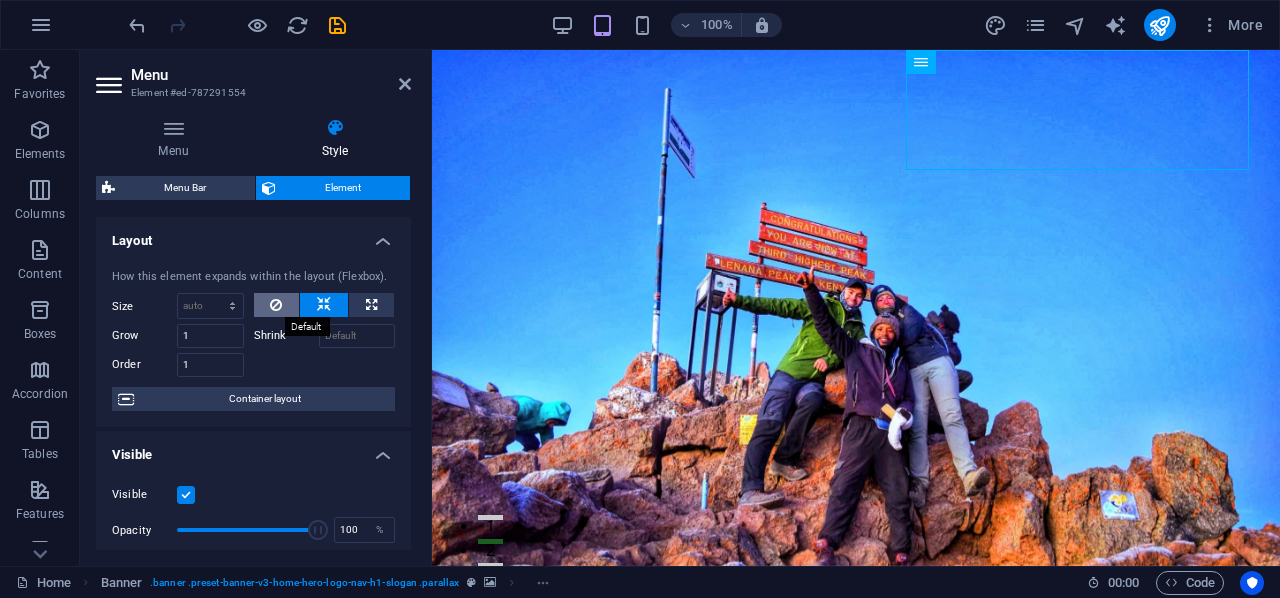 click at bounding box center (277, 305) 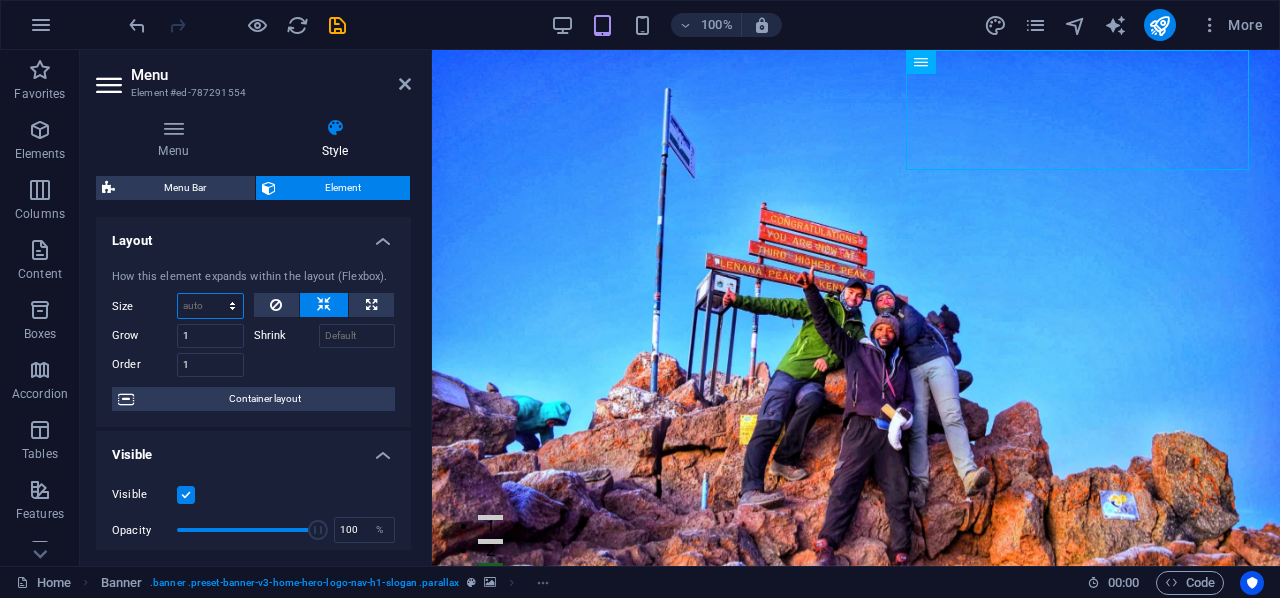 click on "Default auto px % 1/1 1/2 1/3 1/4 1/5 1/6 1/7 1/8 1/9 1/10" at bounding box center (210, 306) 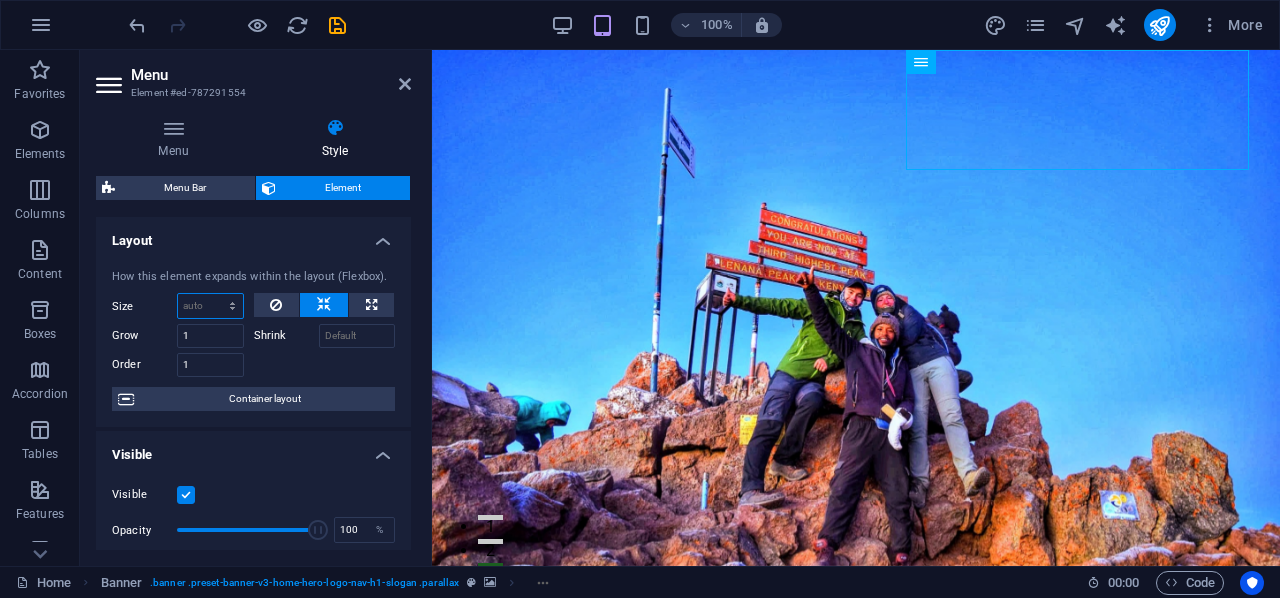 click on "Default auto px % 1/1 1/2 1/3 1/4 1/5 1/6 1/7 1/8 1/9 1/10" at bounding box center (210, 306) 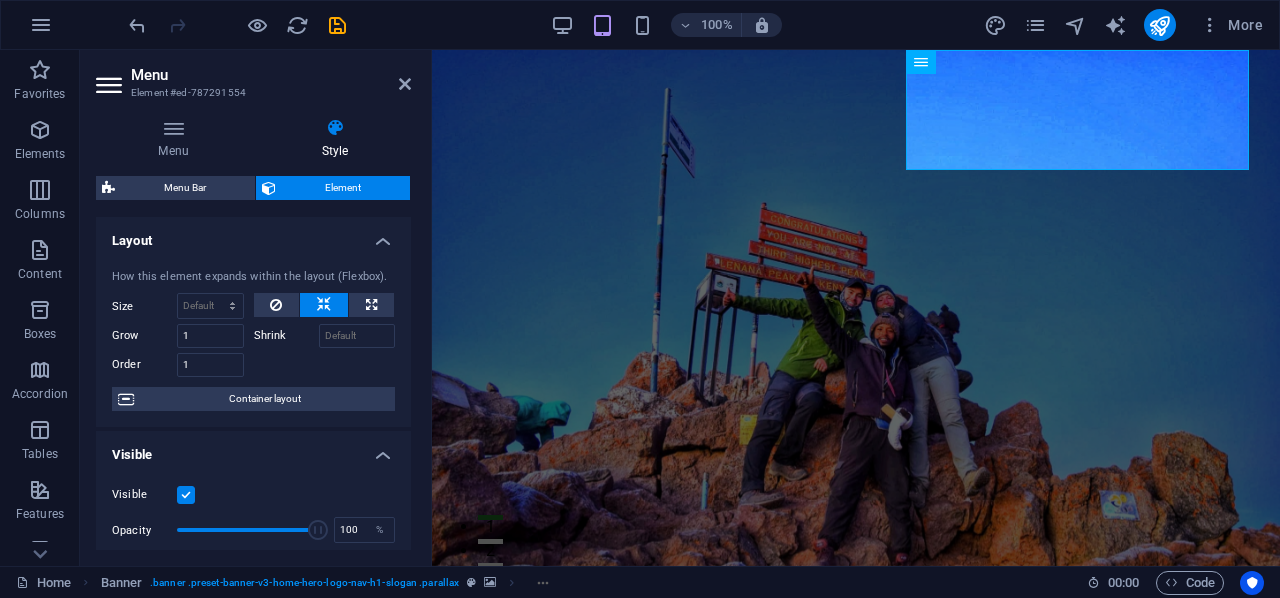 click on "Element" at bounding box center (343, 188) 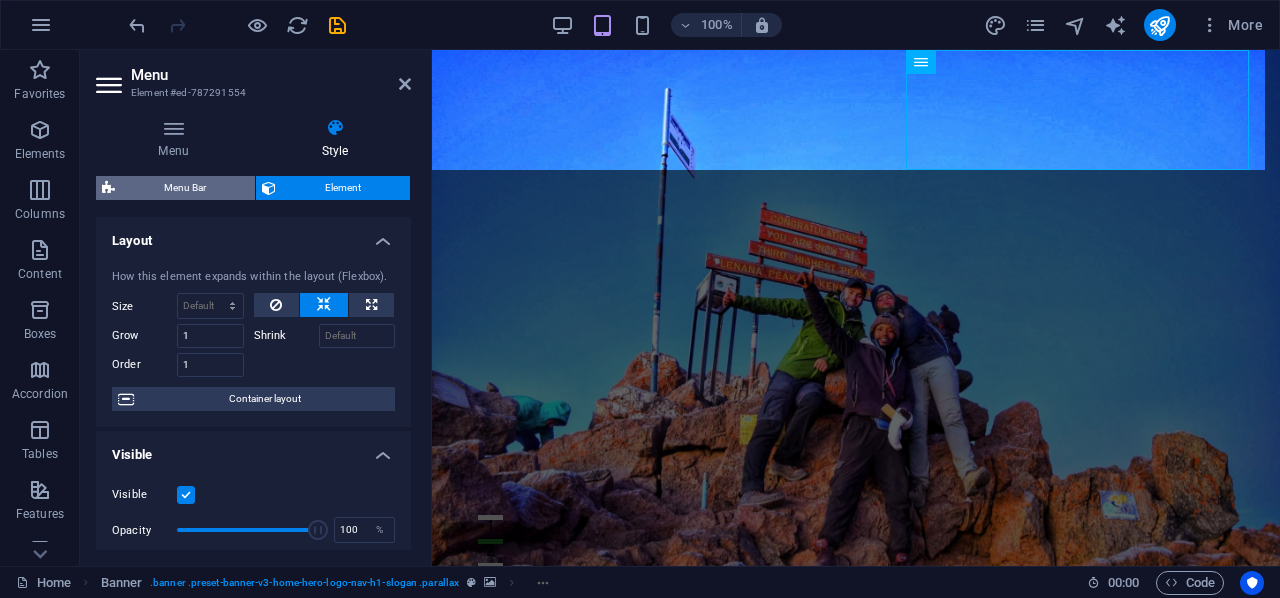 click on "Menu Bar" at bounding box center (185, 188) 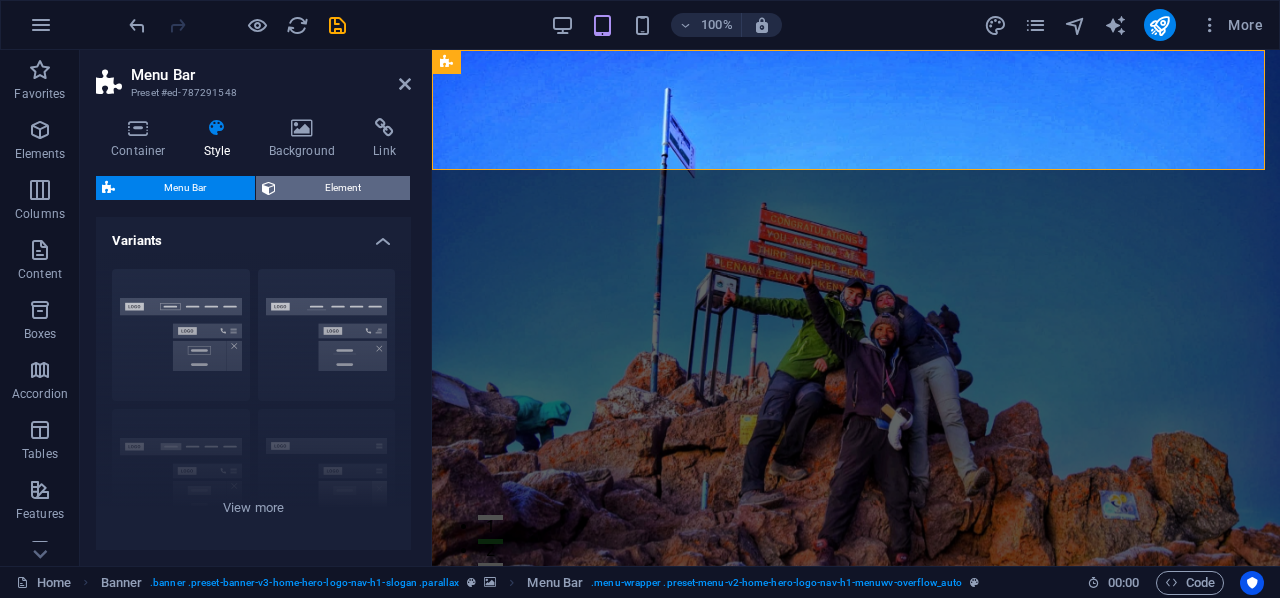 click on "Element" at bounding box center (343, 188) 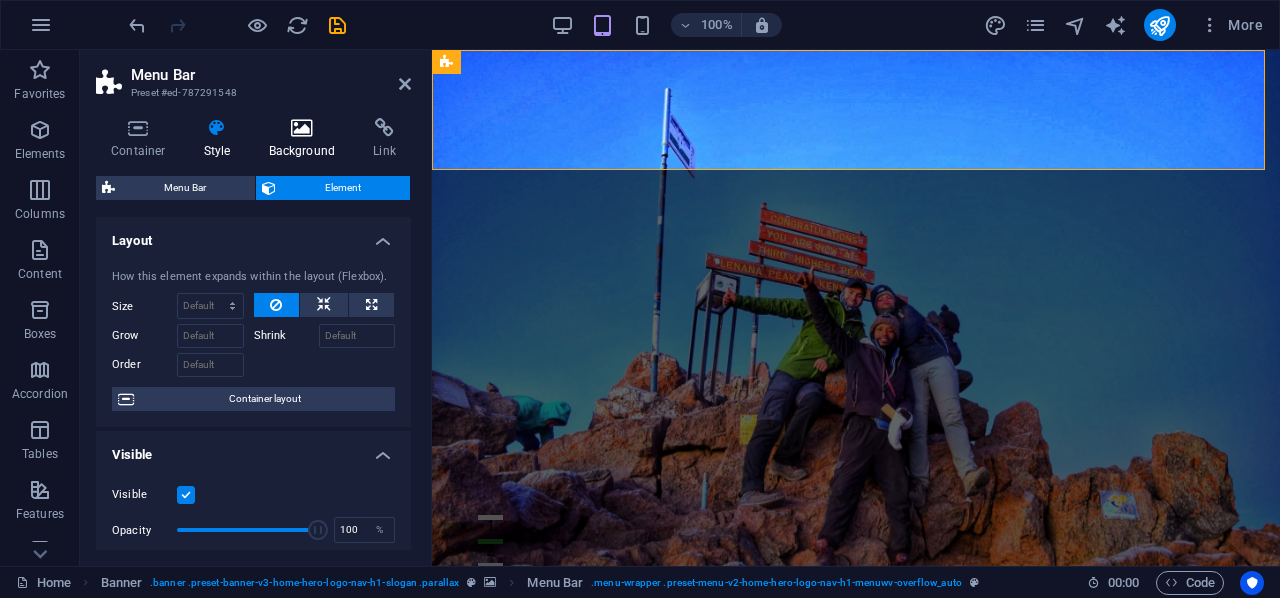 click on "Background" at bounding box center (306, 139) 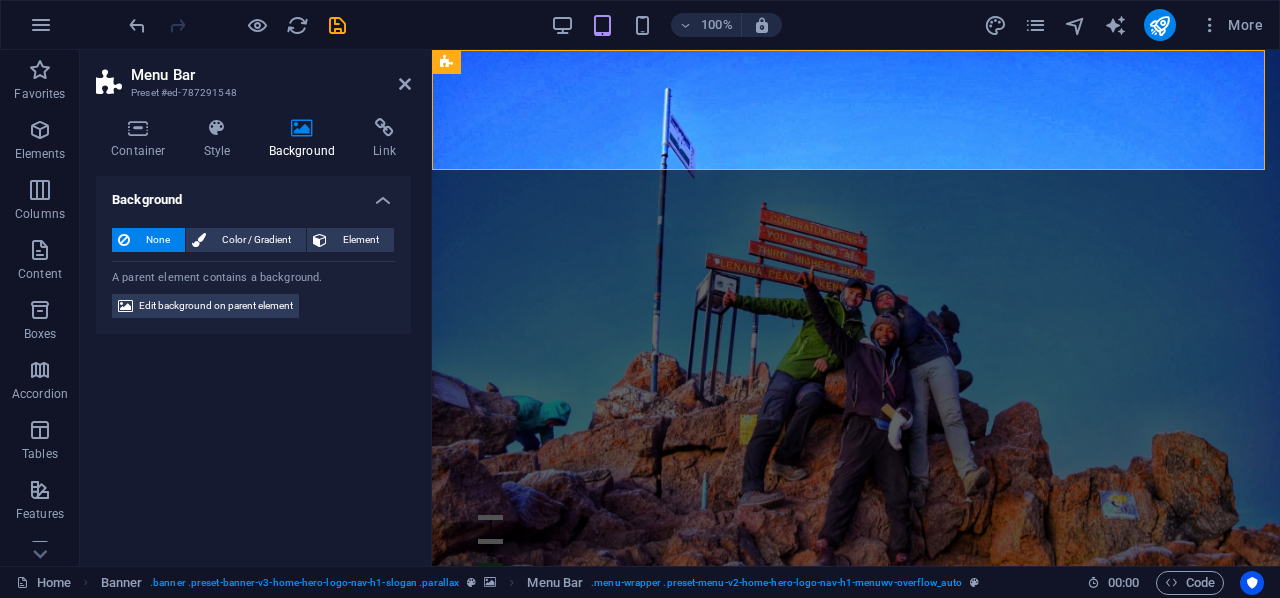 click on "None Color / Gradient Element Stretch background to full-width Color overlay Places an overlay over the background to colorize it Parallax 0 % Image Image slider Map Video YouTube Vimeo HTML Color Gradient Color A parent element contains a background. Edit background on parent element" at bounding box center [253, 273] 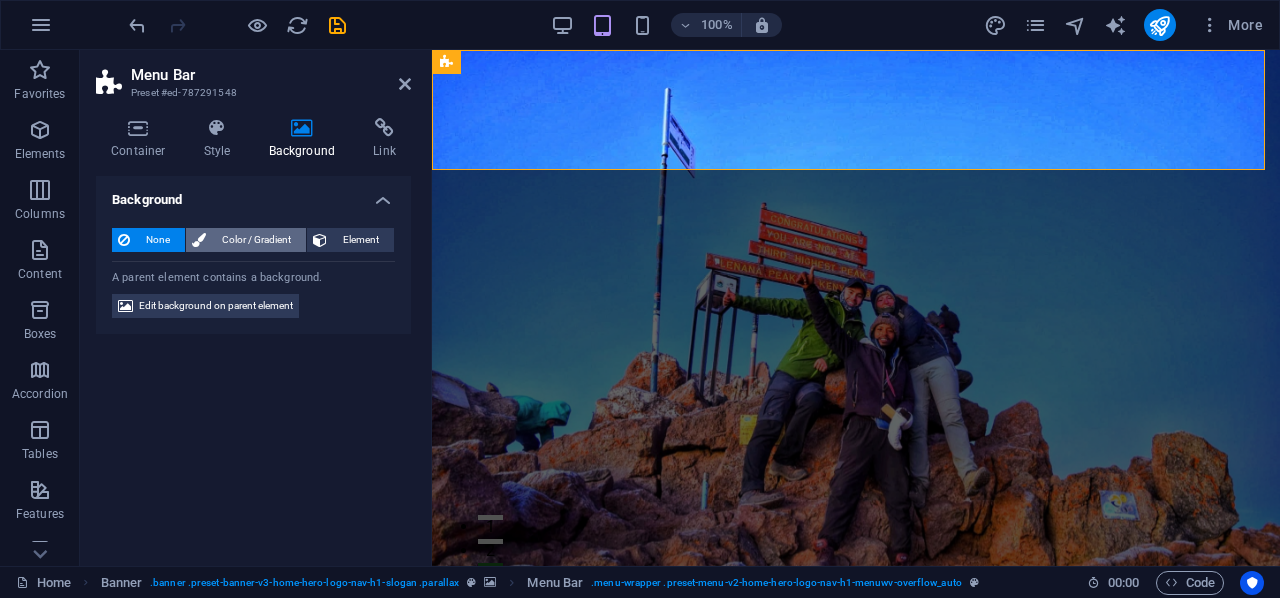 click on "Color / Gradient" at bounding box center [256, 240] 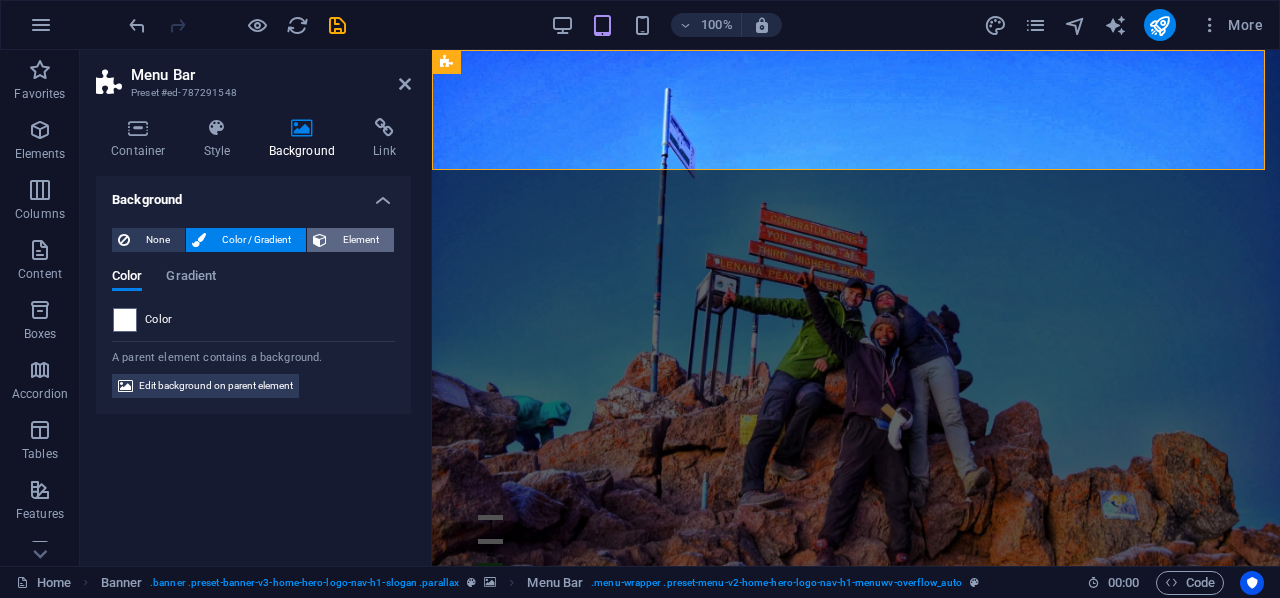 click on "Element" at bounding box center [360, 240] 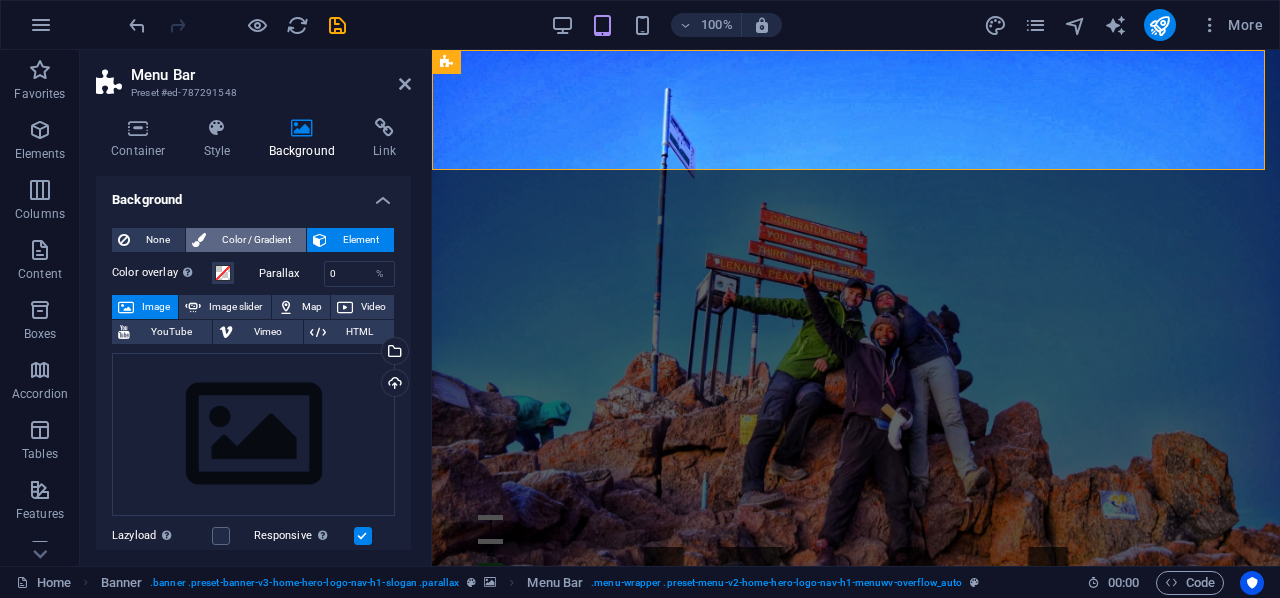click on "Color / Gradient" at bounding box center (256, 240) 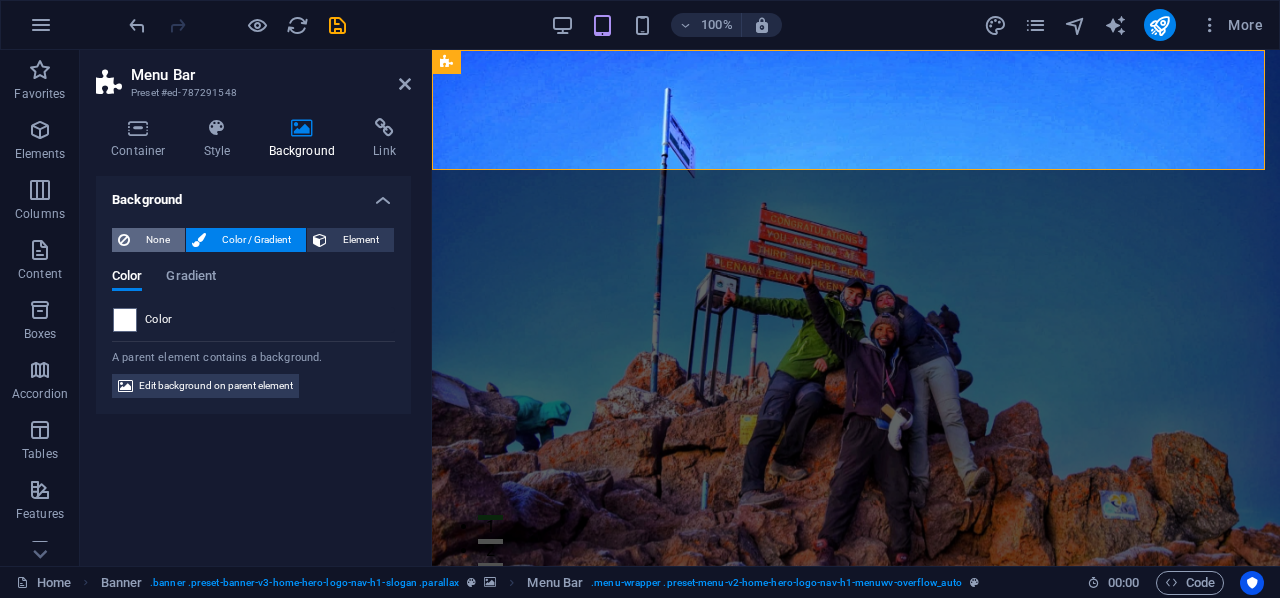 click on "None" at bounding box center (157, 240) 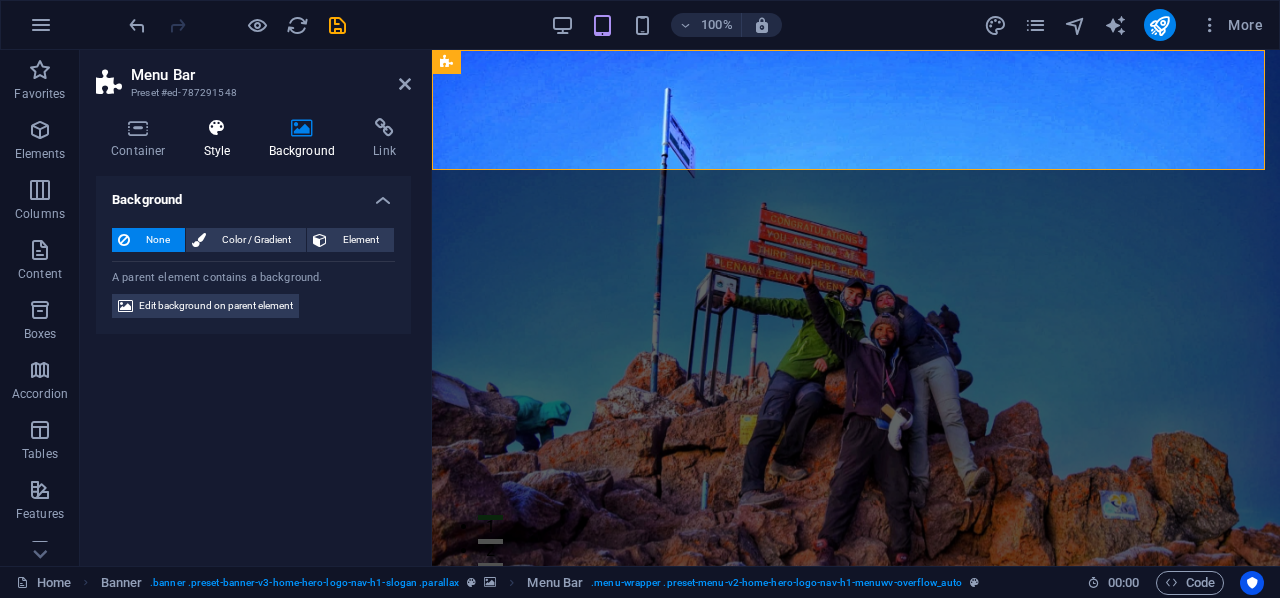 click at bounding box center [217, 128] 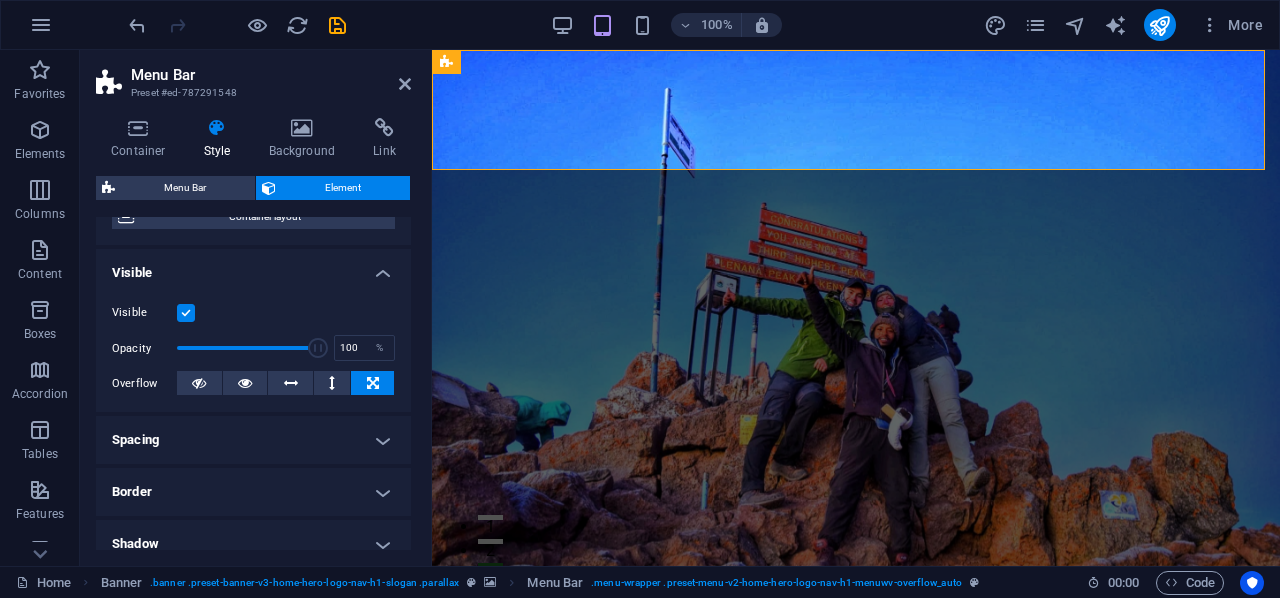 scroll, scrollTop: 184, scrollLeft: 0, axis: vertical 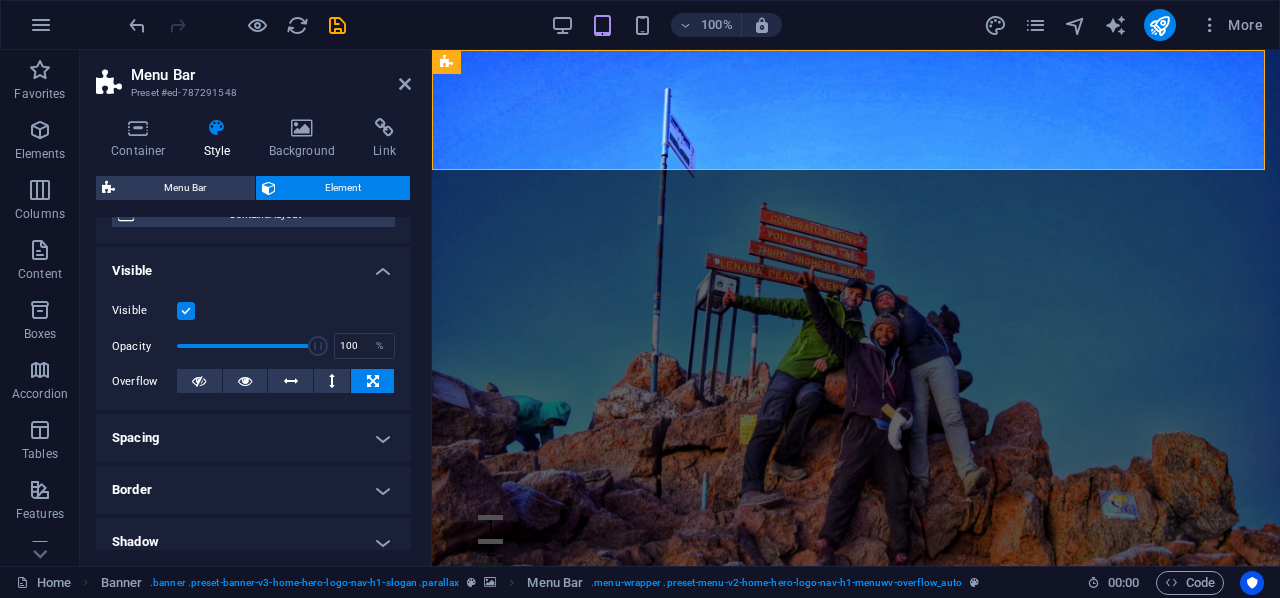 click on "Container Style Background Link Size Height Default px rem % vh vw Min. height None px rem % vh vw Width Default px rem % em vh vw Min. width None px rem % vh vw Content width Default Custom width Width Default px rem % em vh vw Min. width None px rem % vh vw Default padding Custom spacing Default content width and padding can be changed under Design. Edit design Layout (Flexbox) Alignment Determines the flex direction. Default Main axis Determine how elements should behave along the main axis inside this container (justify content). Default Side axis Control the vertical direction of the element inside of the container (align items). Default Wrap Default On Off Fill Controls the distances and direction of elements on the y-axis across several lines (align content). Default Accessibility ARIA helps assistive technologies (like screen readers) to understand the role, state, and behavior of web elements Role The ARIA role defines the purpose of an element.  None Alert Article Banner Comment Fan" at bounding box center (253, 334) 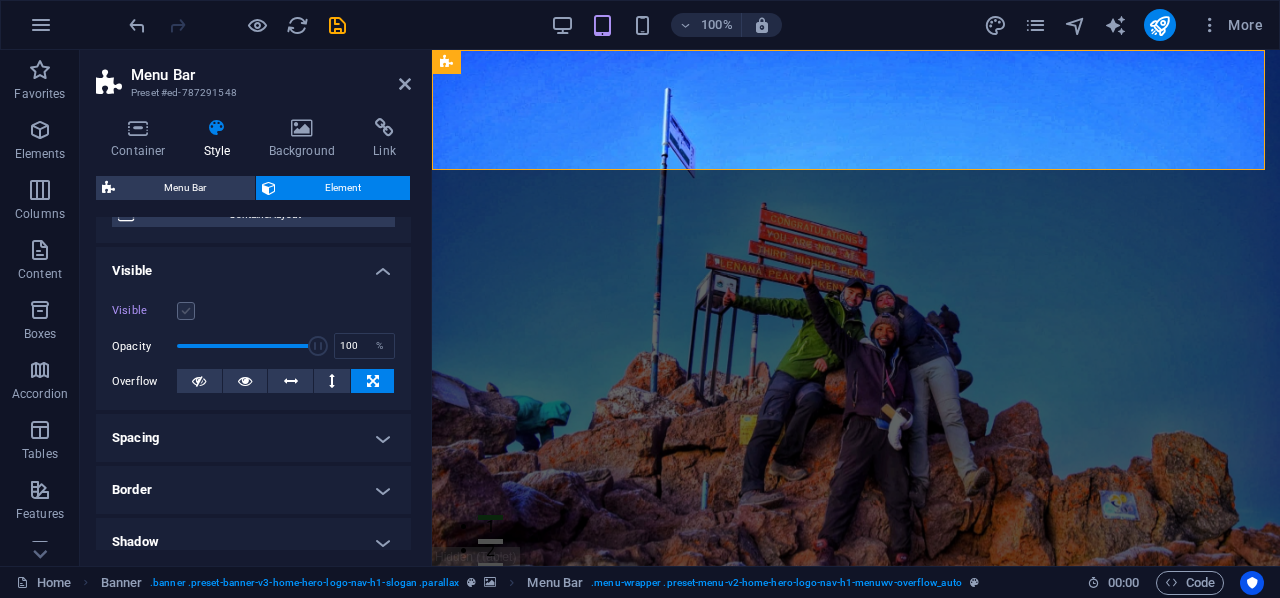 click at bounding box center [186, 311] 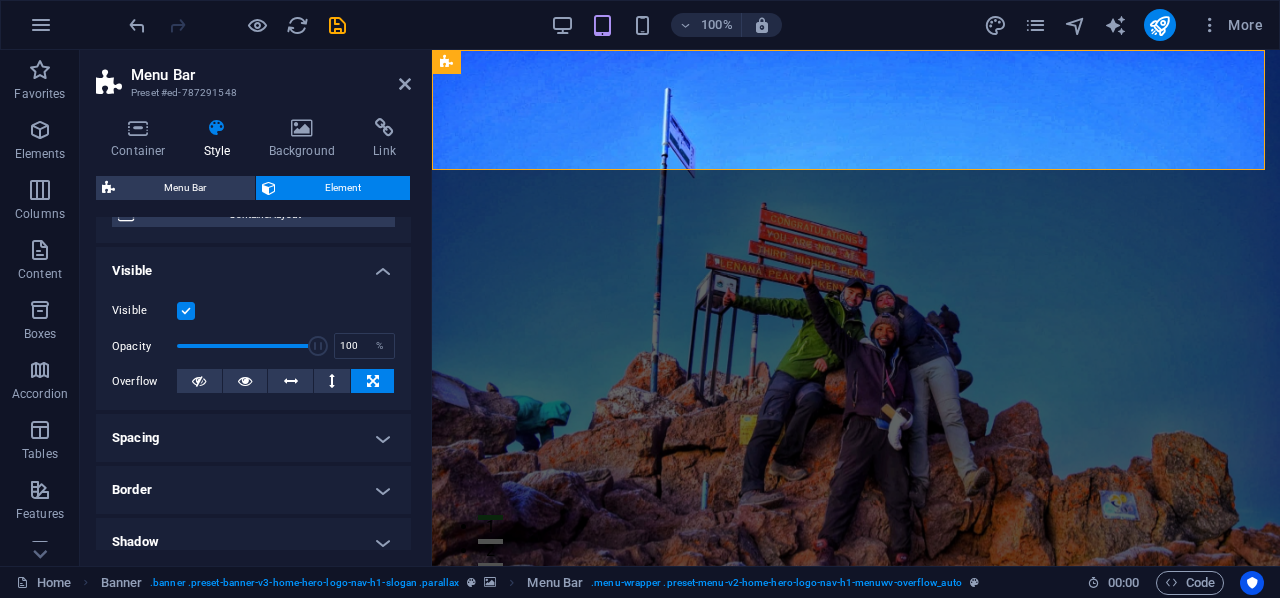 click at bounding box center (186, 311) 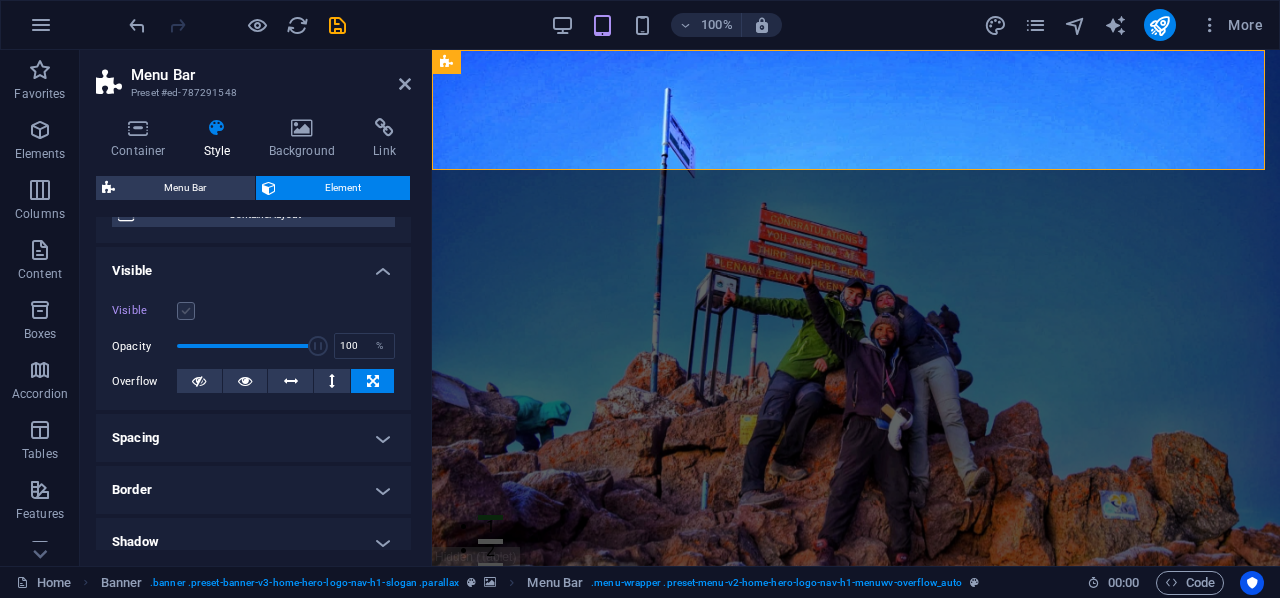 click at bounding box center [186, 311] 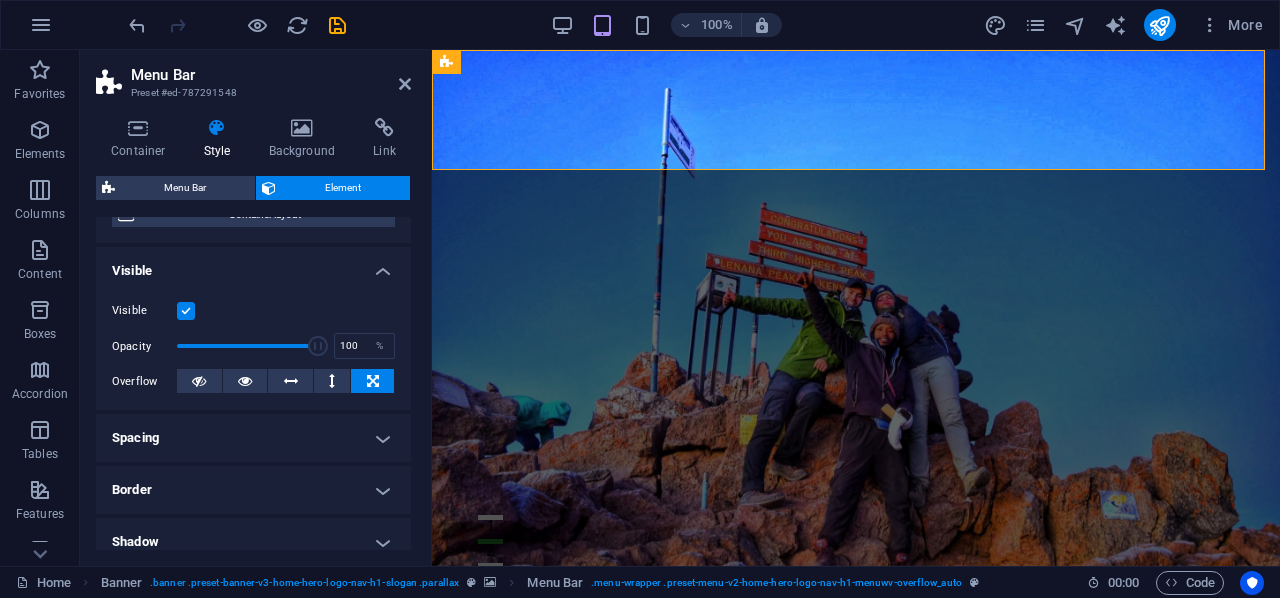 drag, startPoint x: 410, startPoint y: 351, endPoint x: 411, endPoint y: 421, distance: 70.00714 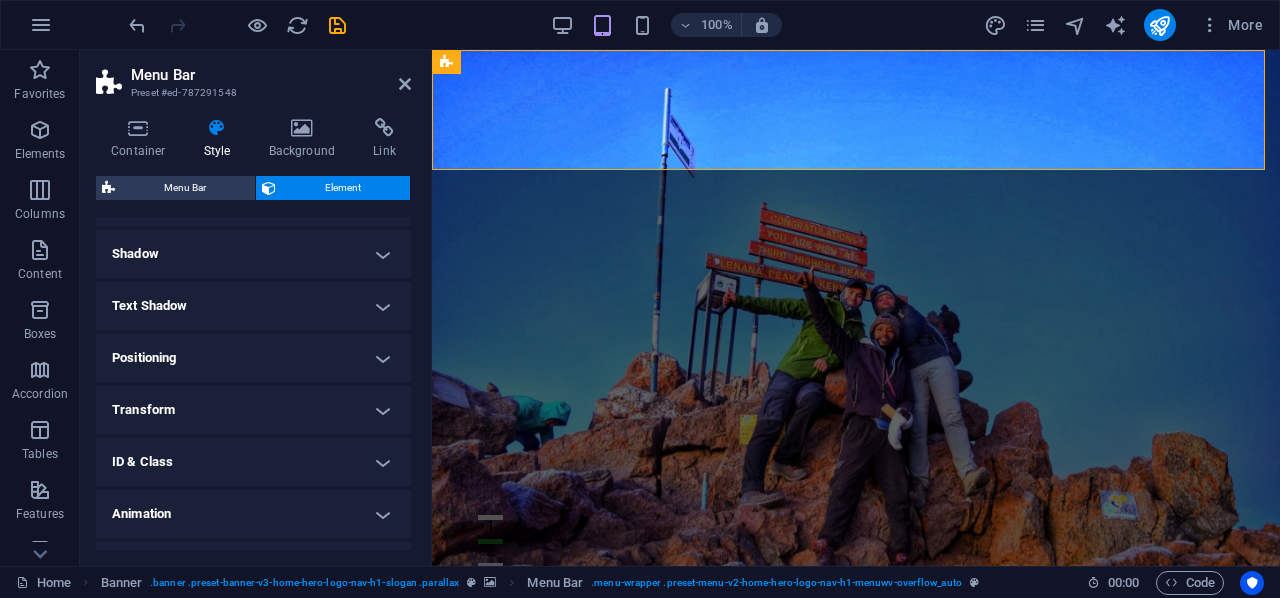scroll, scrollTop: 511, scrollLeft: 0, axis: vertical 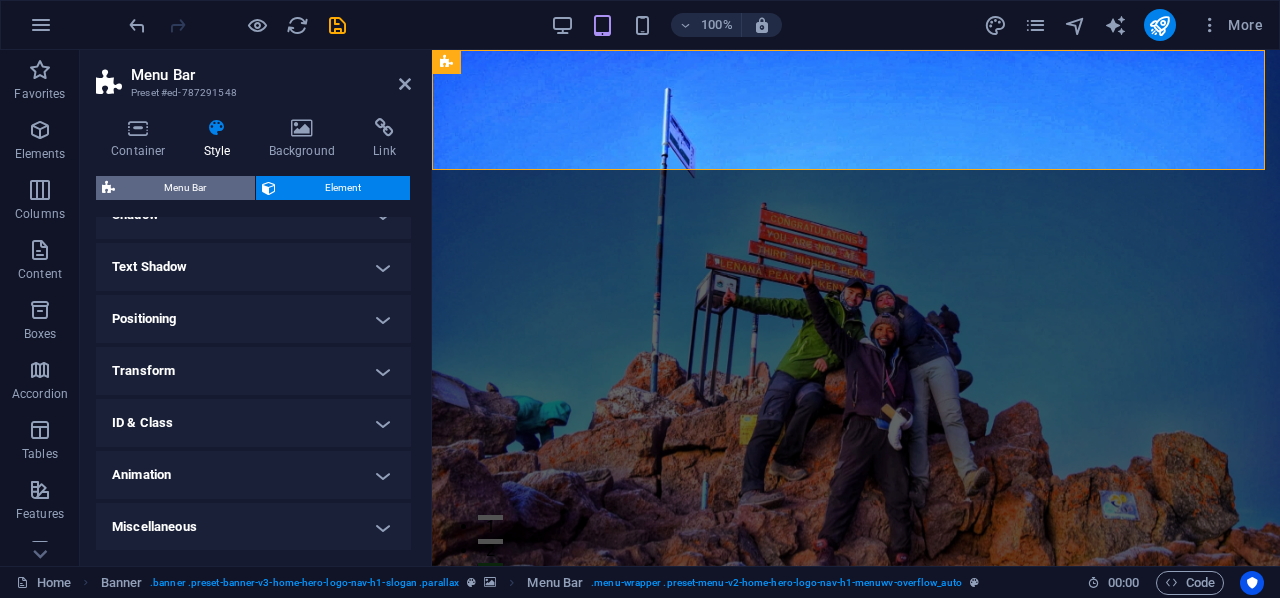 click on "Menu Bar" at bounding box center [185, 188] 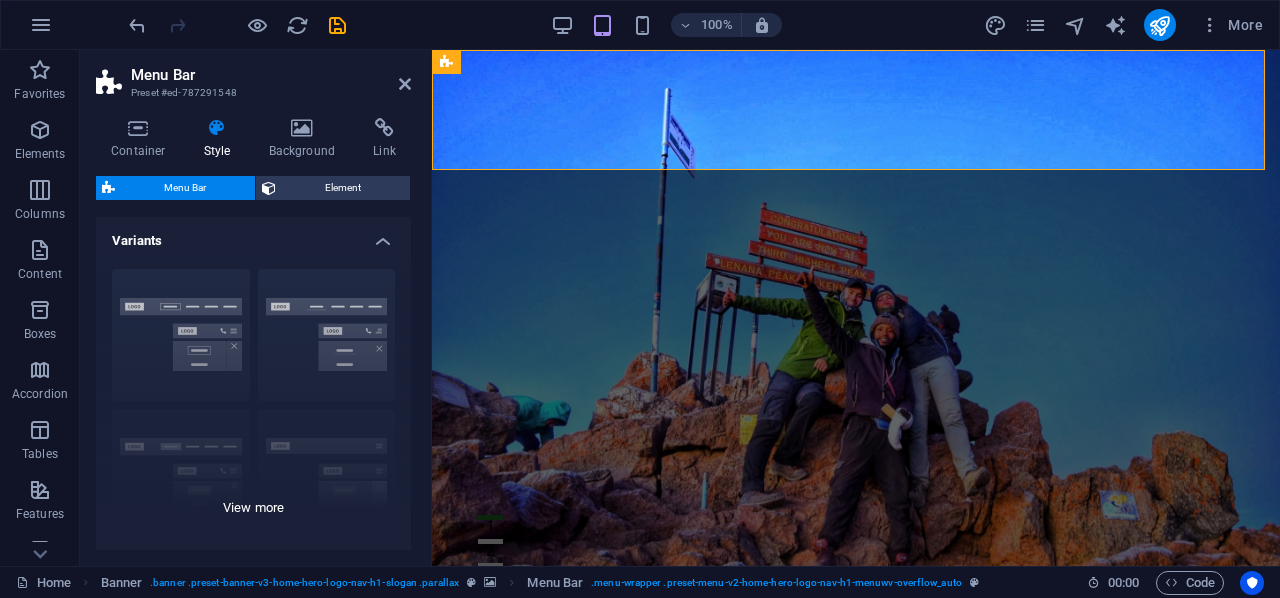 click on "Border Centered Default Fixed Loki Trigger Wide XXL" at bounding box center (253, 403) 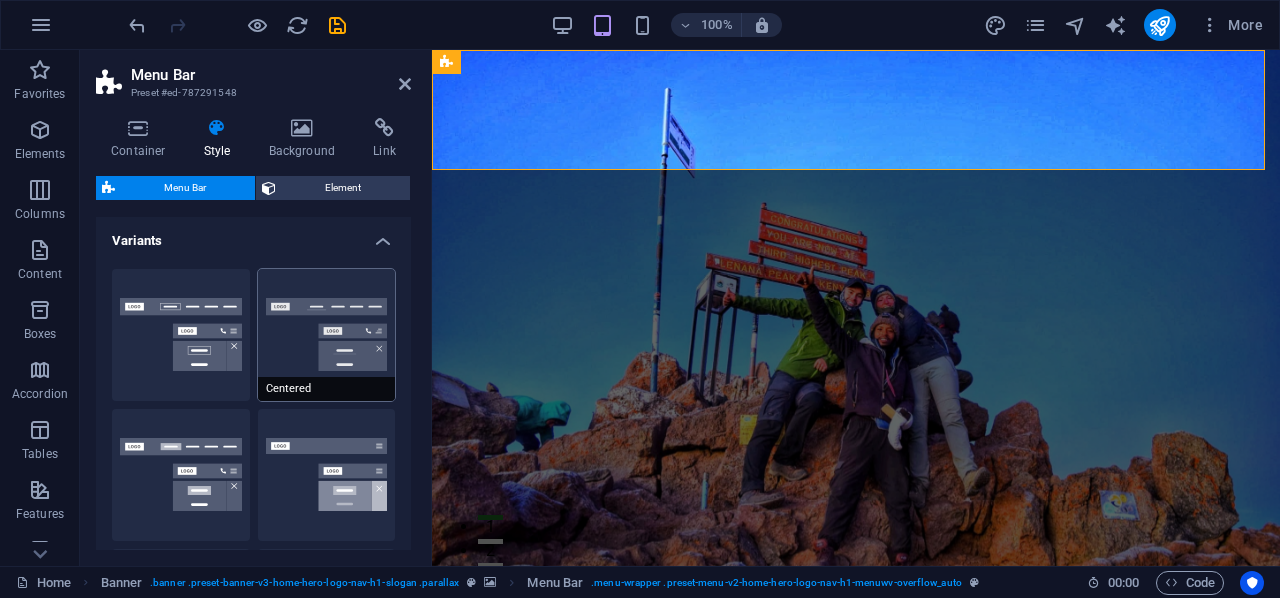click on "Centered" at bounding box center (327, 335) 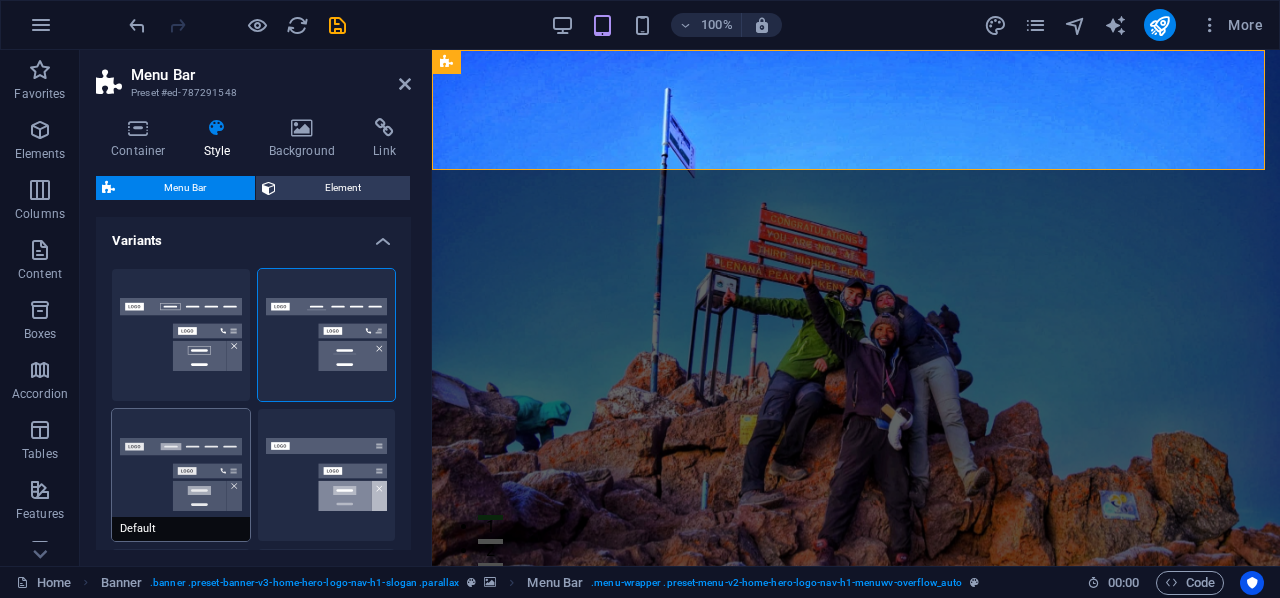 click on "Default" at bounding box center [181, 475] 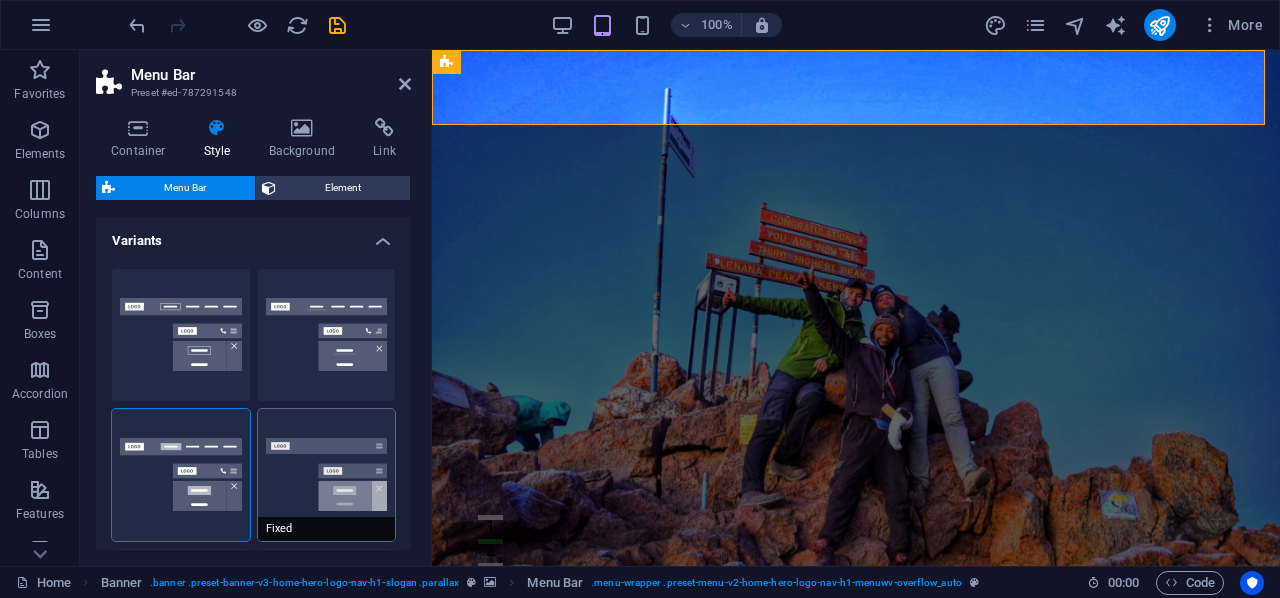 click on "Fixed" at bounding box center [327, 475] 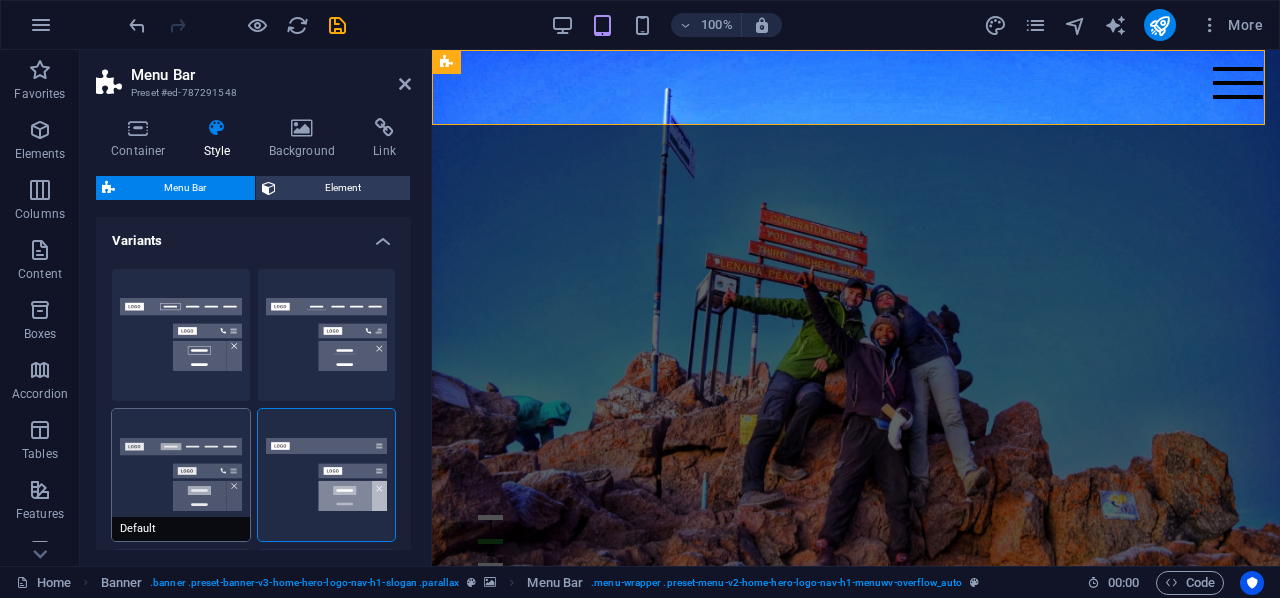 click on "Default" at bounding box center (181, 475) 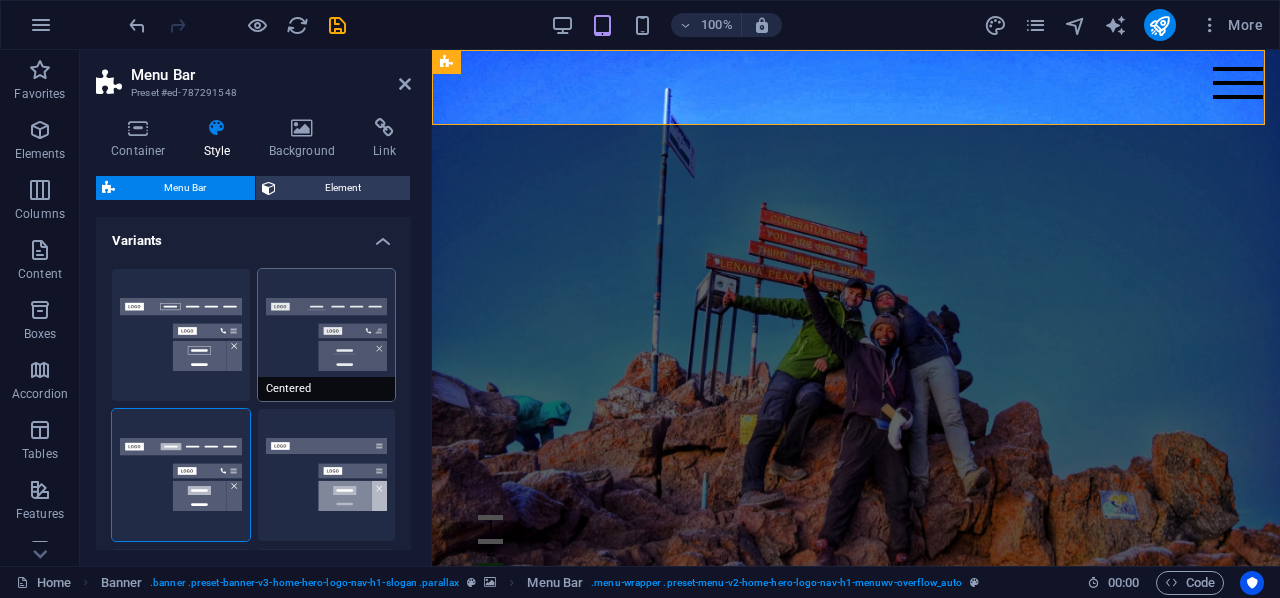click on "Centered" at bounding box center [327, 335] 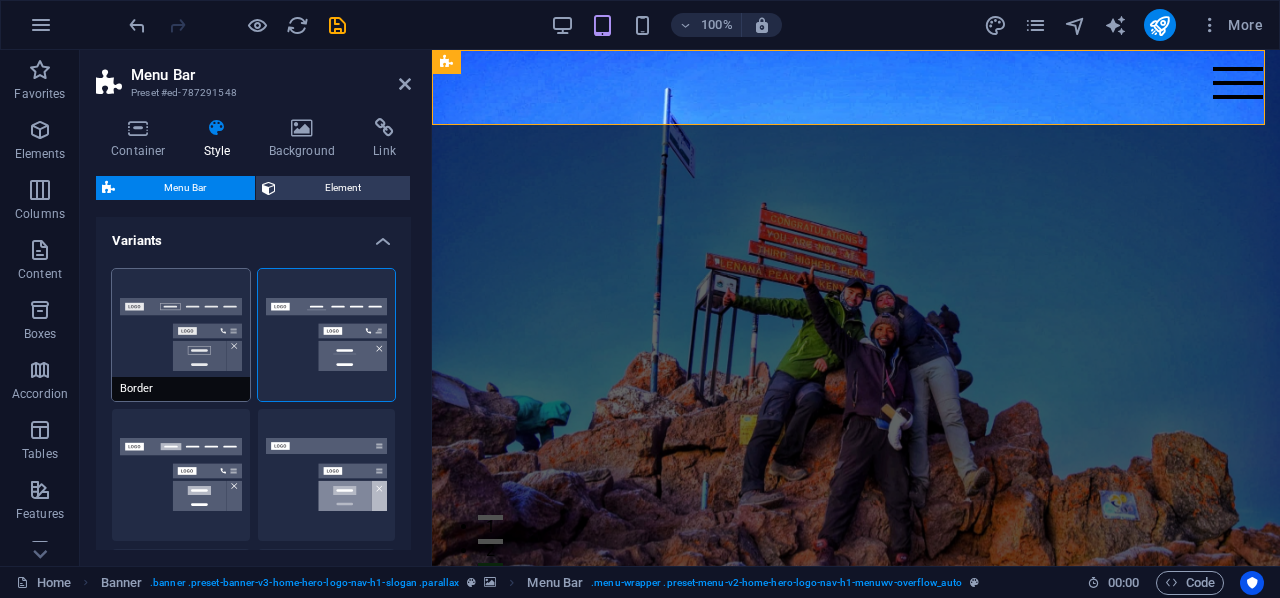 click on "Border" at bounding box center [181, 335] 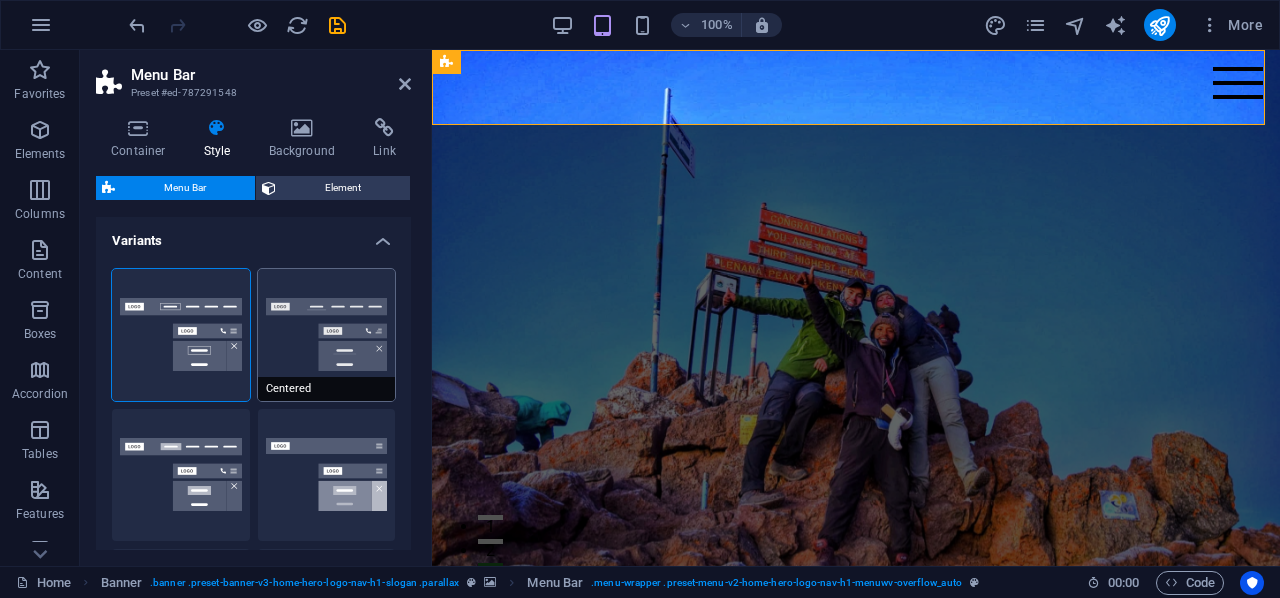 click on "Centered" at bounding box center [327, 335] 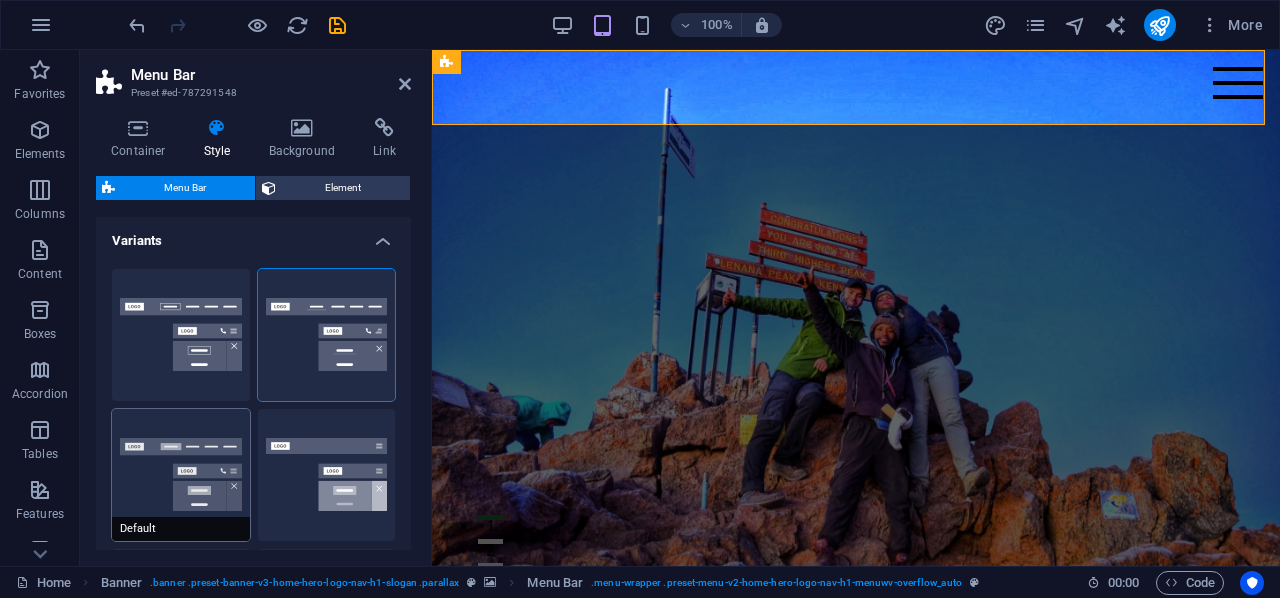click on "Default" at bounding box center [181, 475] 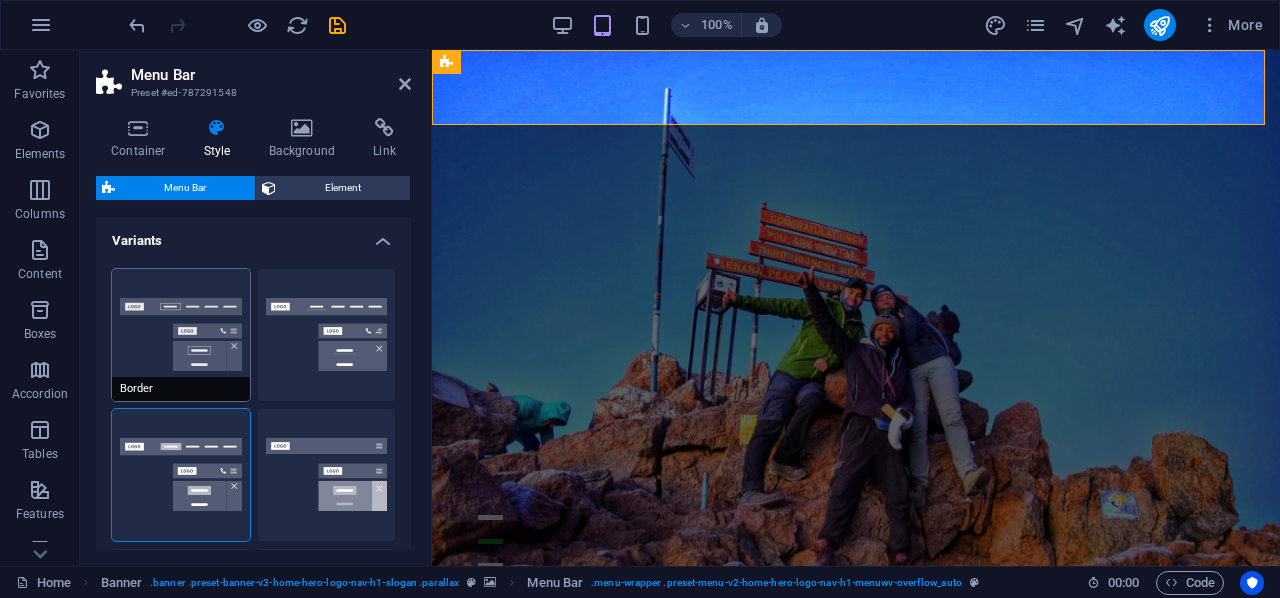 click on "Border" at bounding box center (181, 335) 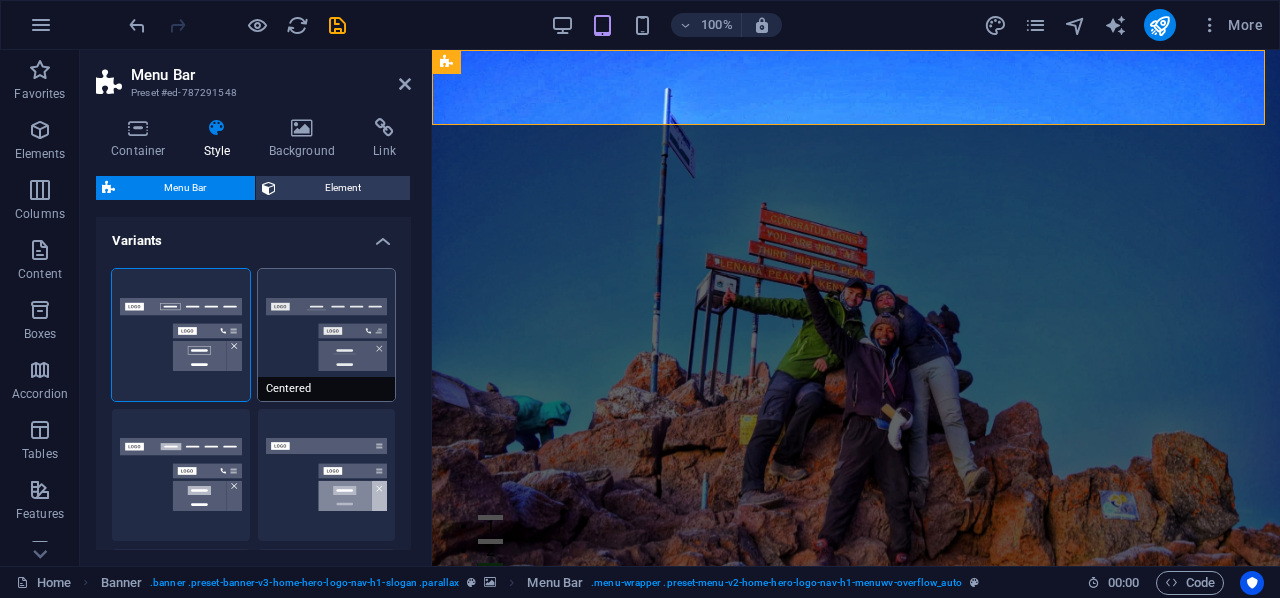 click on "Centered" at bounding box center [327, 335] 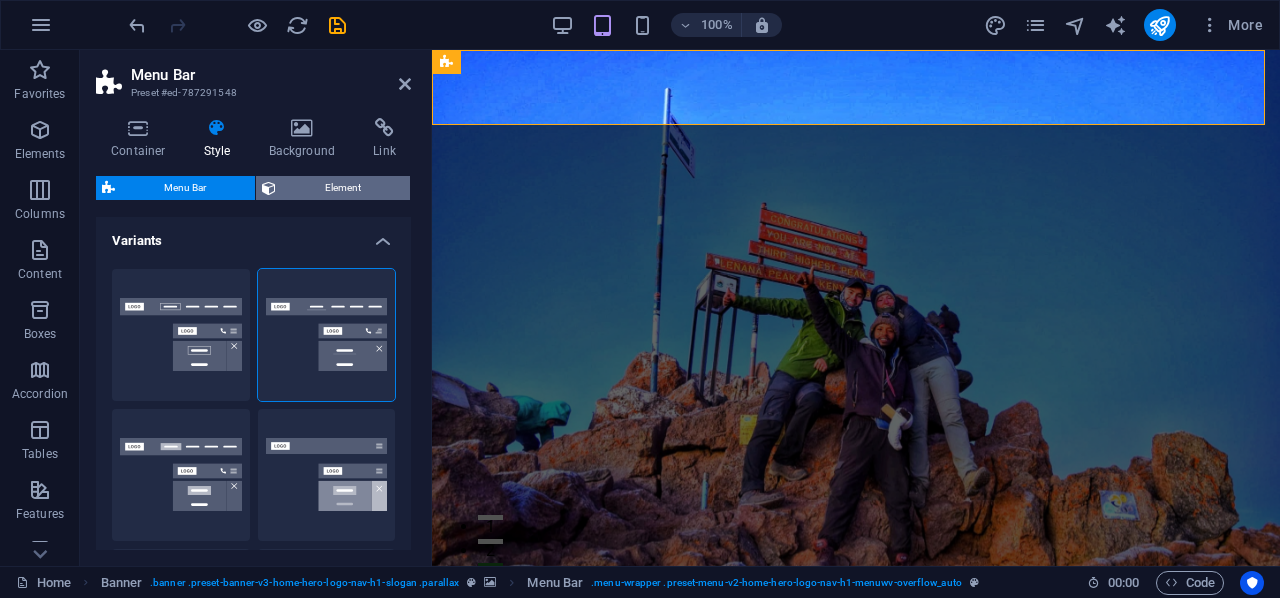 click on "Element" at bounding box center (343, 188) 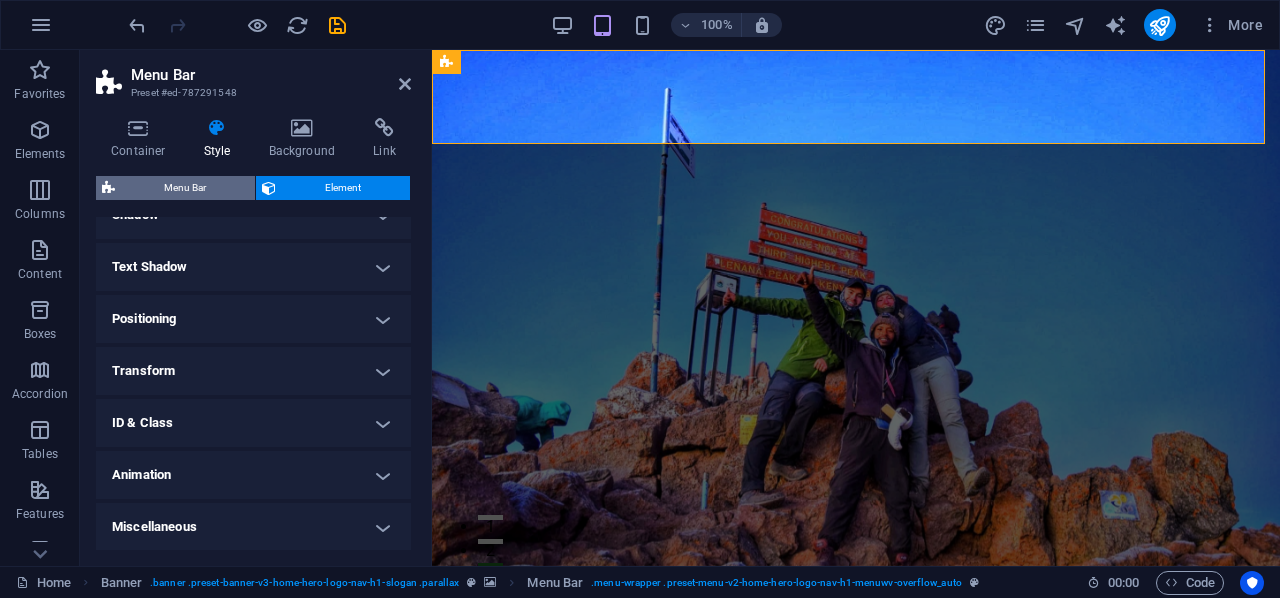 click on "Menu Bar" at bounding box center [185, 188] 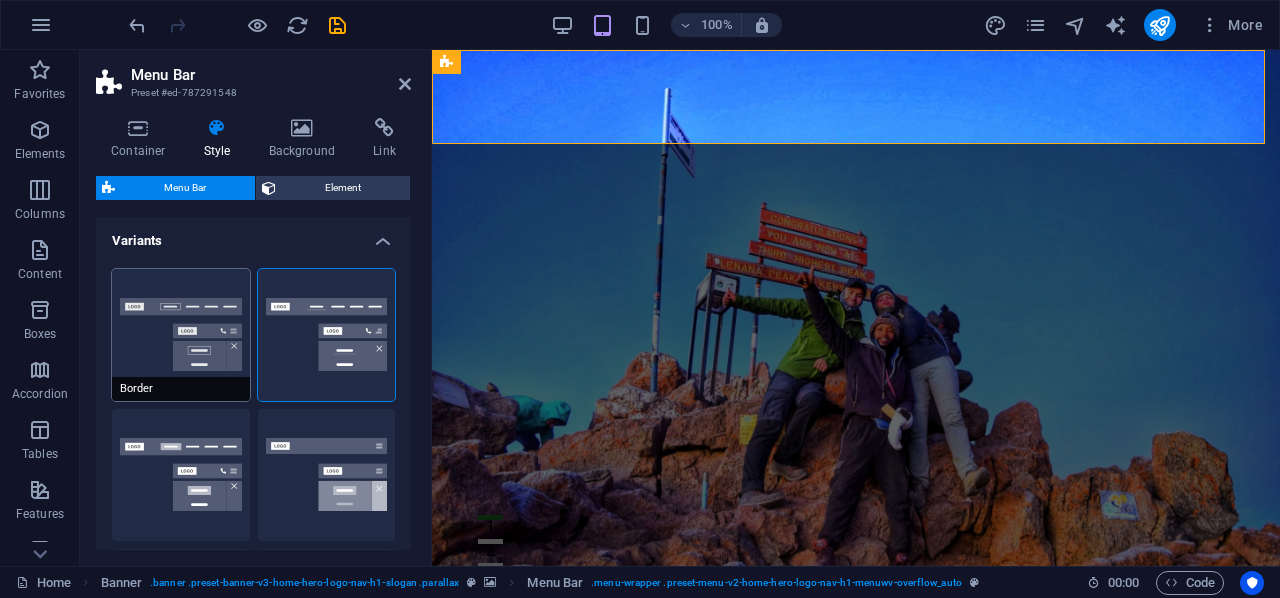 click on "Border" at bounding box center [181, 335] 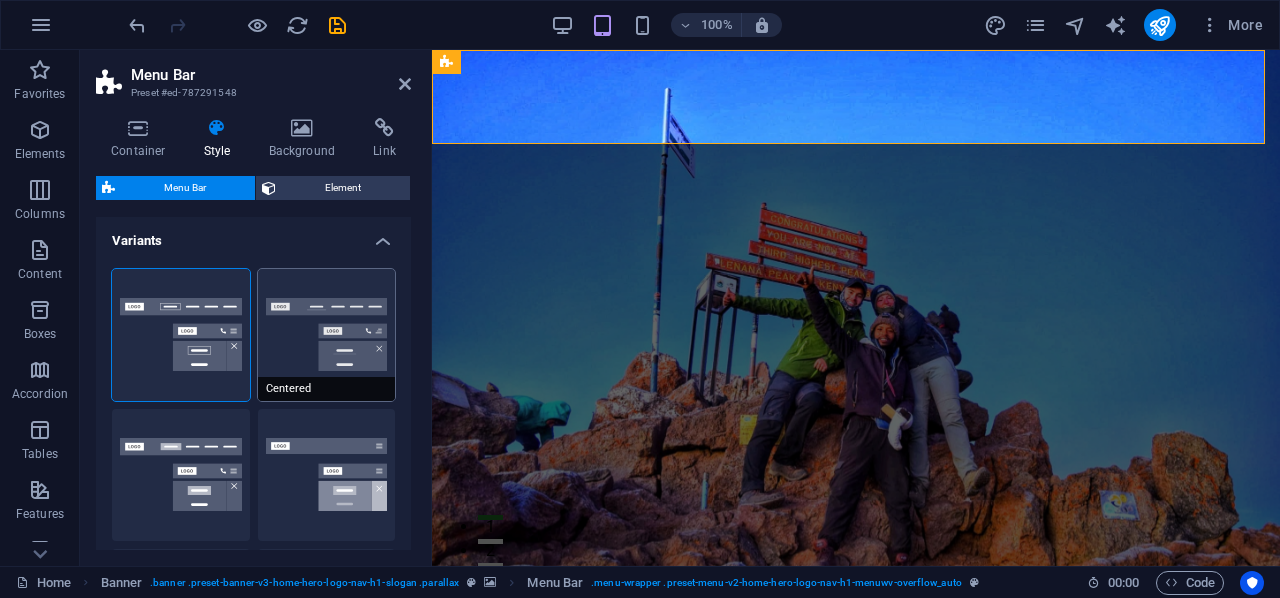 click on "Centered" at bounding box center (327, 335) 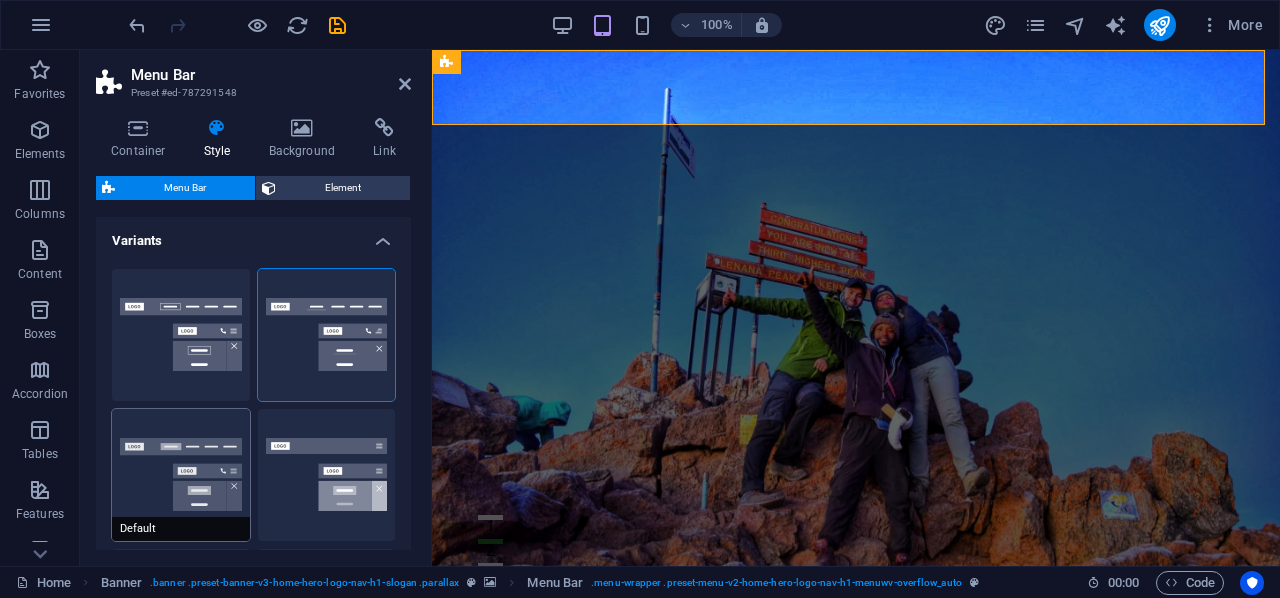 click on "Default" at bounding box center (181, 475) 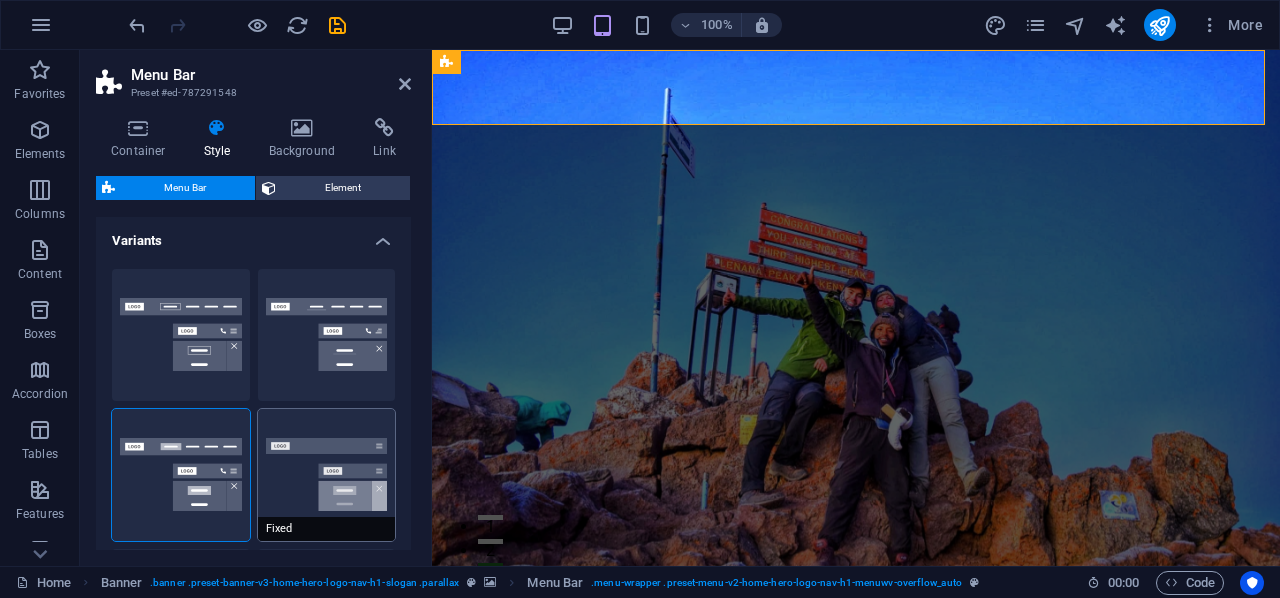 click on "Fixed" at bounding box center (327, 475) 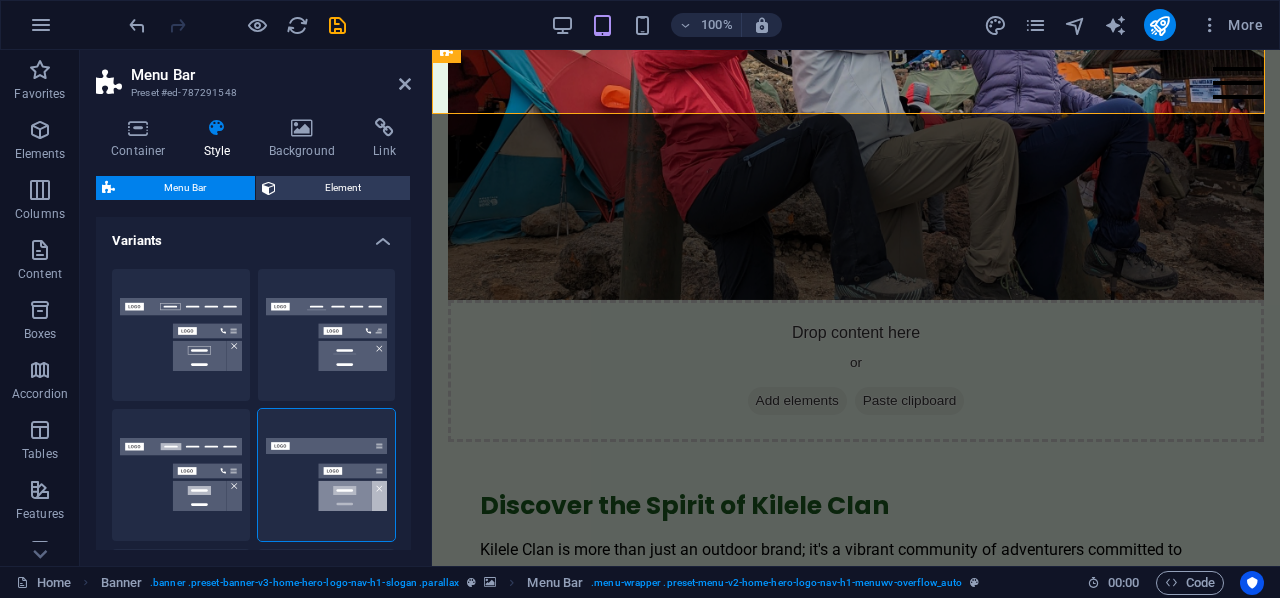 scroll, scrollTop: 0, scrollLeft: 0, axis: both 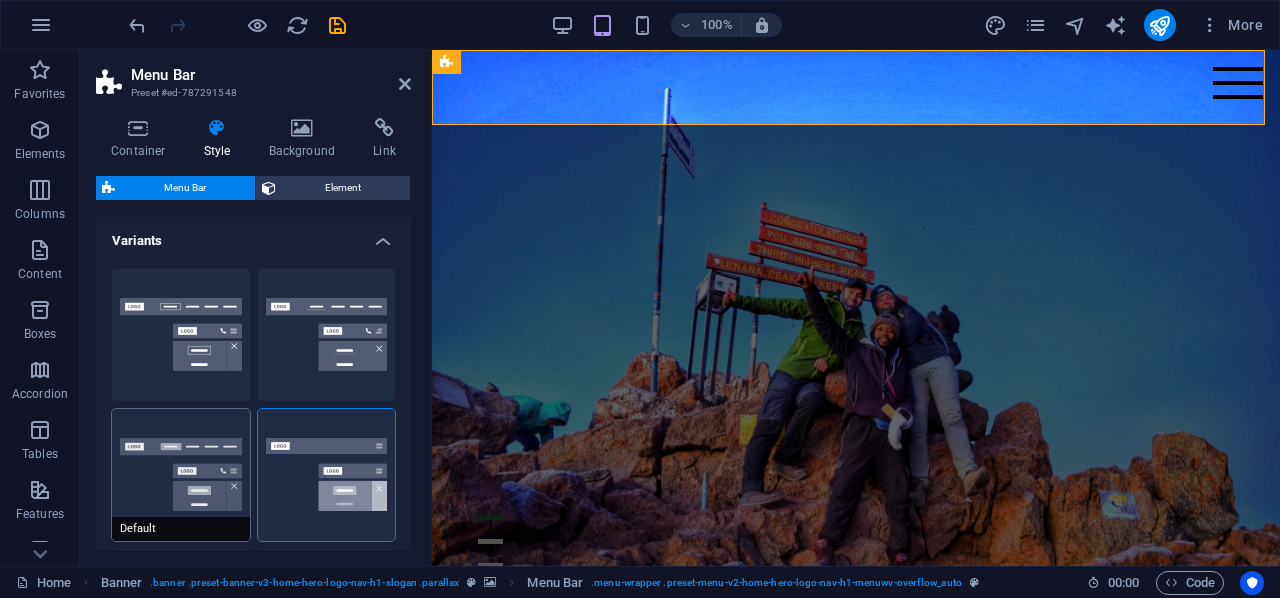 click on "Default" at bounding box center (181, 475) 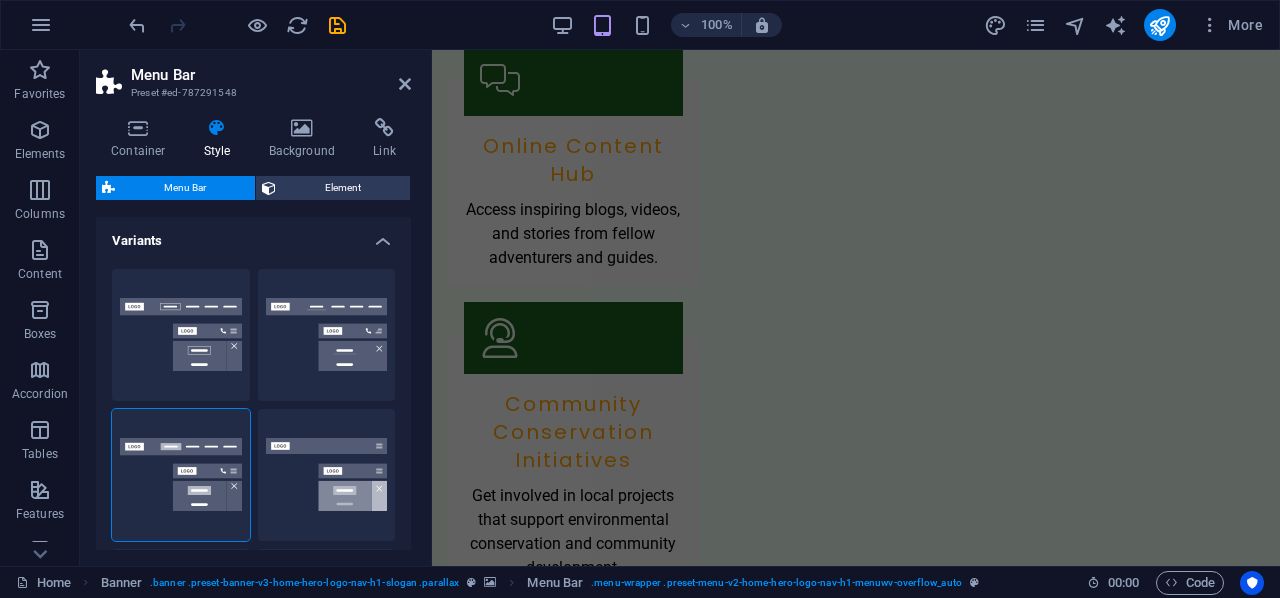 scroll, scrollTop: 3232, scrollLeft: 0, axis: vertical 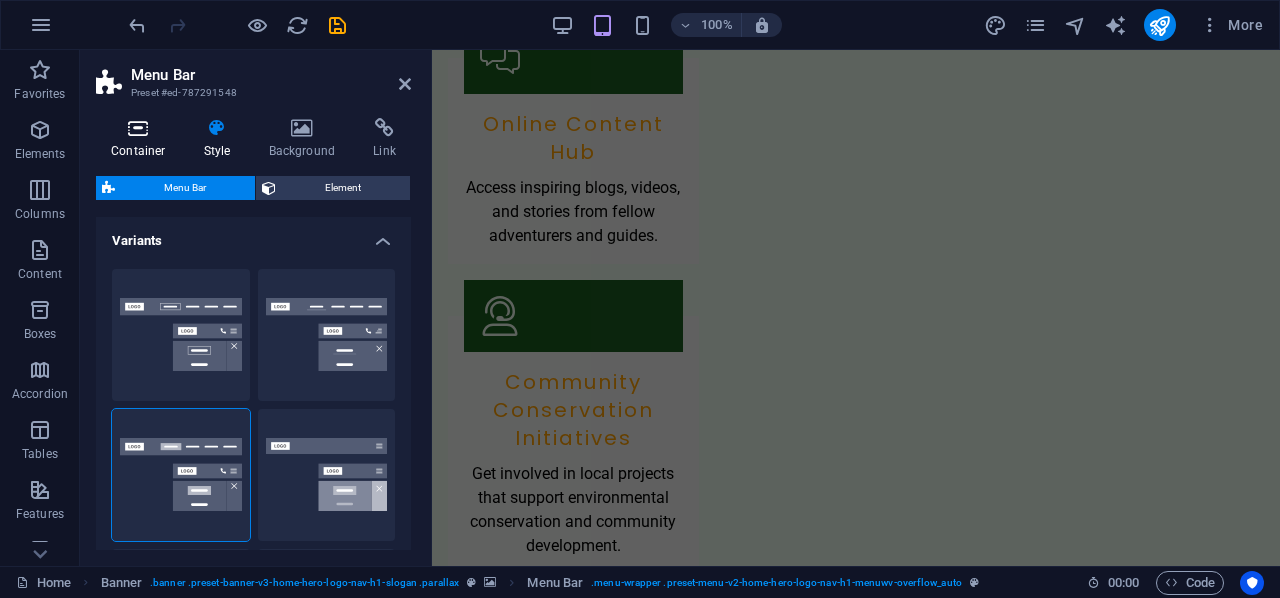 click on "Container" at bounding box center [142, 139] 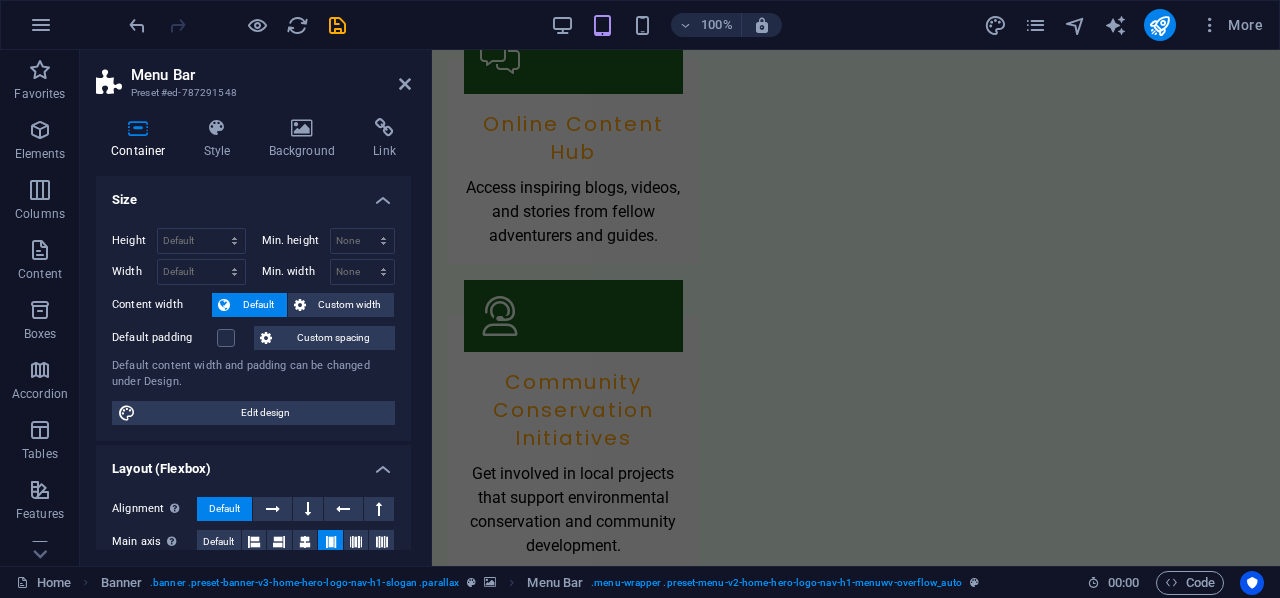 drag, startPoint x: 401, startPoint y: 338, endPoint x: 412, endPoint y: 373, distance: 36.687874 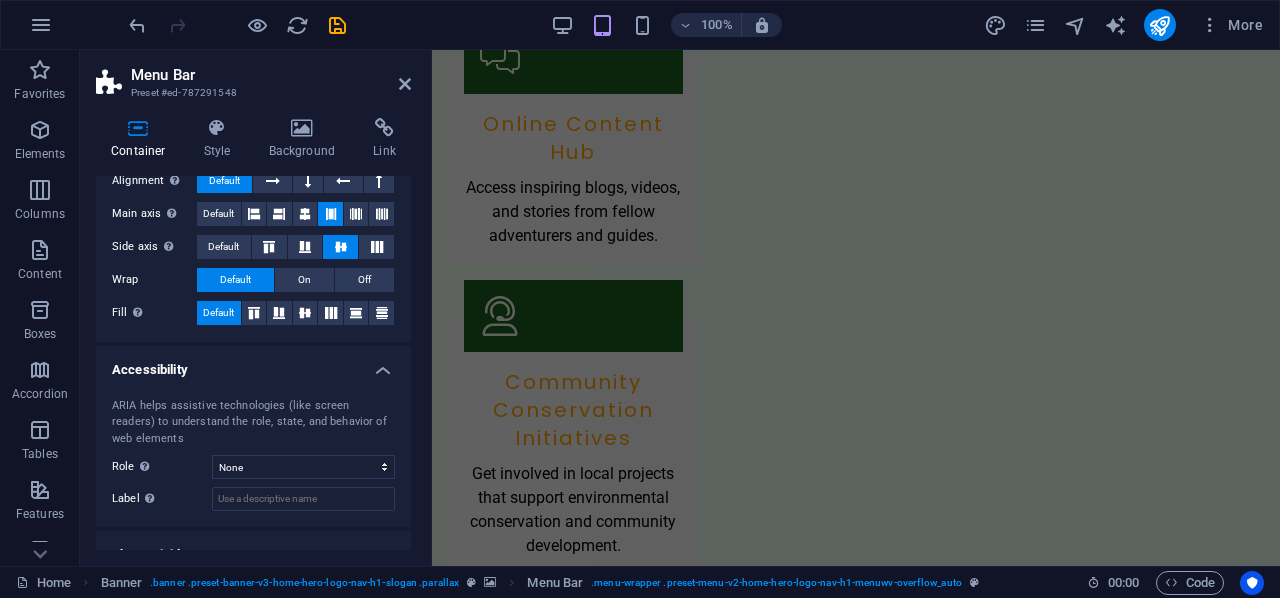 drag, startPoint x: 410, startPoint y: 375, endPoint x: 400, endPoint y: 363, distance: 15.6205 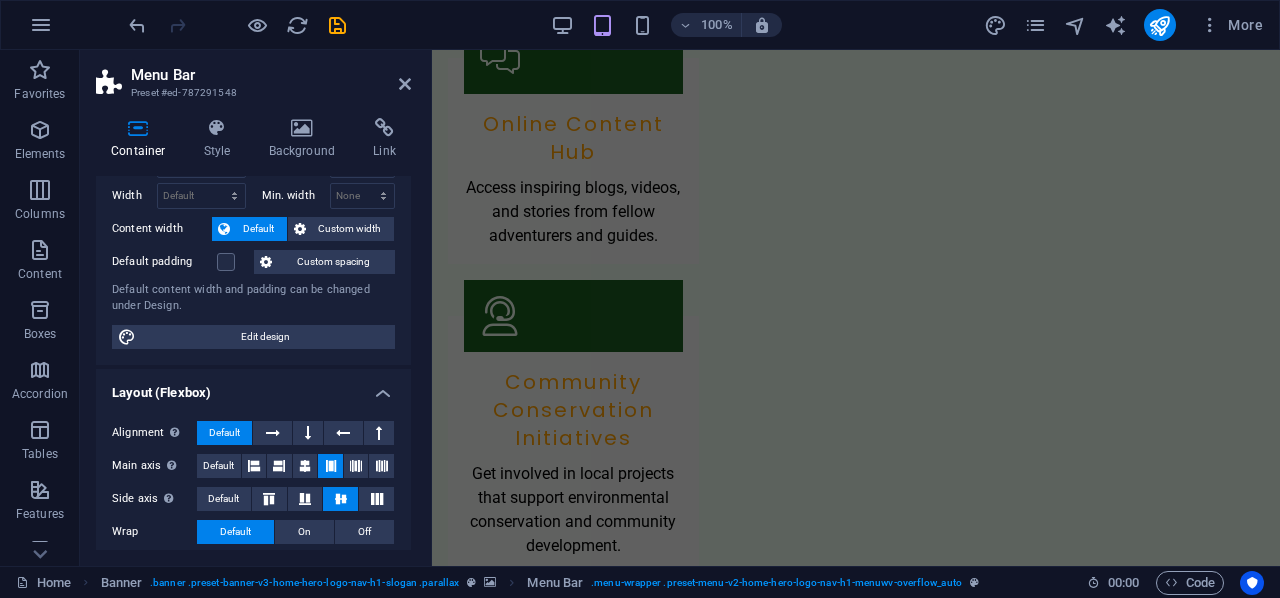 scroll, scrollTop: 0, scrollLeft: 0, axis: both 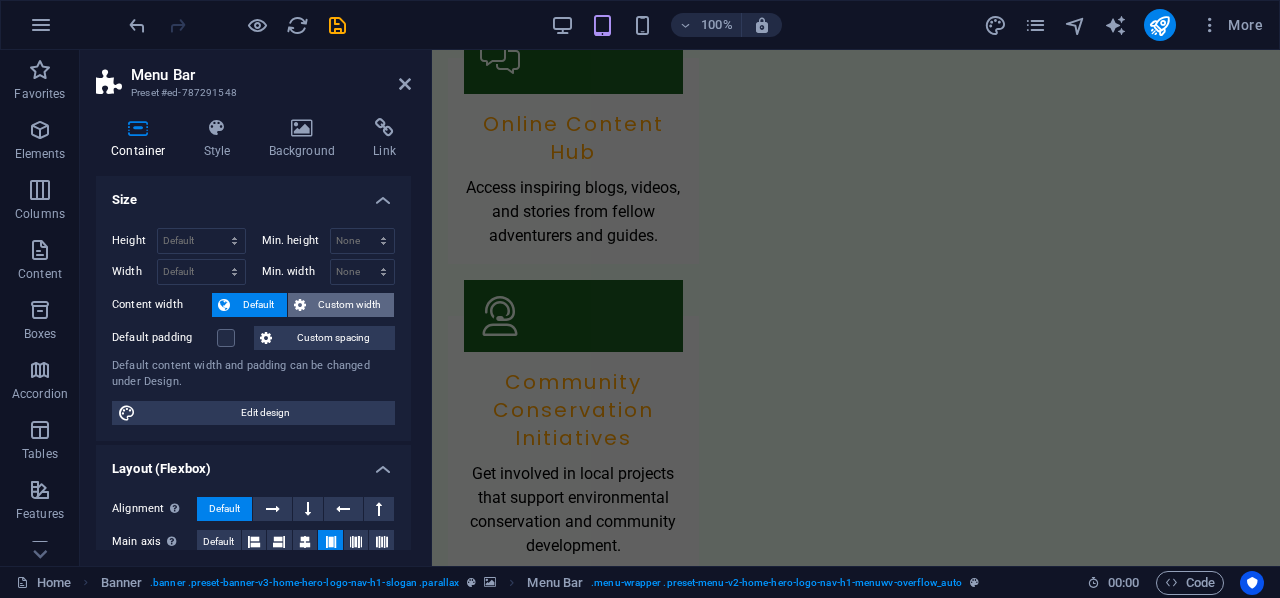 click on "Custom width" at bounding box center (350, 305) 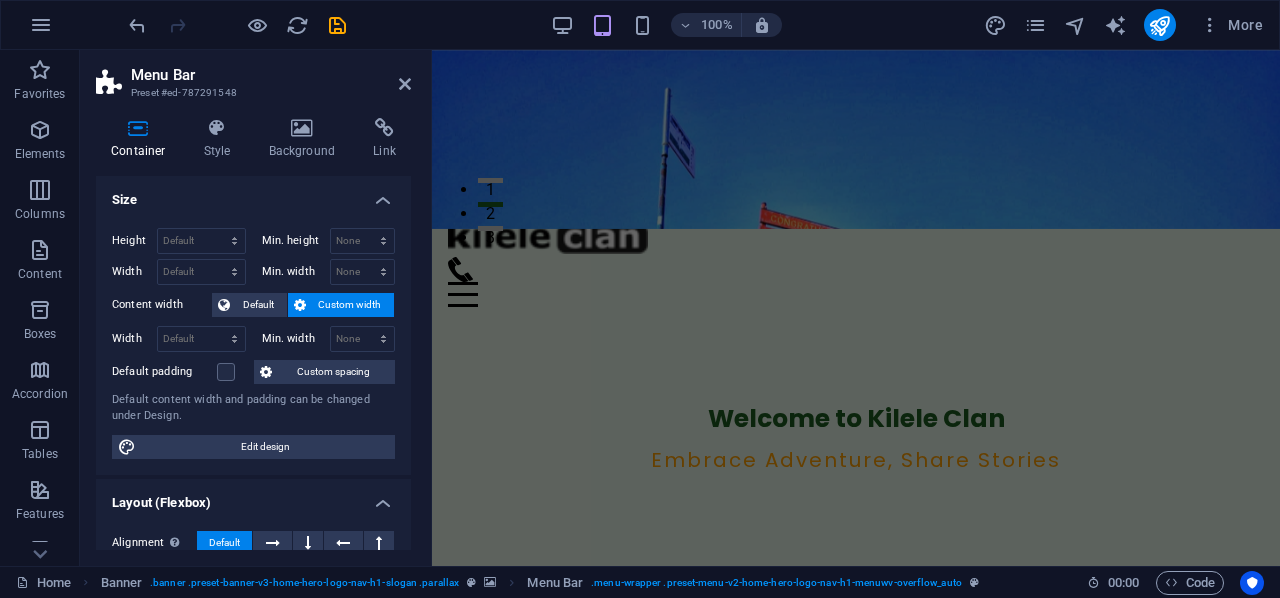 scroll, scrollTop: 0, scrollLeft: 0, axis: both 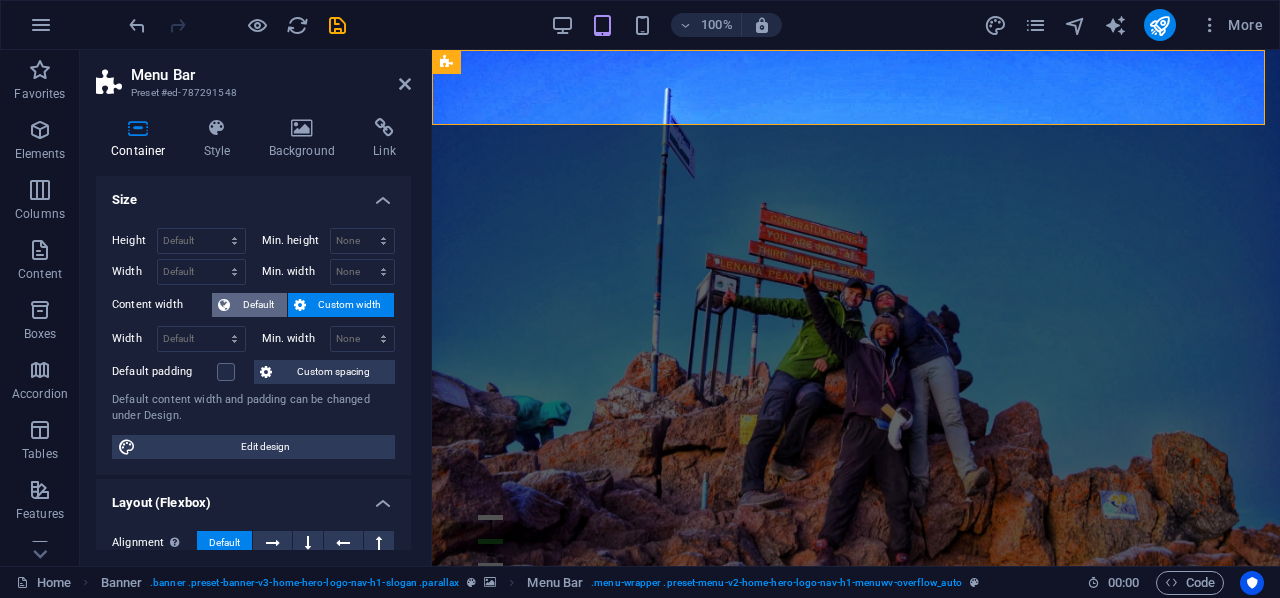click on "Default" at bounding box center [258, 305] 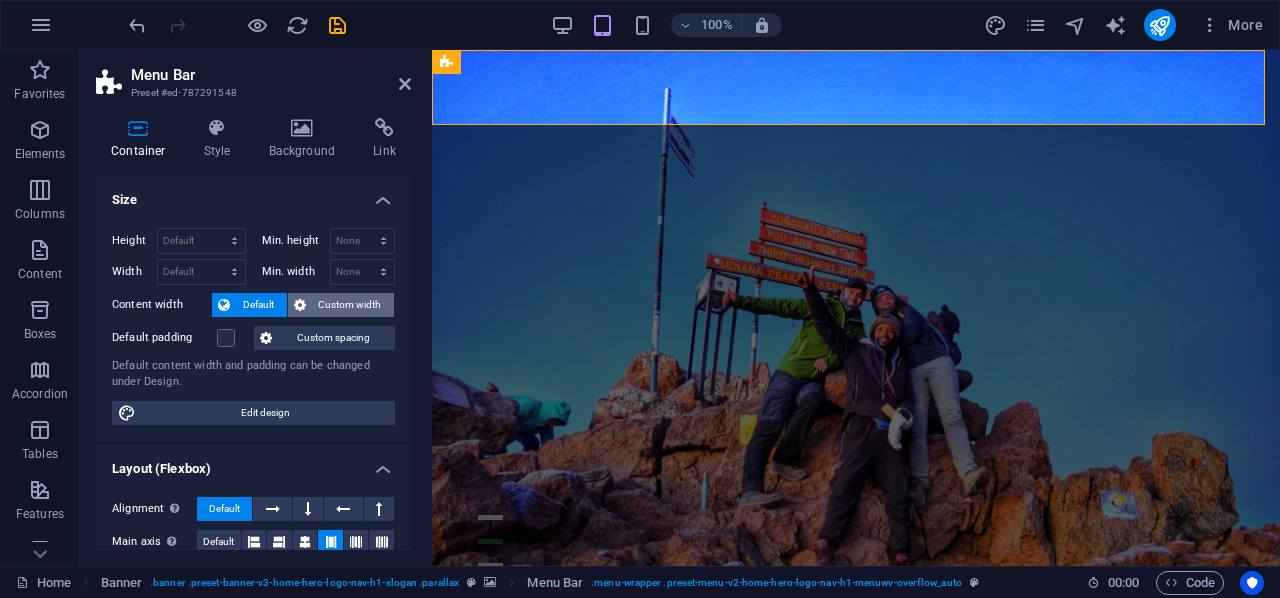 click on "Custom width" at bounding box center (350, 305) 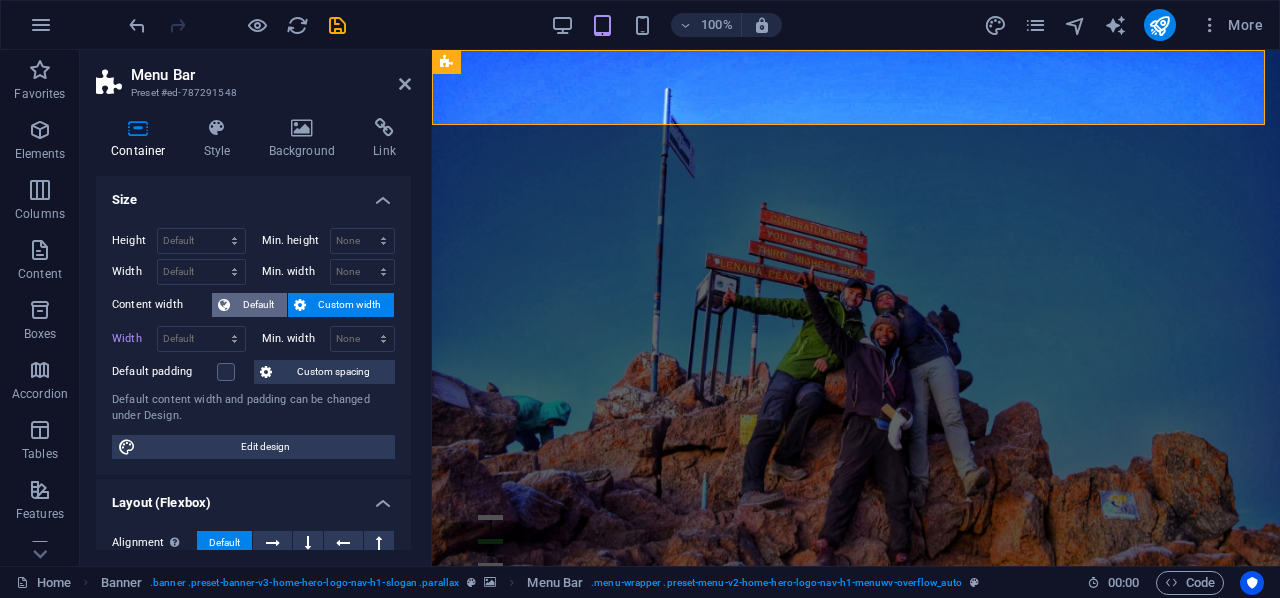click on "Default" at bounding box center (258, 305) 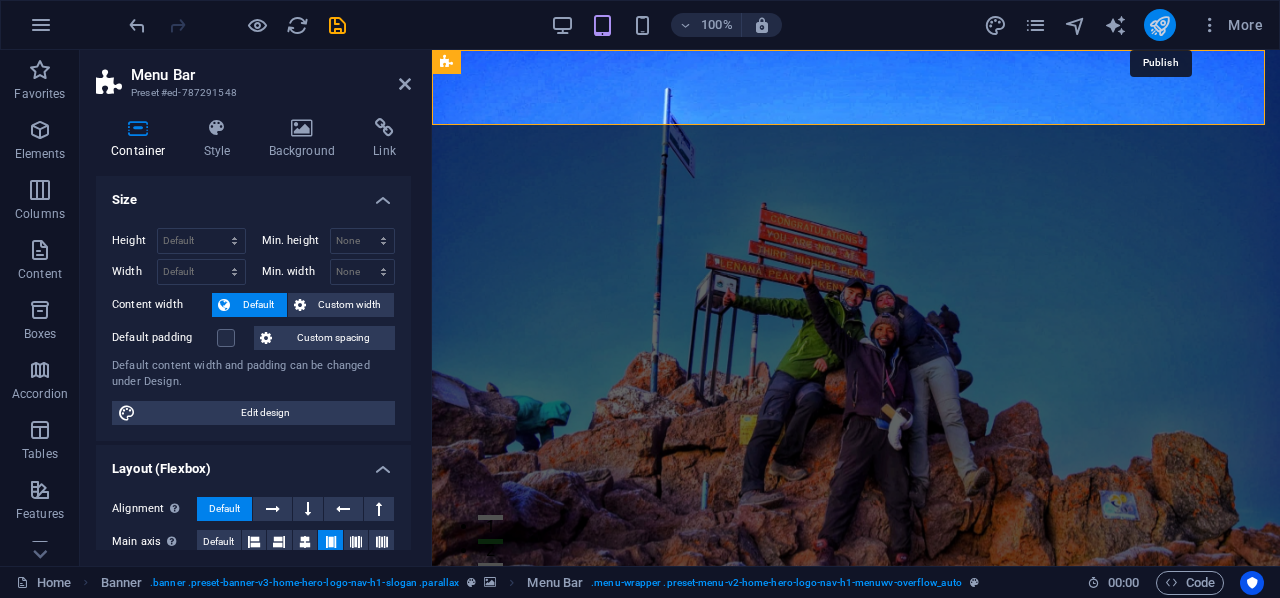 click at bounding box center (1159, 25) 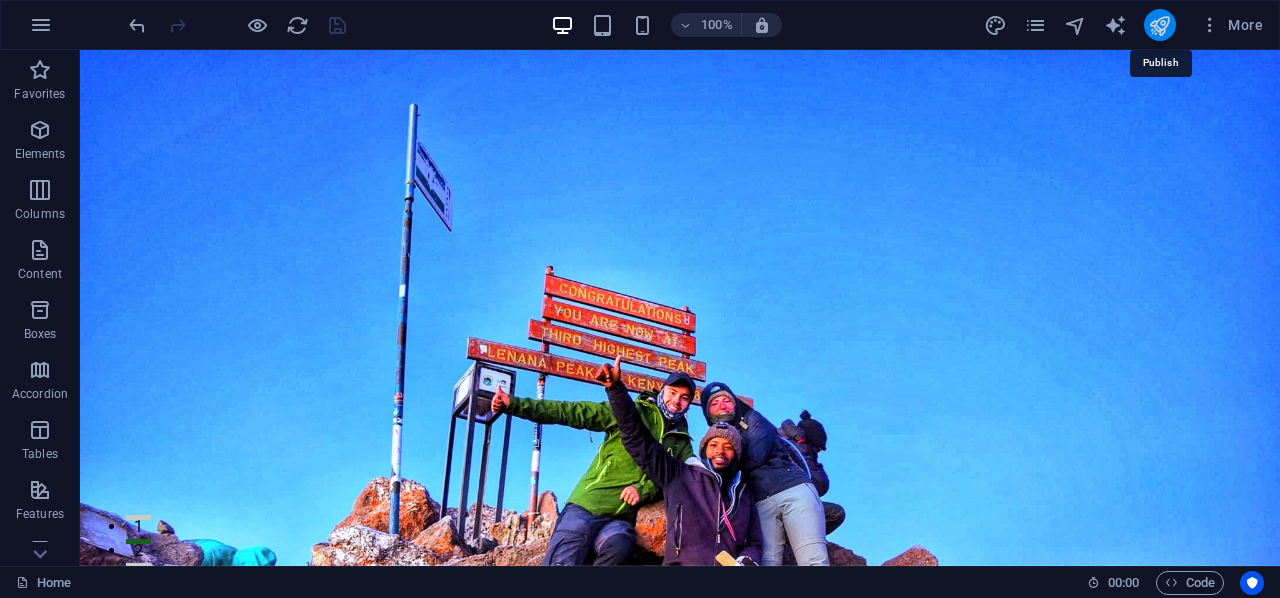 click at bounding box center [1159, 25] 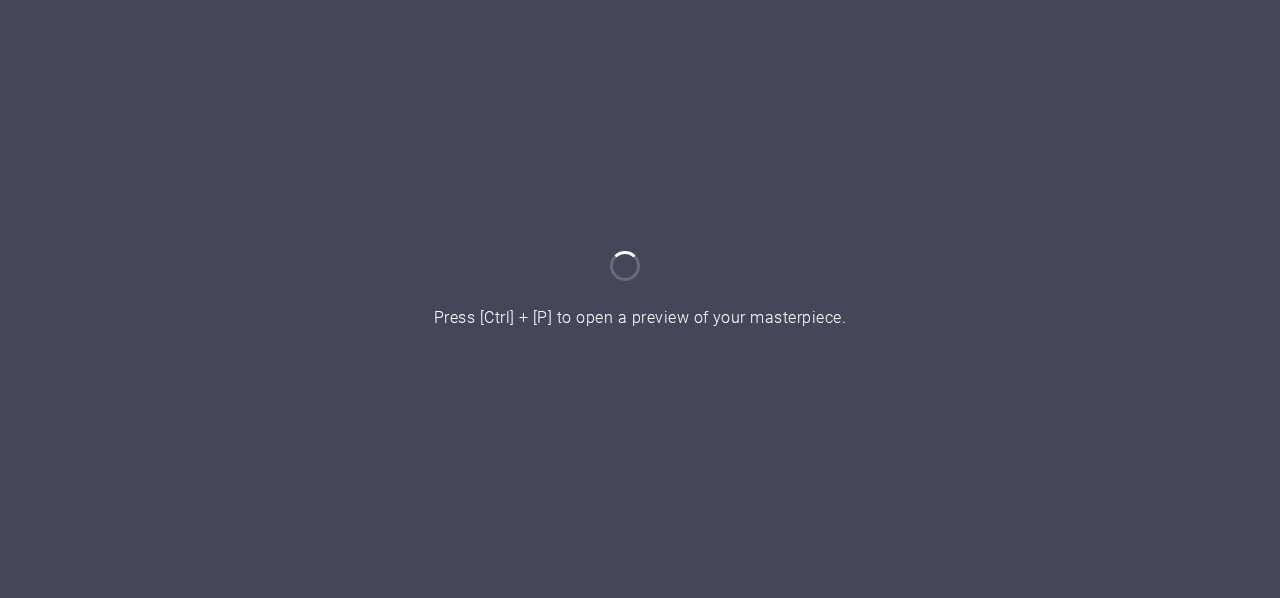 scroll, scrollTop: 0, scrollLeft: 0, axis: both 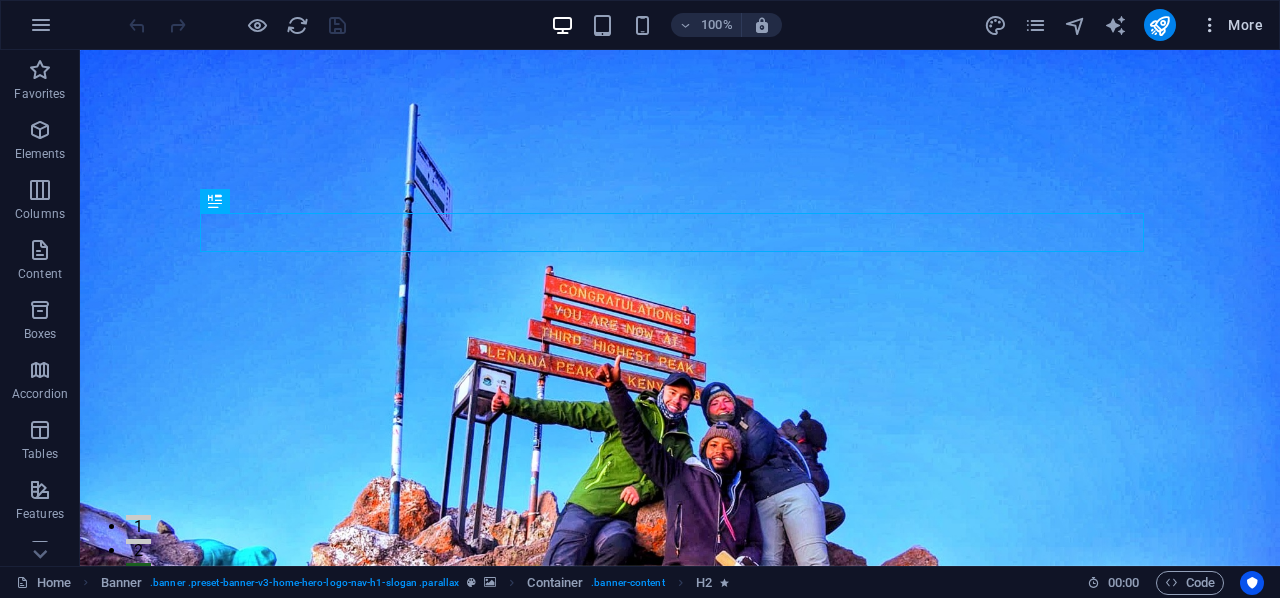 click on "More" at bounding box center [1231, 25] 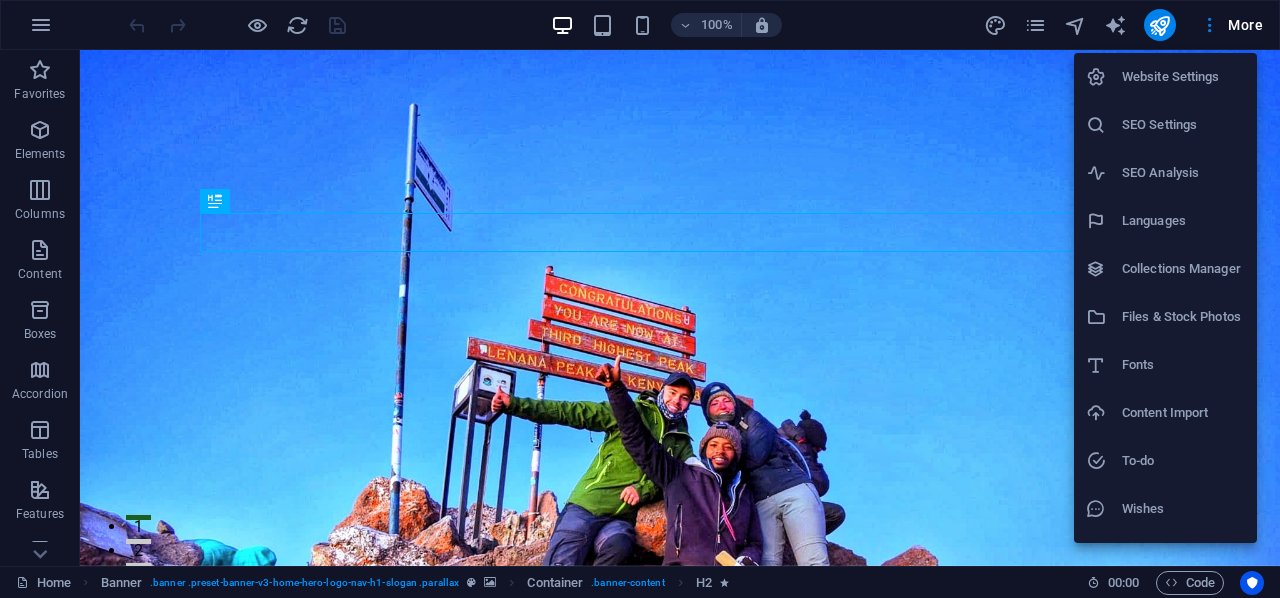 drag, startPoint x: 1268, startPoint y: 93, endPoint x: 1276, endPoint y: 137, distance: 44.72136 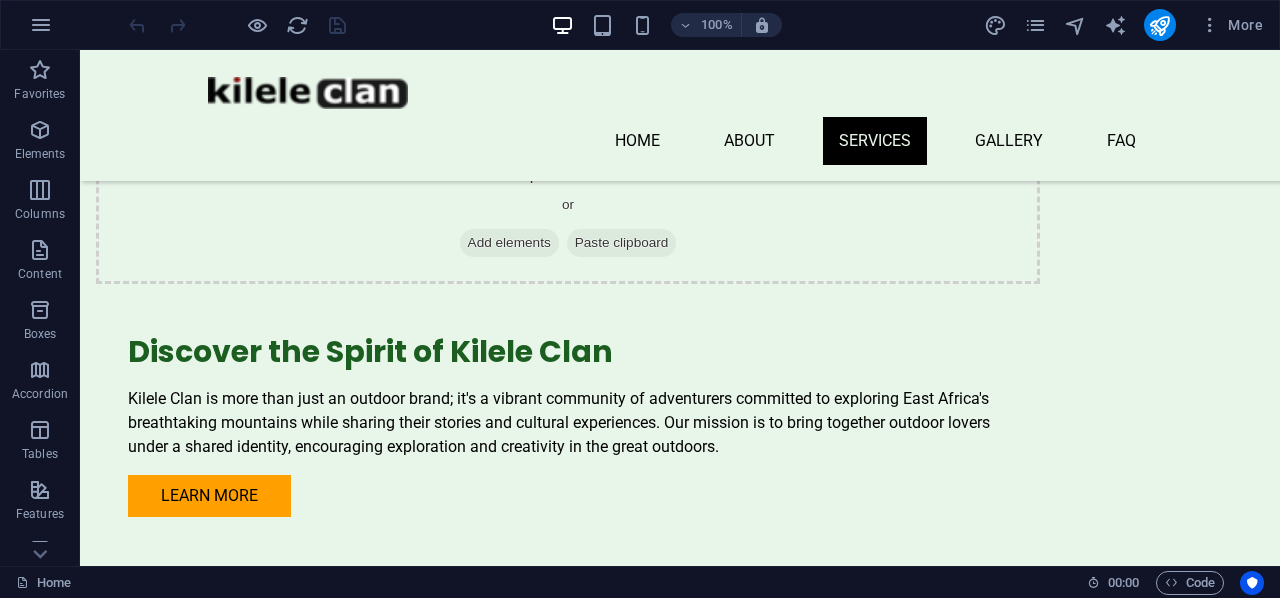 scroll, scrollTop: 1309, scrollLeft: 0, axis: vertical 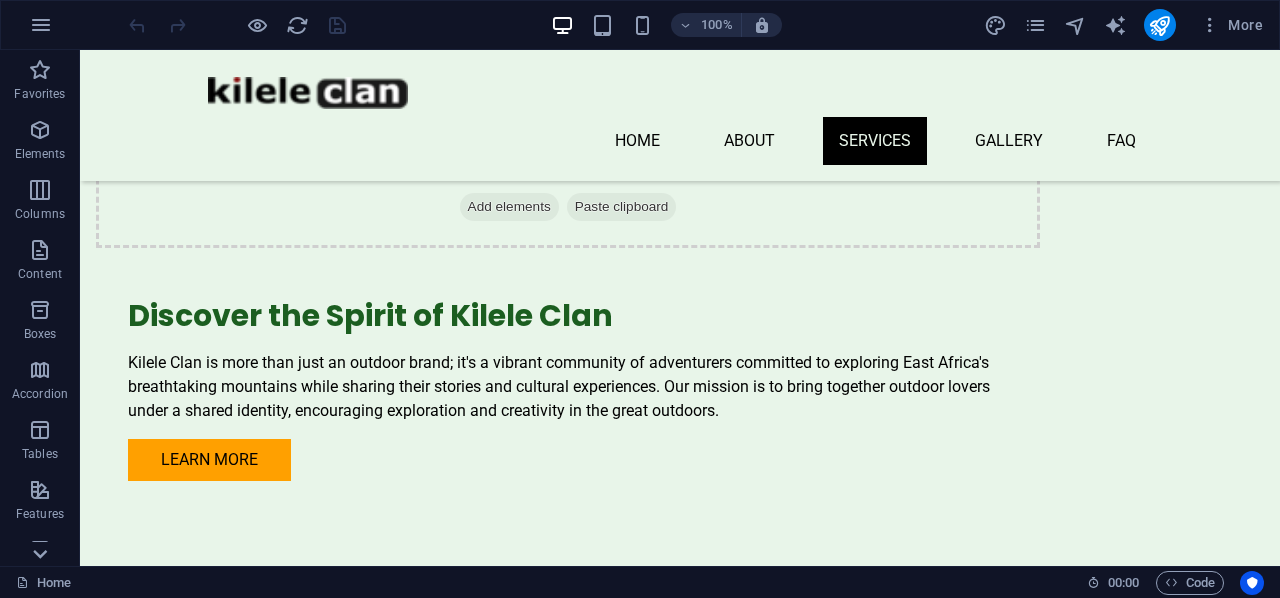 click 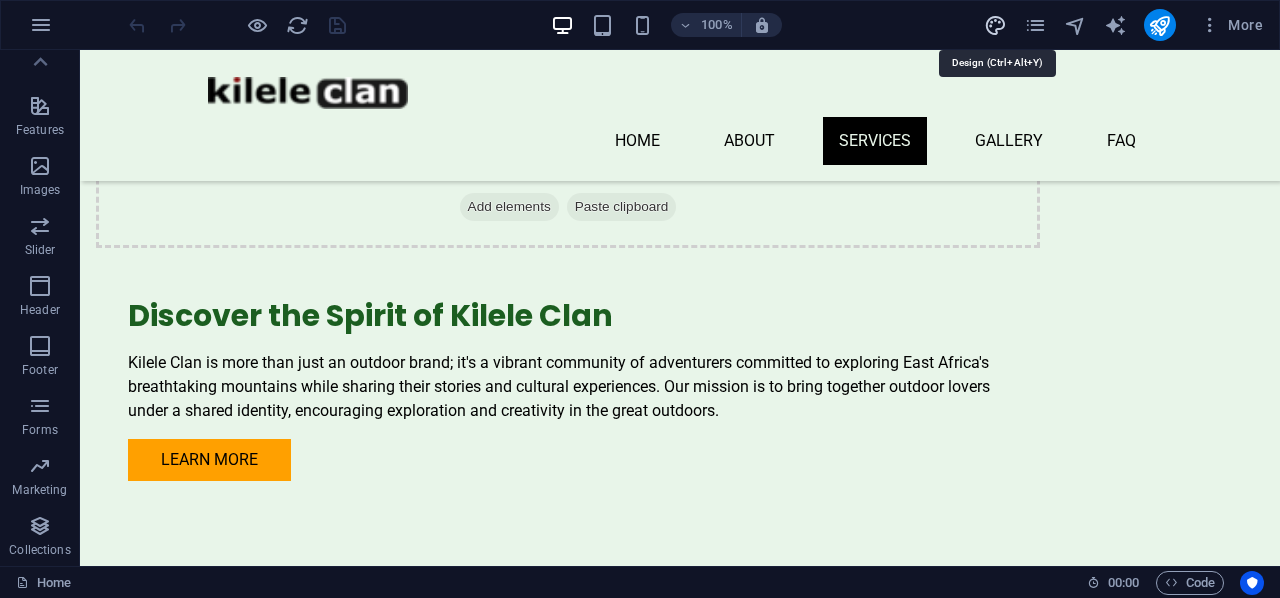click at bounding box center (995, 25) 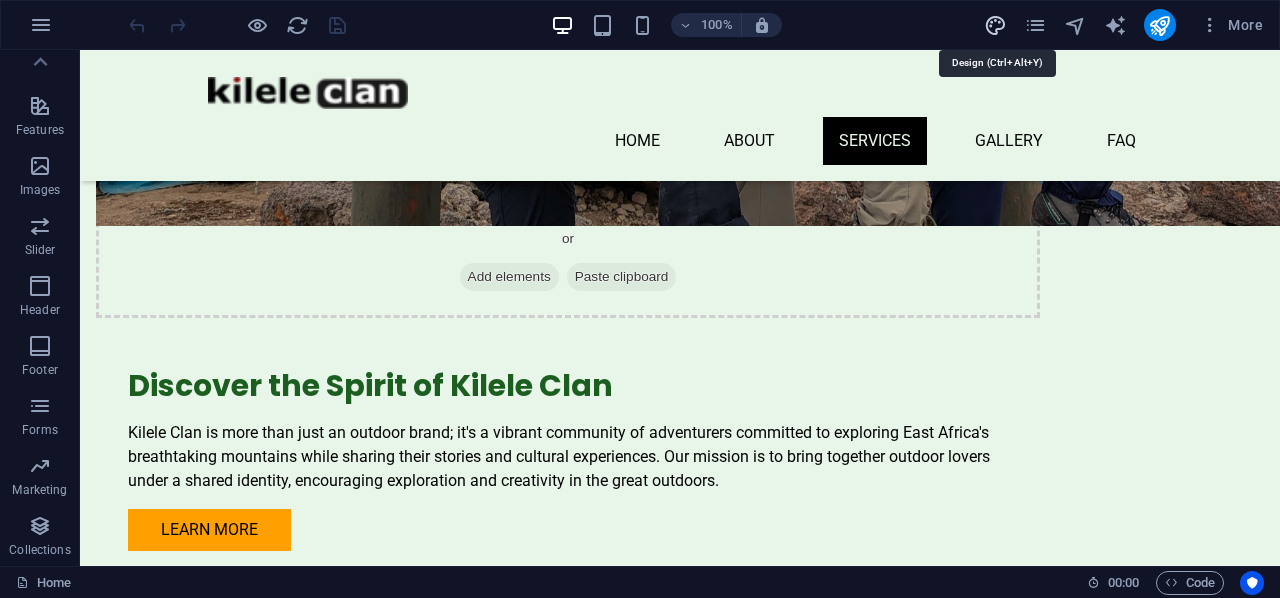 select on "px" 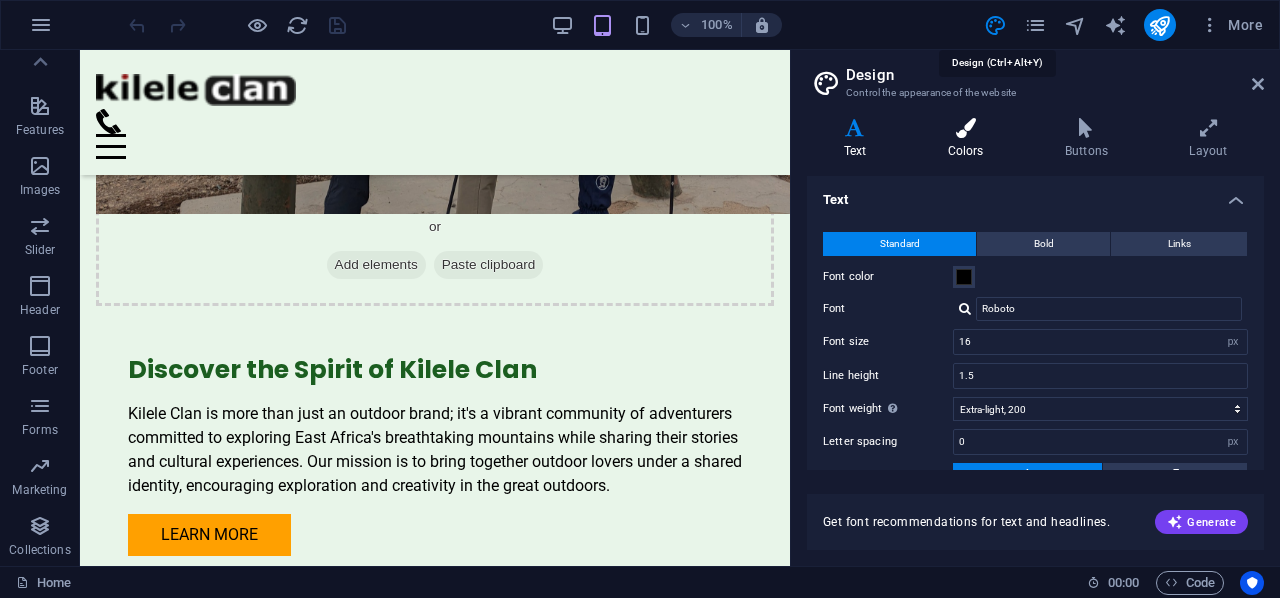 scroll, scrollTop: 1382, scrollLeft: 0, axis: vertical 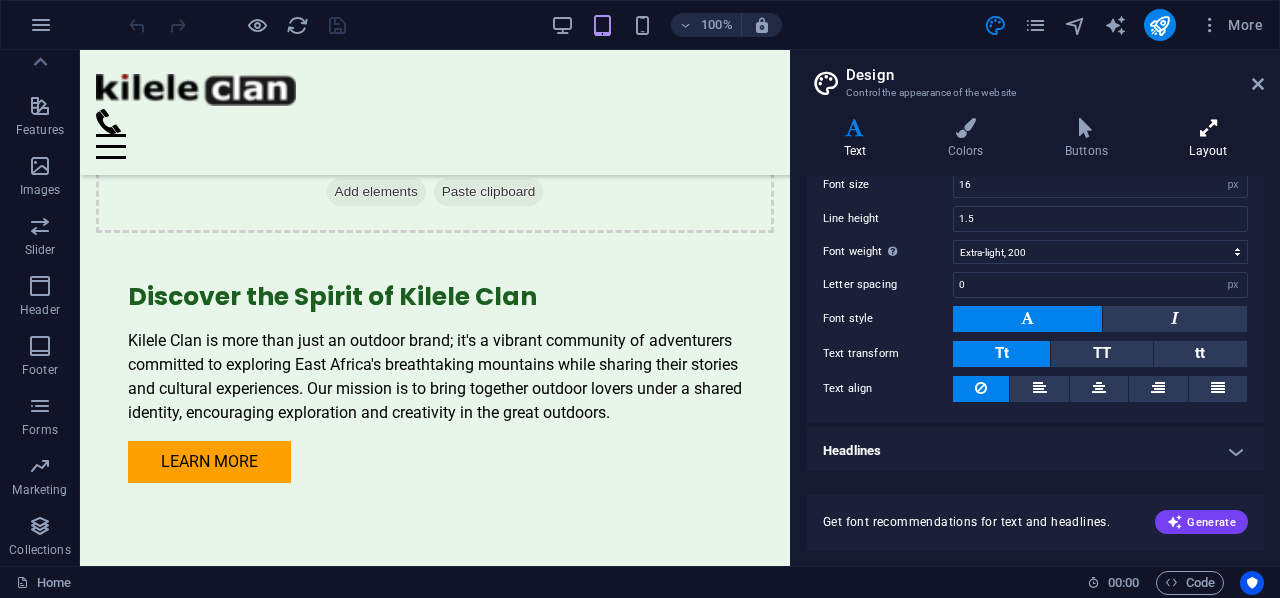 click on "Layout" at bounding box center [1208, 139] 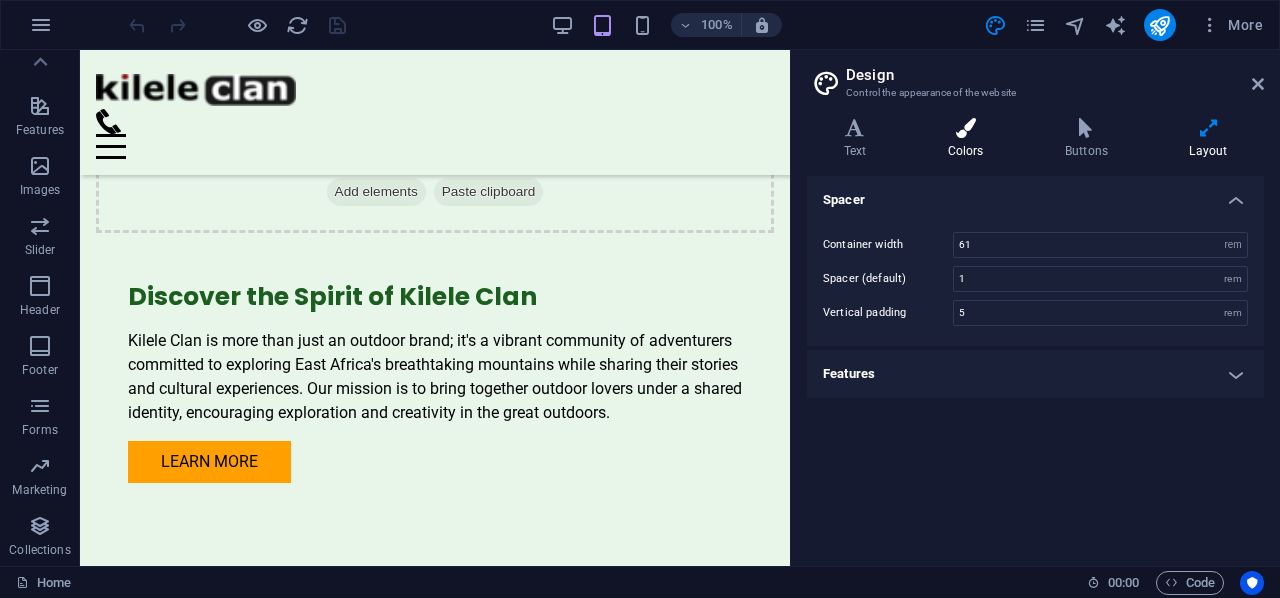 click on "Colors" at bounding box center (969, 139) 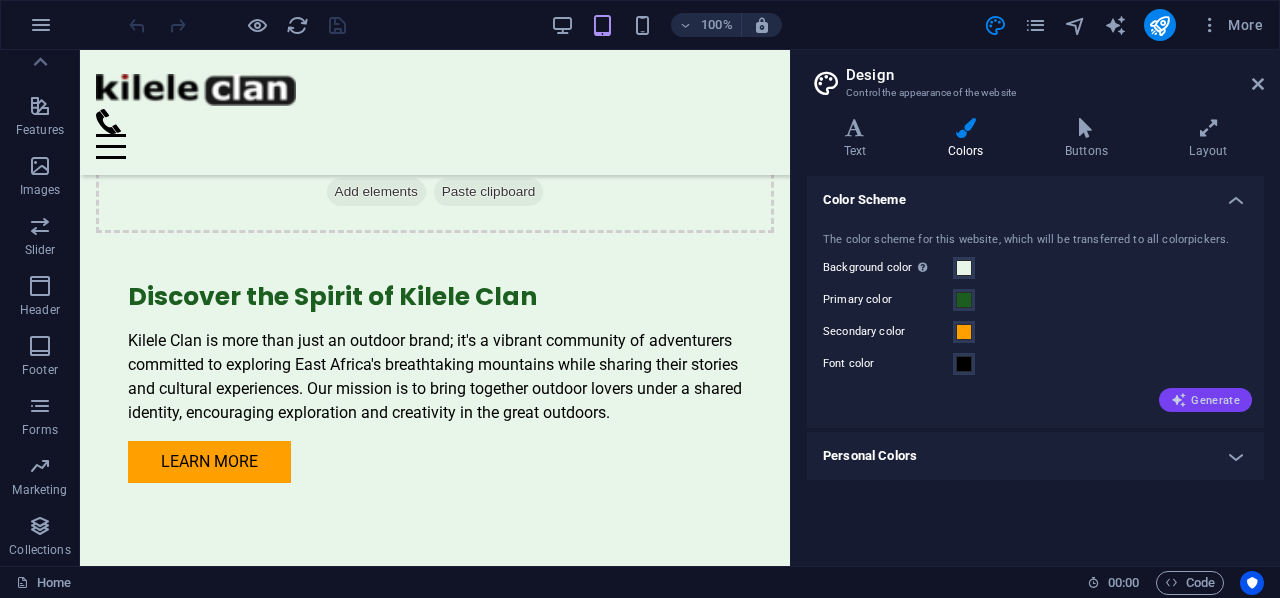 click on "Generate" at bounding box center (1205, 400) 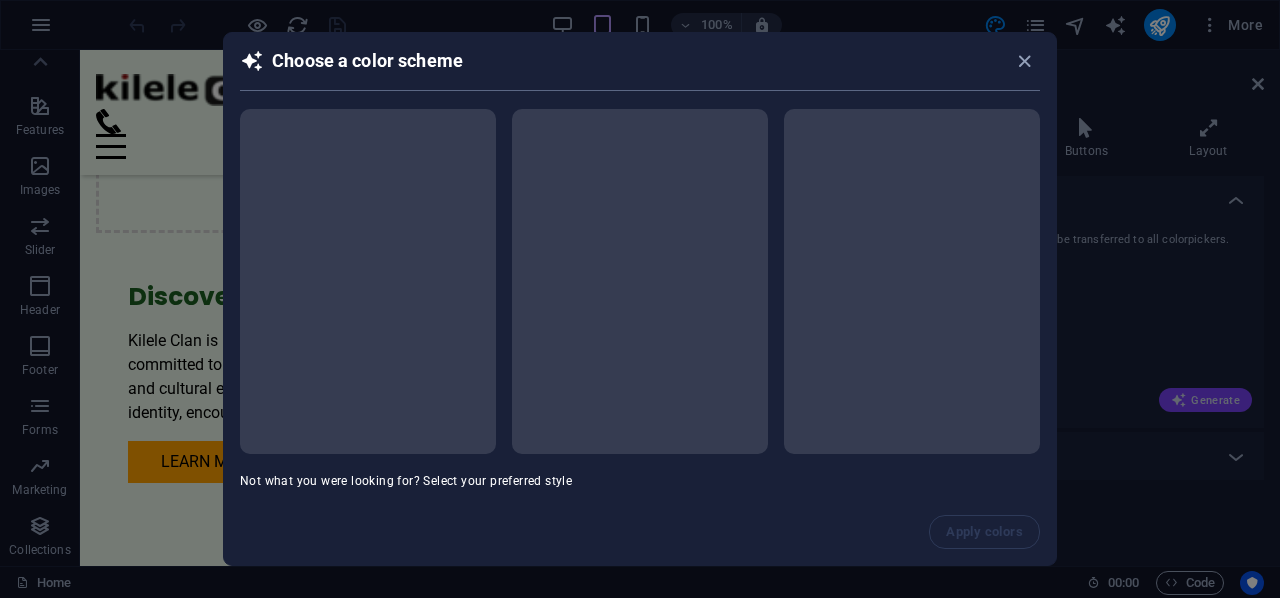 click on "Choose a color scheme Not what you were looking for? Select your preferred style Random Clean Vibrant Bright Pastel Dark Neutral Cool Warm Apply colors" at bounding box center (640, 299) 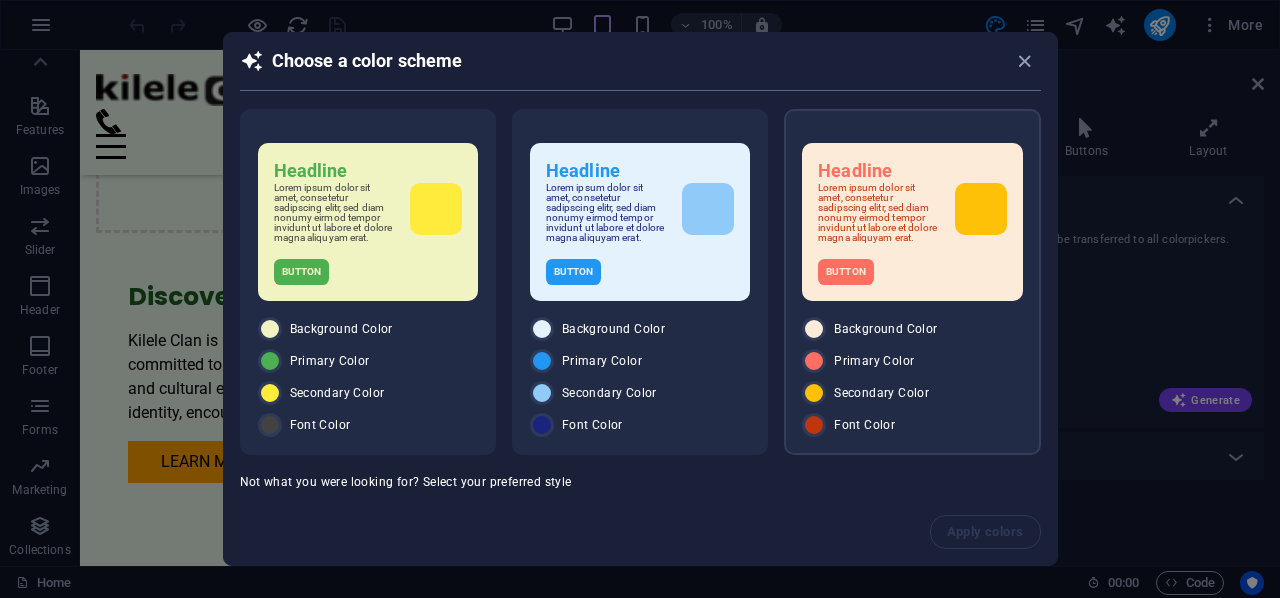 click on "Button" at bounding box center [912, 272] 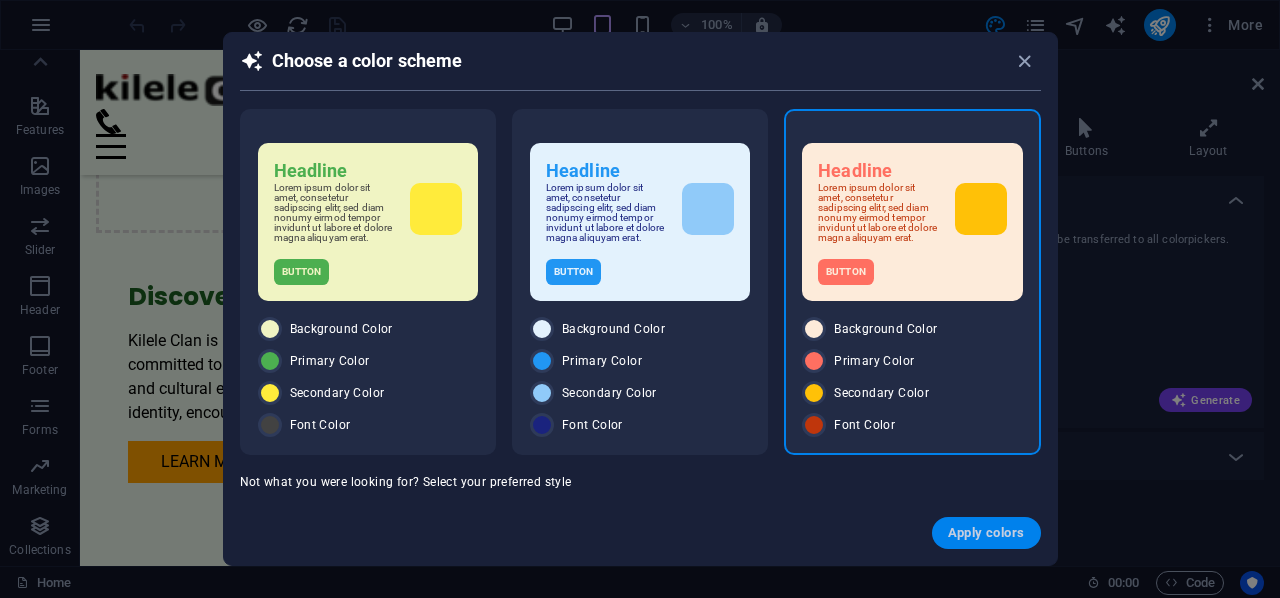 click on "Apply colors" at bounding box center (986, 533) 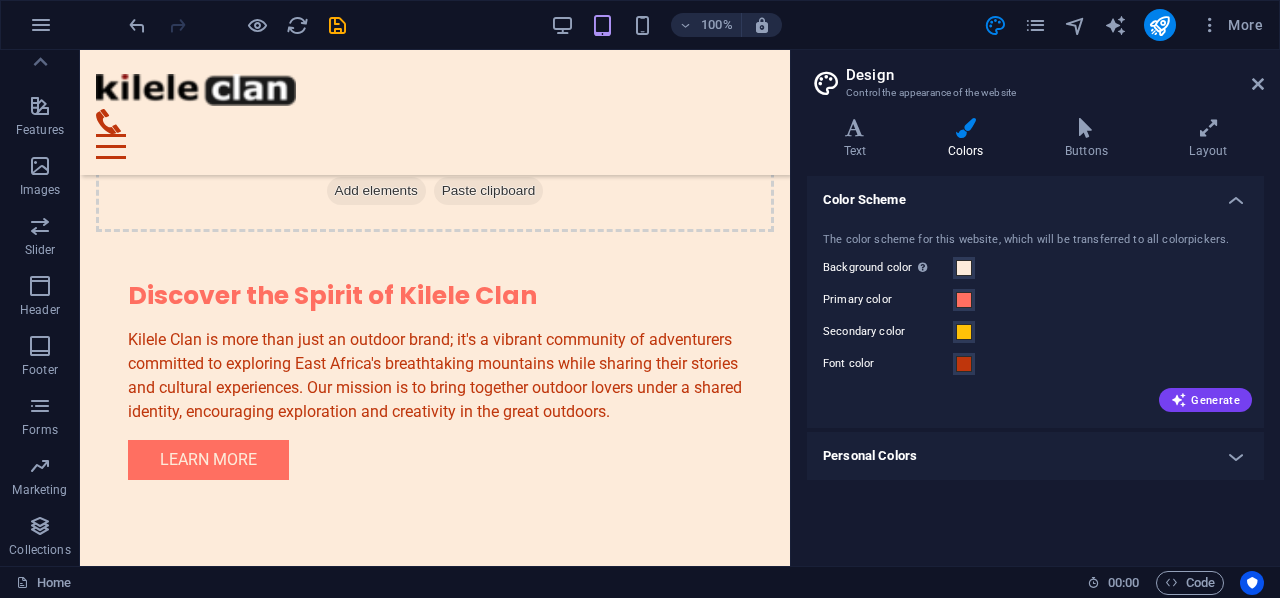 scroll, scrollTop: 1381, scrollLeft: 0, axis: vertical 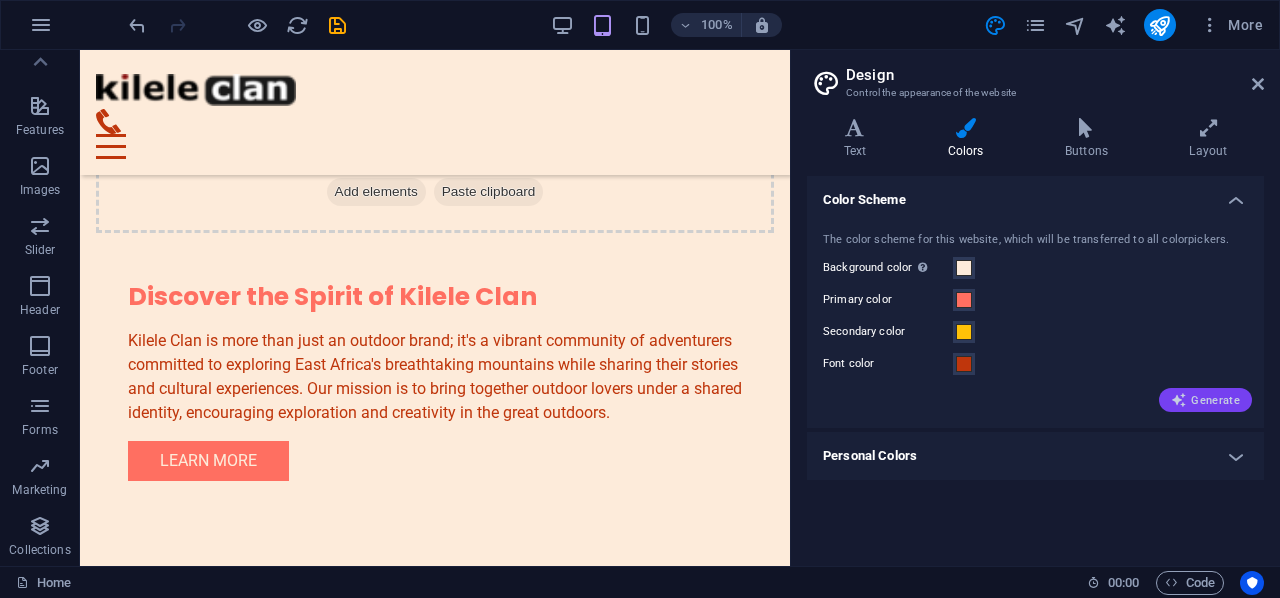 click on "Generate" at bounding box center (1205, 400) 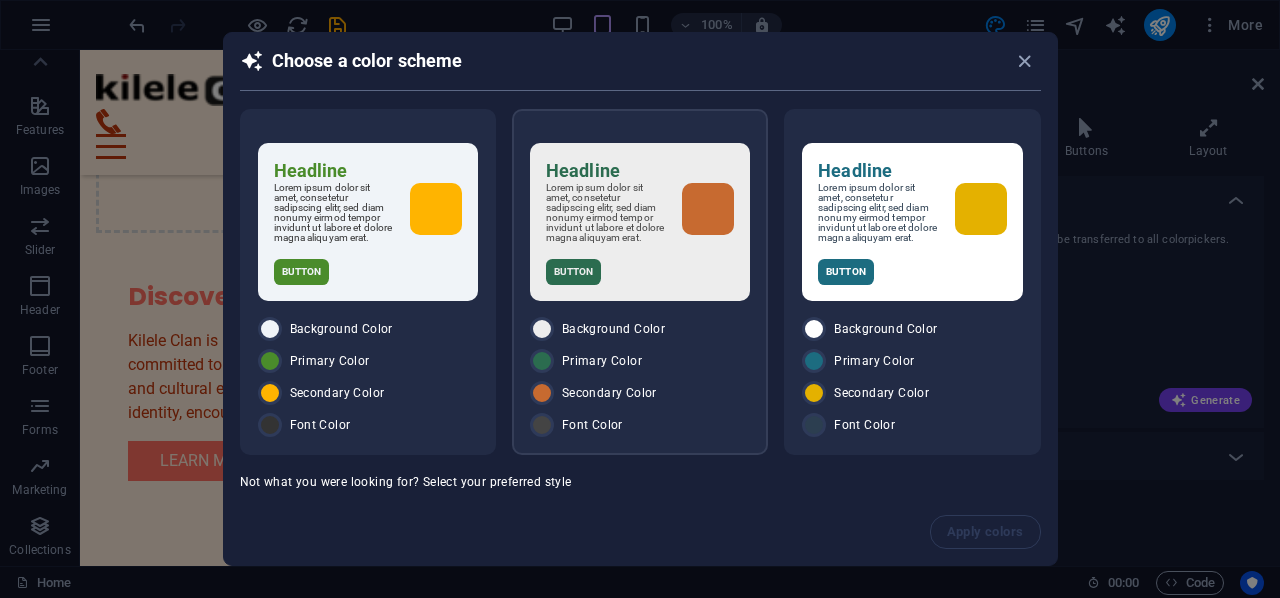 click on "Button" at bounding box center (640, 272) 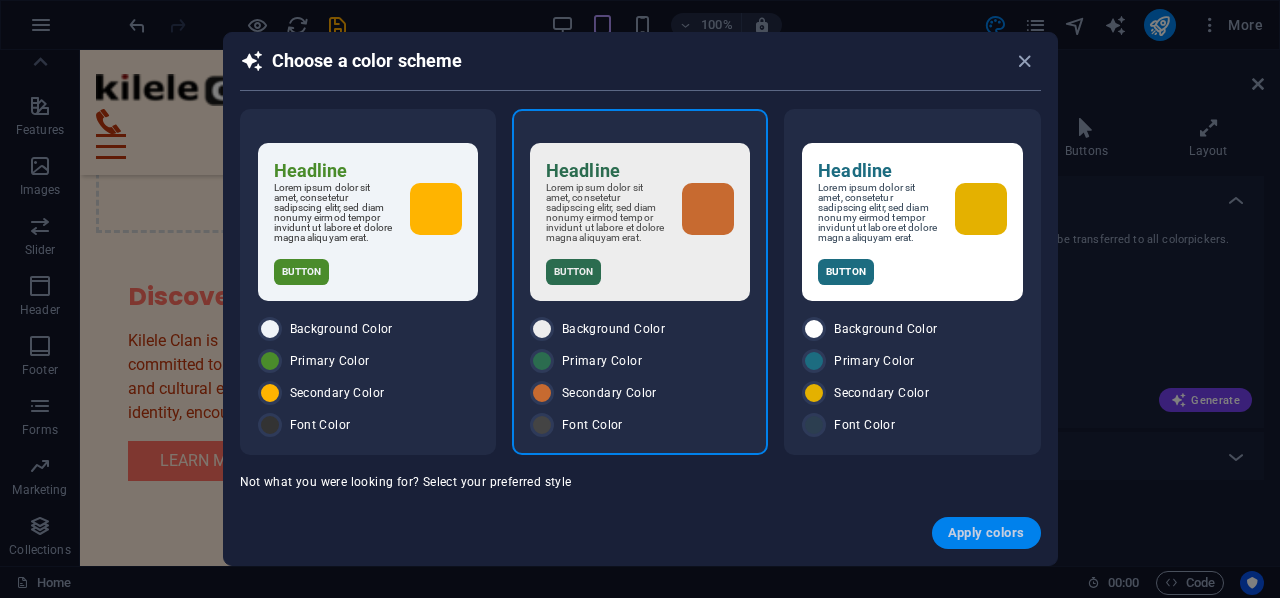 click on "Apply colors" at bounding box center (986, 533) 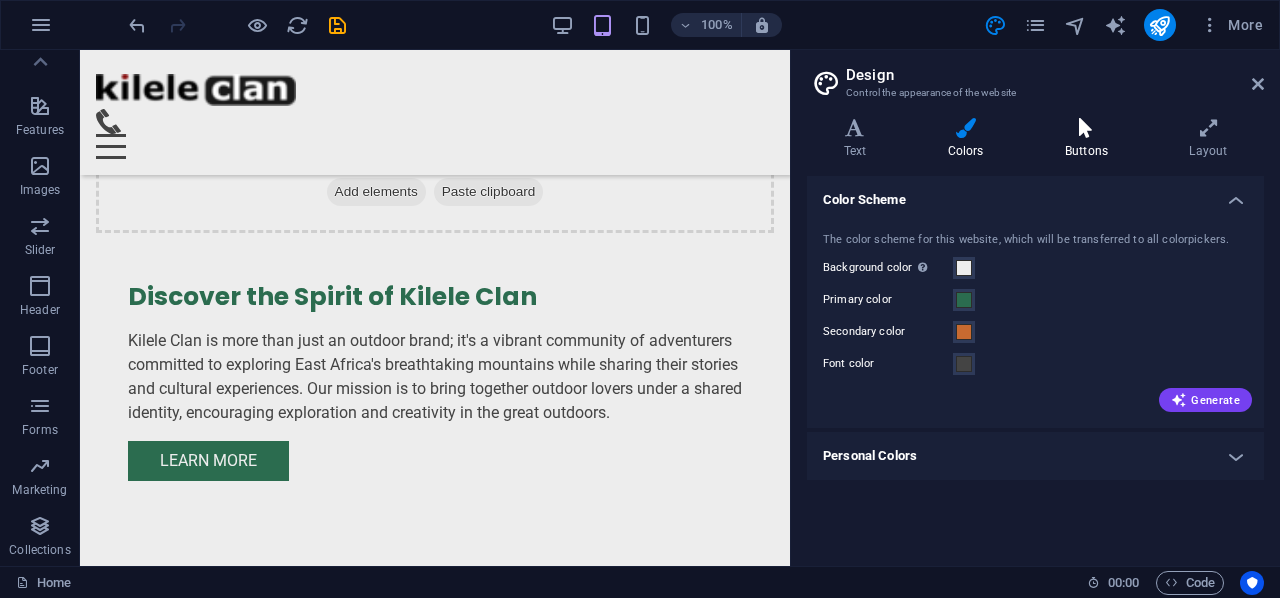 click on "Buttons" at bounding box center [1090, 139] 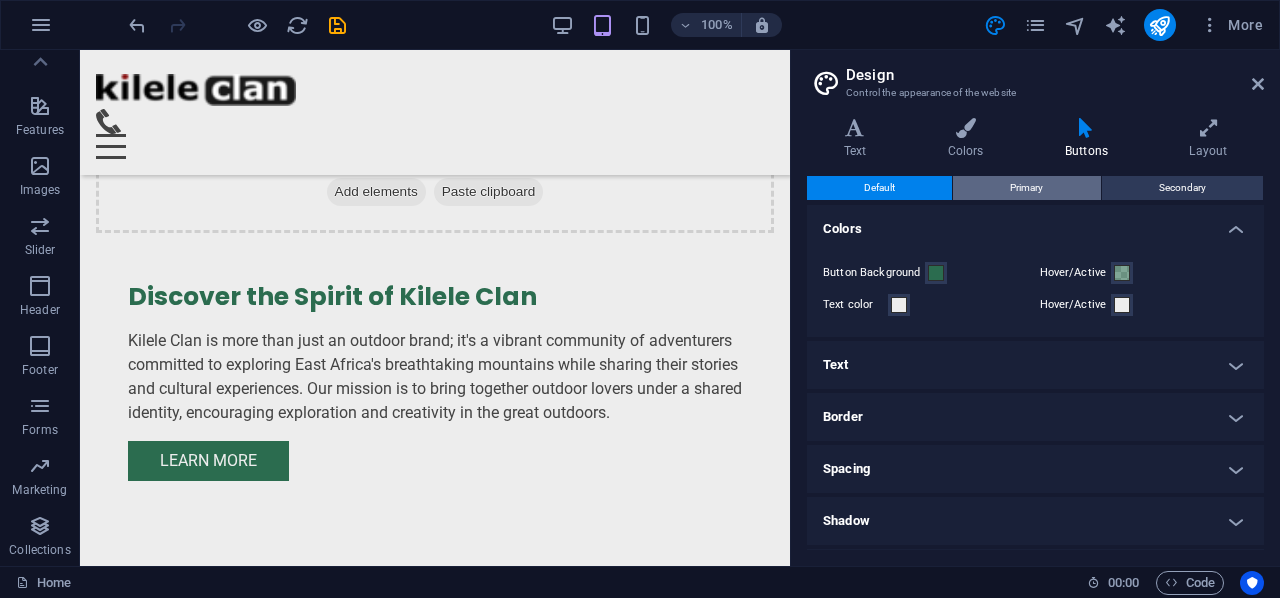click on "Primary" at bounding box center (1026, 188) 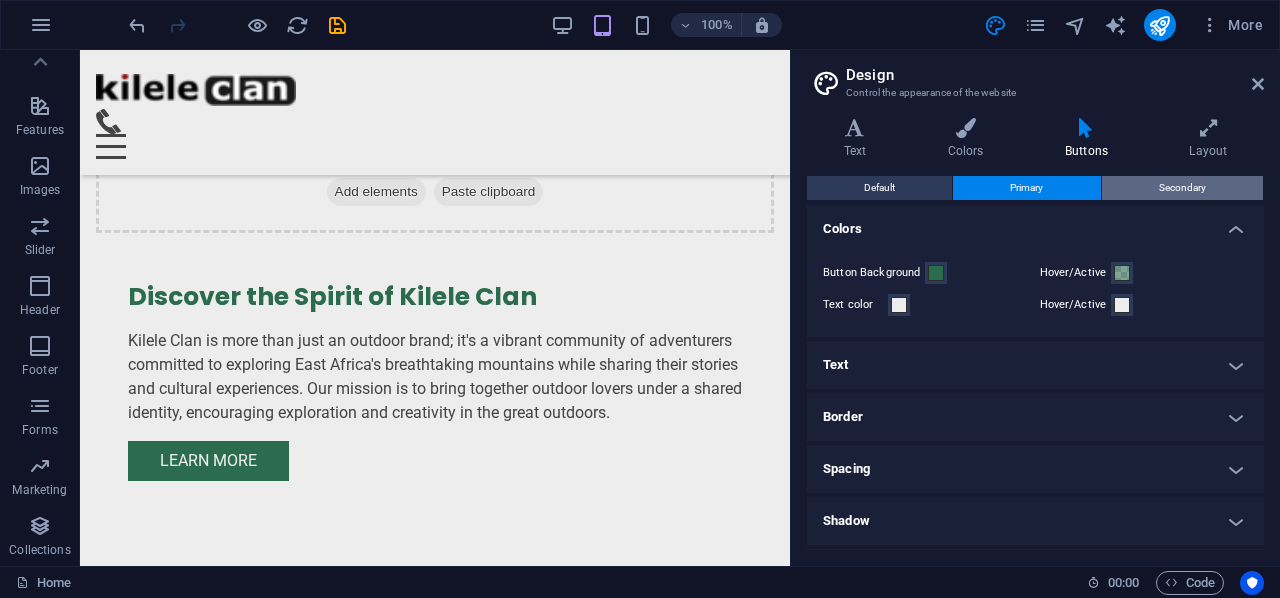 click on "Secondary" at bounding box center [1182, 188] 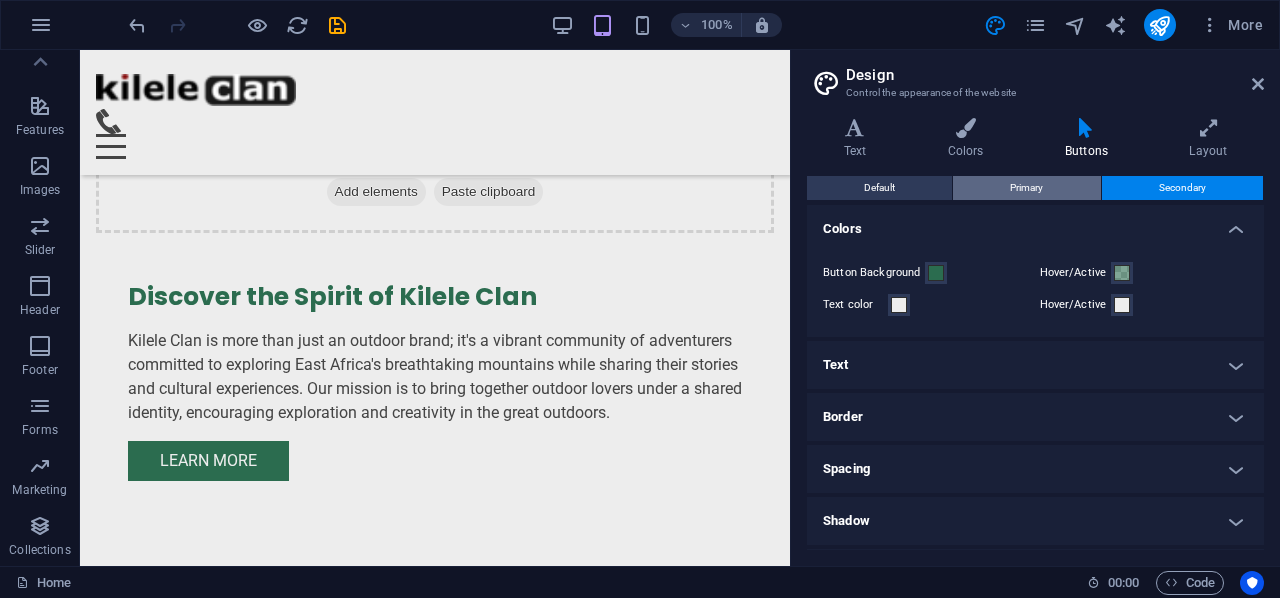 click on "Primary" at bounding box center (1026, 188) 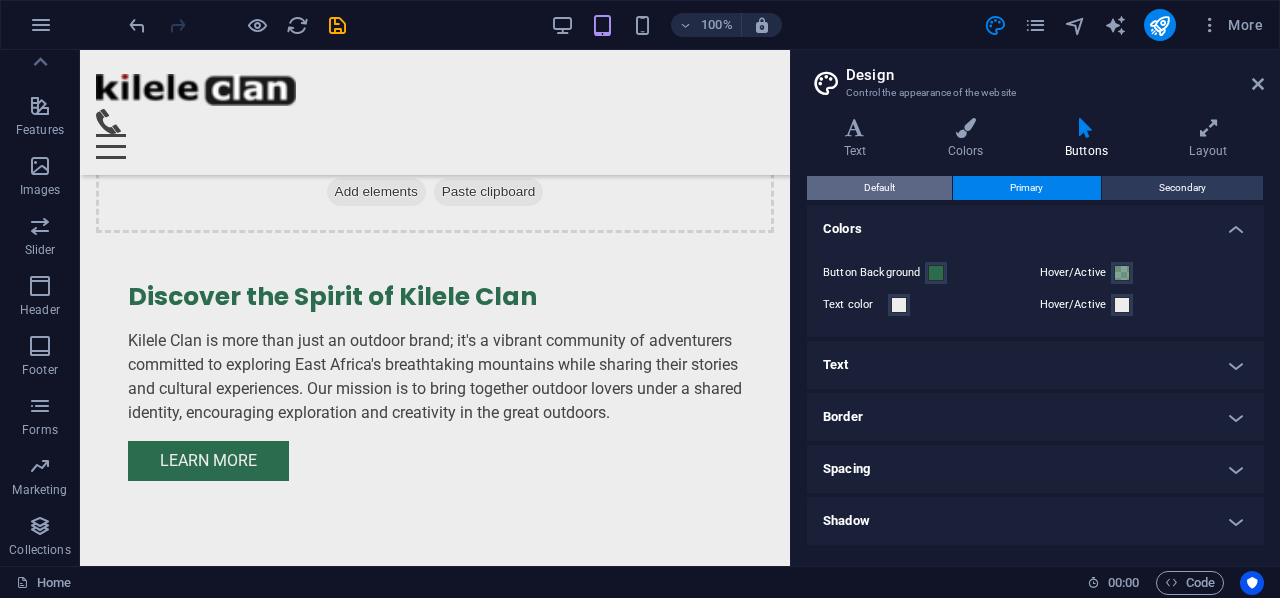 click on "Default" at bounding box center [879, 188] 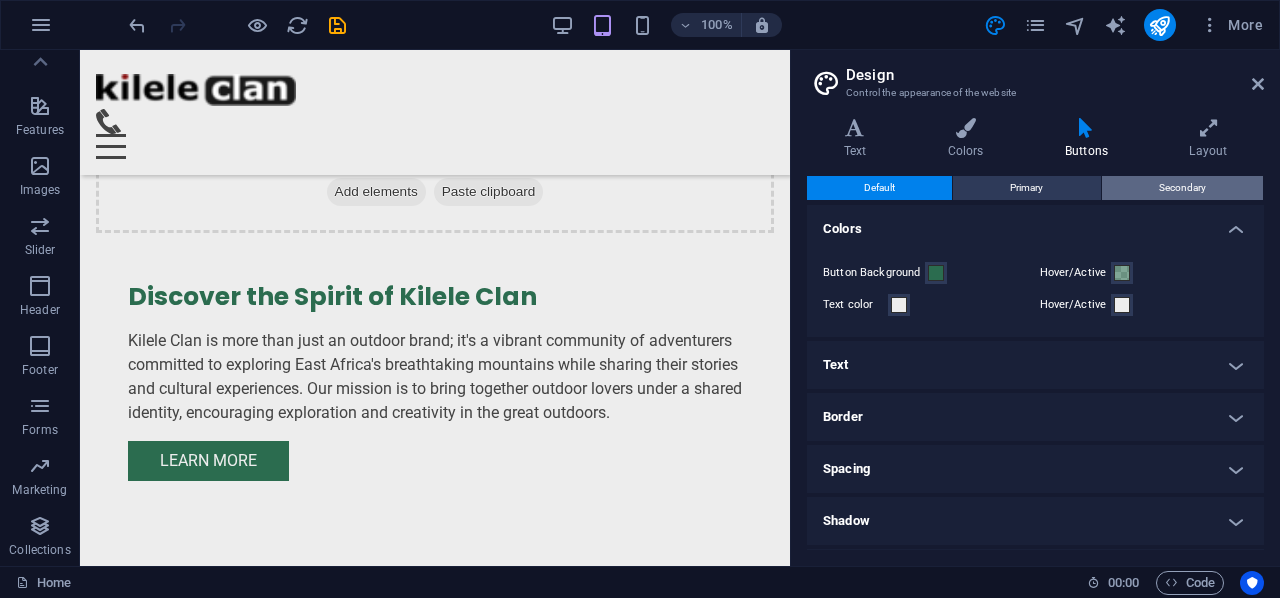 click on "Secondary" at bounding box center (1182, 188) 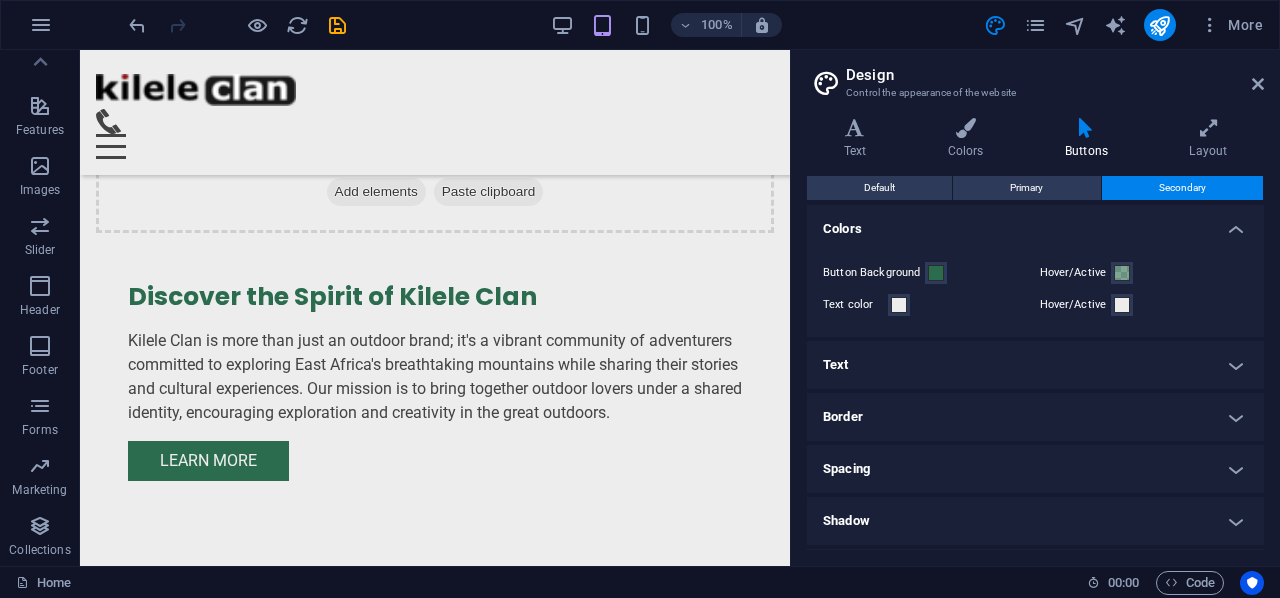 drag, startPoint x: 1258, startPoint y: 393, endPoint x: 1266, endPoint y: 433, distance: 40.792156 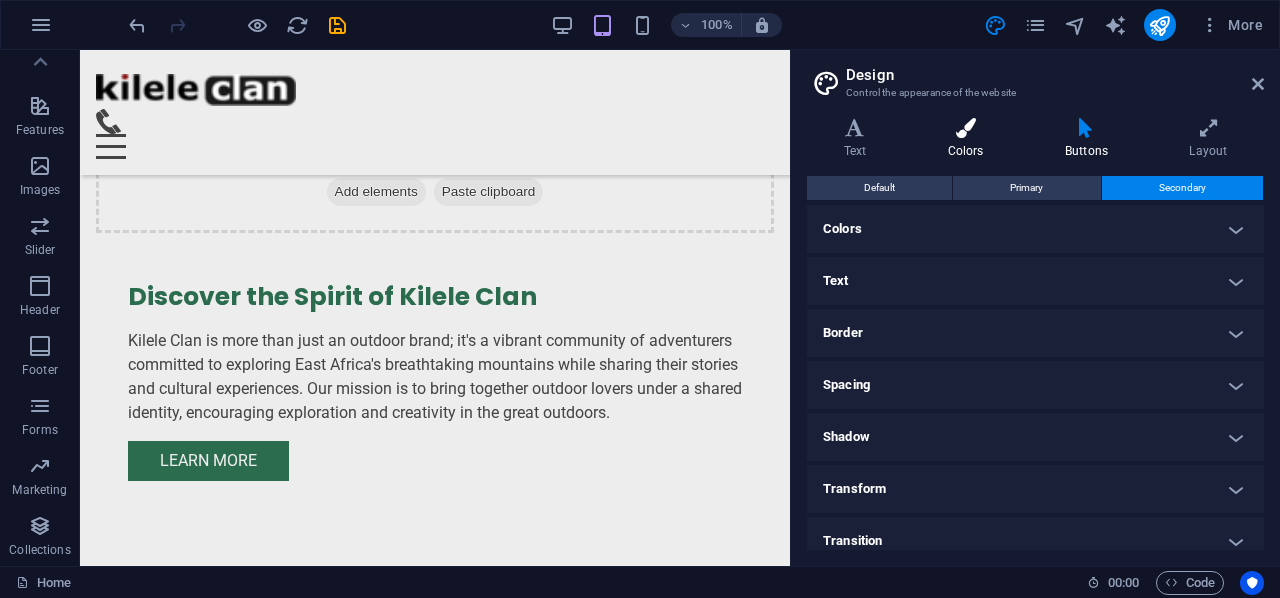 click at bounding box center (965, 128) 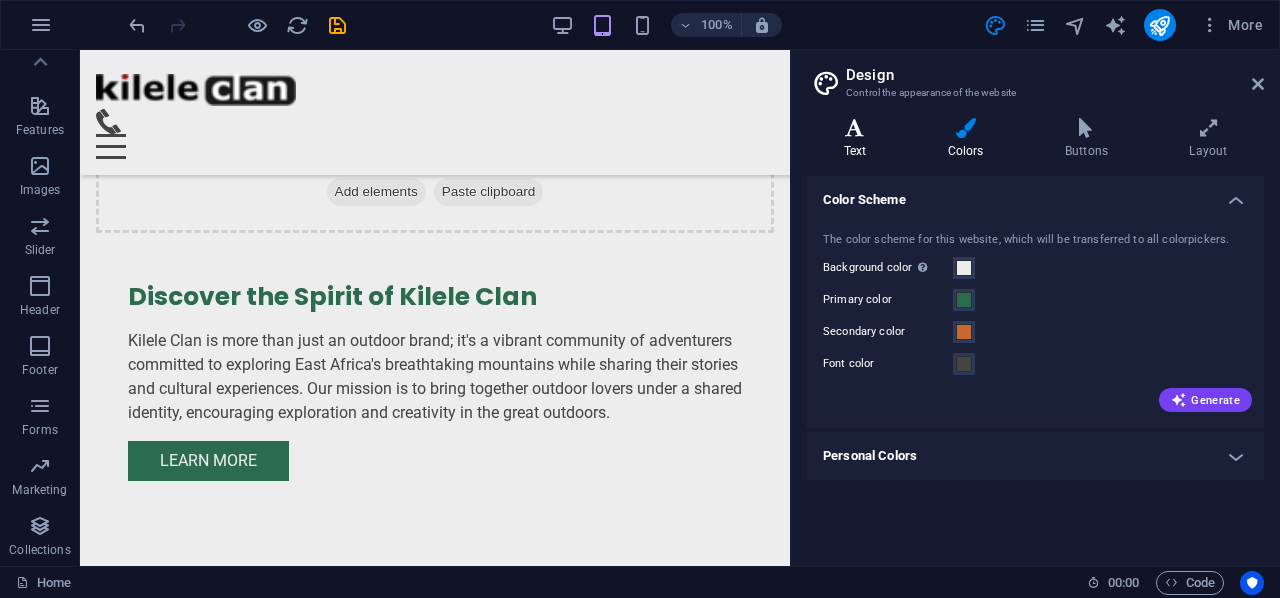 click on "Text" at bounding box center (859, 139) 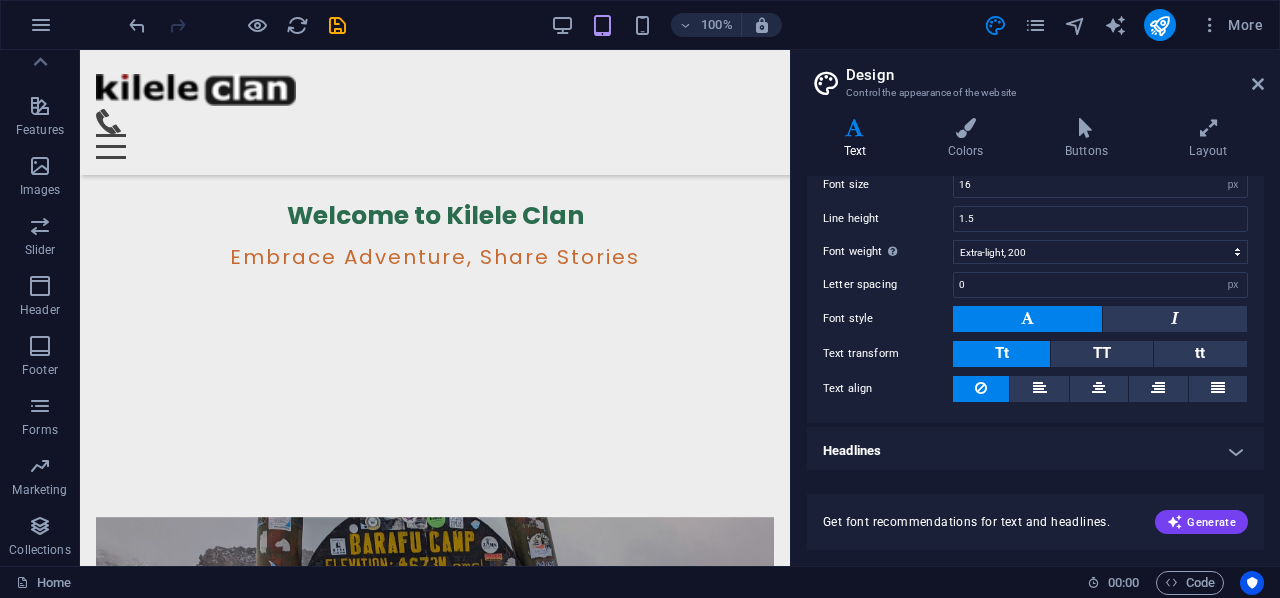 scroll, scrollTop: 0, scrollLeft: 0, axis: both 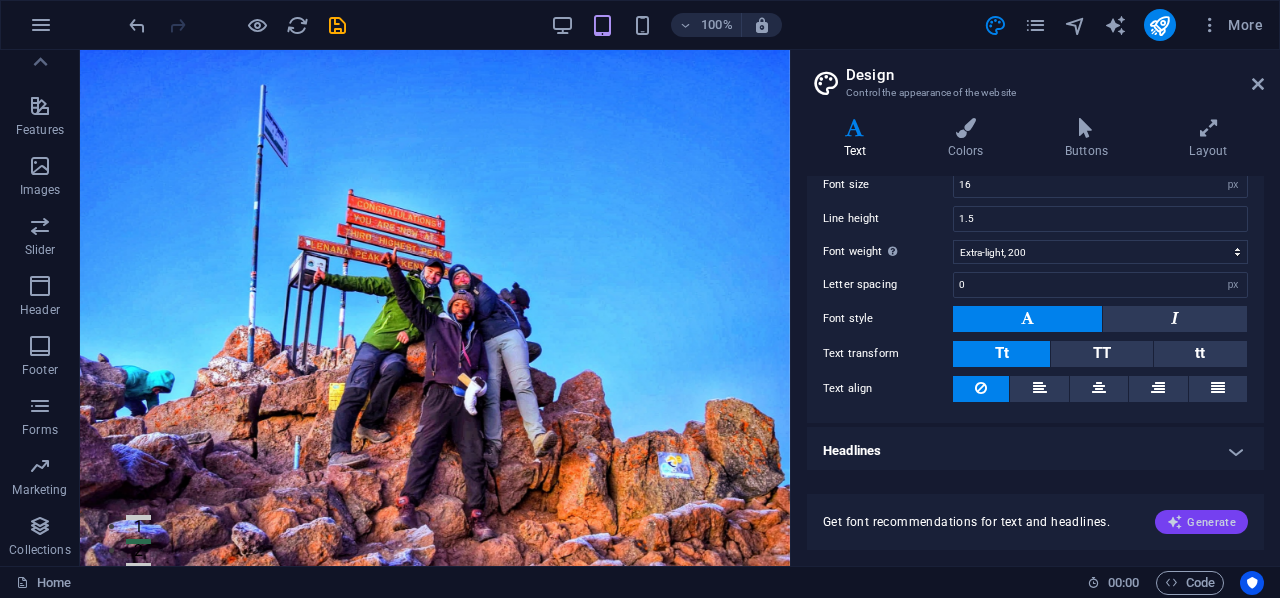 click on "Generate" at bounding box center [1201, 522] 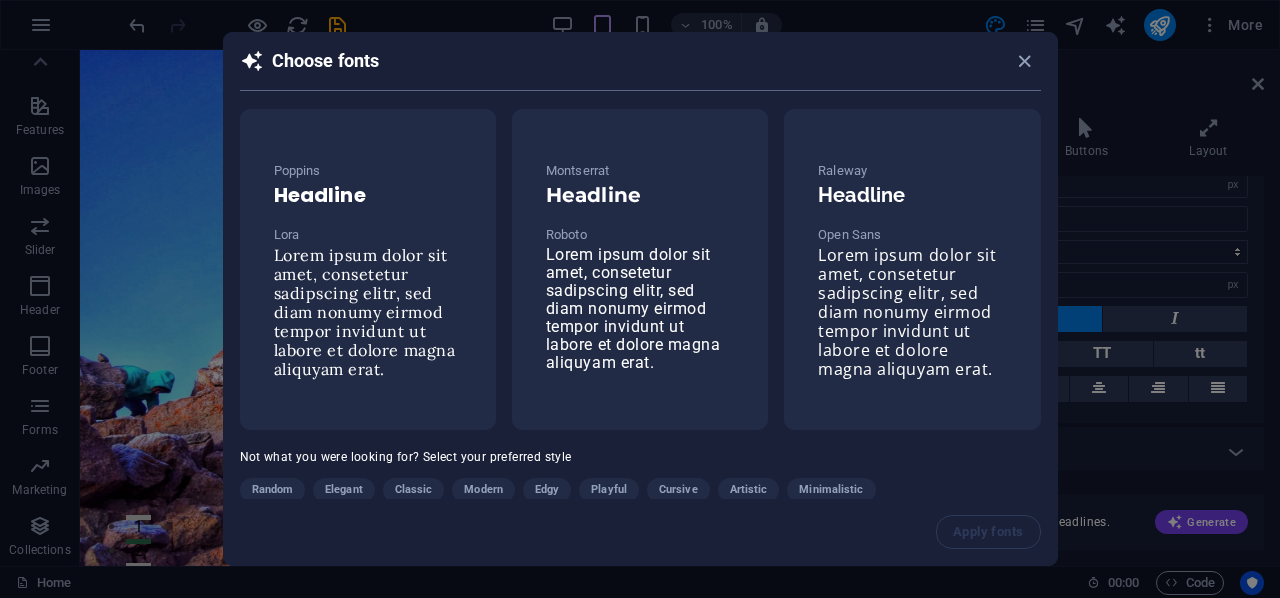 drag, startPoint x: 1056, startPoint y: 368, endPoint x: 1064, endPoint y: 455, distance: 87.36704 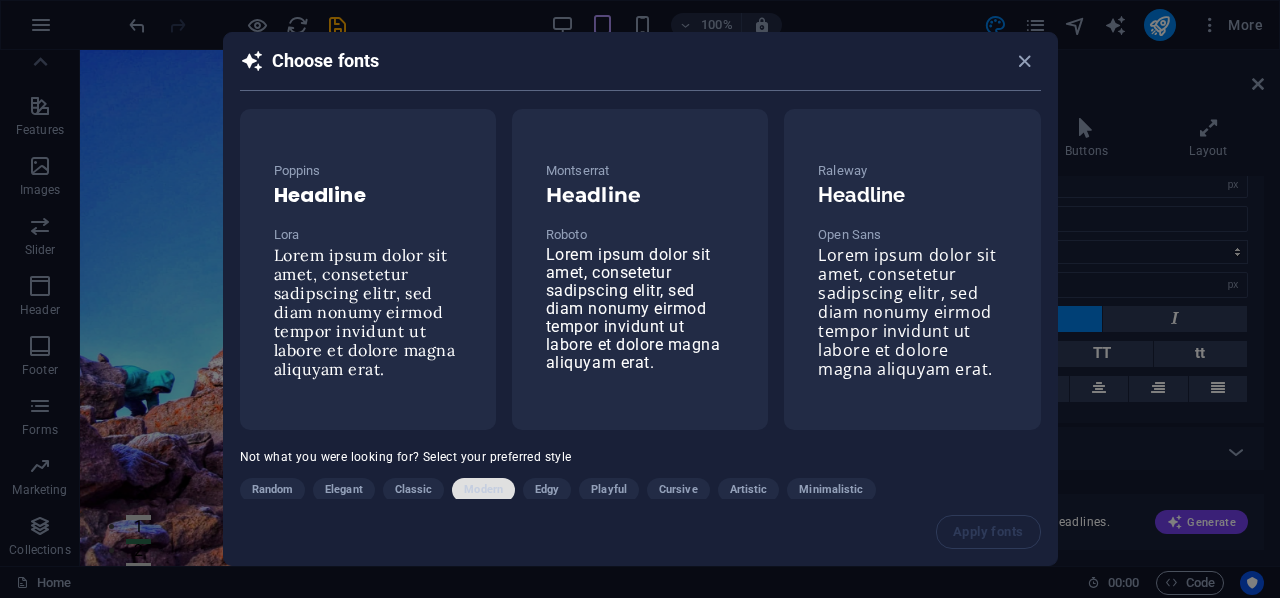 click on "Modern" at bounding box center [483, 490] 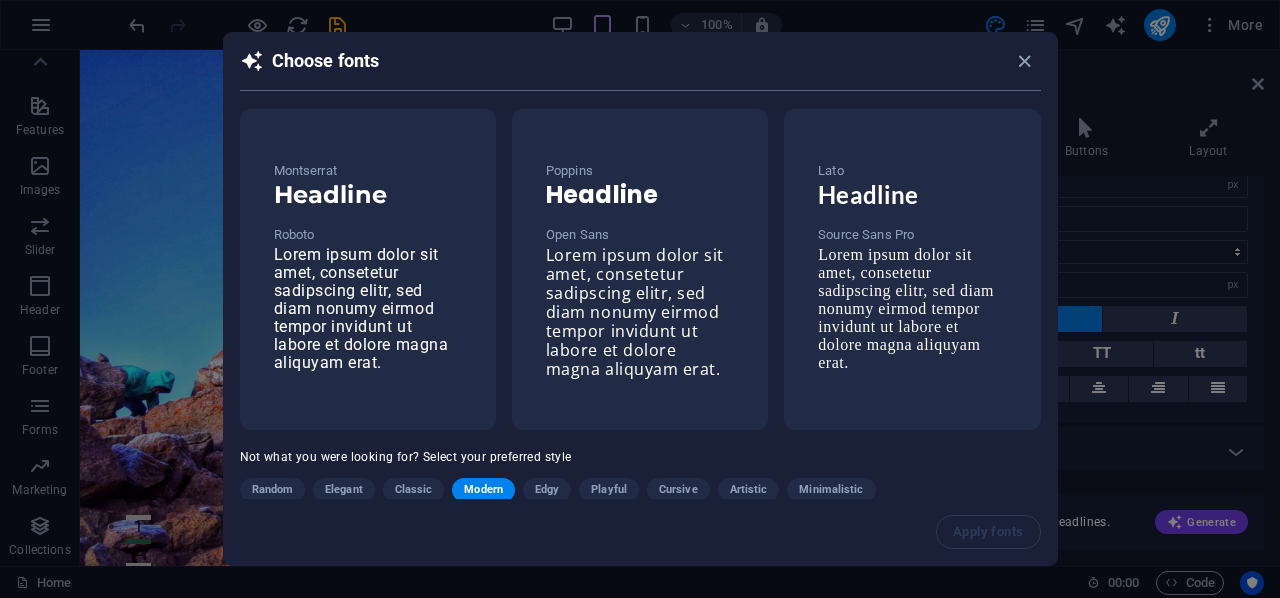 click on "Apply fonts" at bounding box center (640, 532) 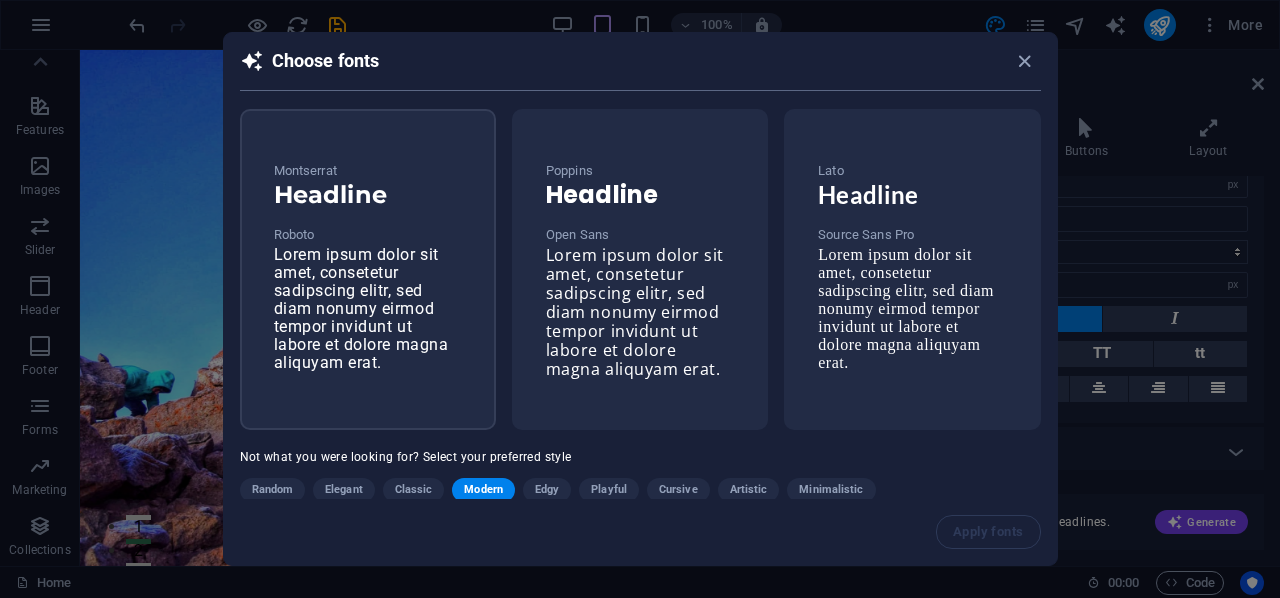 click on "Lorem ipsum dolor sit amet, consetetur sadipscing elitr, sed diam nonumy eirmod tempor invidunt ut labore et dolore magna aliquyam erat." at bounding box center (361, 308) 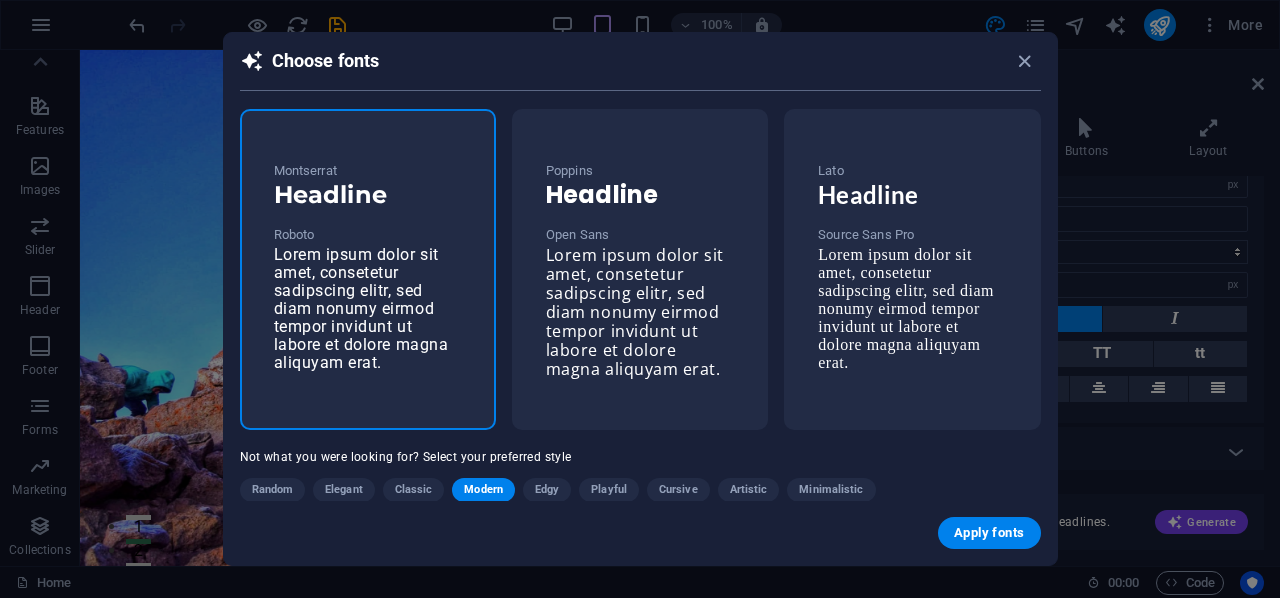 click on "Apply fonts" at bounding box center (640, 533) 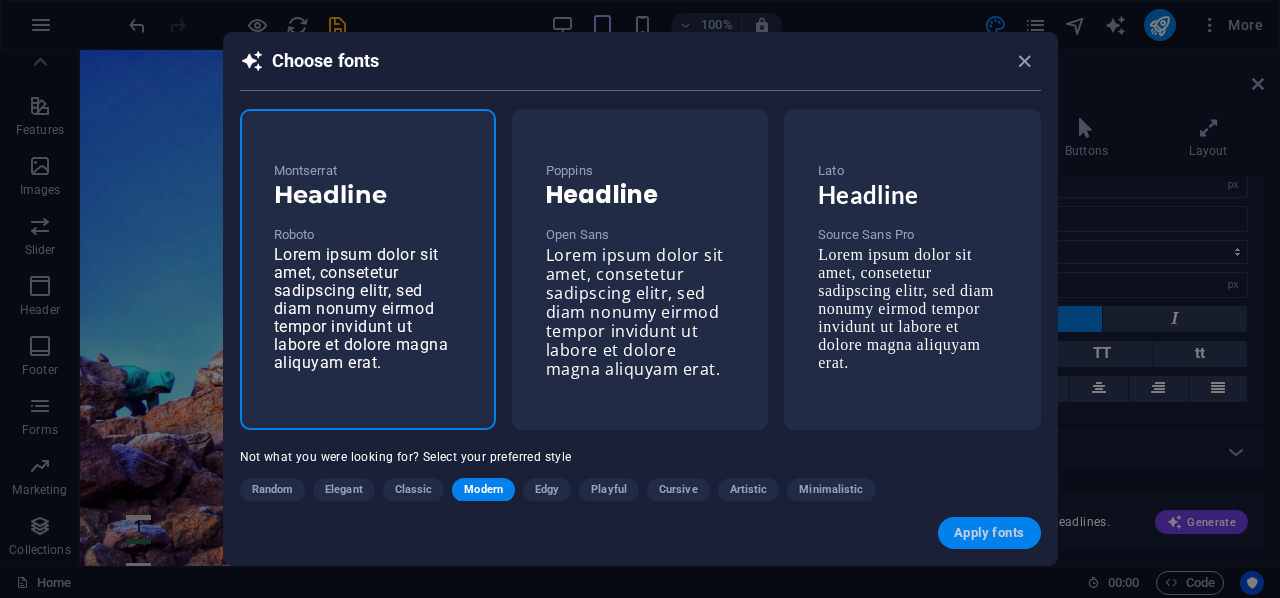 click on "Apply fonts" at bounding box center [989, 533] 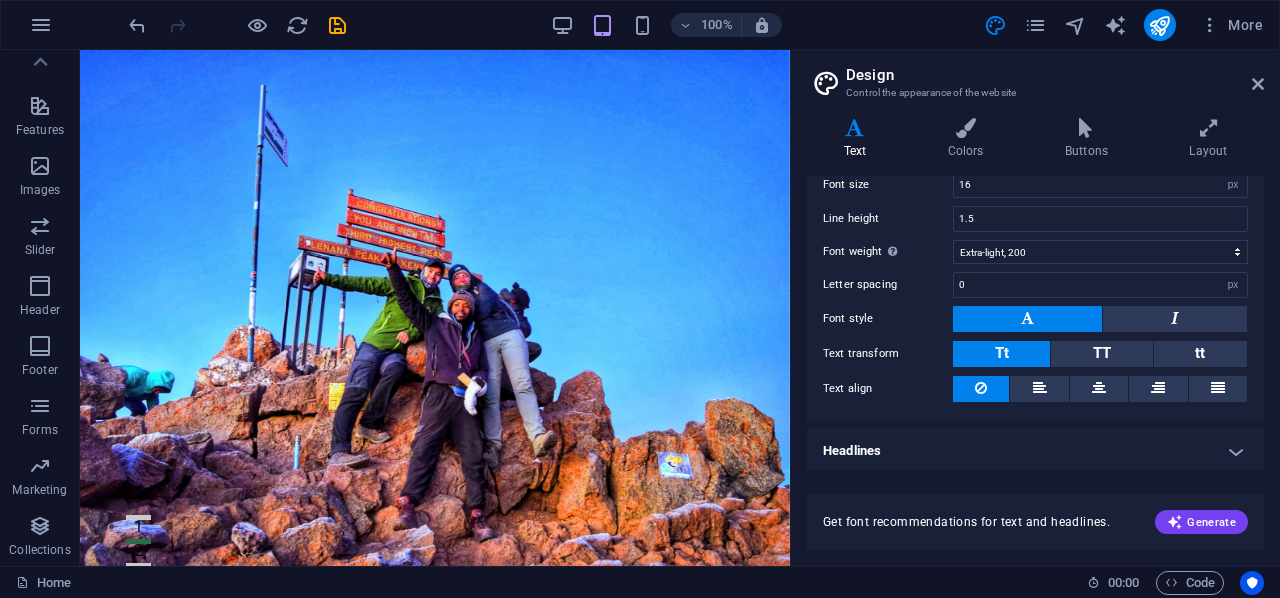 select on "400" 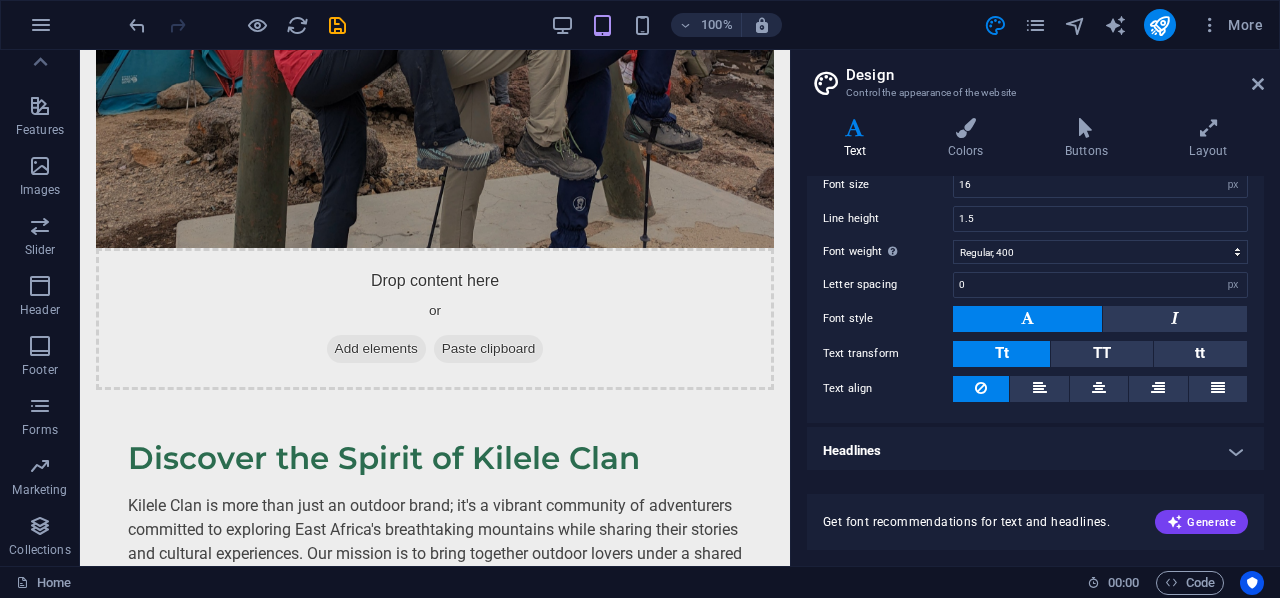 scroll, scrollTop: 0, scrollLeft: 0, axis: both 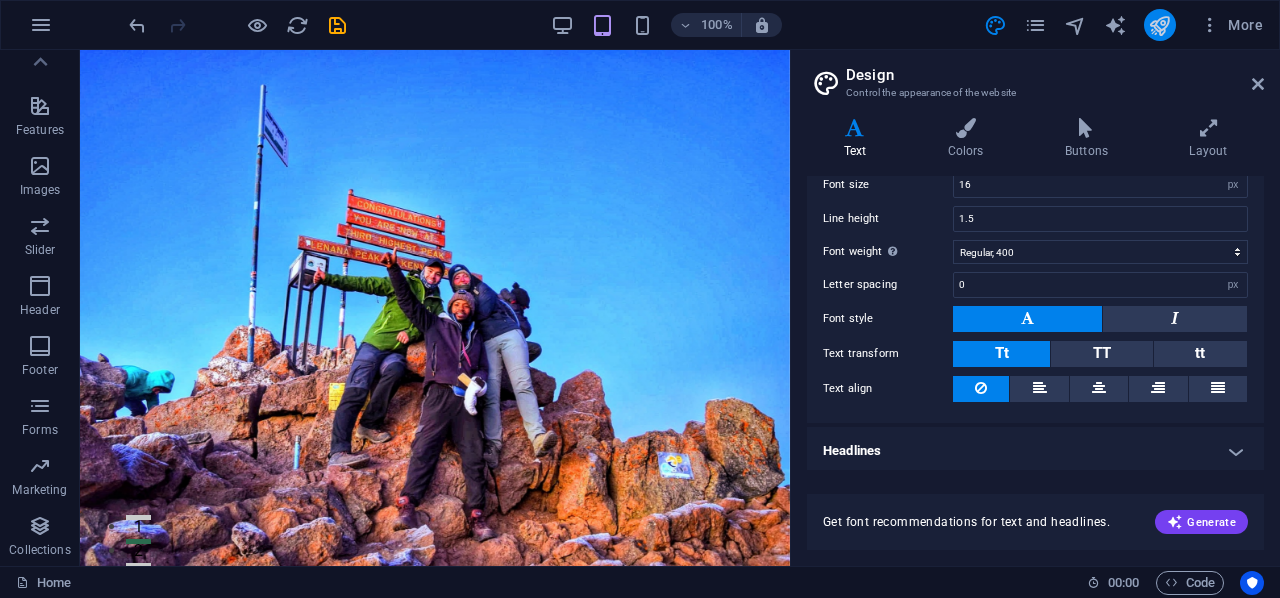 click at bounding box center (1159, 25) 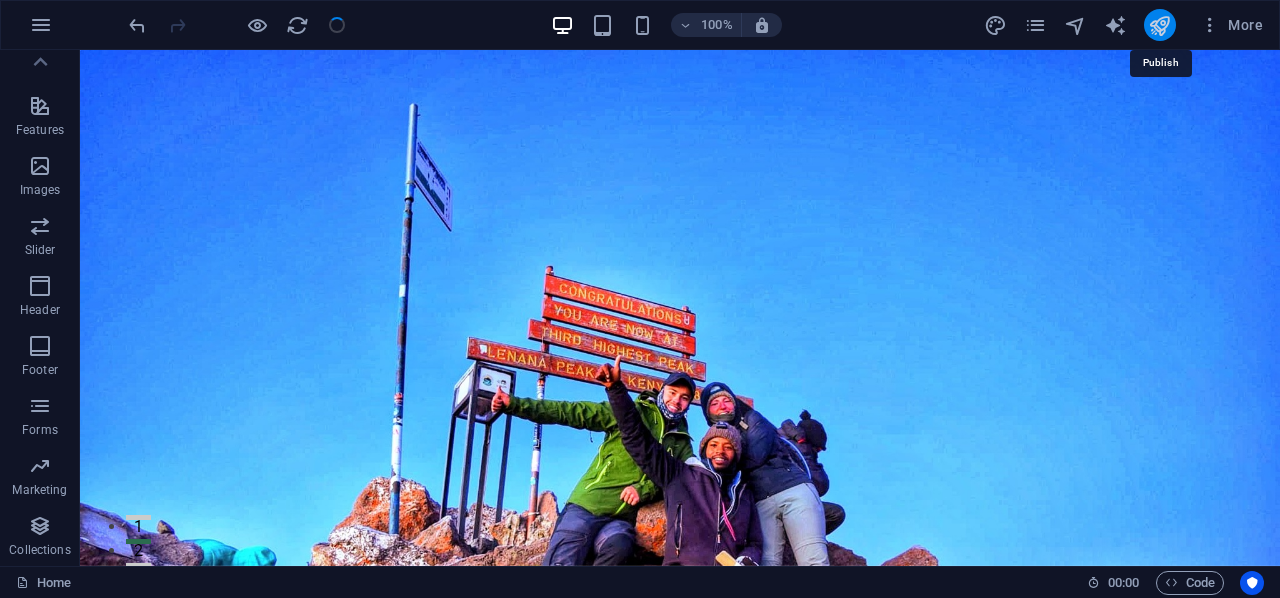 click at bounding box center [1159, 25] 